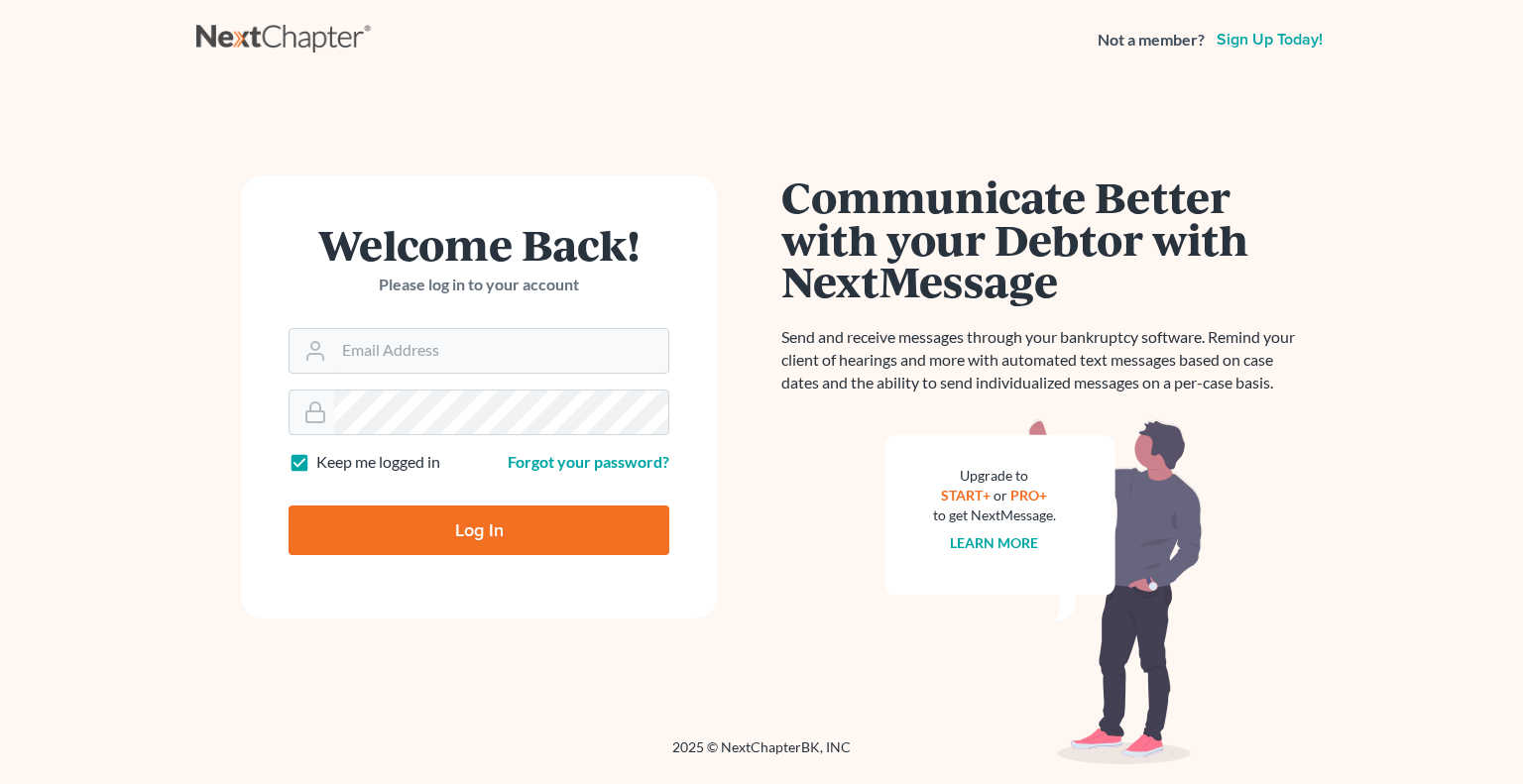 scroll, scrollTop: 0, scrollLeft: 0, axis: both 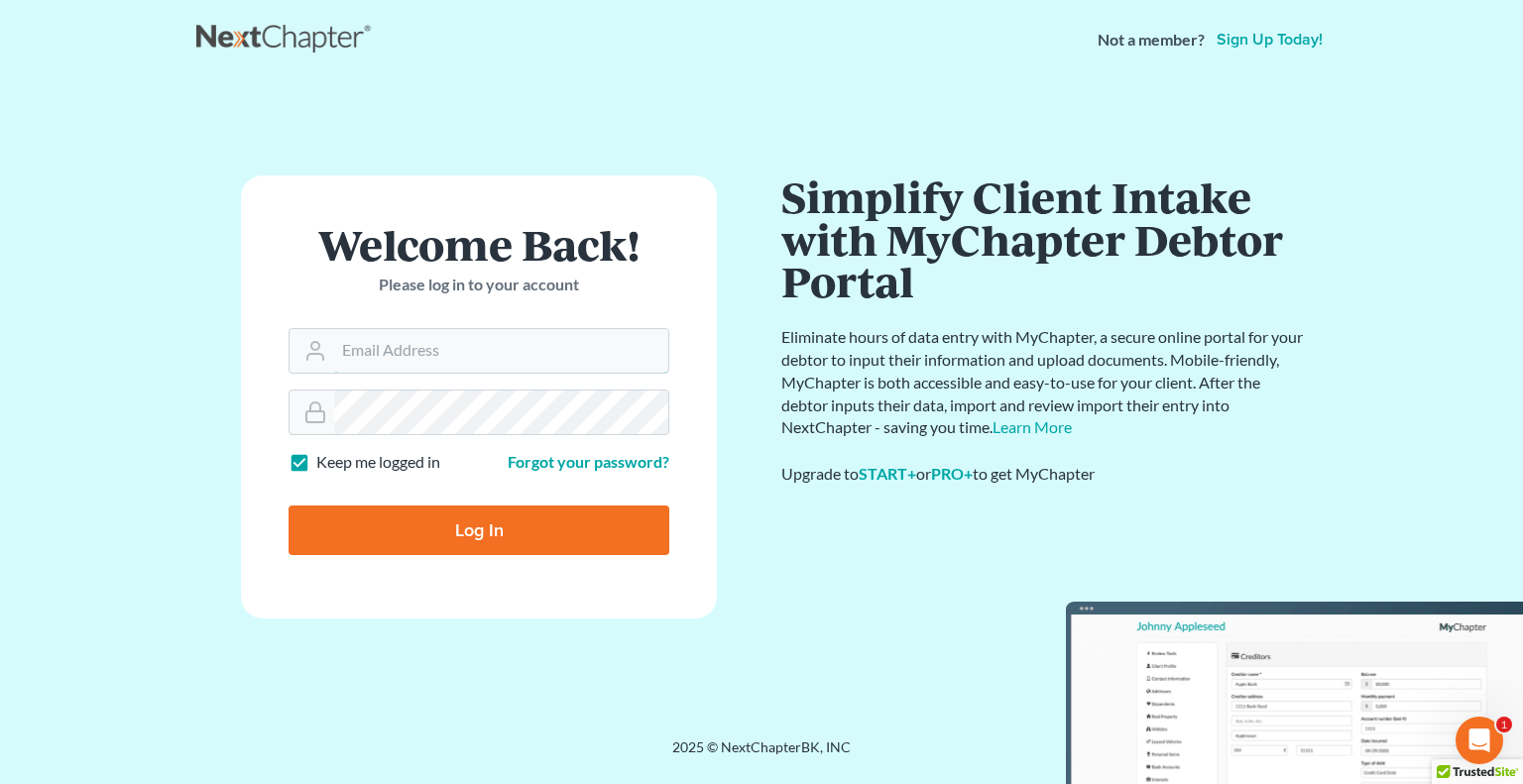type on "[EMAIL]" 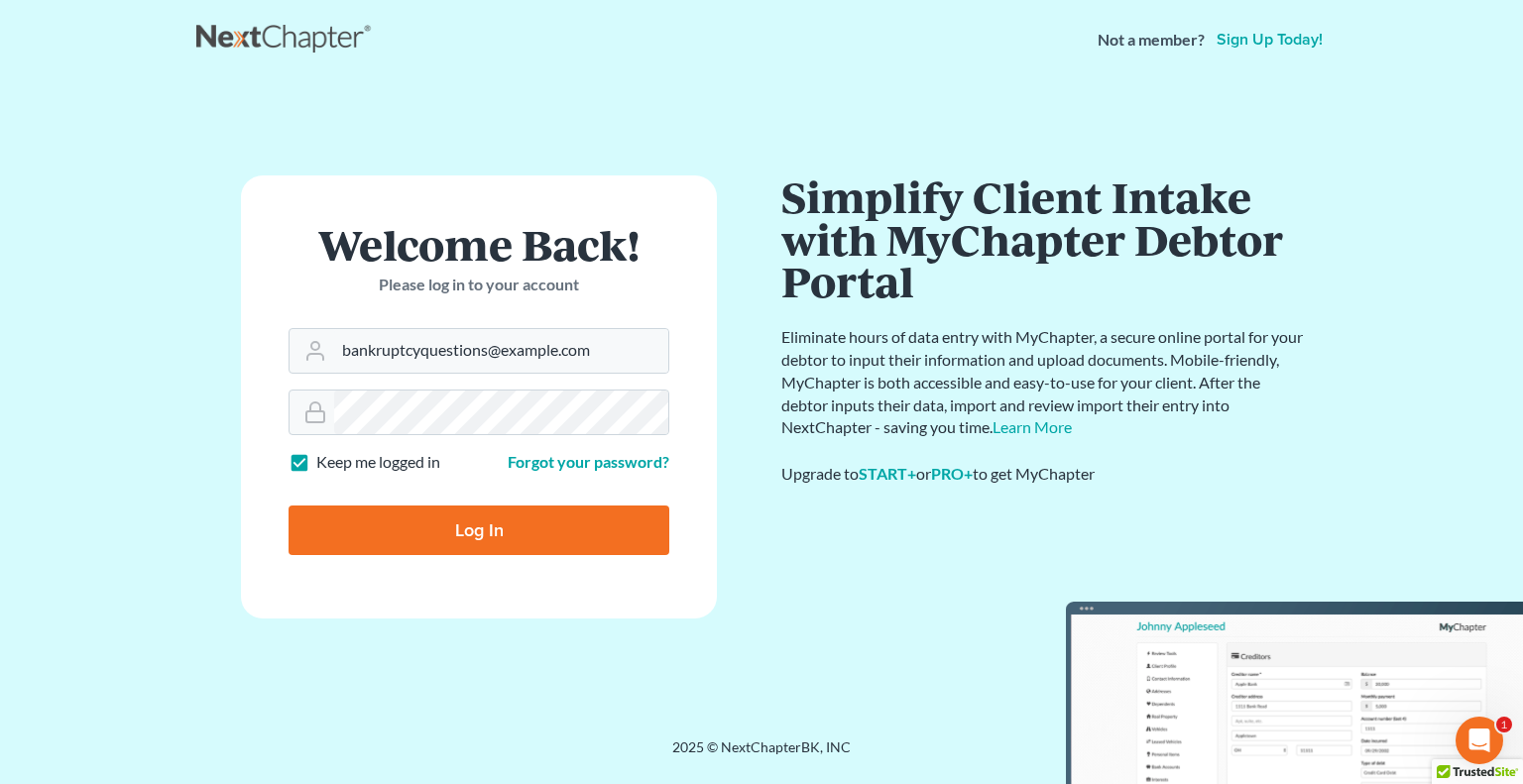 click on "Log In" at bounding box center [479, 530] 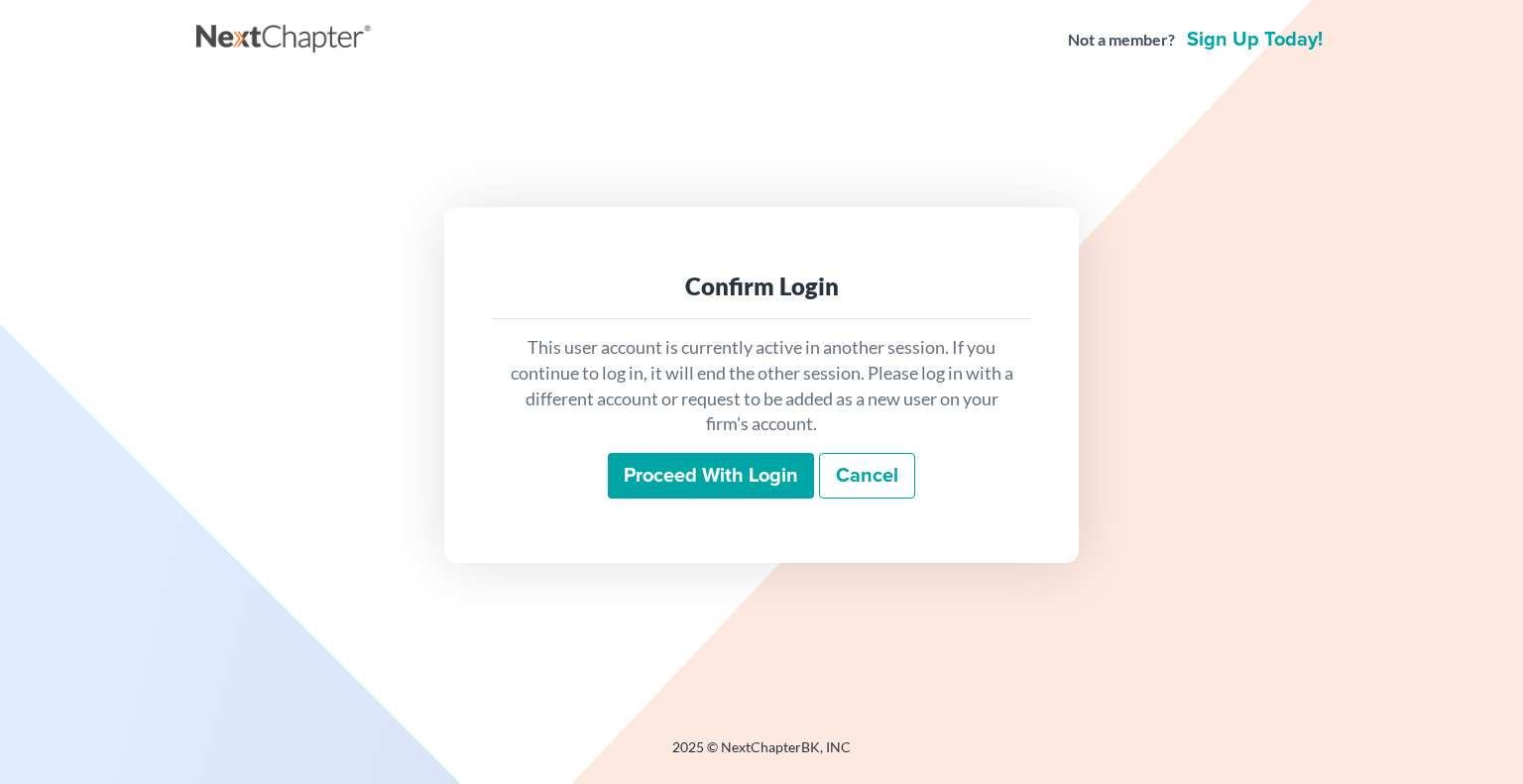 scroll, scrollTop: 0, scrollLeft: 0, axis: both 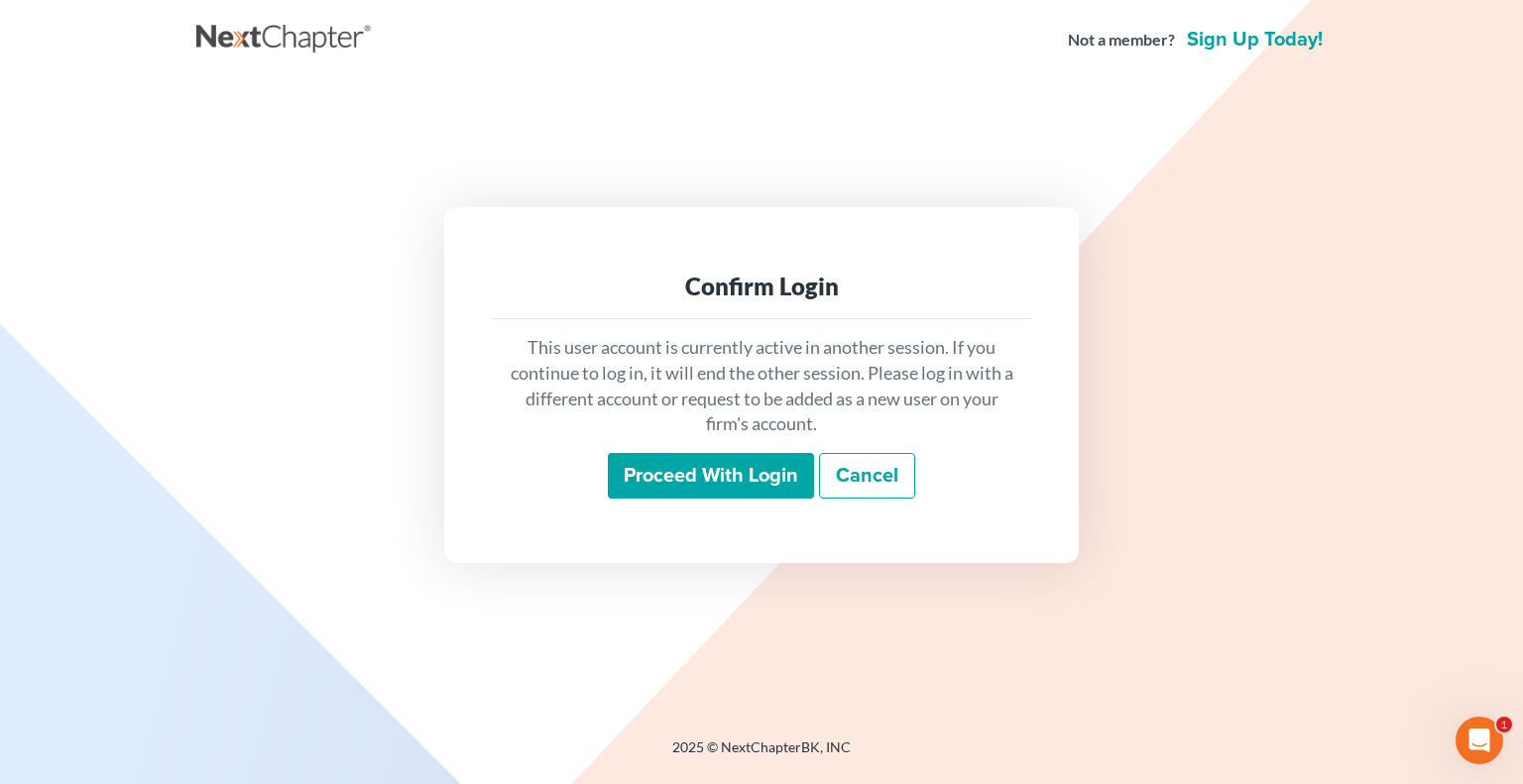 click on "Proceed with login" at bounding box center [711, 476] 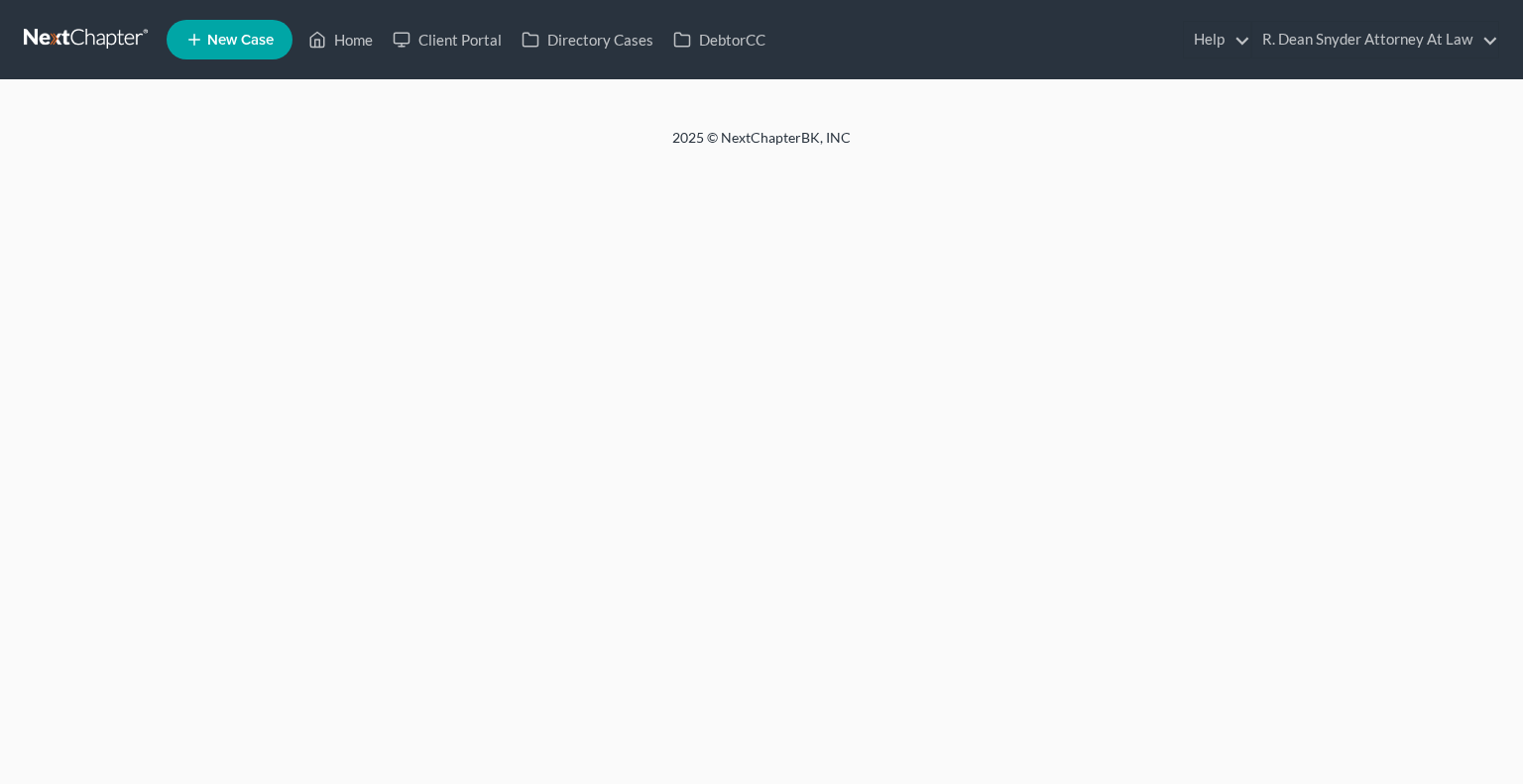scroll, scrollTop: 0, scrollLeft: 0, axis: both 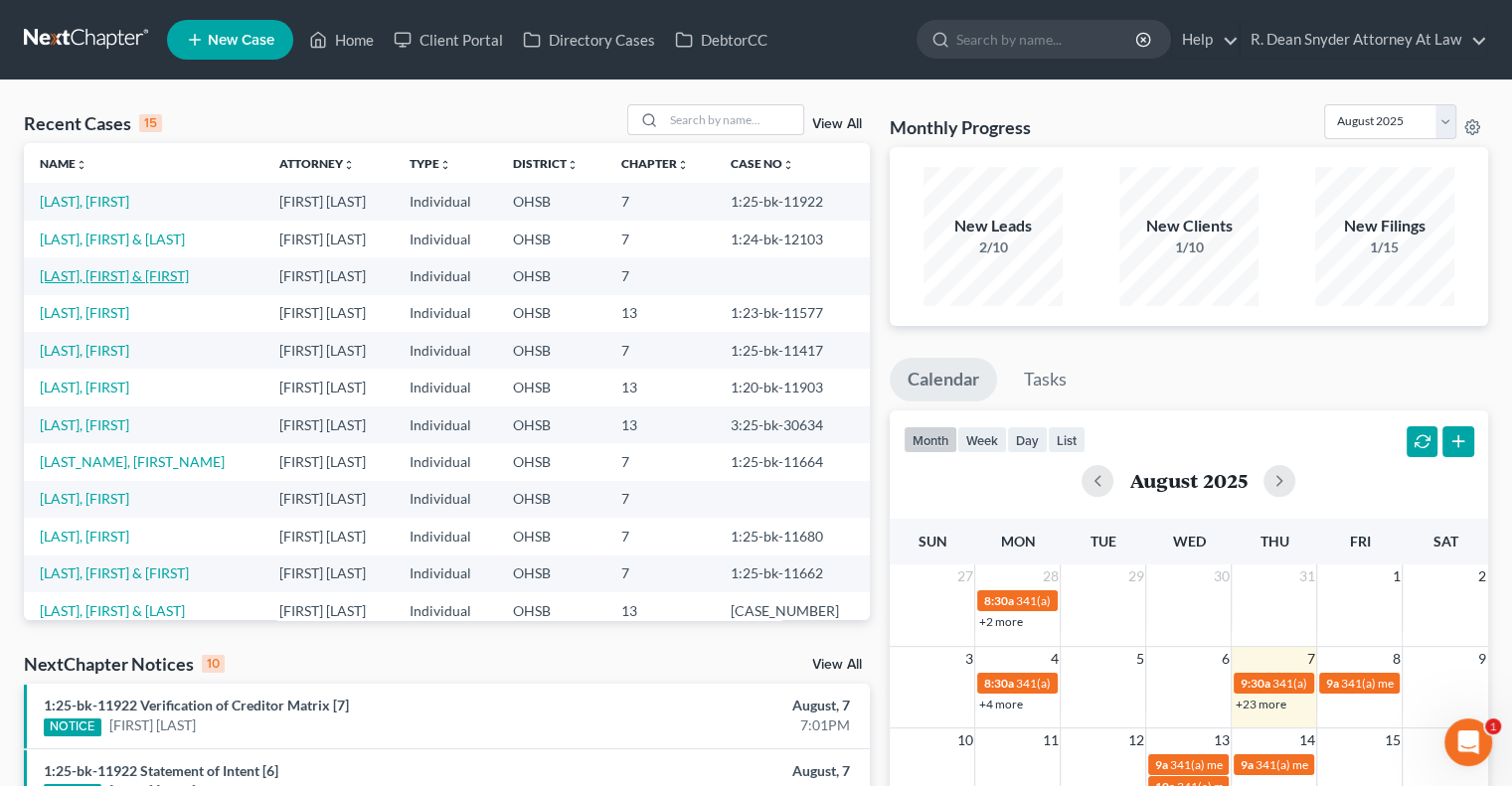 click on "[LAST], [FIRST] & [FIRST]" at bounding box center (114, 275) 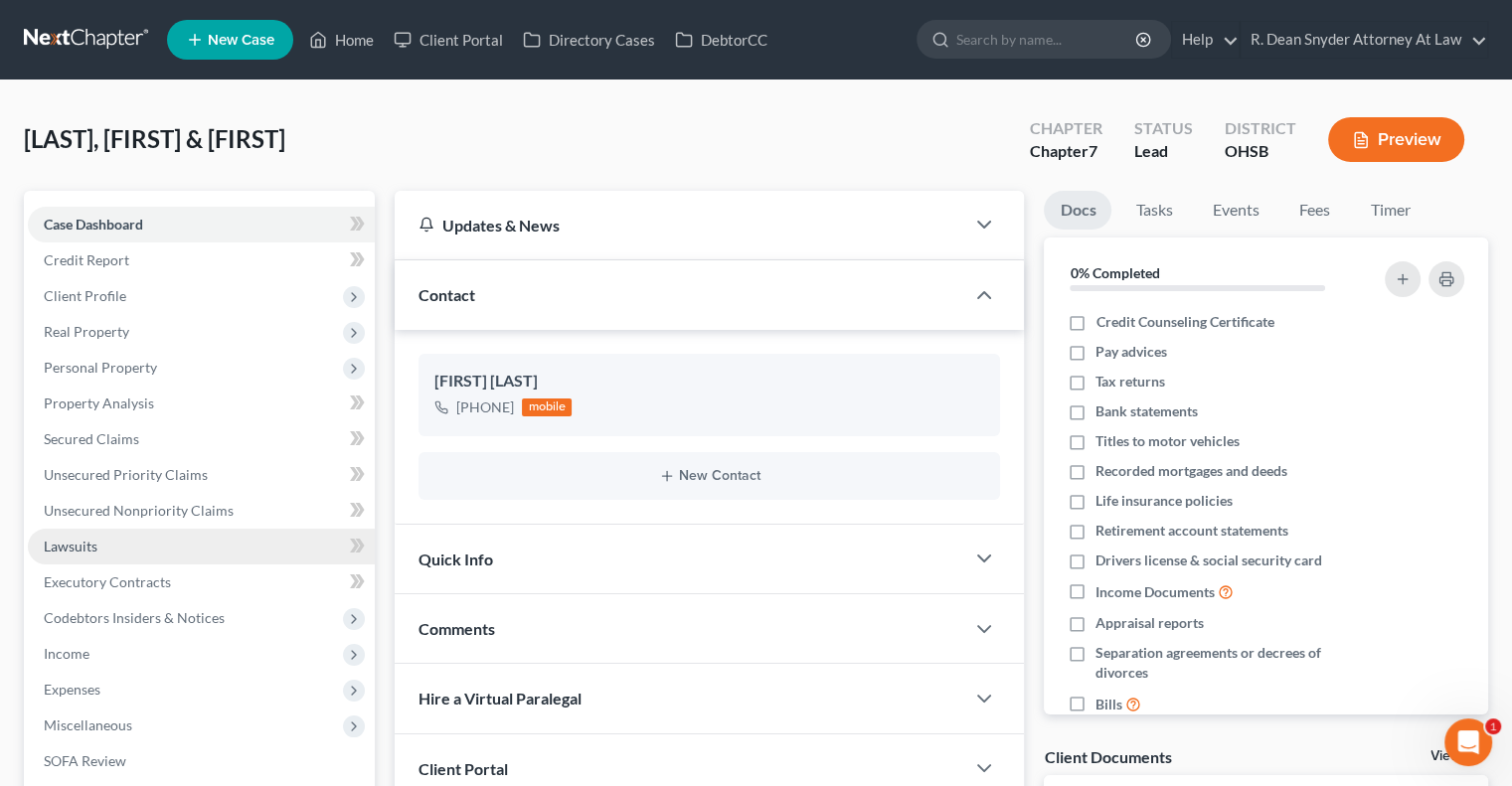 click on "Lawsuits" at bounding box center (71, 546) 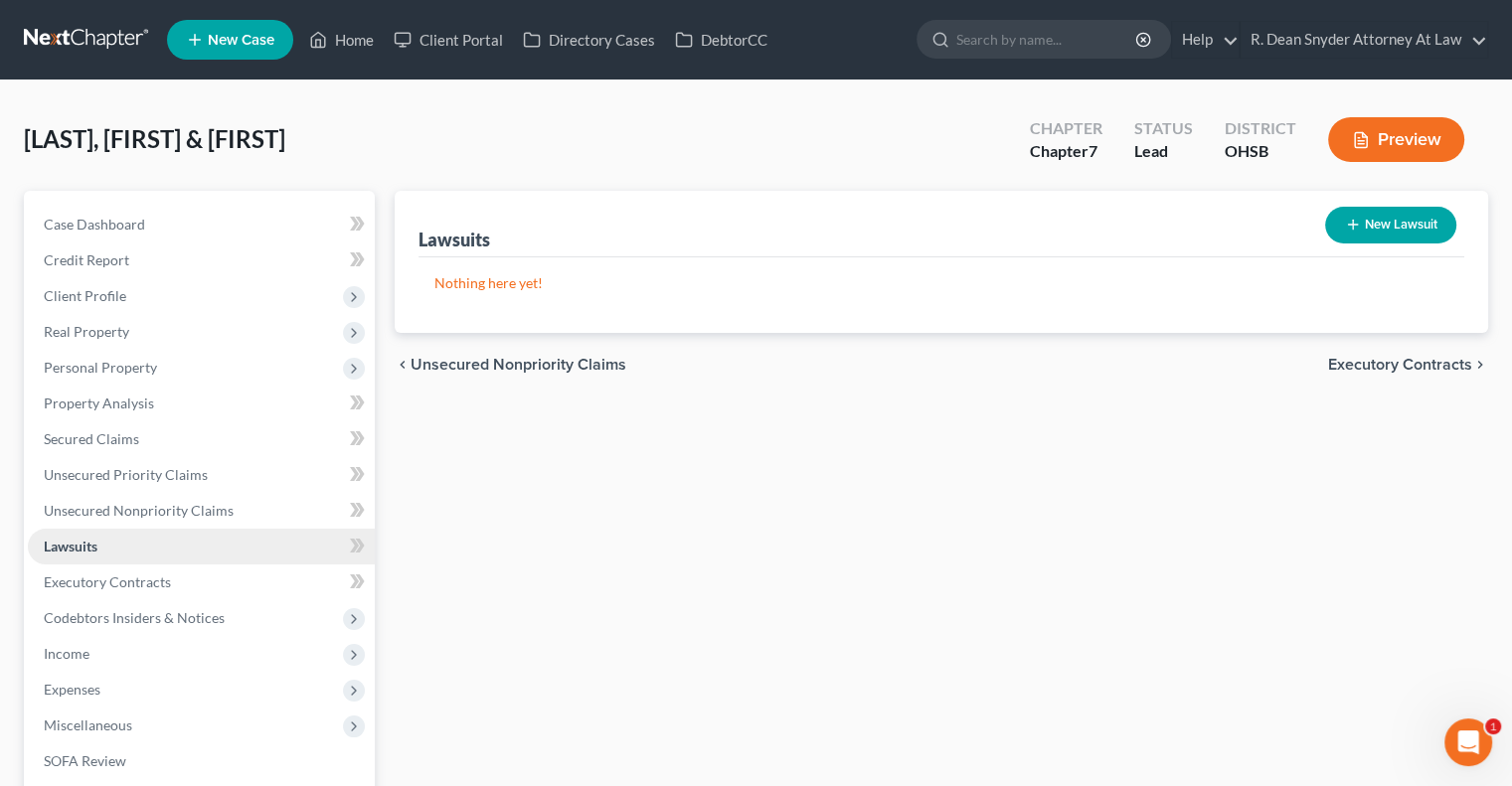 scroll, scrollTop: 99, scrollLeft: 0, axis: vertical 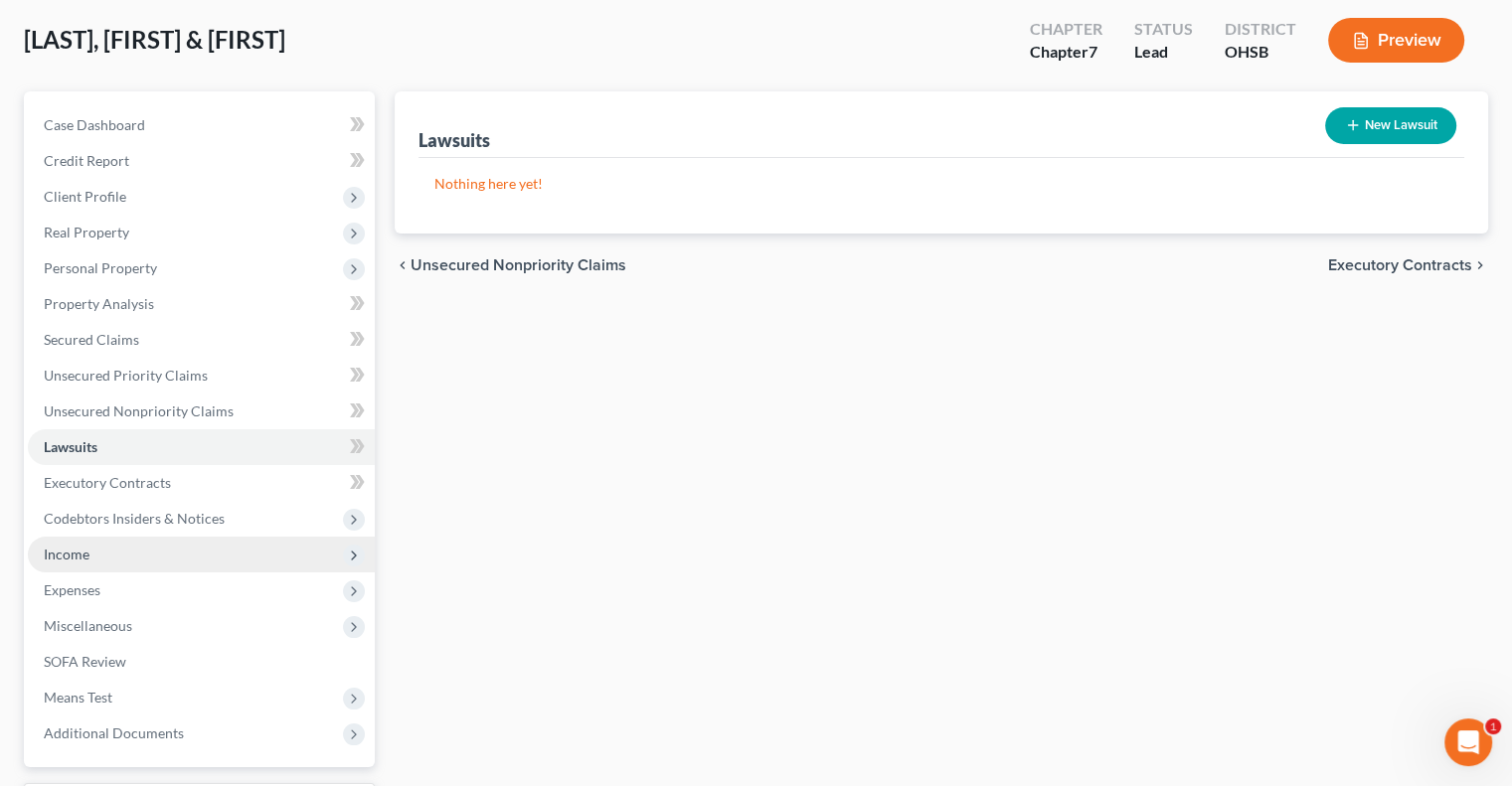 click on "Income" at bounding box center [201, 554] 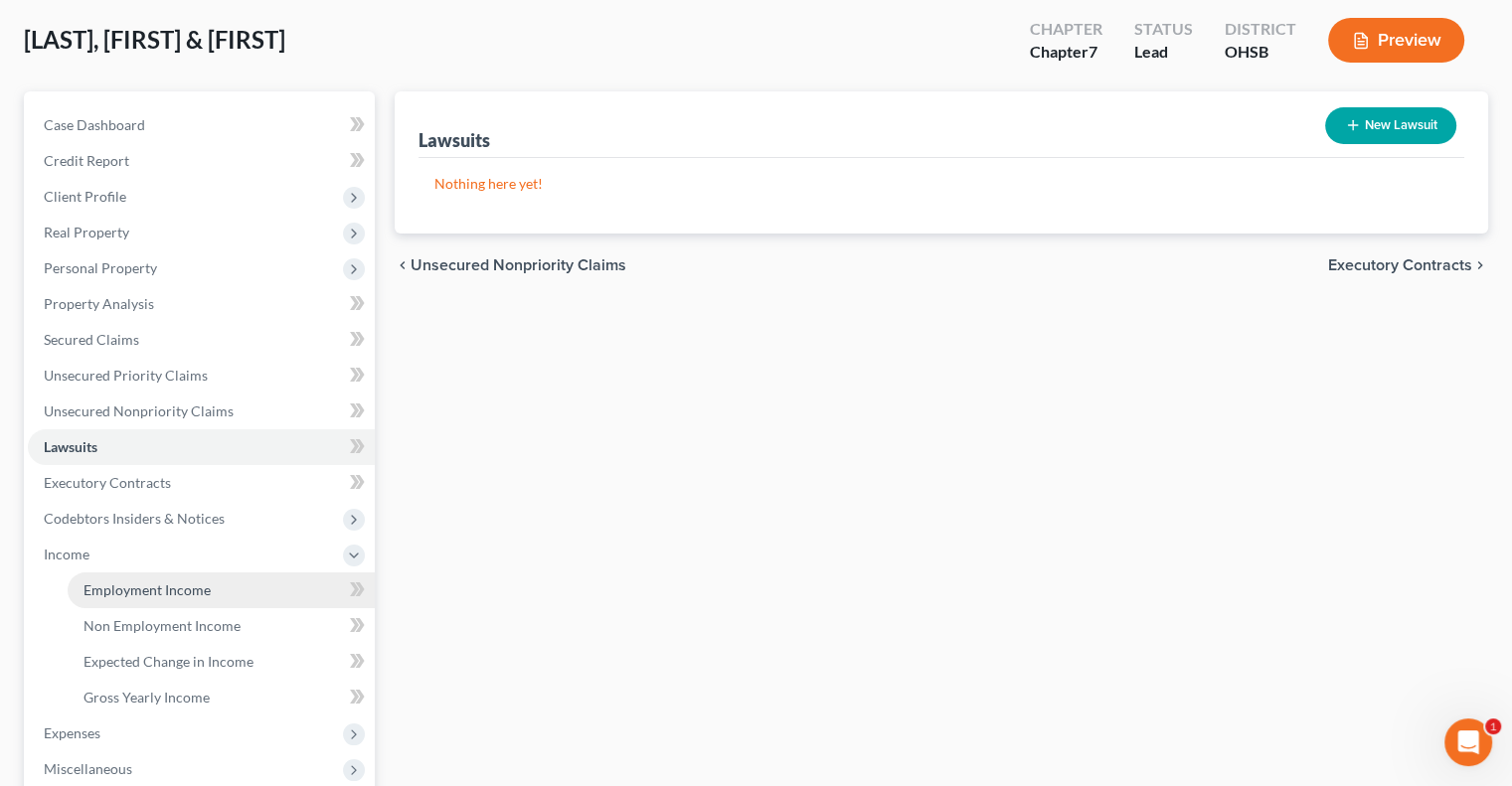 click on "Employment Income" at bounding box center (147, 589) 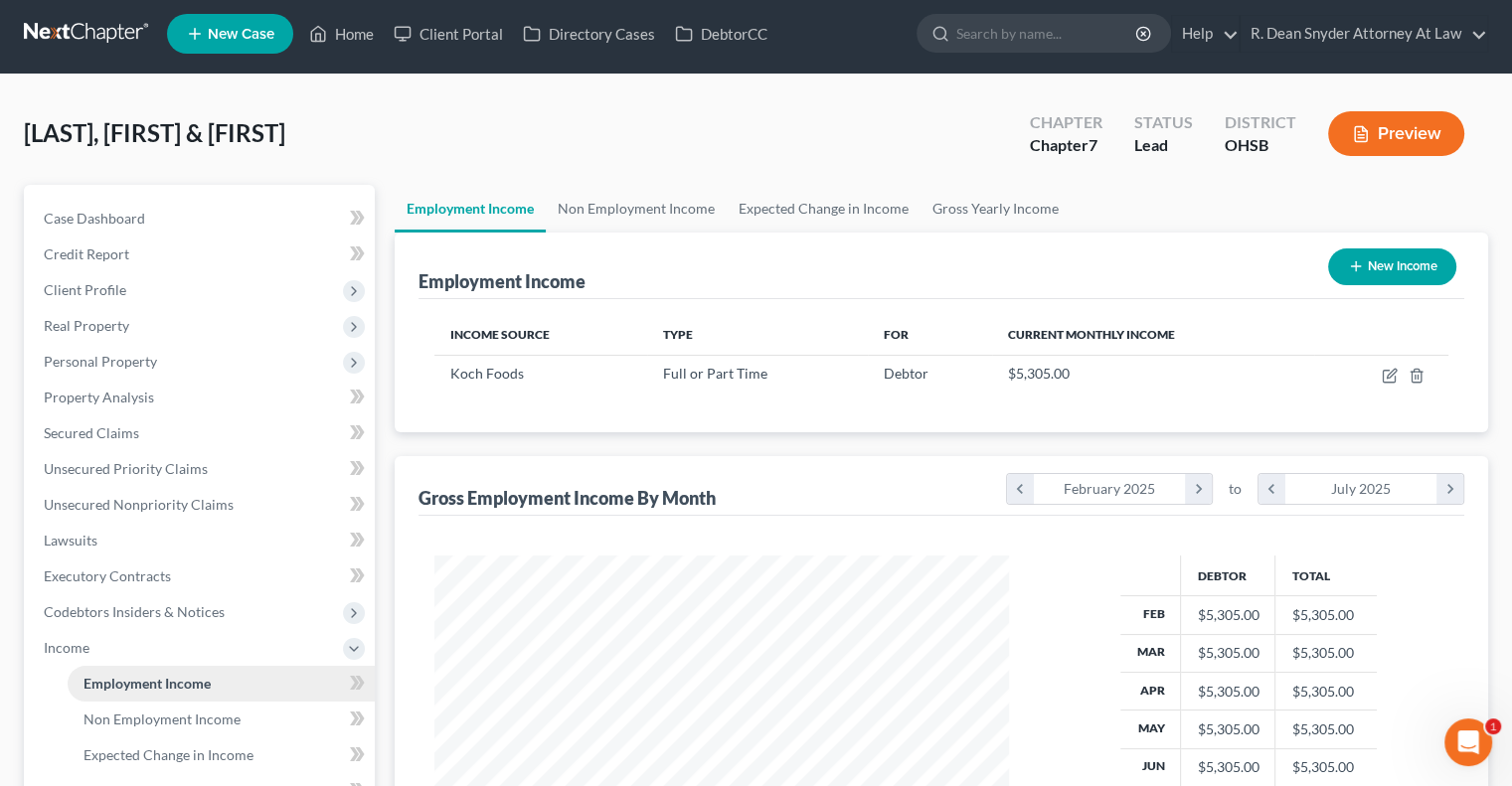 scroll, scrollTop: 0, scrollLeft: 0, axis: both 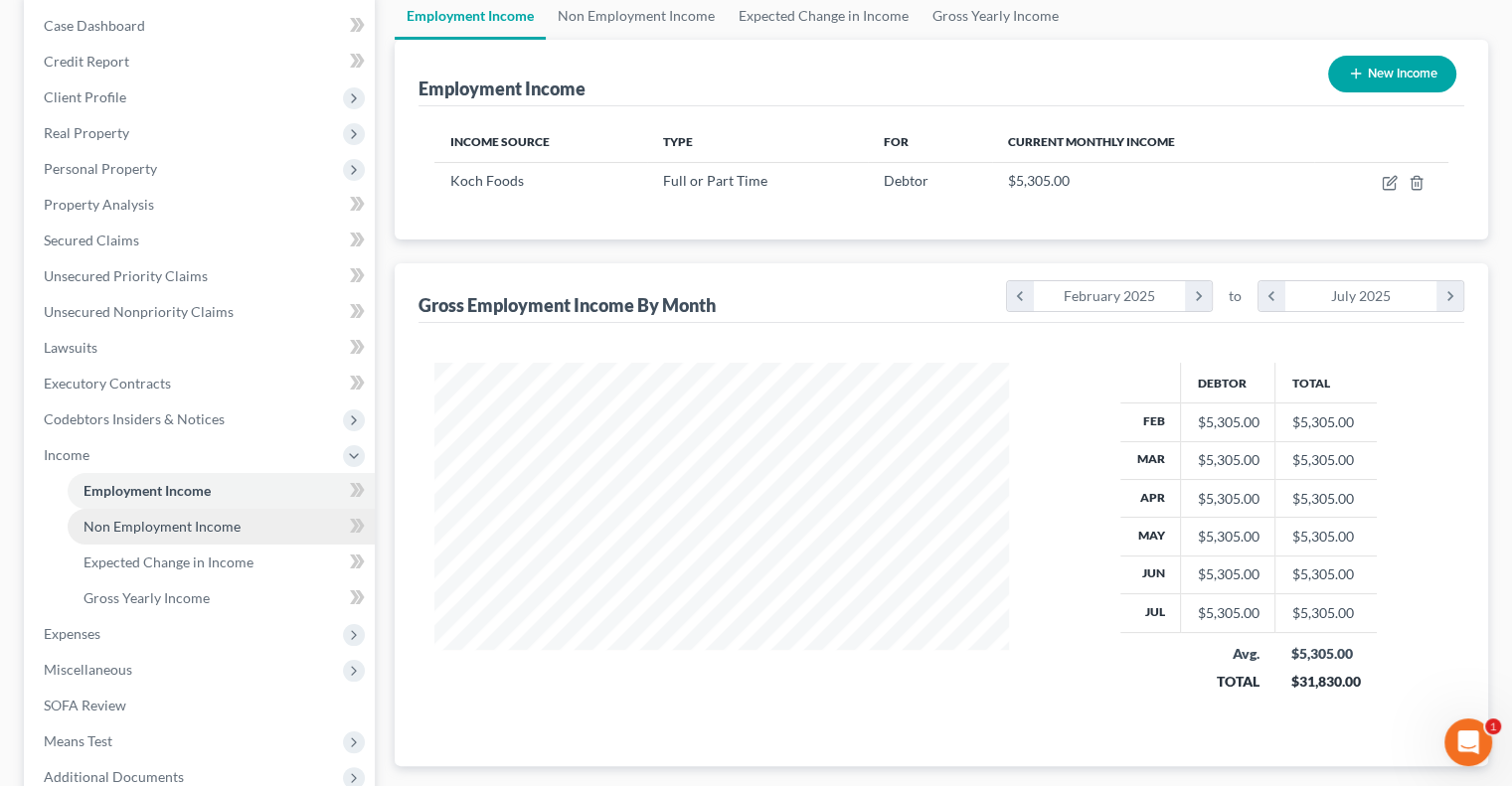 click on "Non Employment Income" at bounding box center (162, 526) 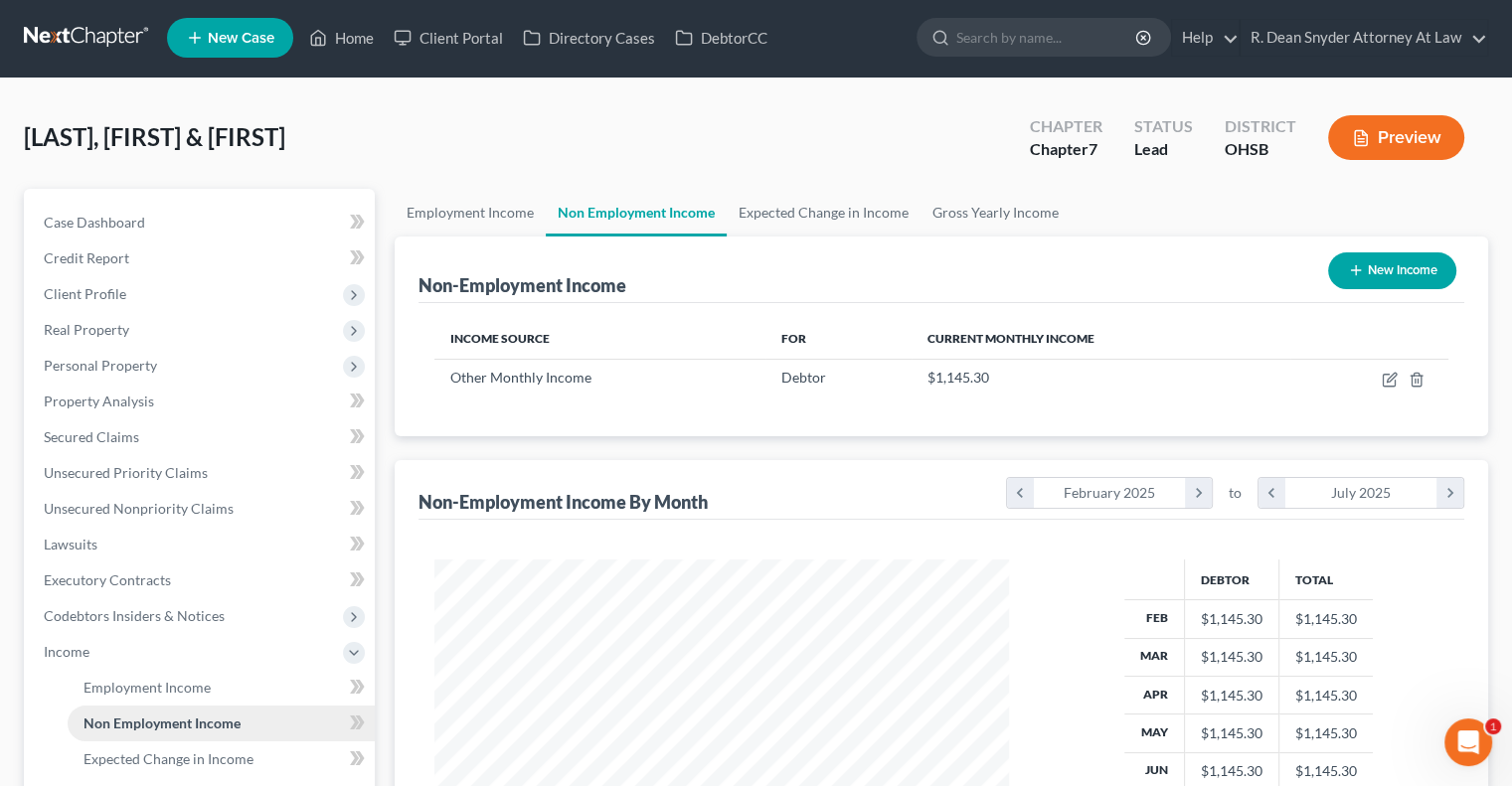 scroll, scrollTop: 0, scrollLeft: 0, axis: both 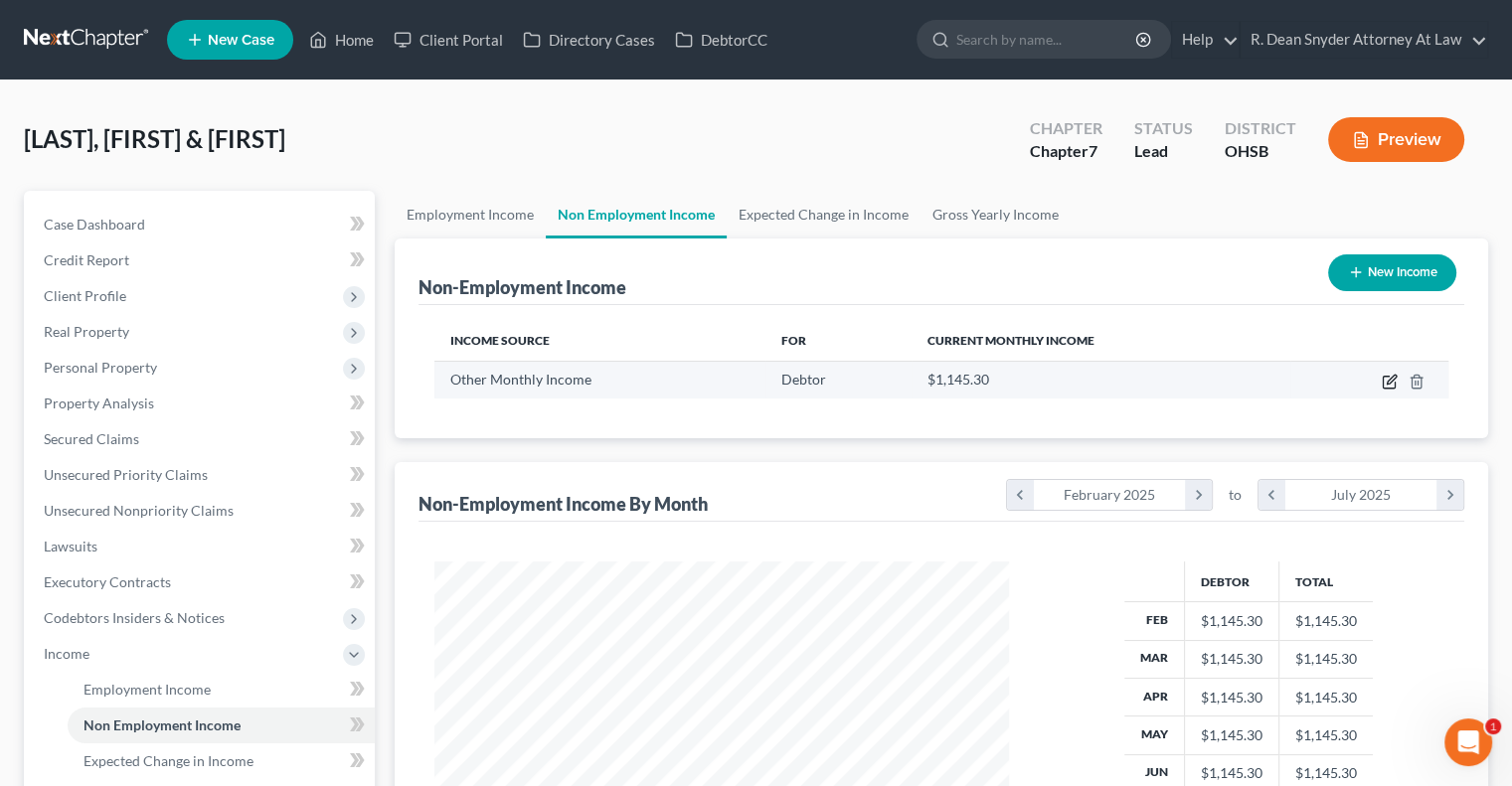 click 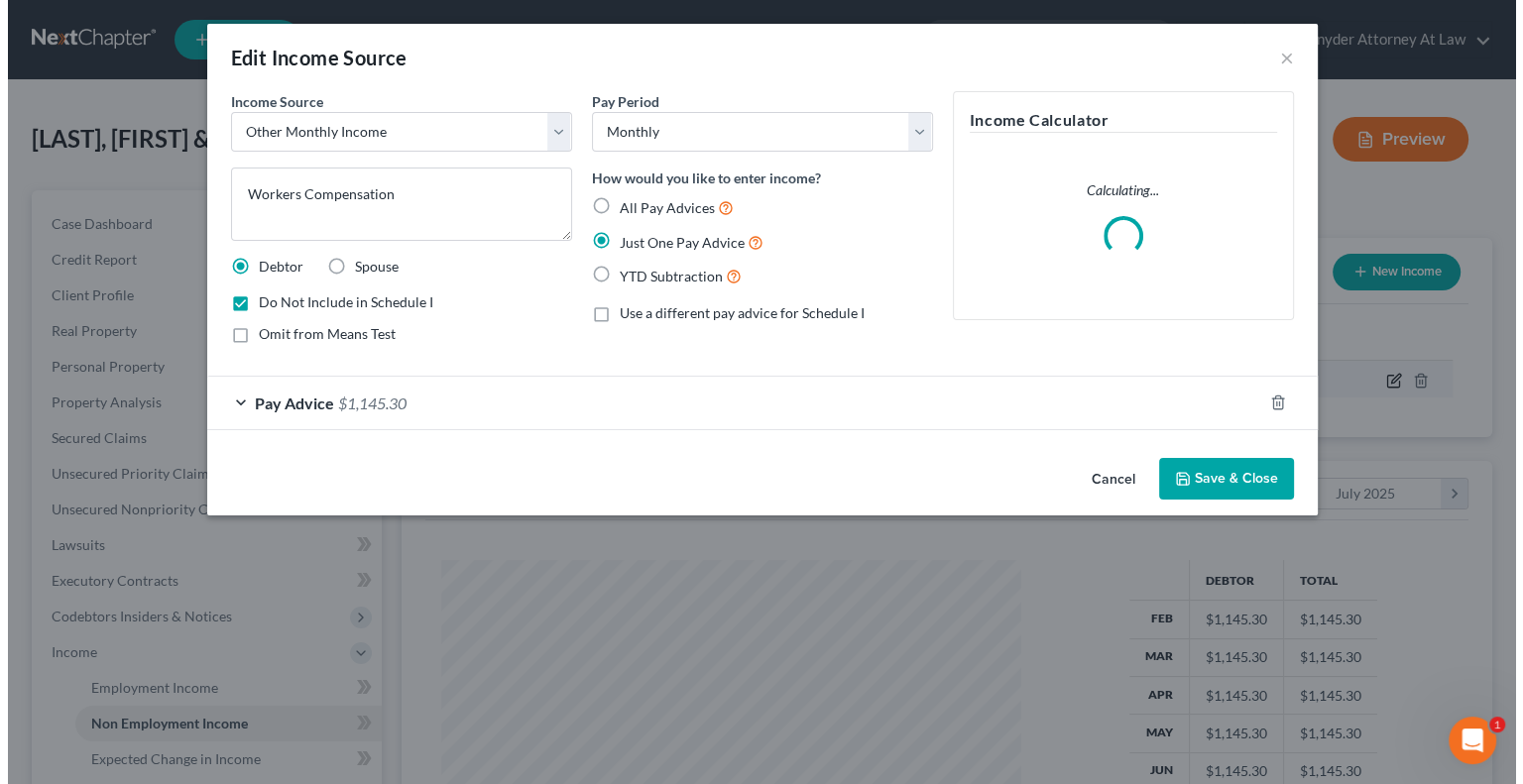 scroll, scrollTop: 990797, scrollLeft: 990917, axis: both 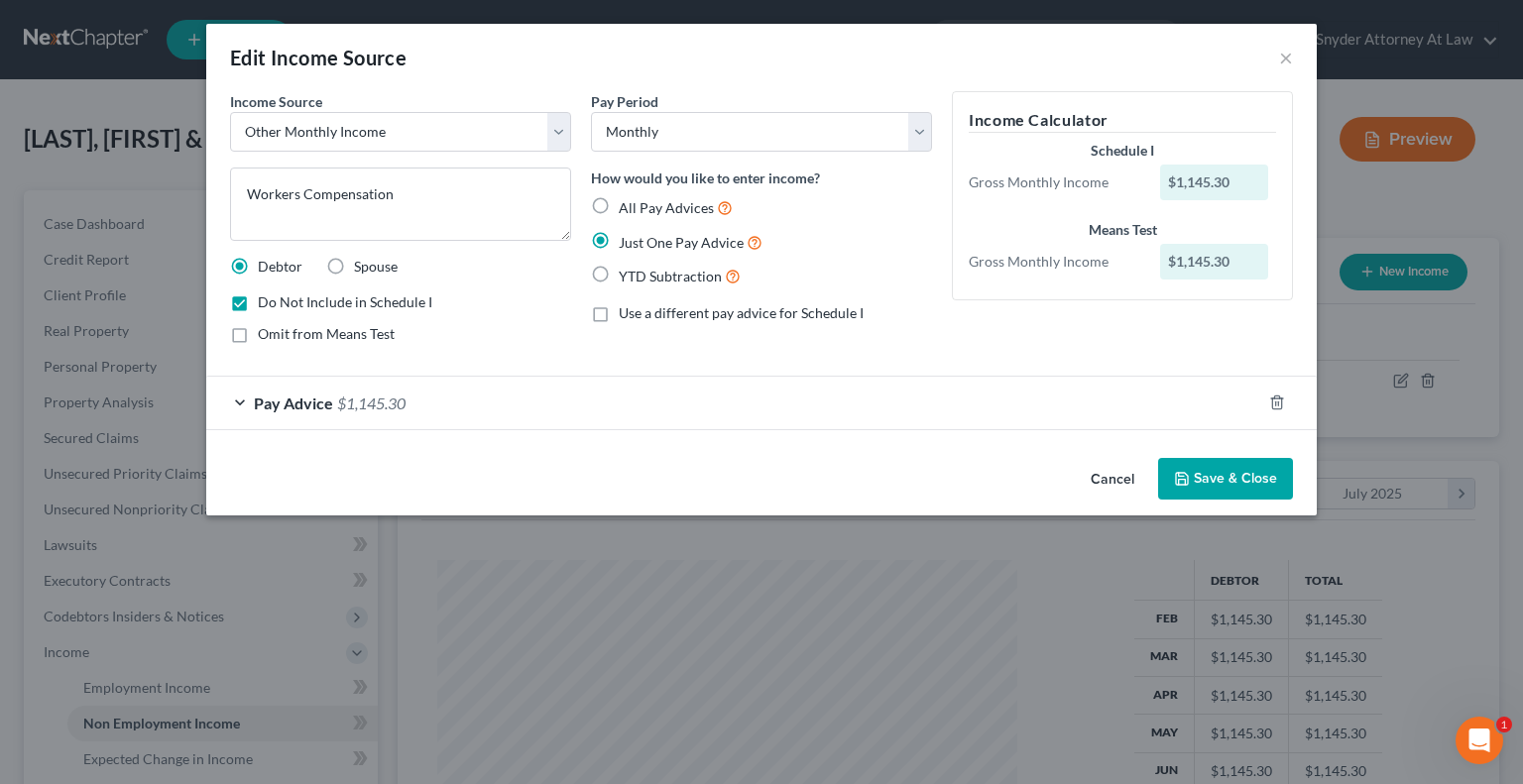 click on "Save & Close" at bounding box center [1226, 479] 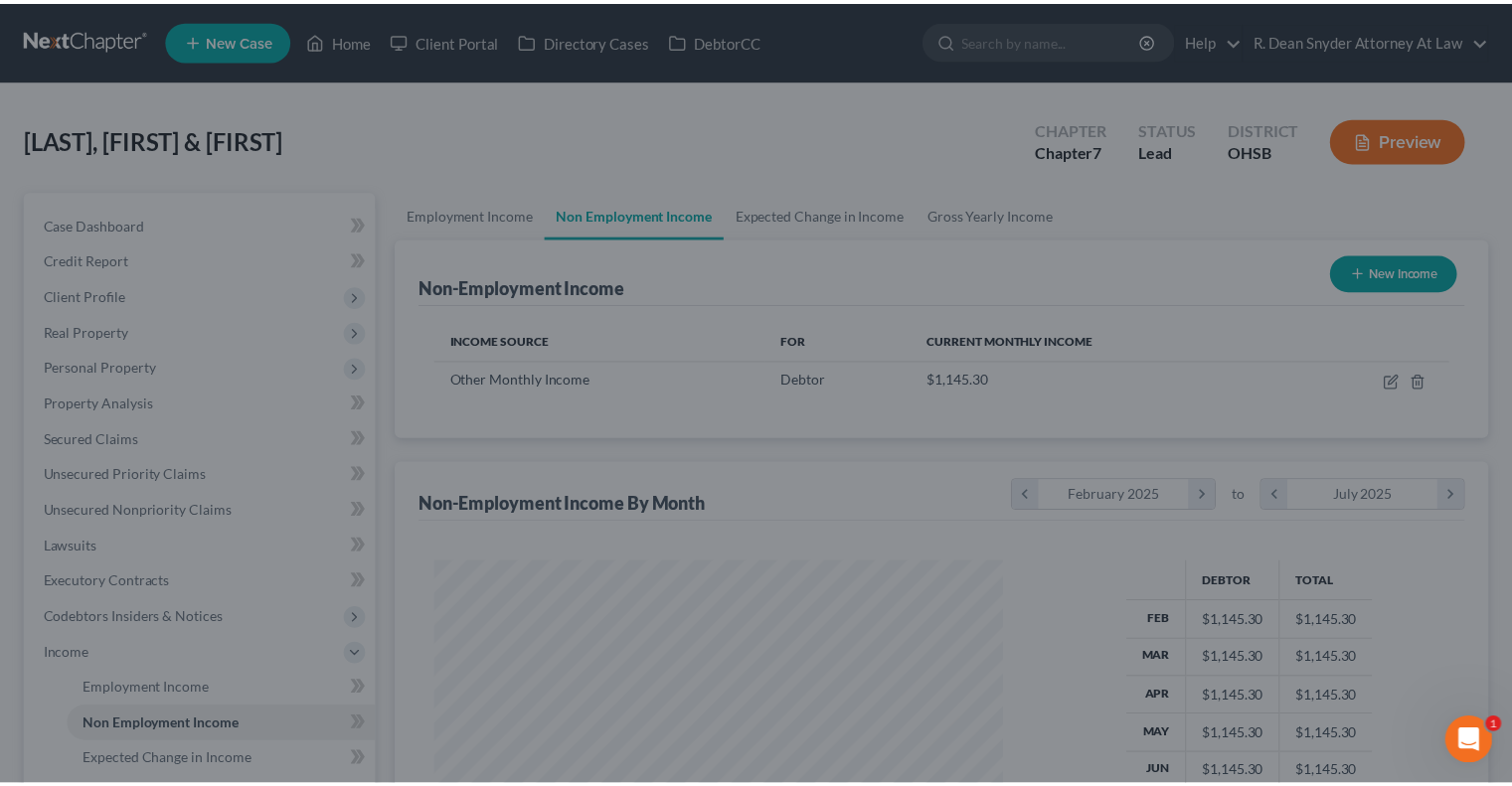 scroll, scrollTop: 354, scrollLeft: 613, axis: both 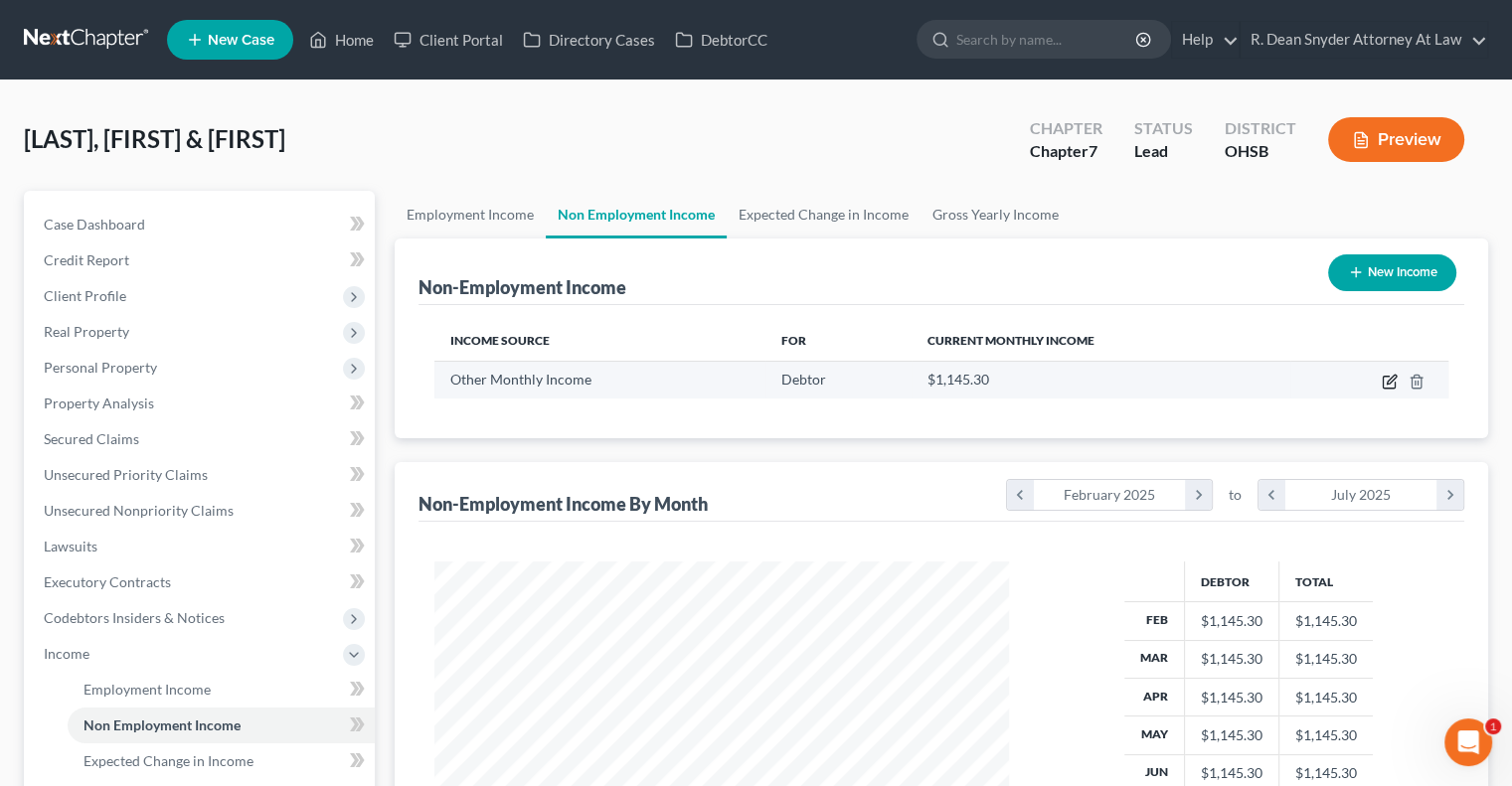 click 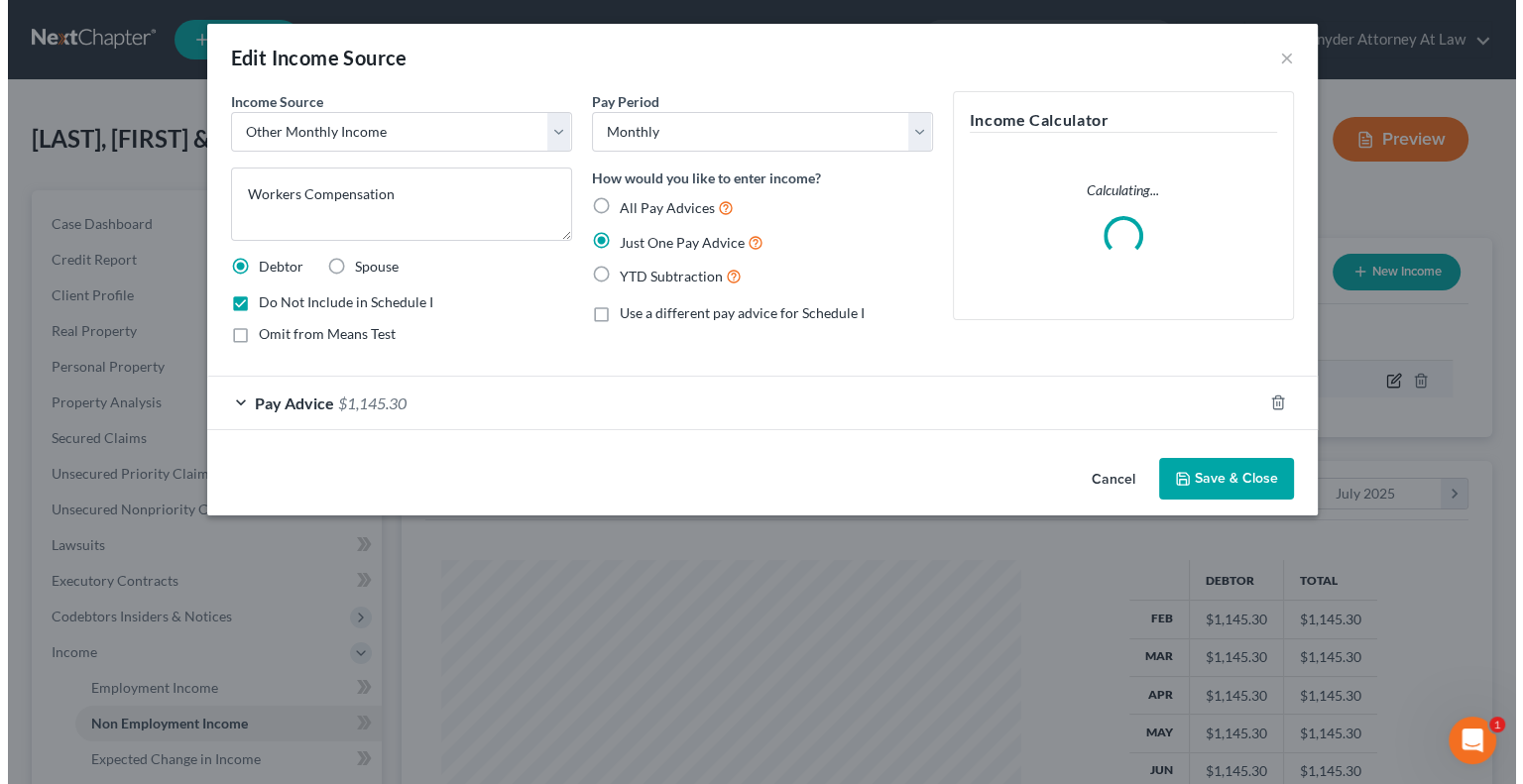 scroll, scrollTop: 990797, scrollLeft: 990917, axis: both 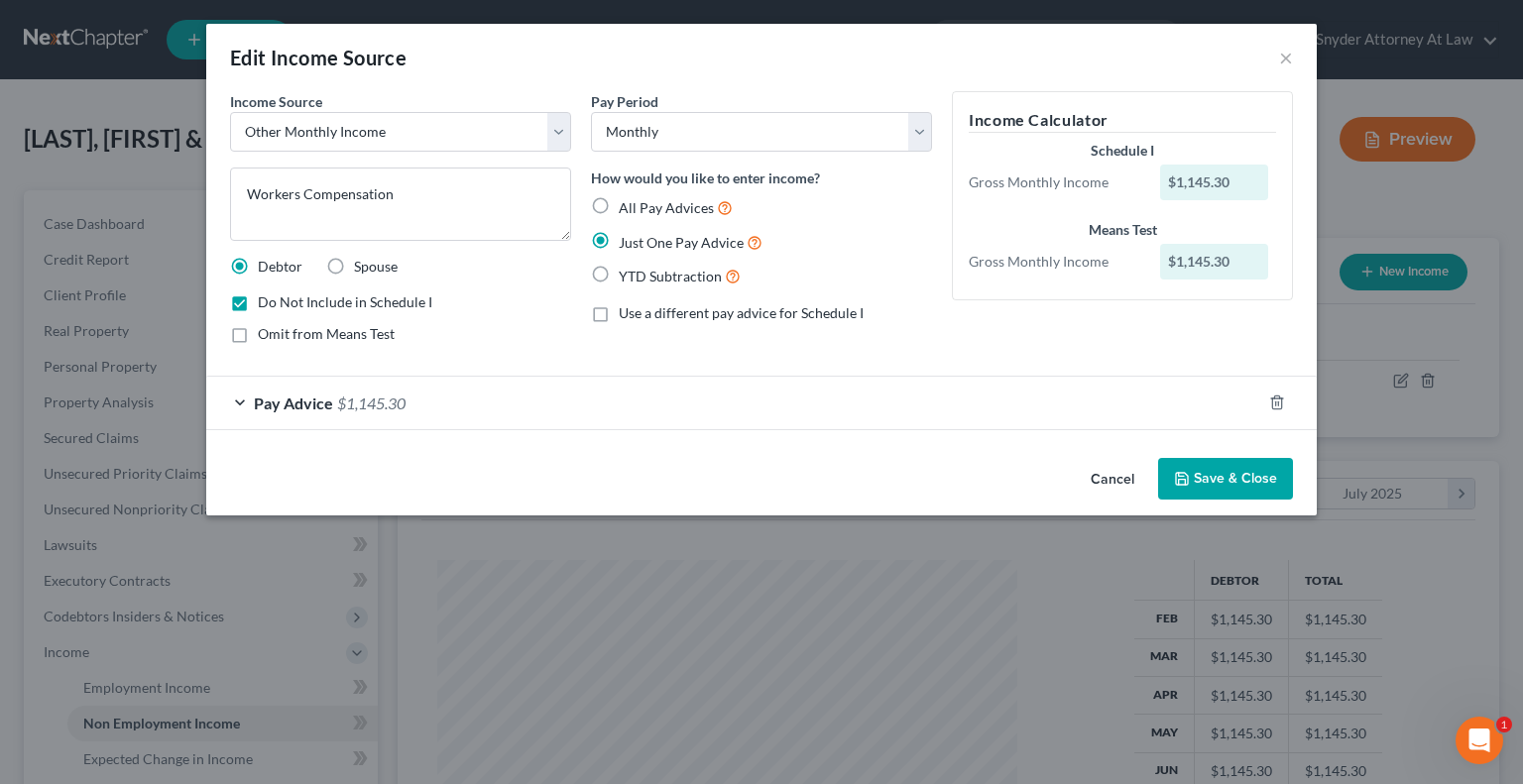 click on "Save & Close" at bounding box center (1226, 479) 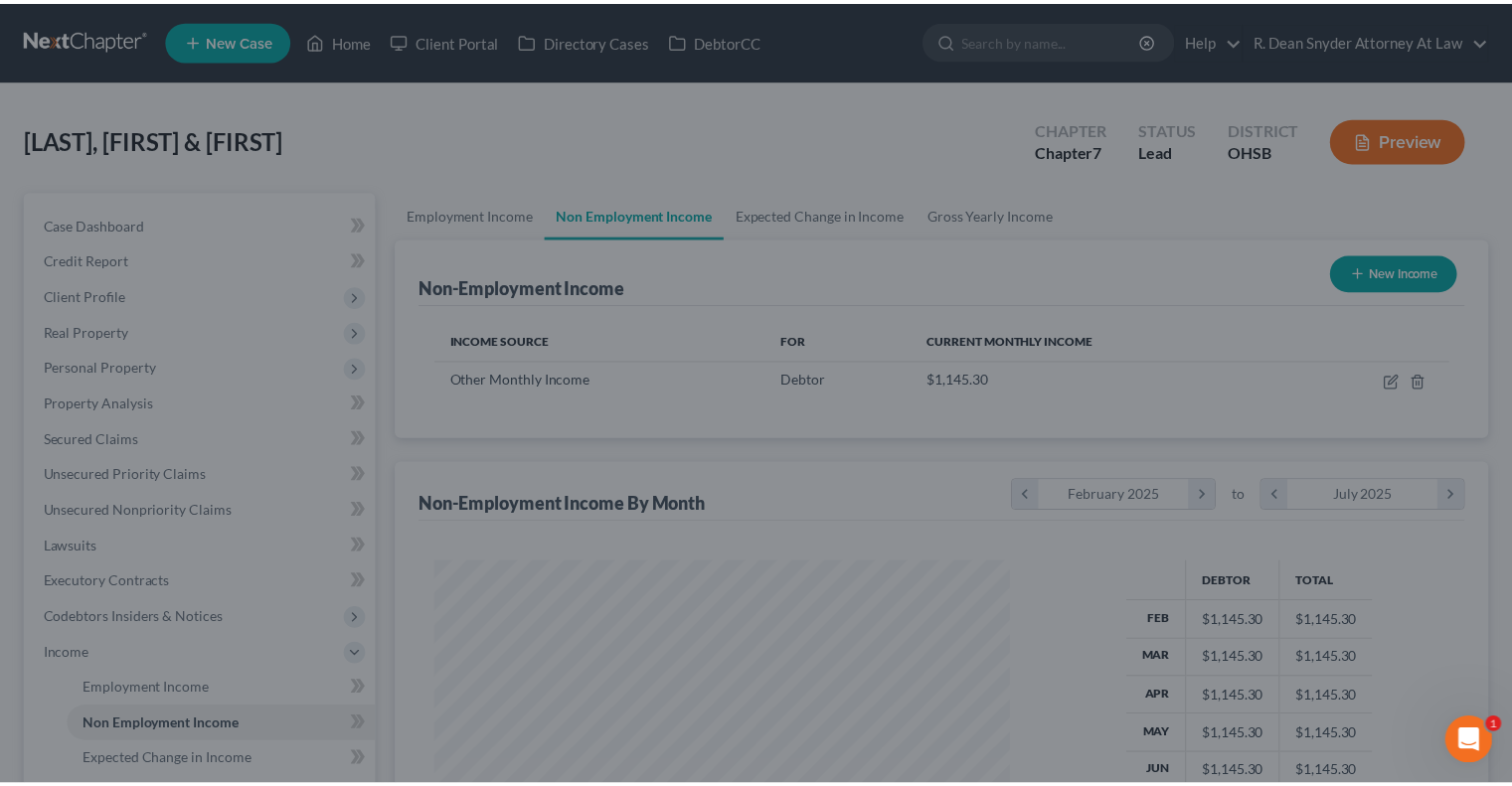 scroll, scrollTop: 354, scrollLeft: 613, axis: both 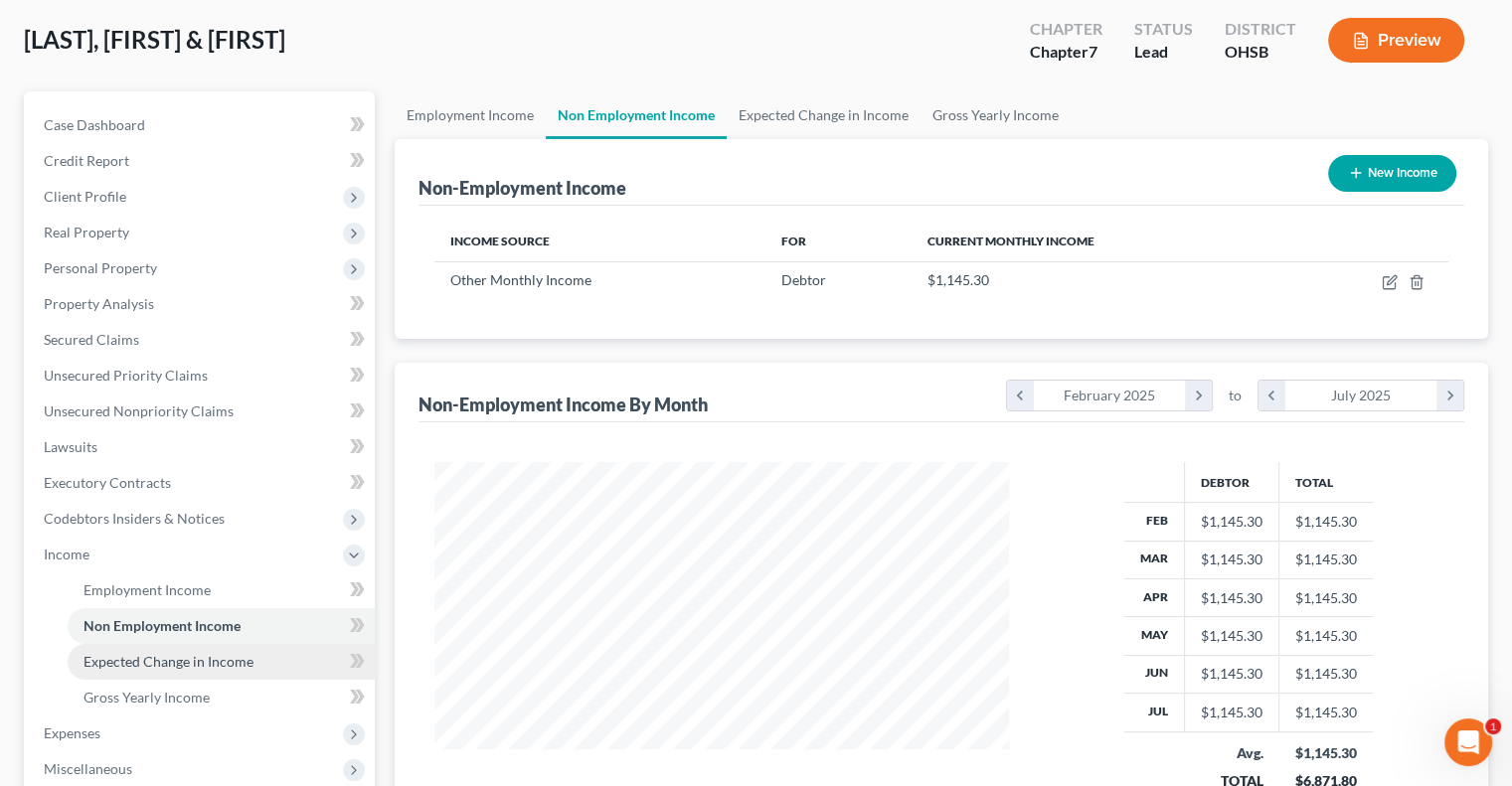 click on "Expected Change in Income" at bounding box center (168, 661) 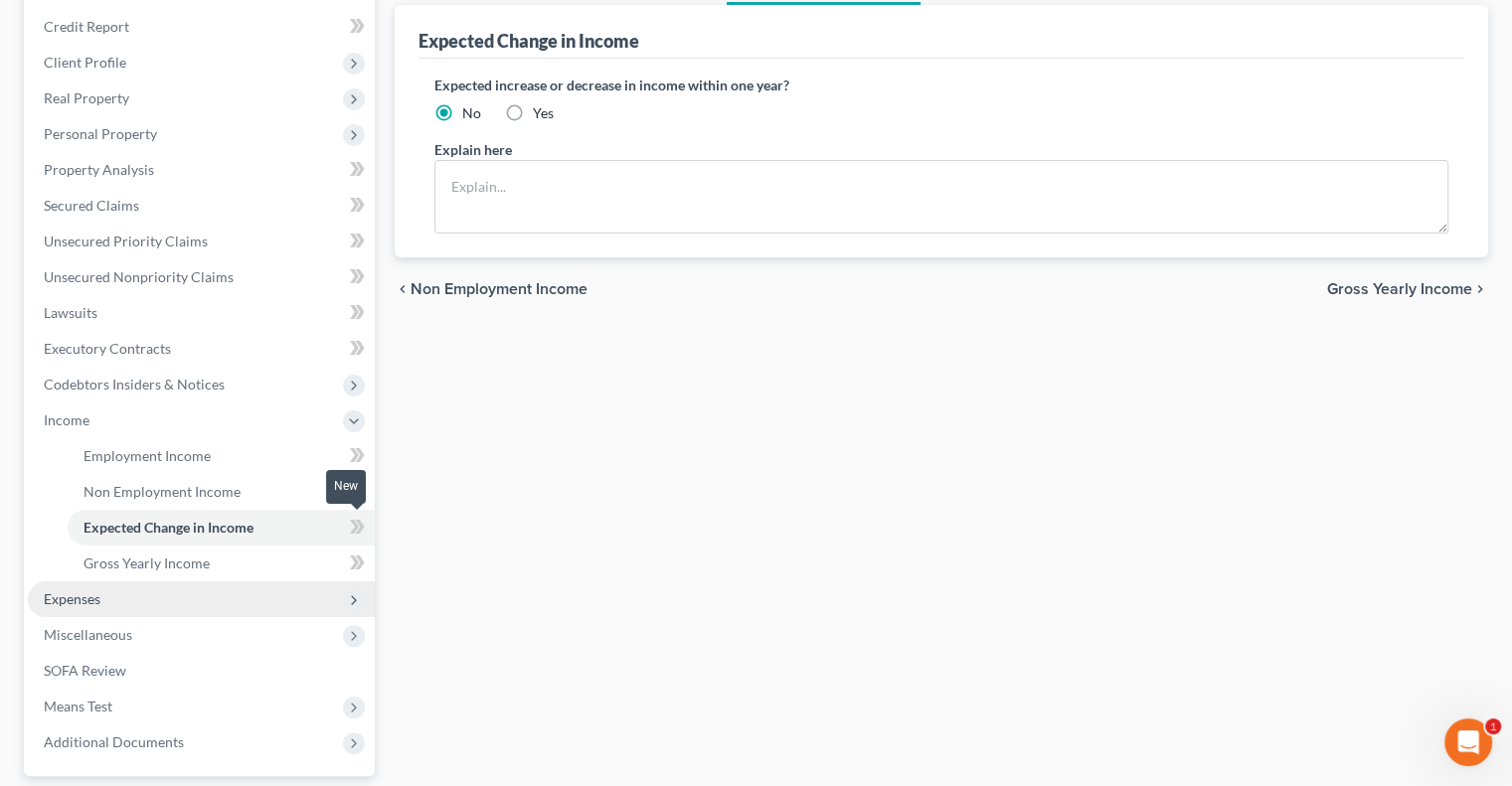 scroll, scrollTop: 298, scrollLeft: 0, axis: vertical 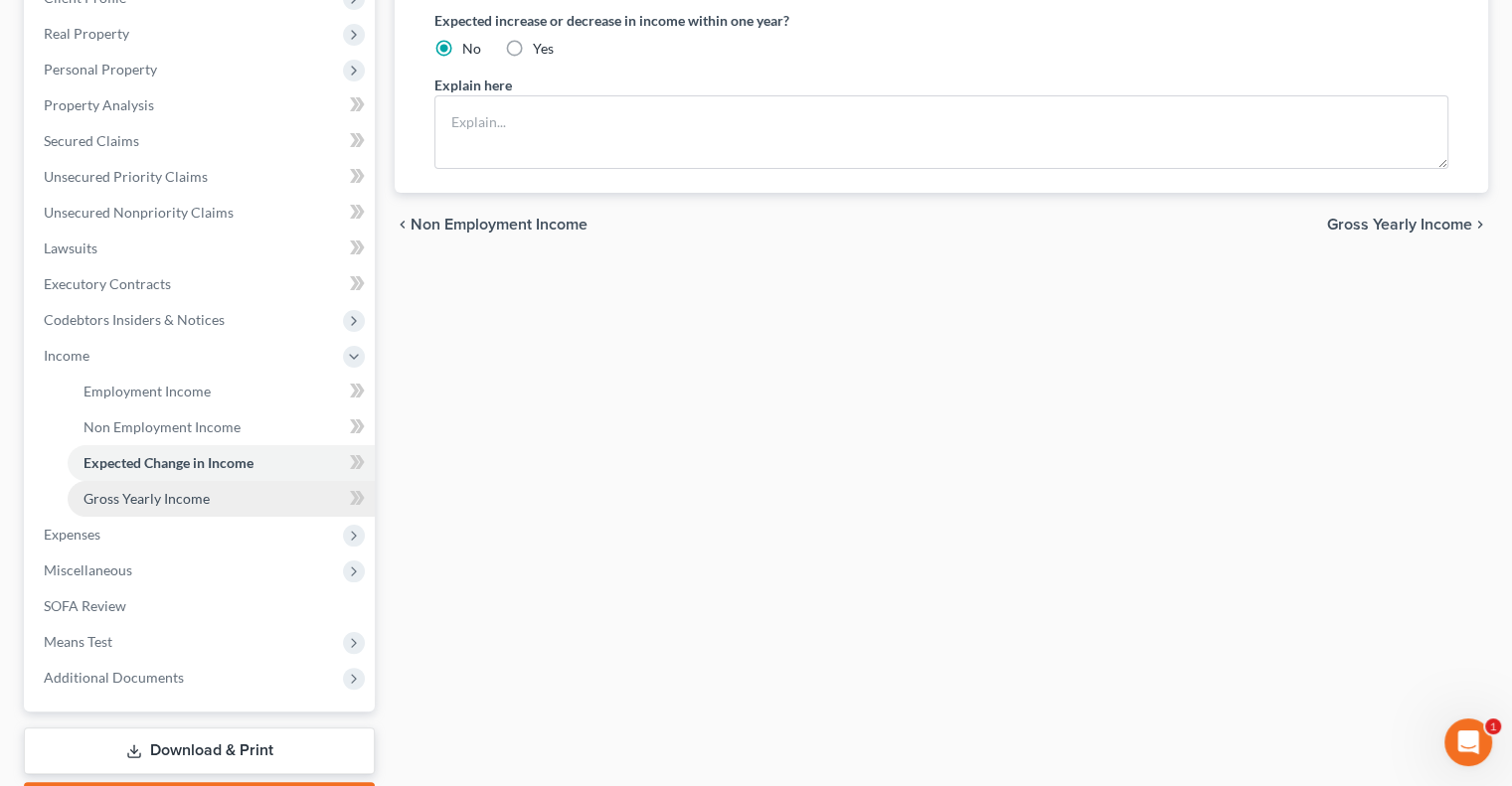 click on "Gross Yearly Income" at bounding box center [146, 498] 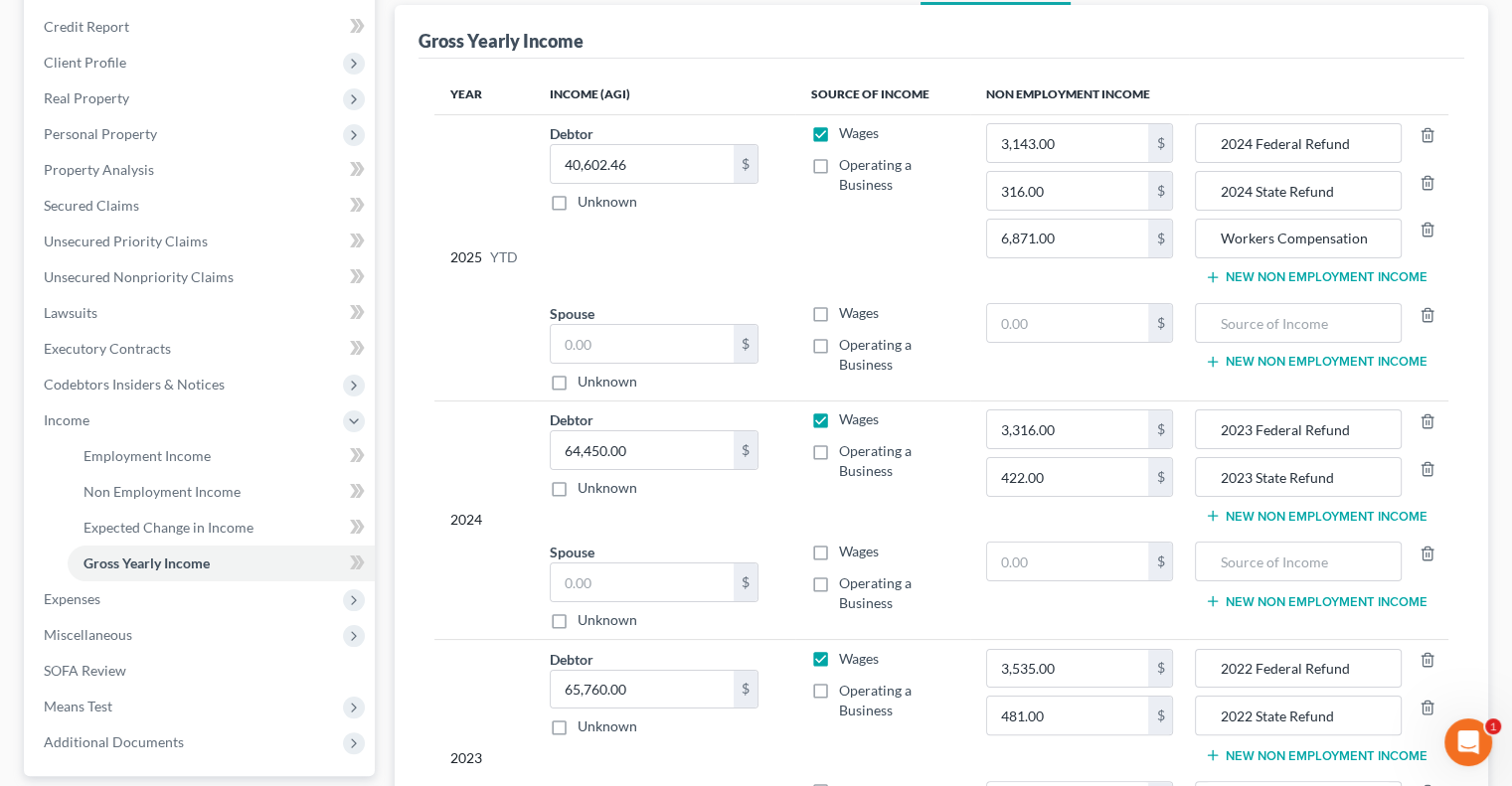 scroll, scrollTop: 199, scrollLeft: 0, axis: vertical 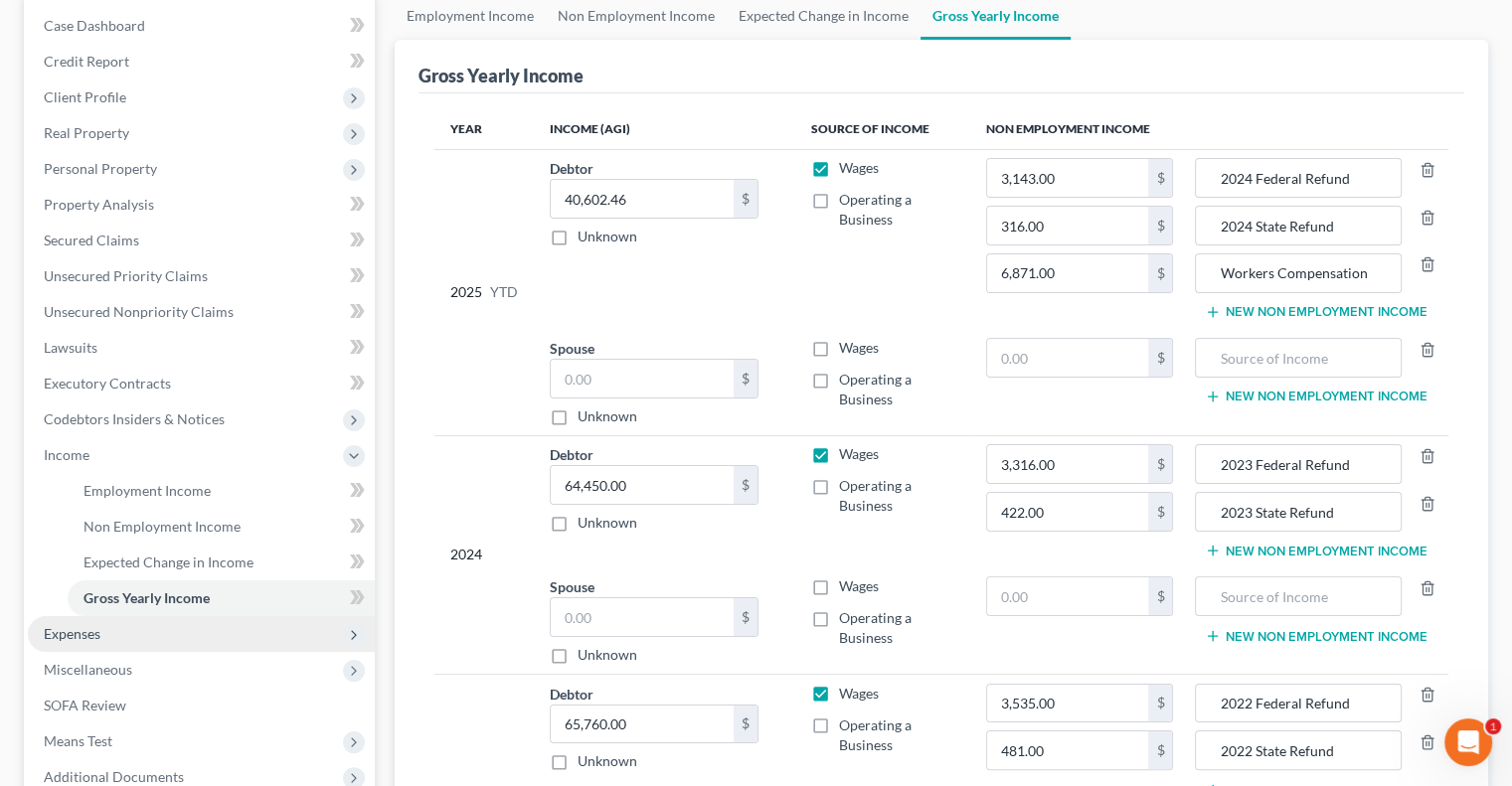click on "Expenses" at bounding box center [72, 633] 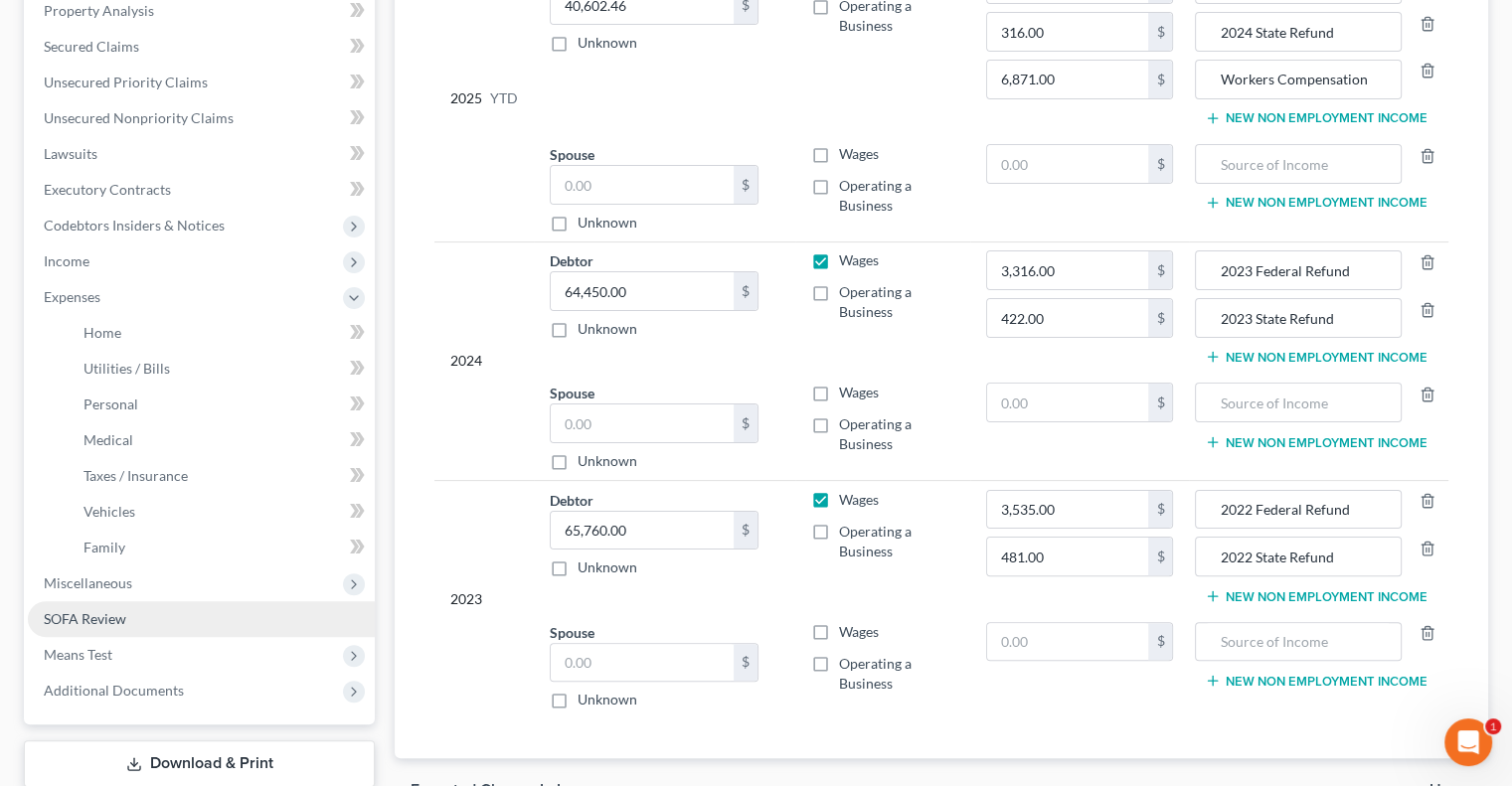 scroll, scrollTop: 397, scrollLeft: 0, axis: vertical 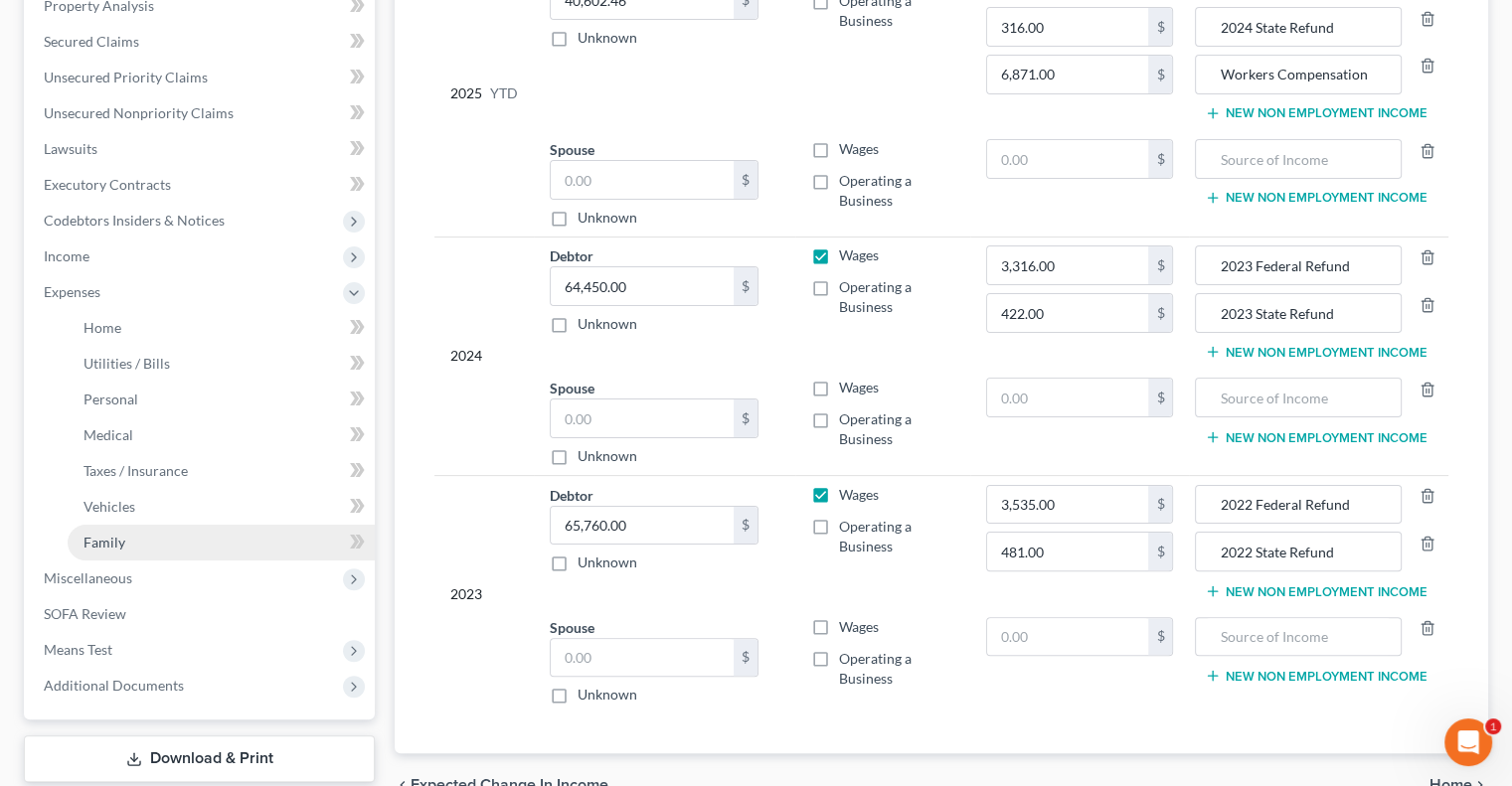 click on "Family" at bounding box center [104, 542] 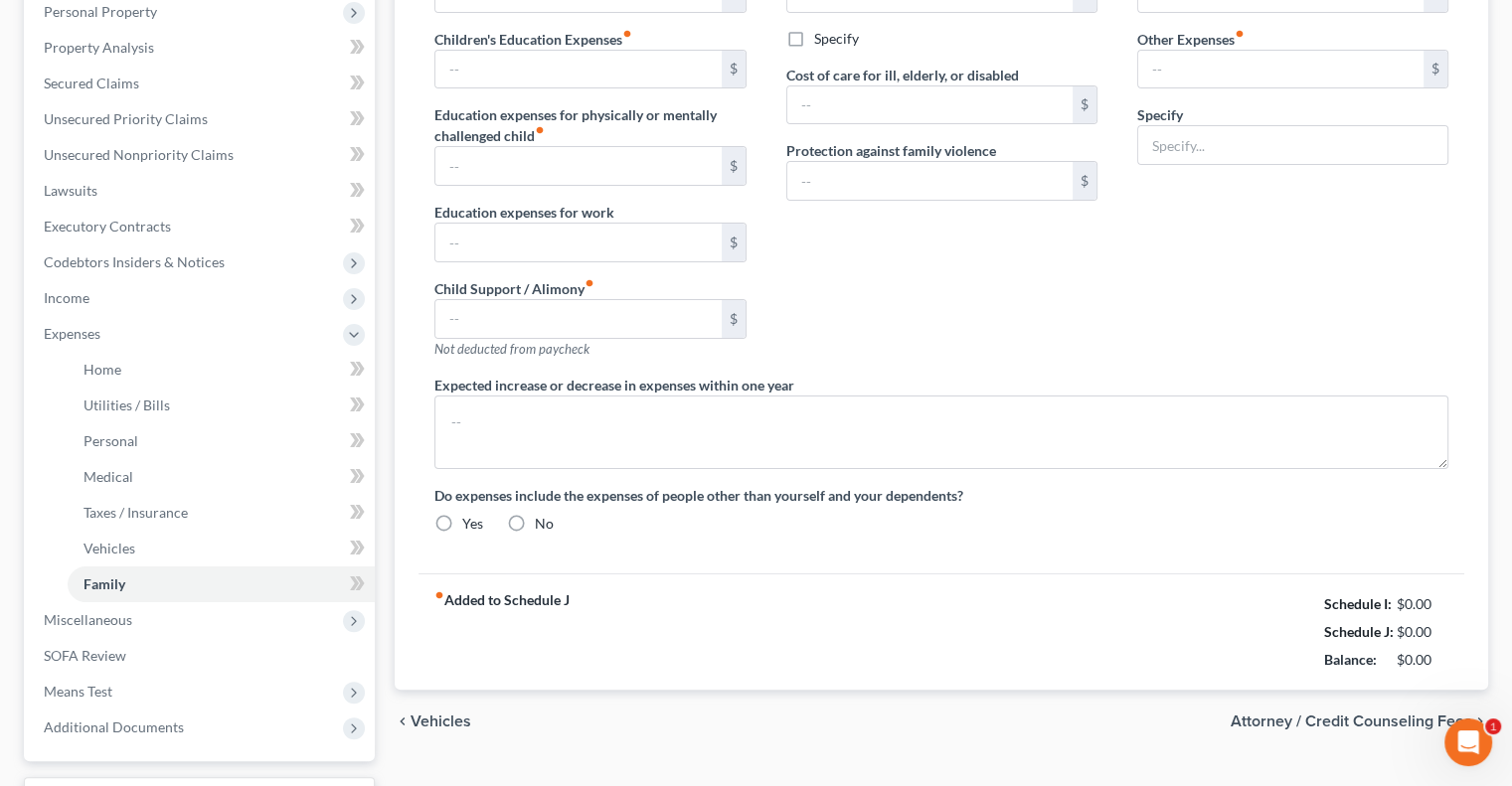 type on "0.00" 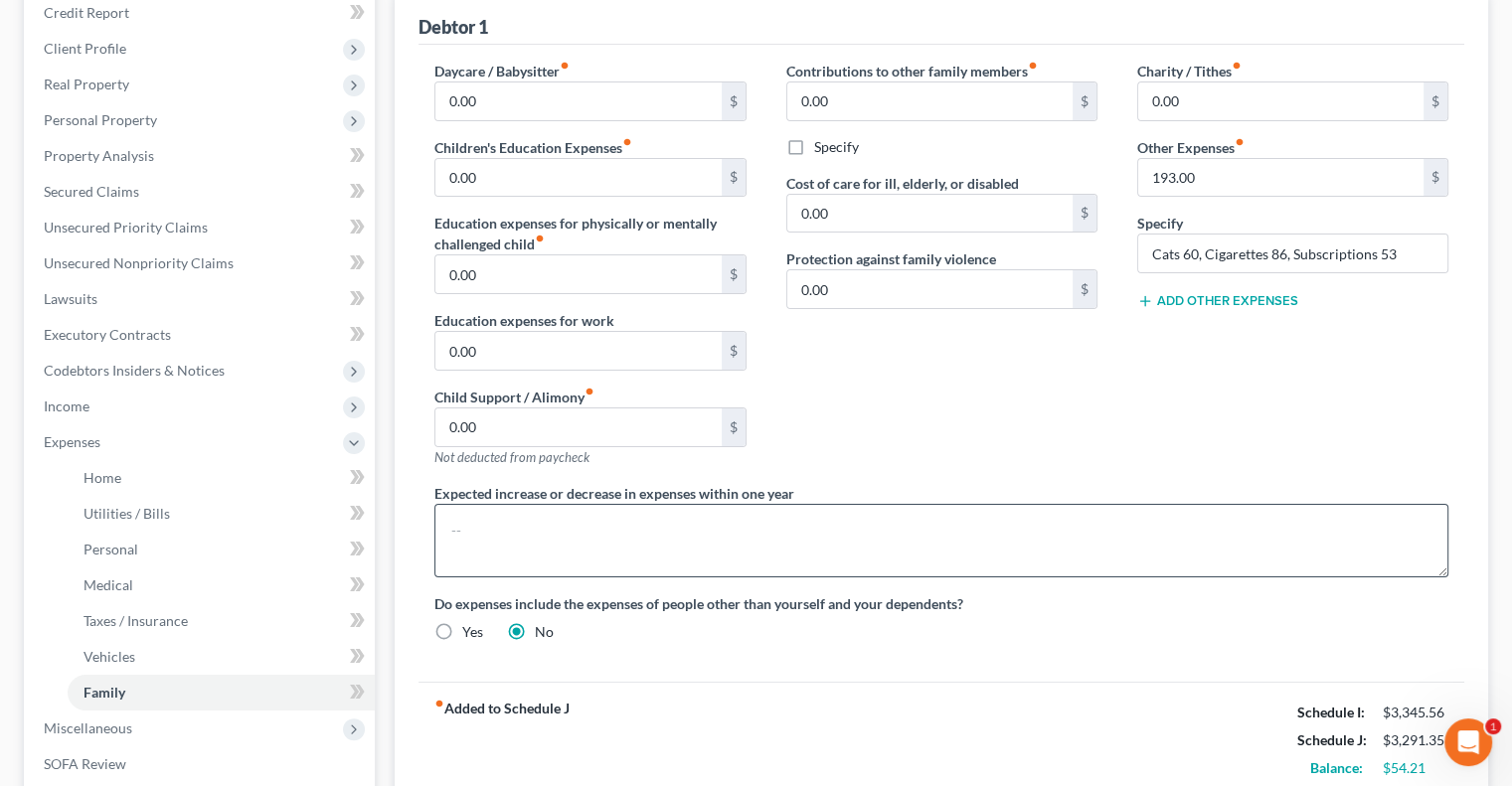 scroll, scrollTop: 298, scrollLeft: 0, axis: vertical 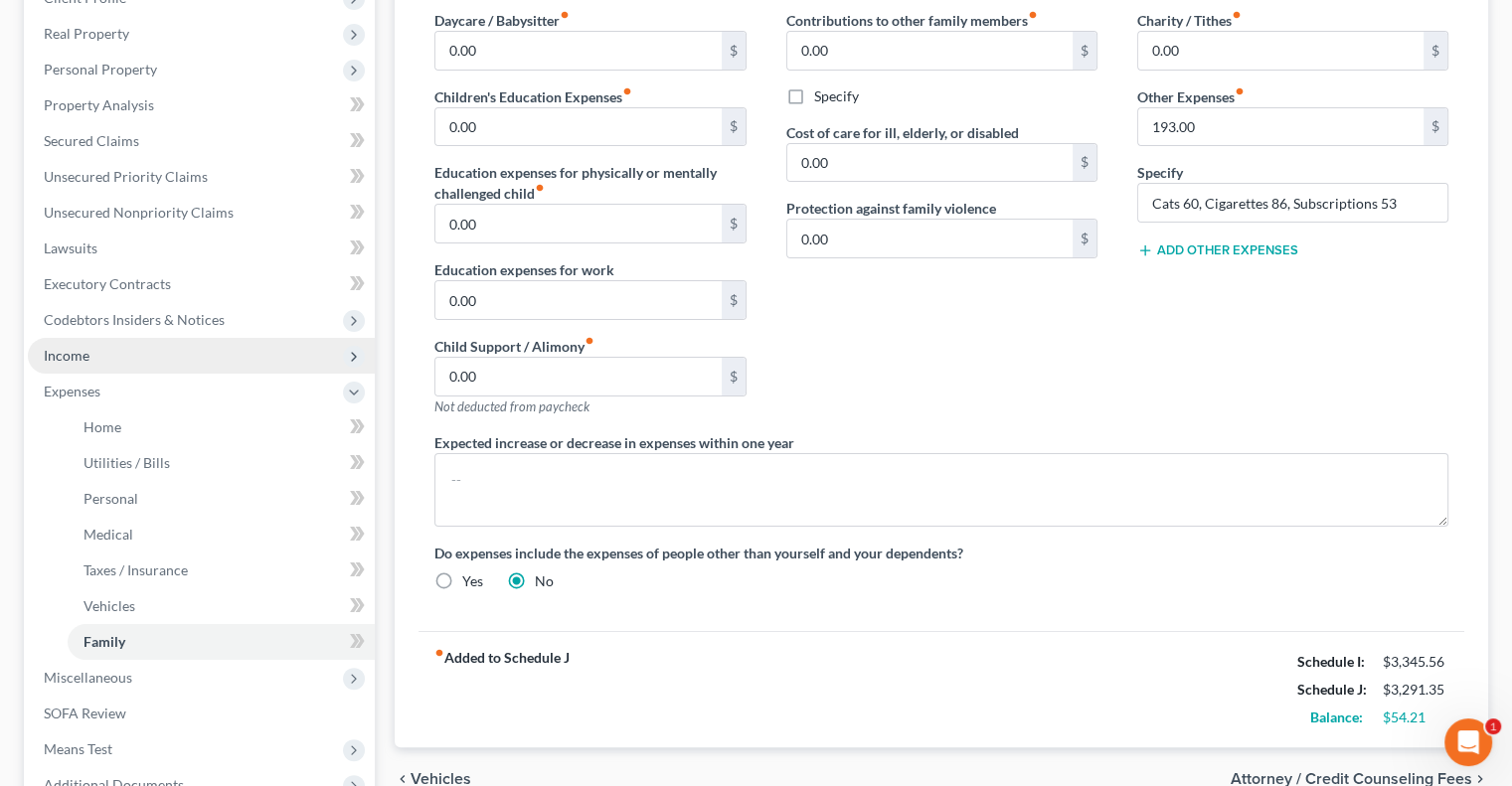 click on "Income" at bounding box center (67, 355) 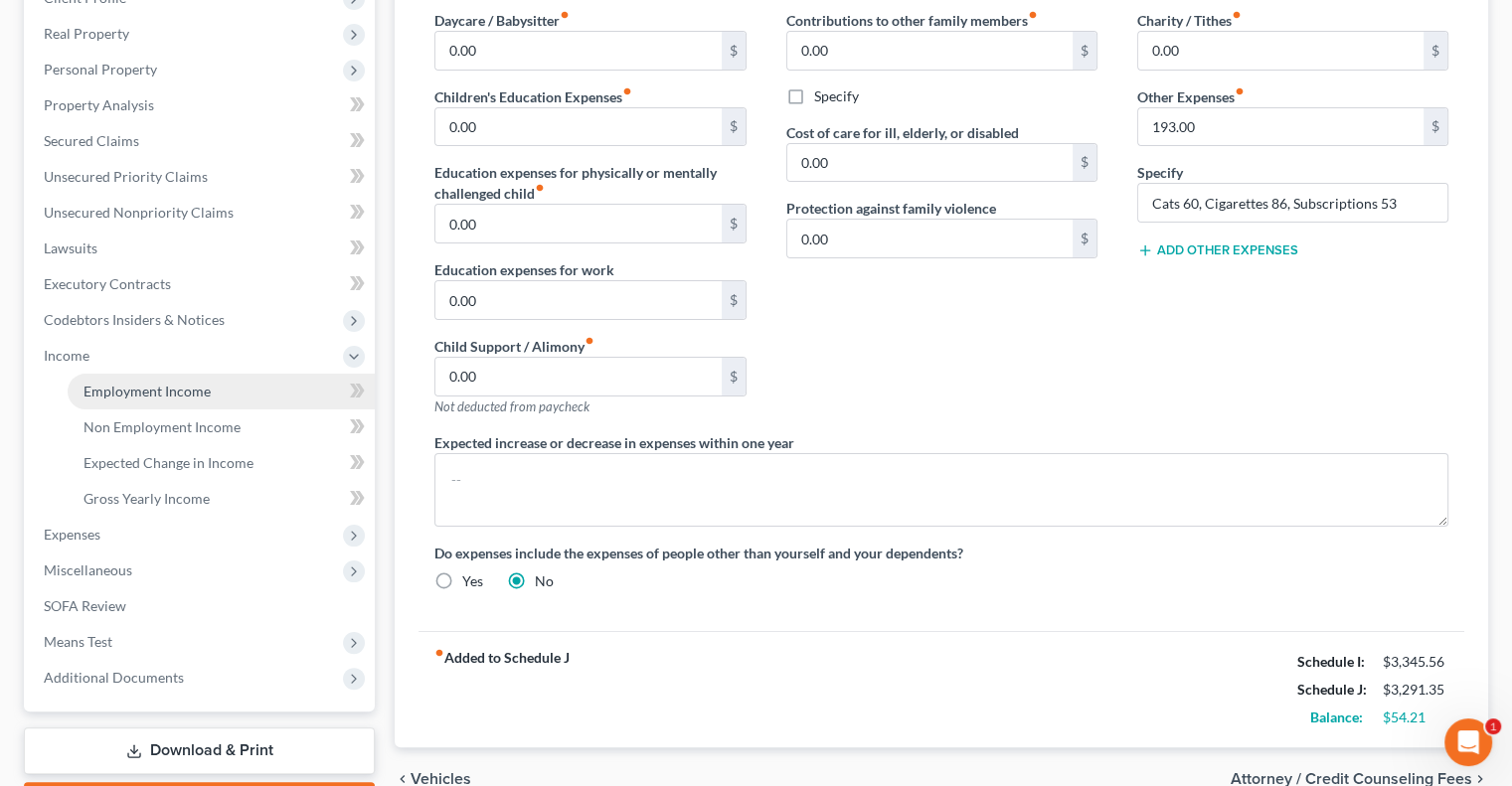 click on "Employment Income" at bounding box center (147, 391) 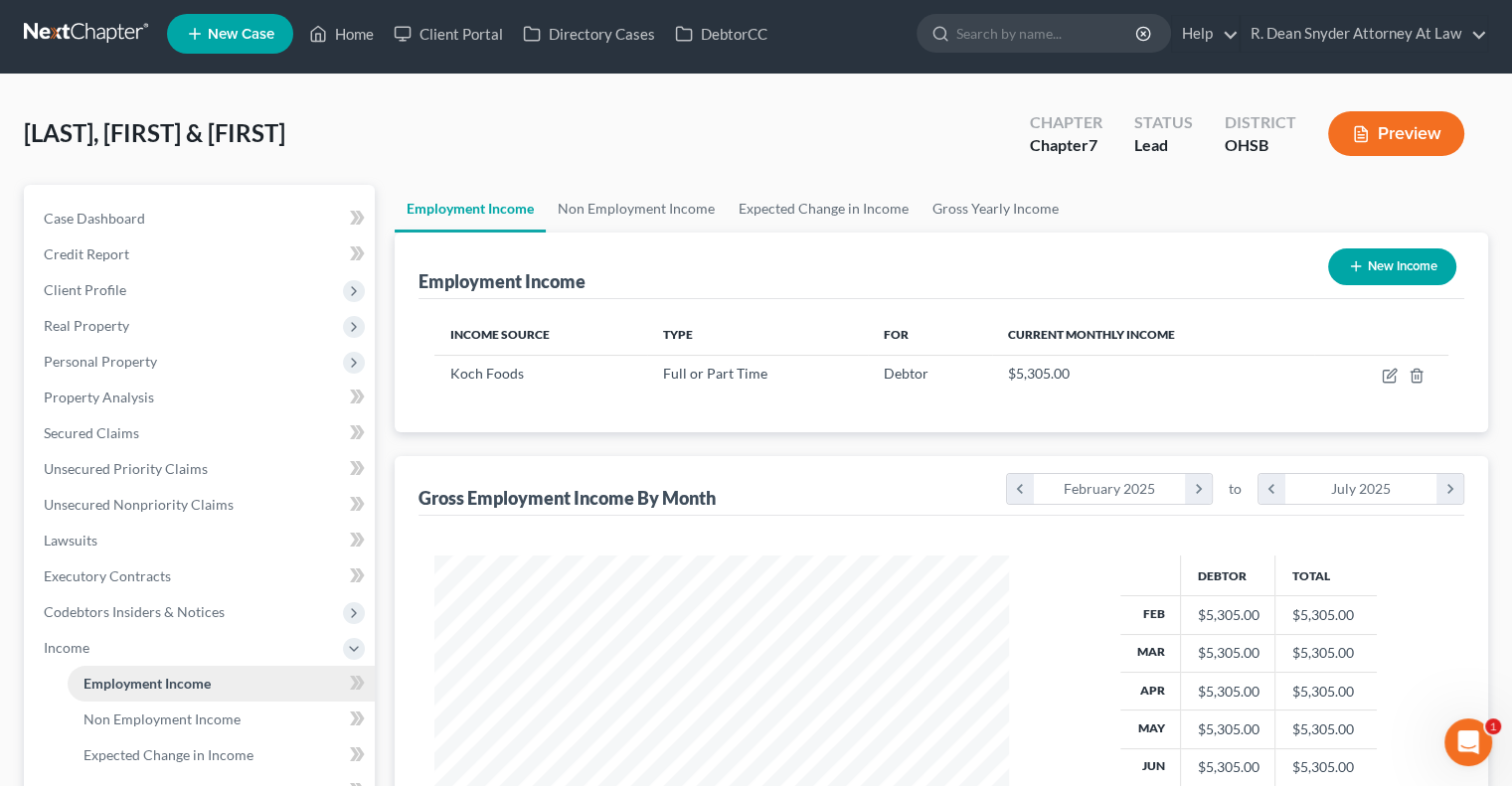 scroll, scrollTop: 0, scrollLeft: 0, axis: both 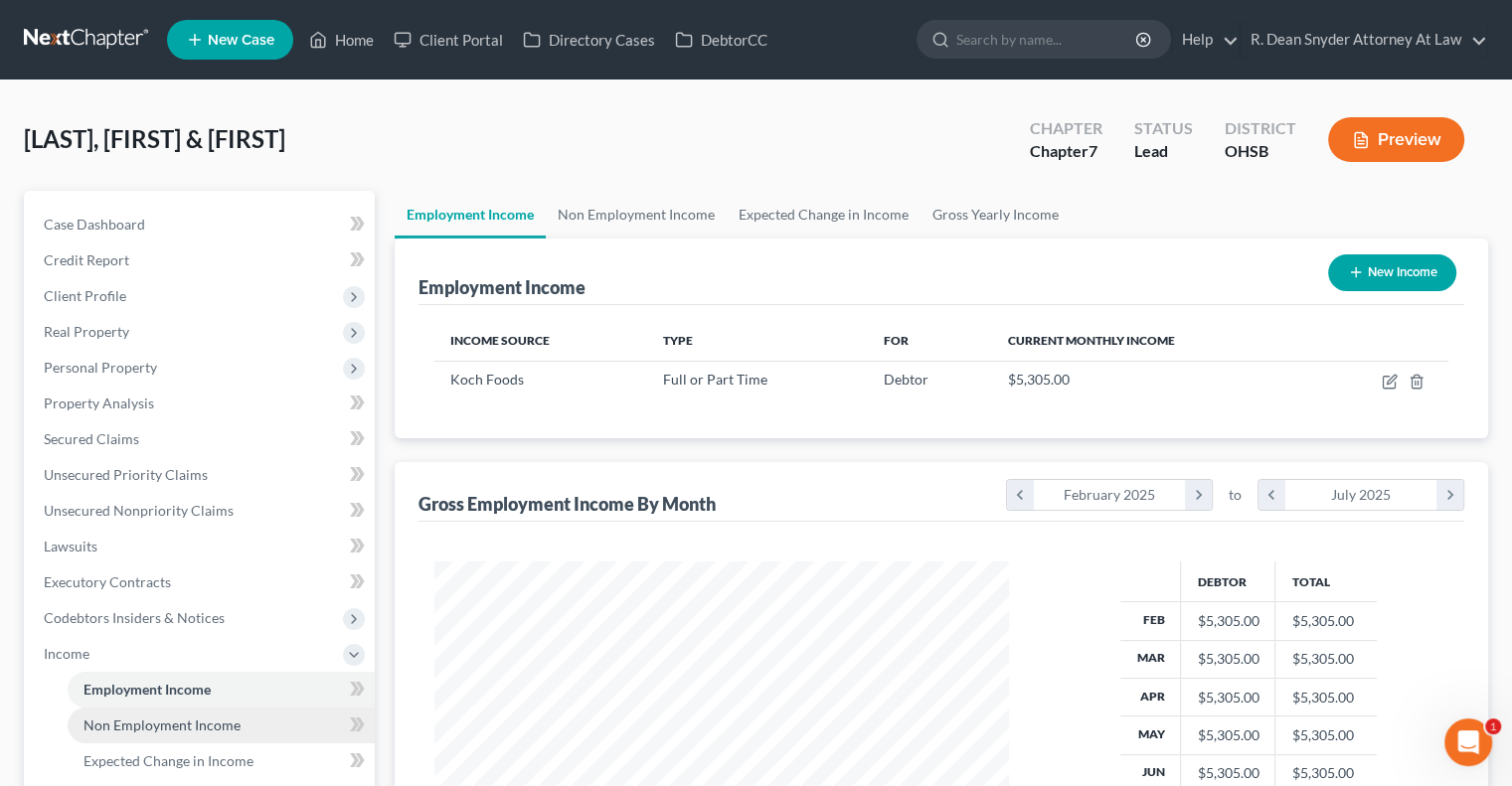 click on "Non Employment Income" at bounding box center (162, 724) 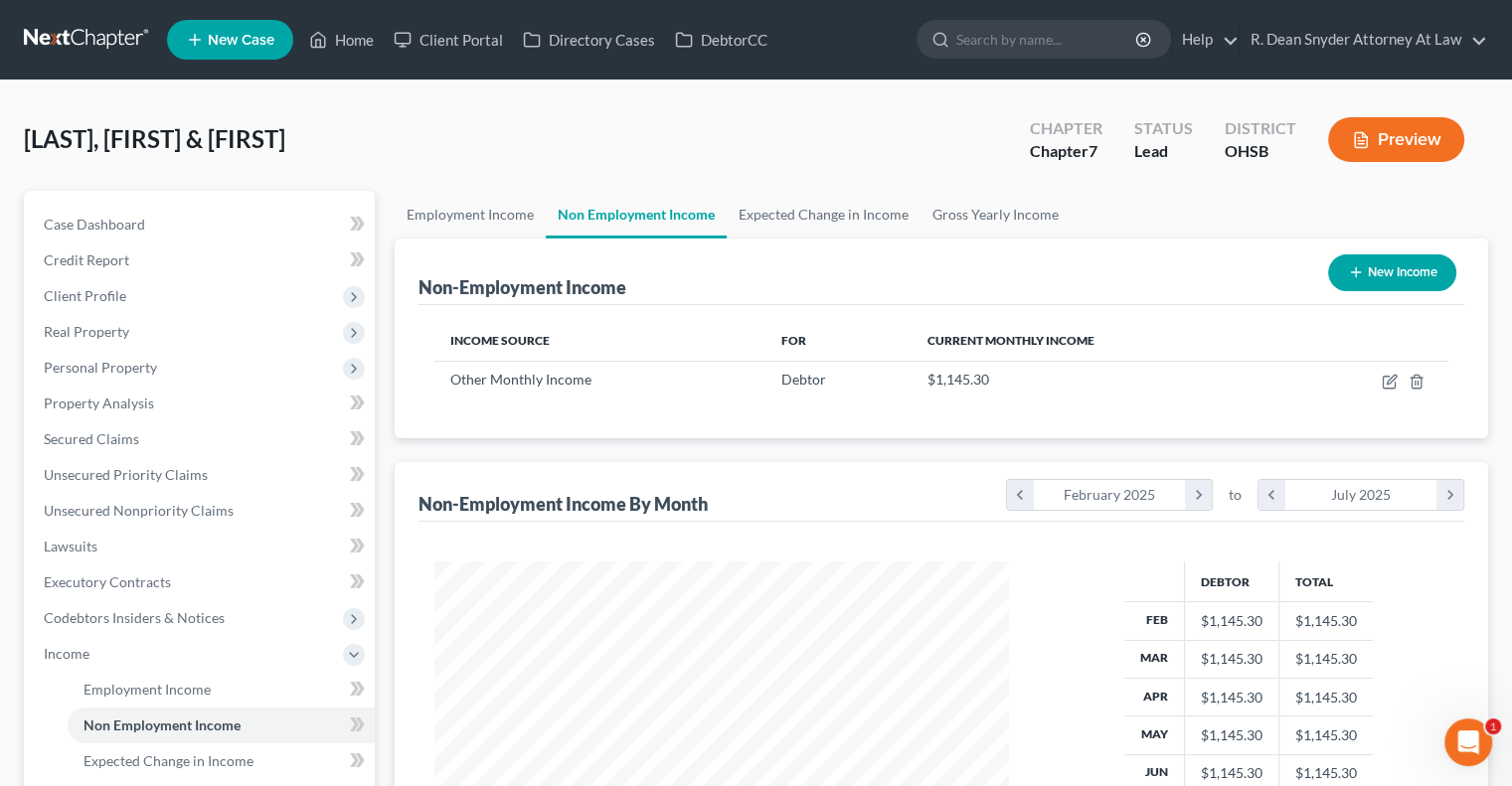 scroll, scrollTop: 993324, scrollLeft: 993468, axis: both 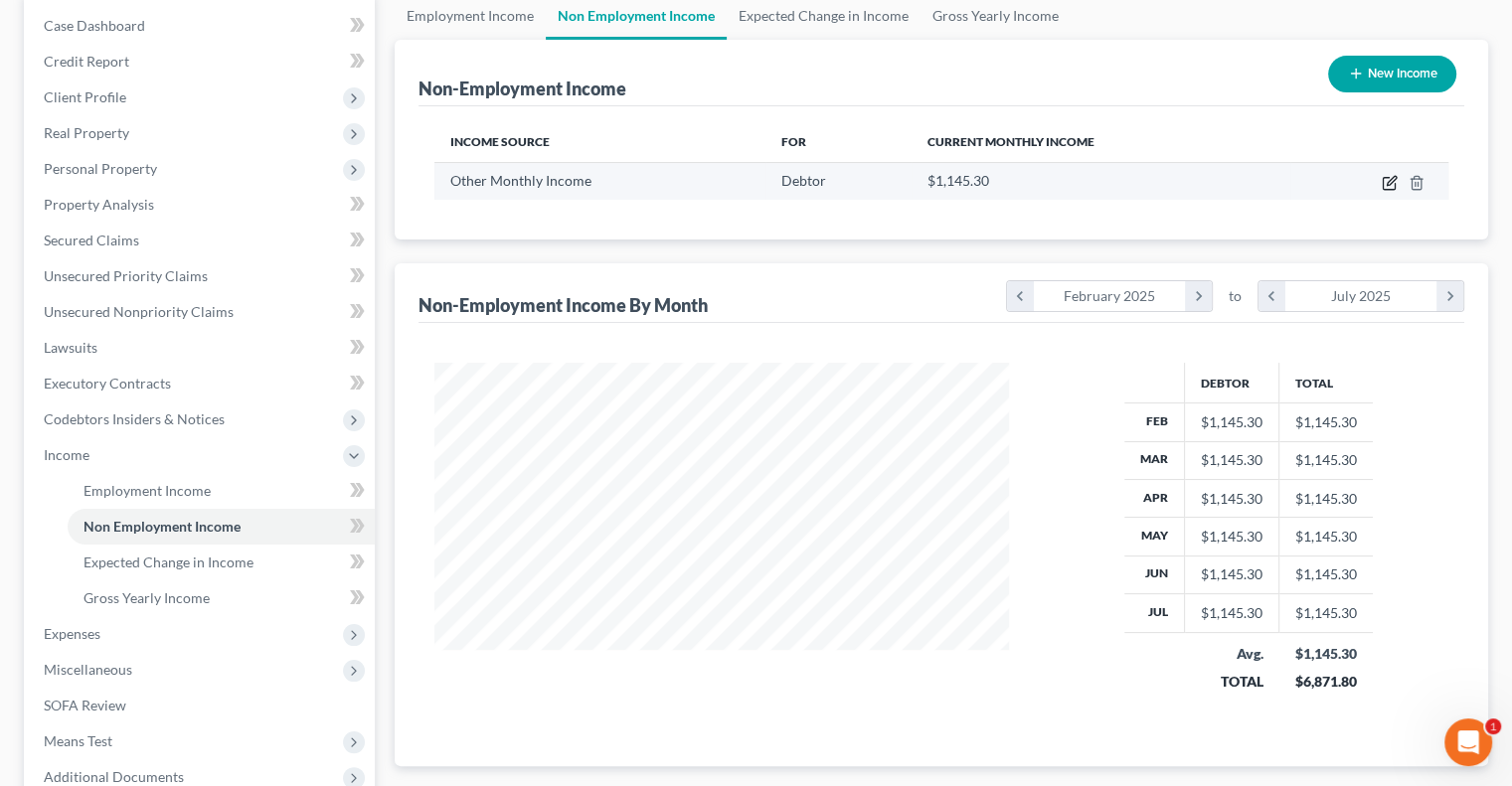 click 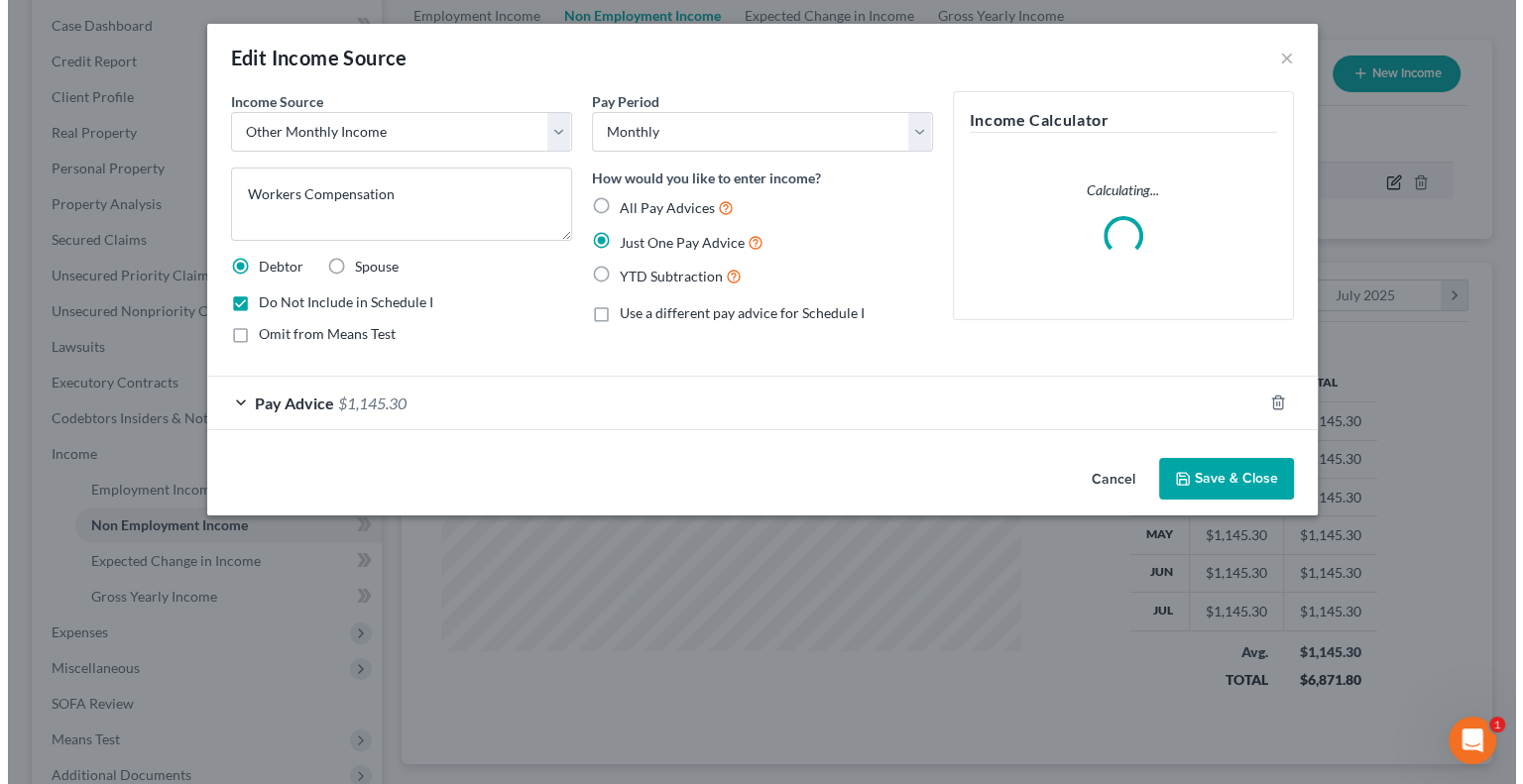scroll, scrollTop: 990797, scrollLeft: 990917, axis: both 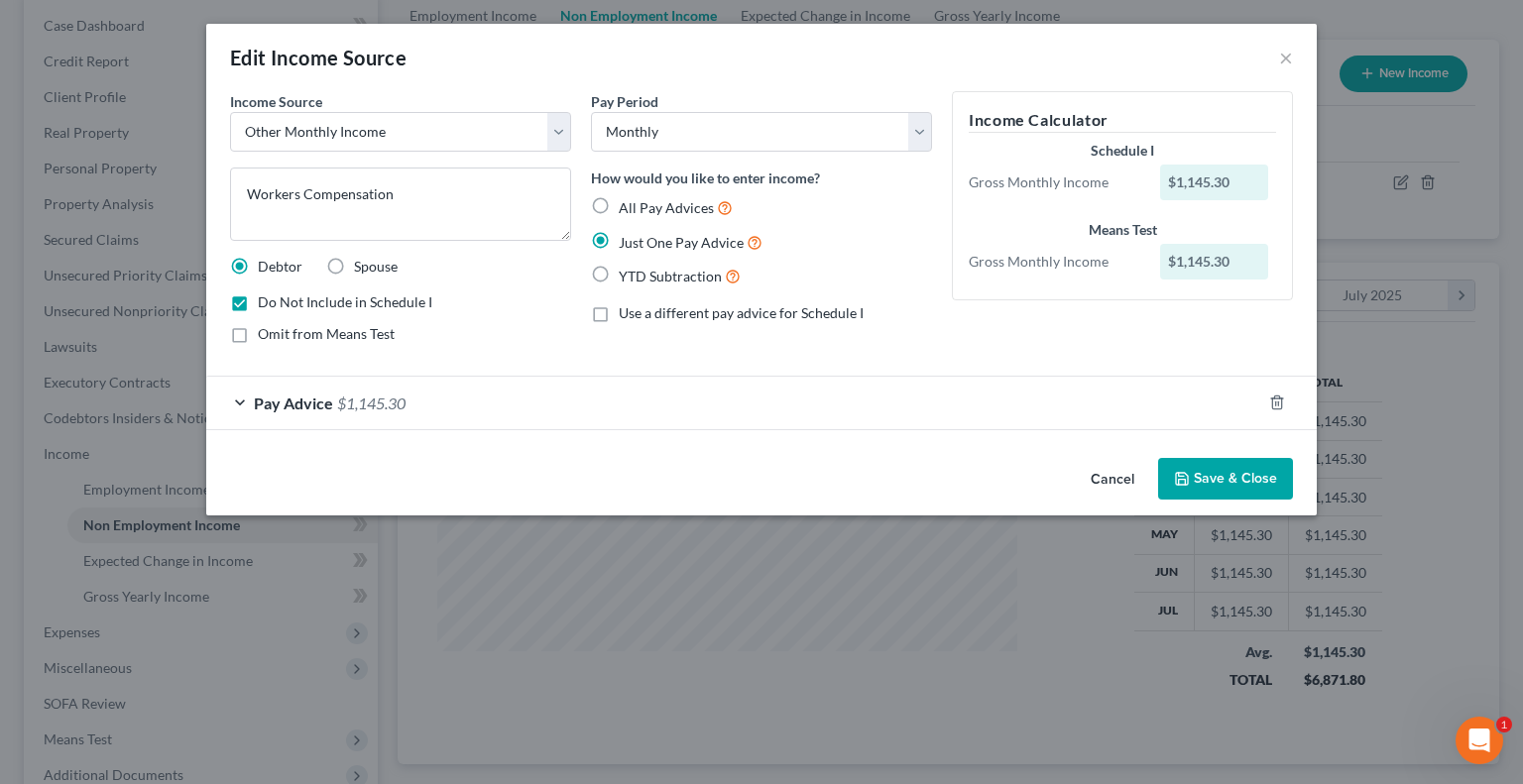 click on "Save & Close" at bounding box center (1226, 479) 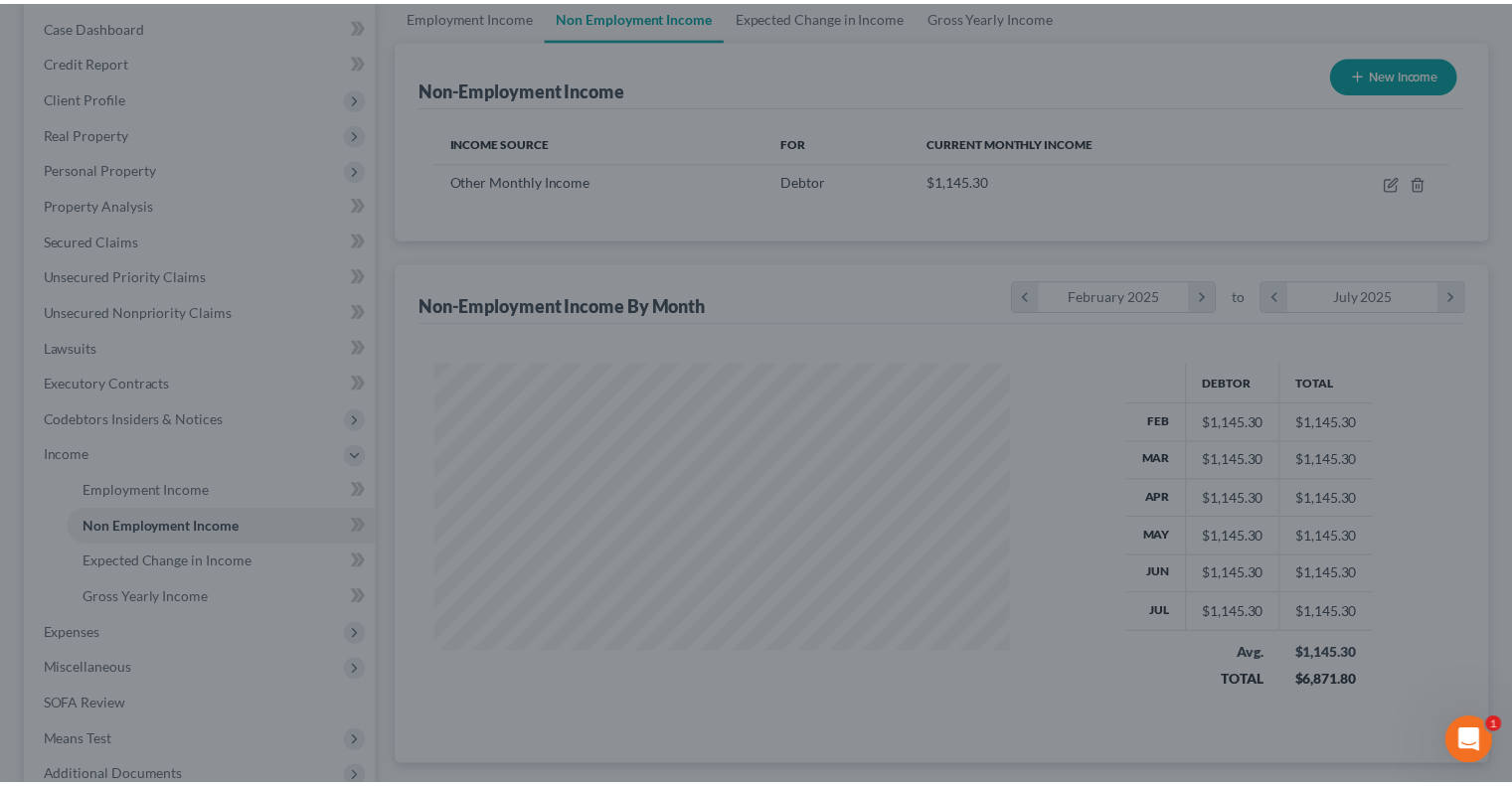 scroll, scrollTop: 354, scrollLeft: 613, axis: both 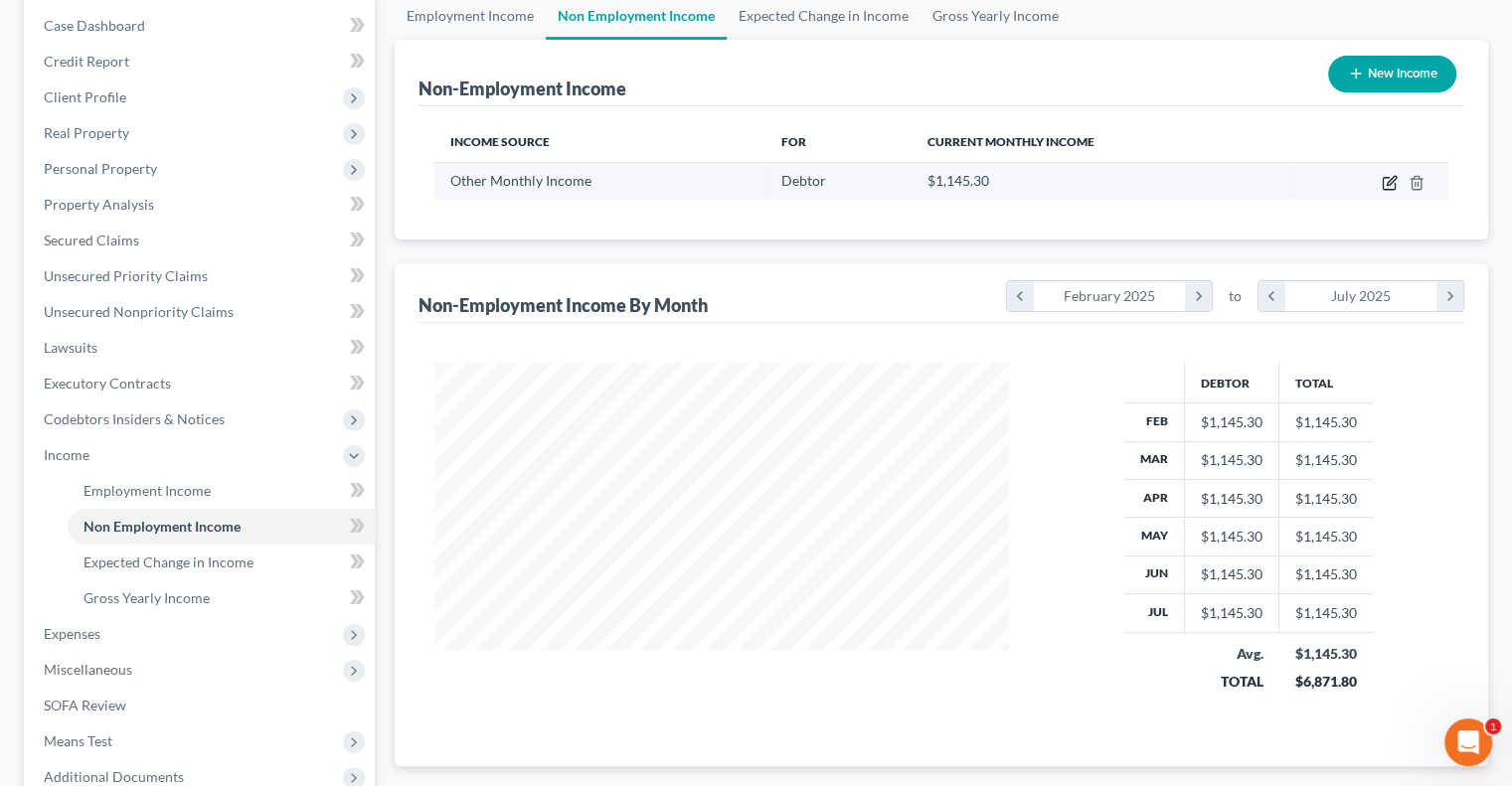 click 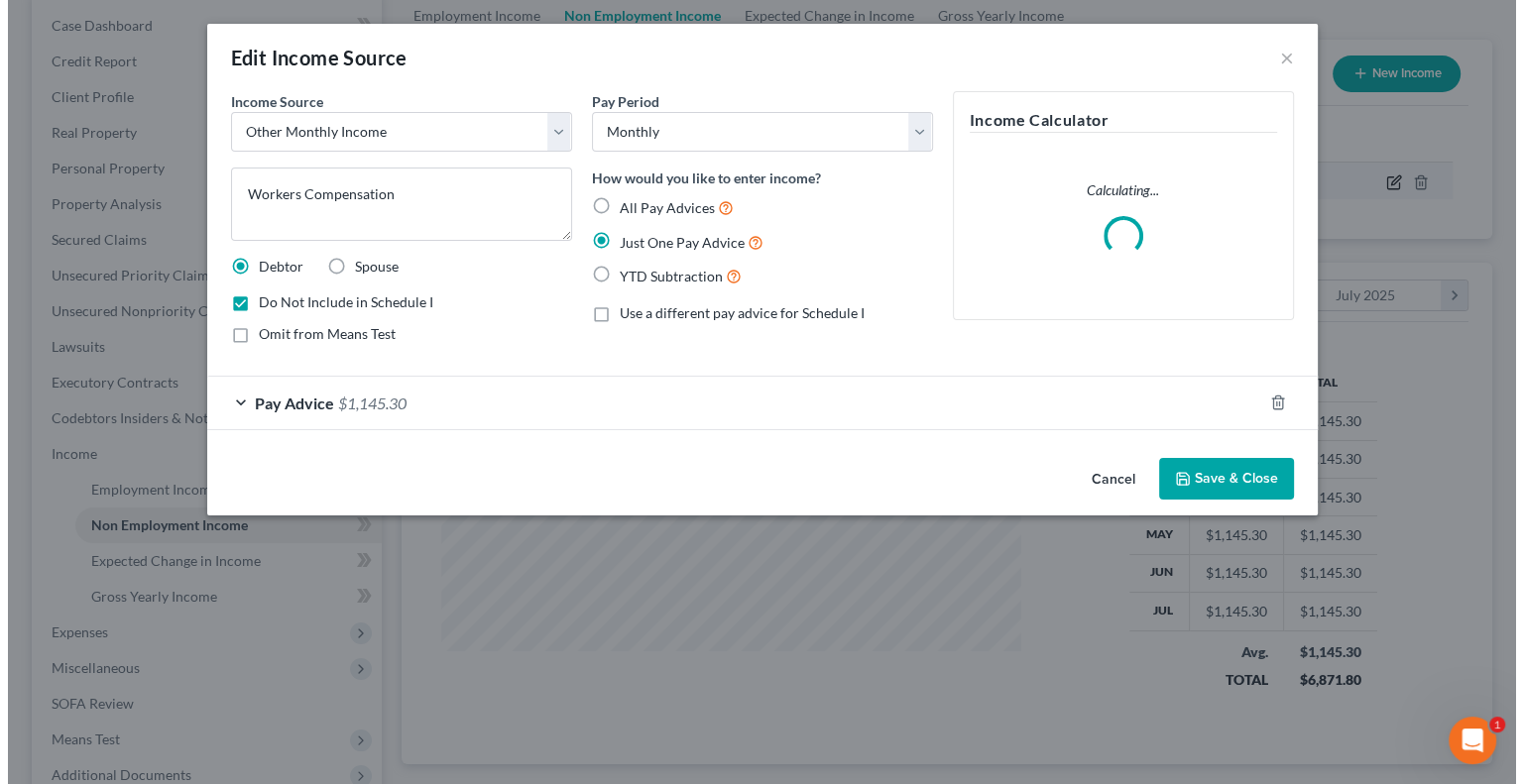 scroll, scrollTop: 990797, scrollLeft: 990917, axis: both 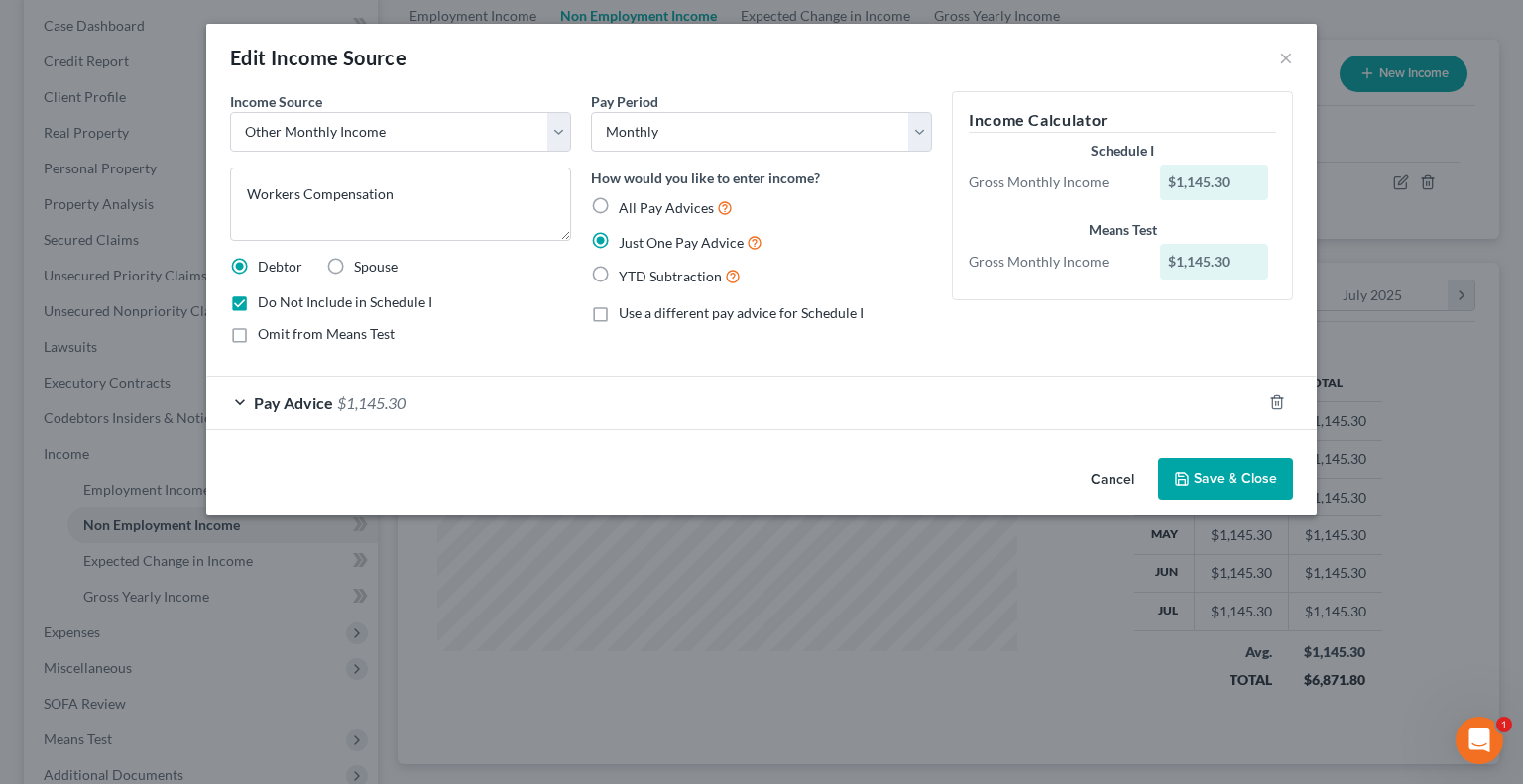 click on "Save & Close" at bounding box center (1226, 479) 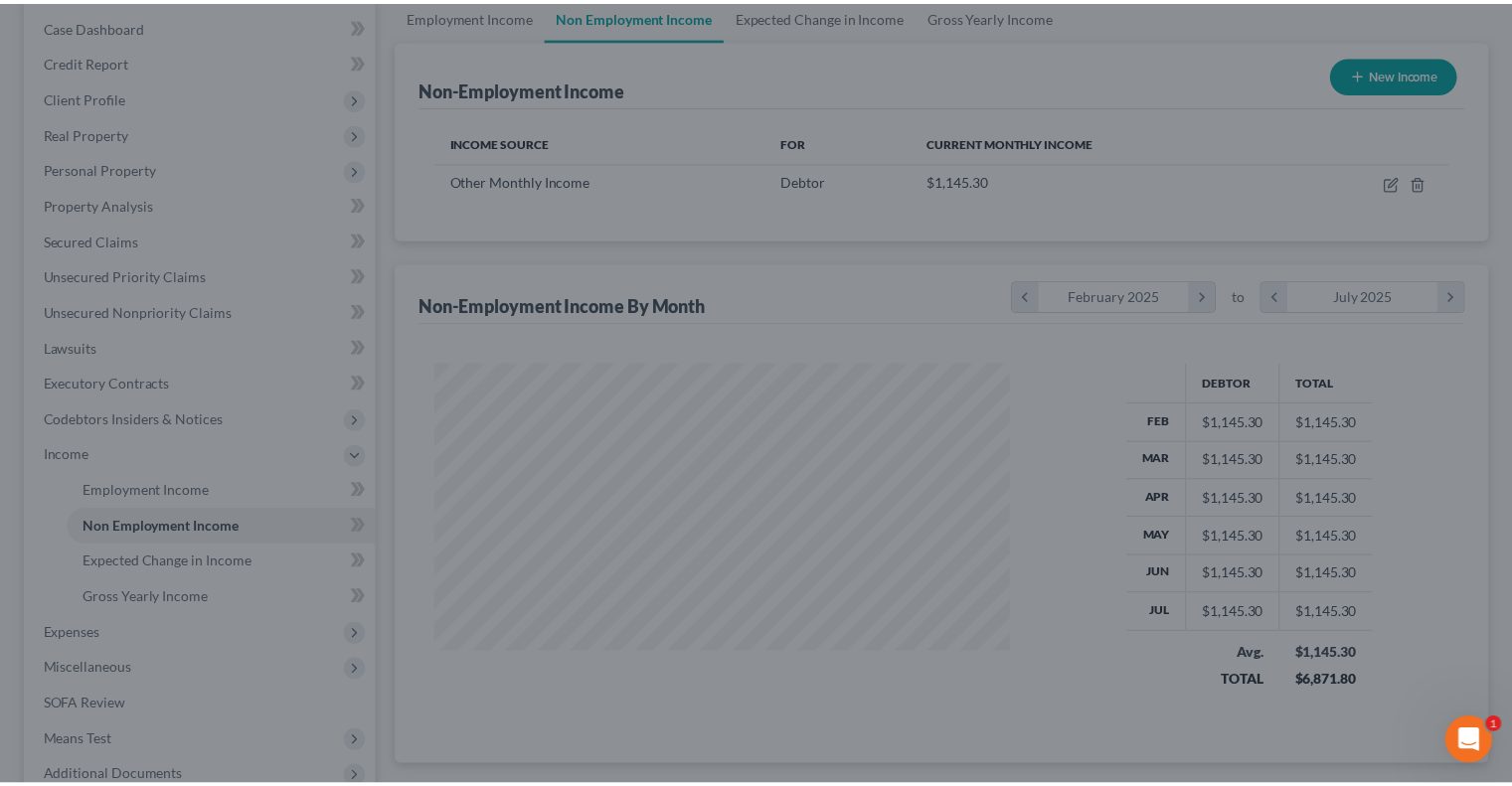 scroll, scrollTop: 354, scrollLeft: 613, axis: both 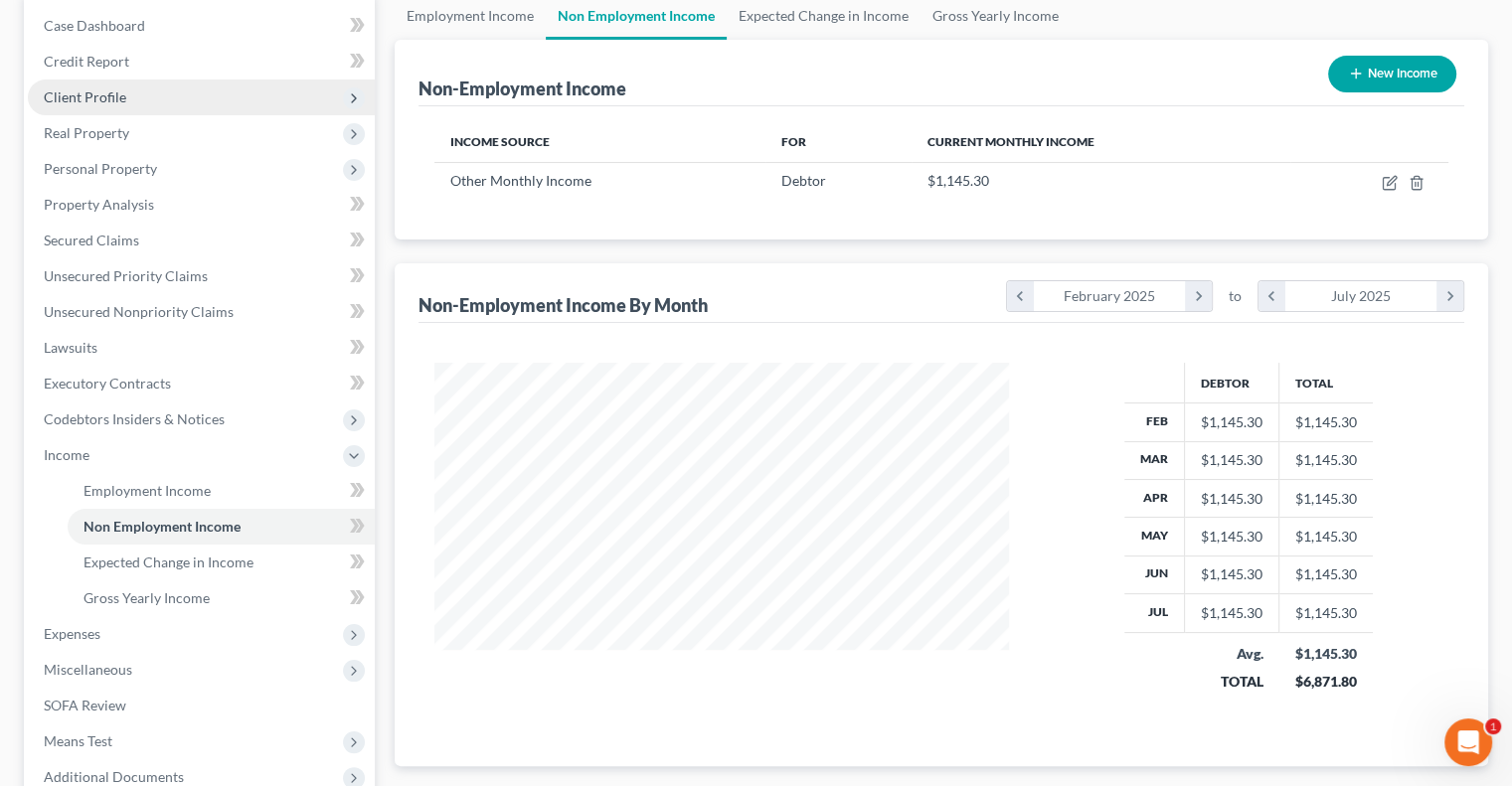 click on "Client Profile" at bounding box center [84, 96] 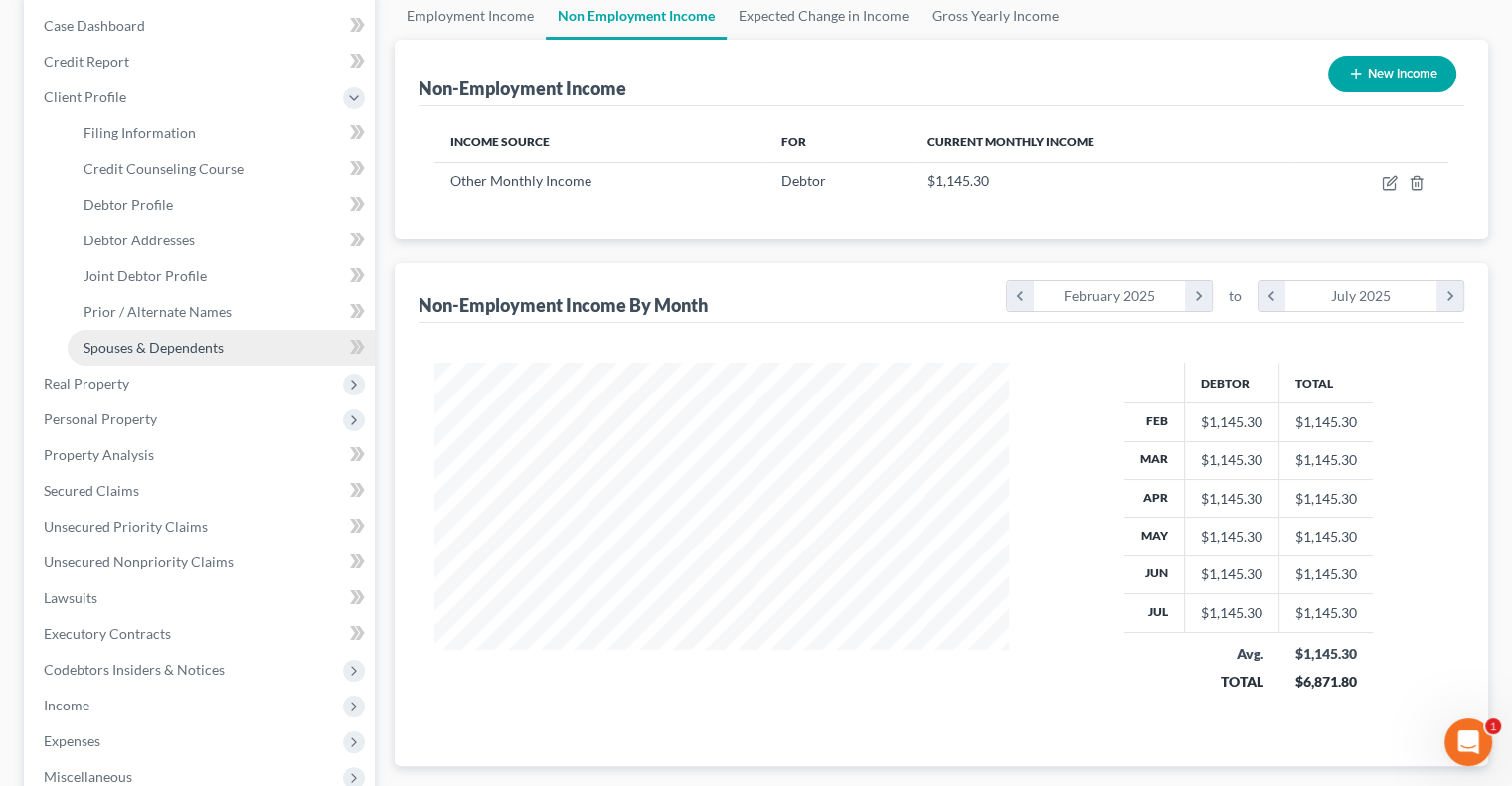 click on "Spouses & Dependents" at bounding box center [153, 347] 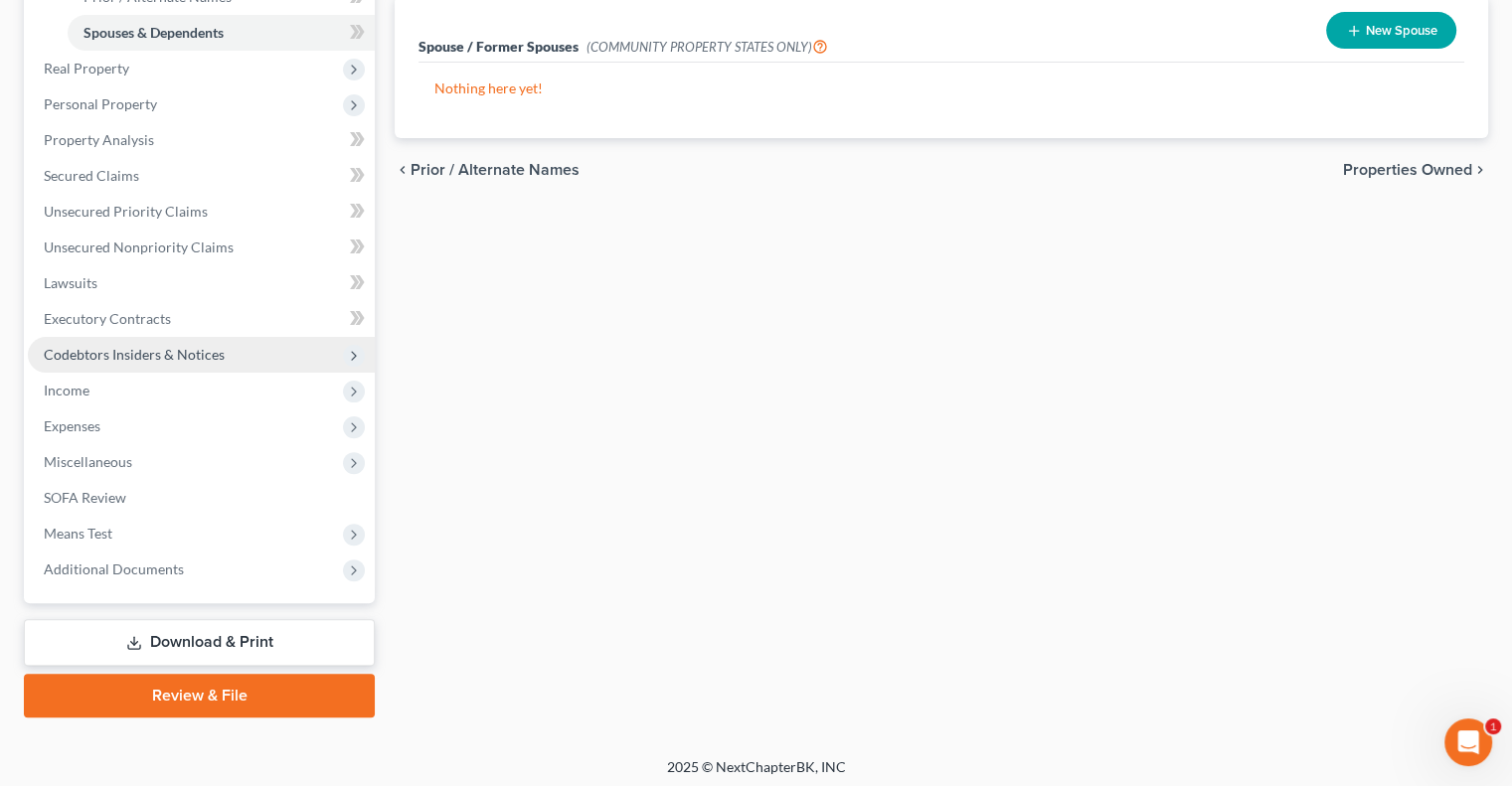 scroll, scrollTop: 519, scrollLeft: 0, axis: vertical 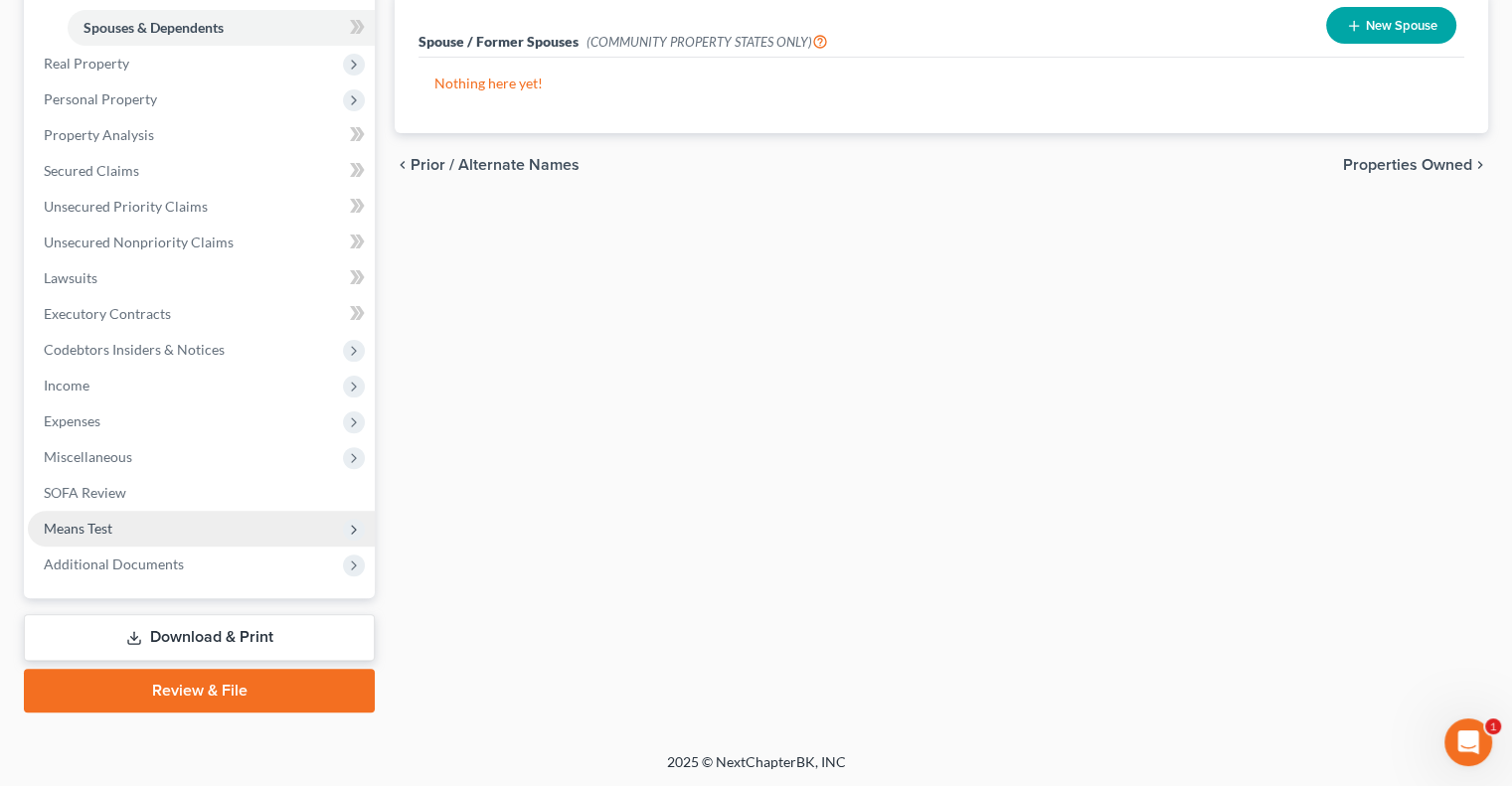 click on "Means Test" at bounding box center [201, 529] 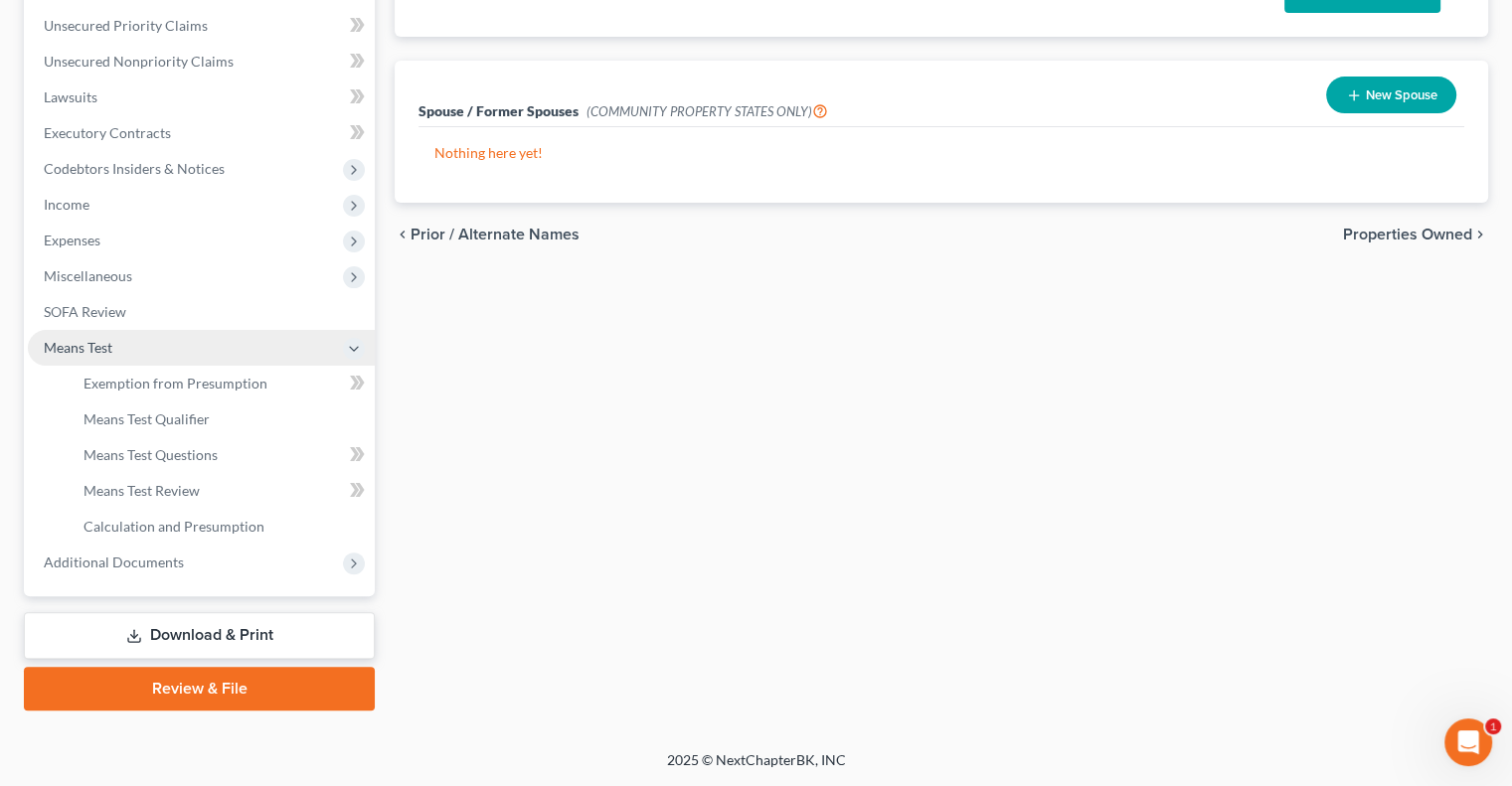 scroll, scrollTop: 447, scrollLeft: 0, axis: vertical 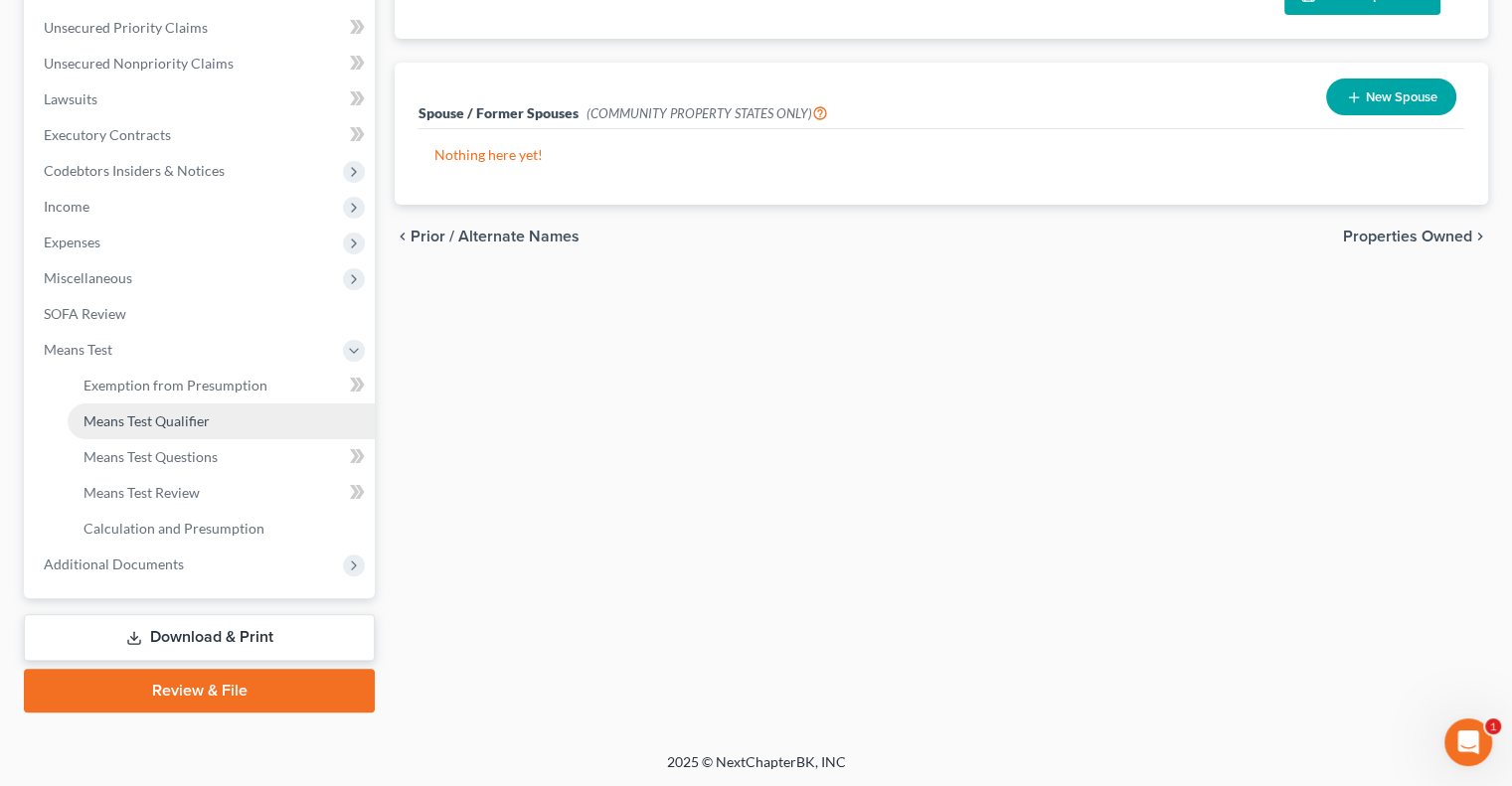 click on "Means Test Qualifier" at bounding box center (146, 420) 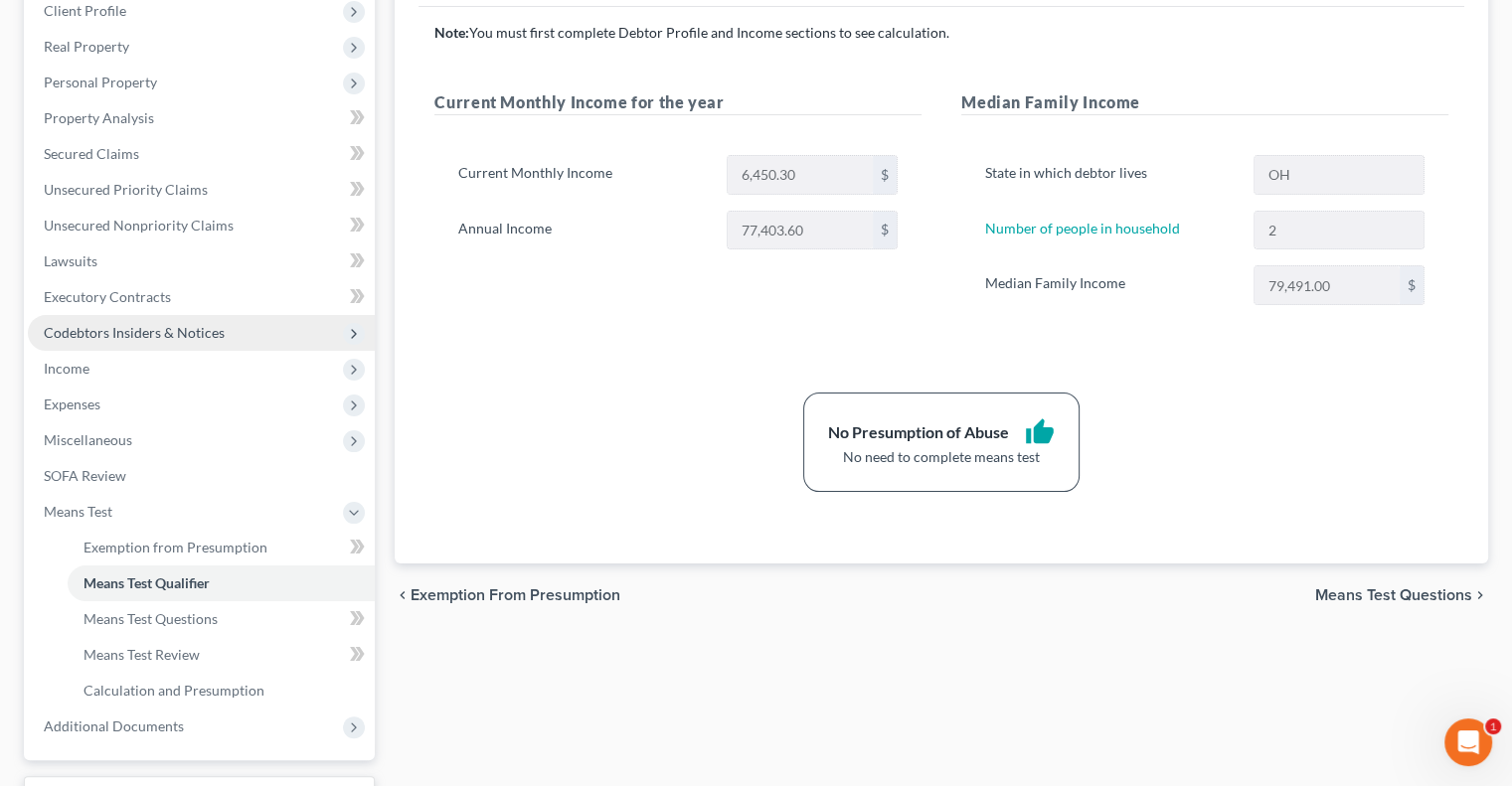 scroll, scrollTop: 298, scrollLeft: 0, axis: vertical 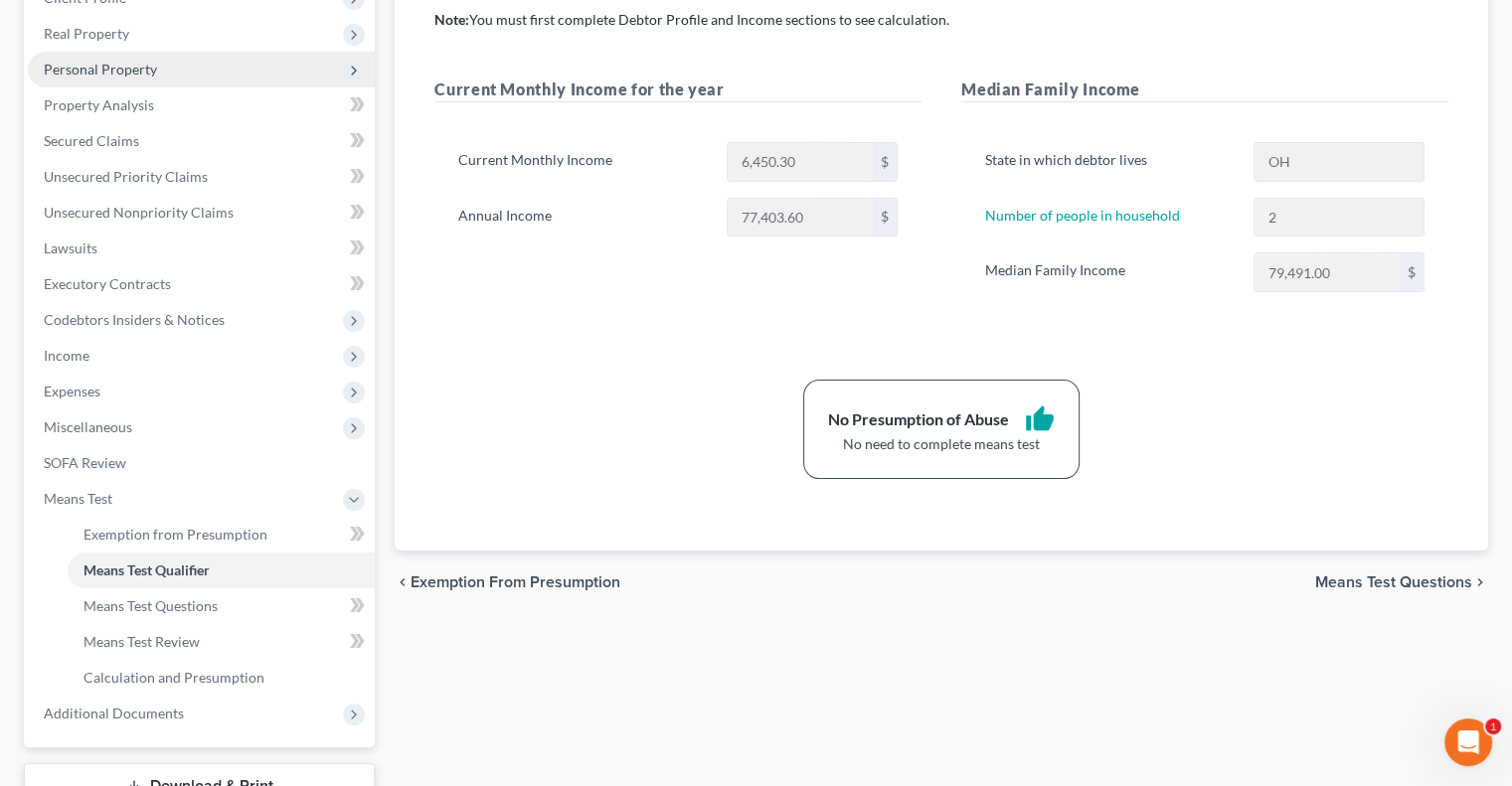 click on "Personal Property" at bounding box center (100, 69) 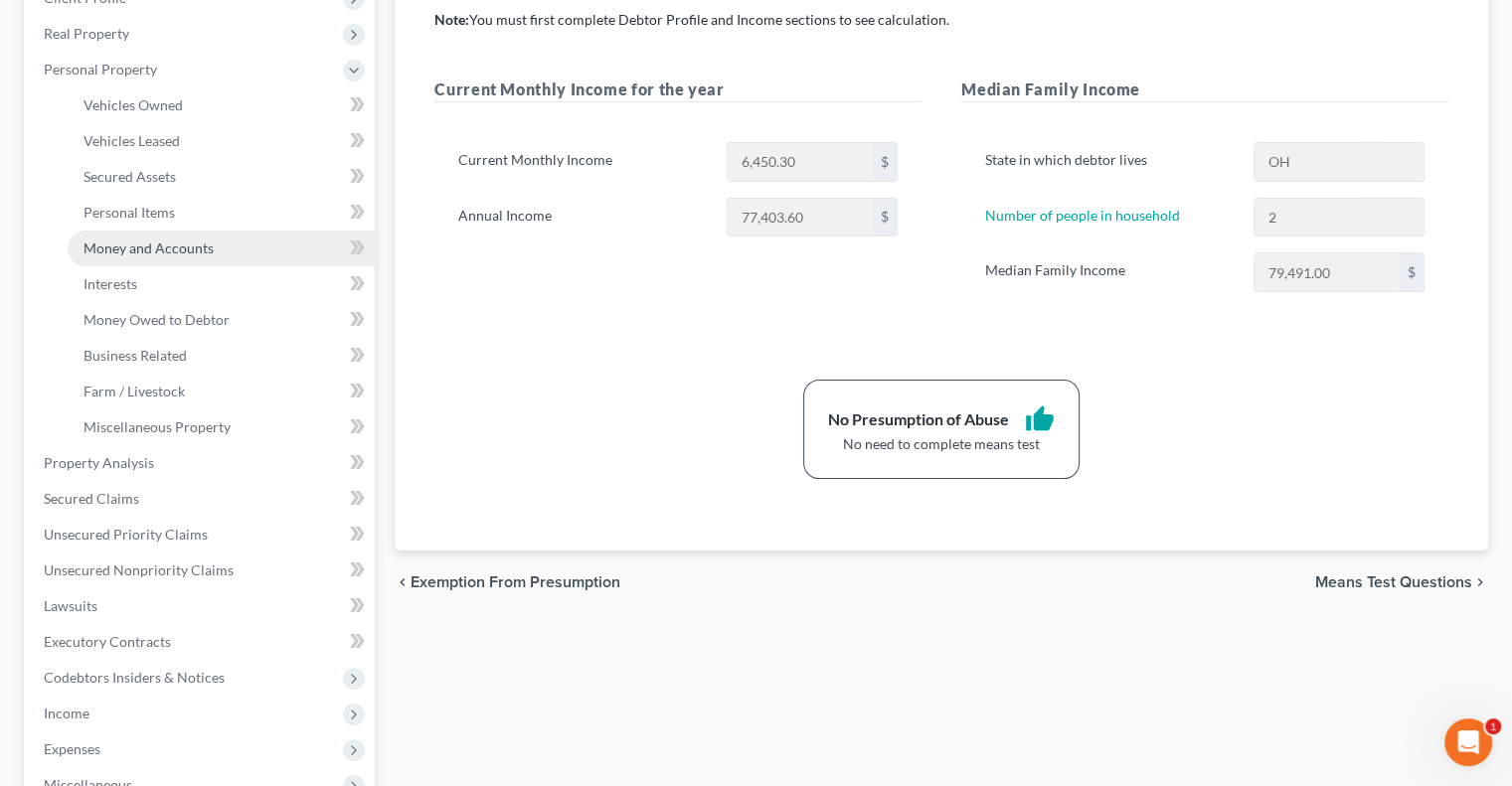 click on "Money and Accounts" at bounding box center [148, 247] 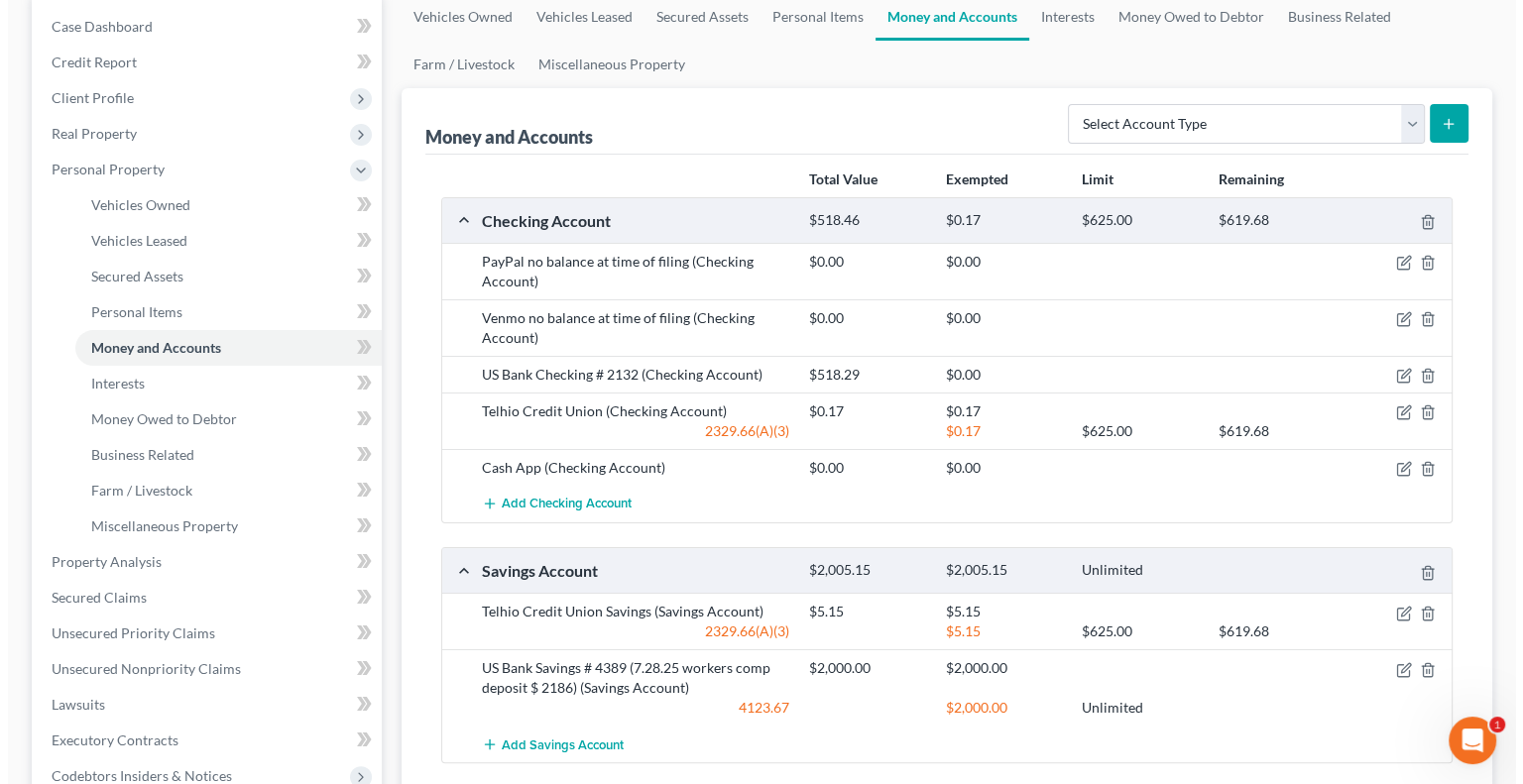 scroll, scrollTop: 198, scrollLeft: 0, axis: vertical 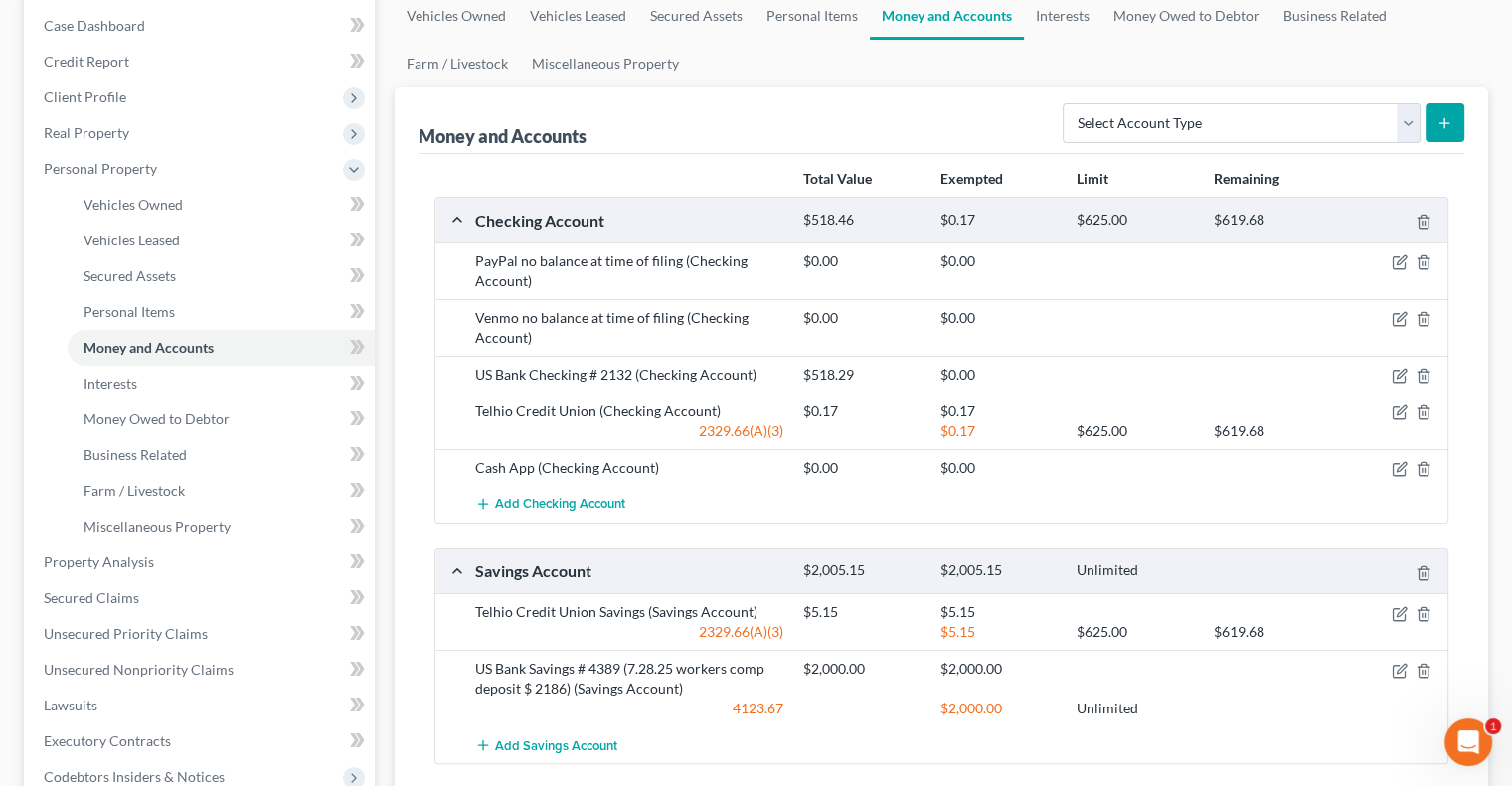 click on "$2,005.15" at bounding box center (861, 570) 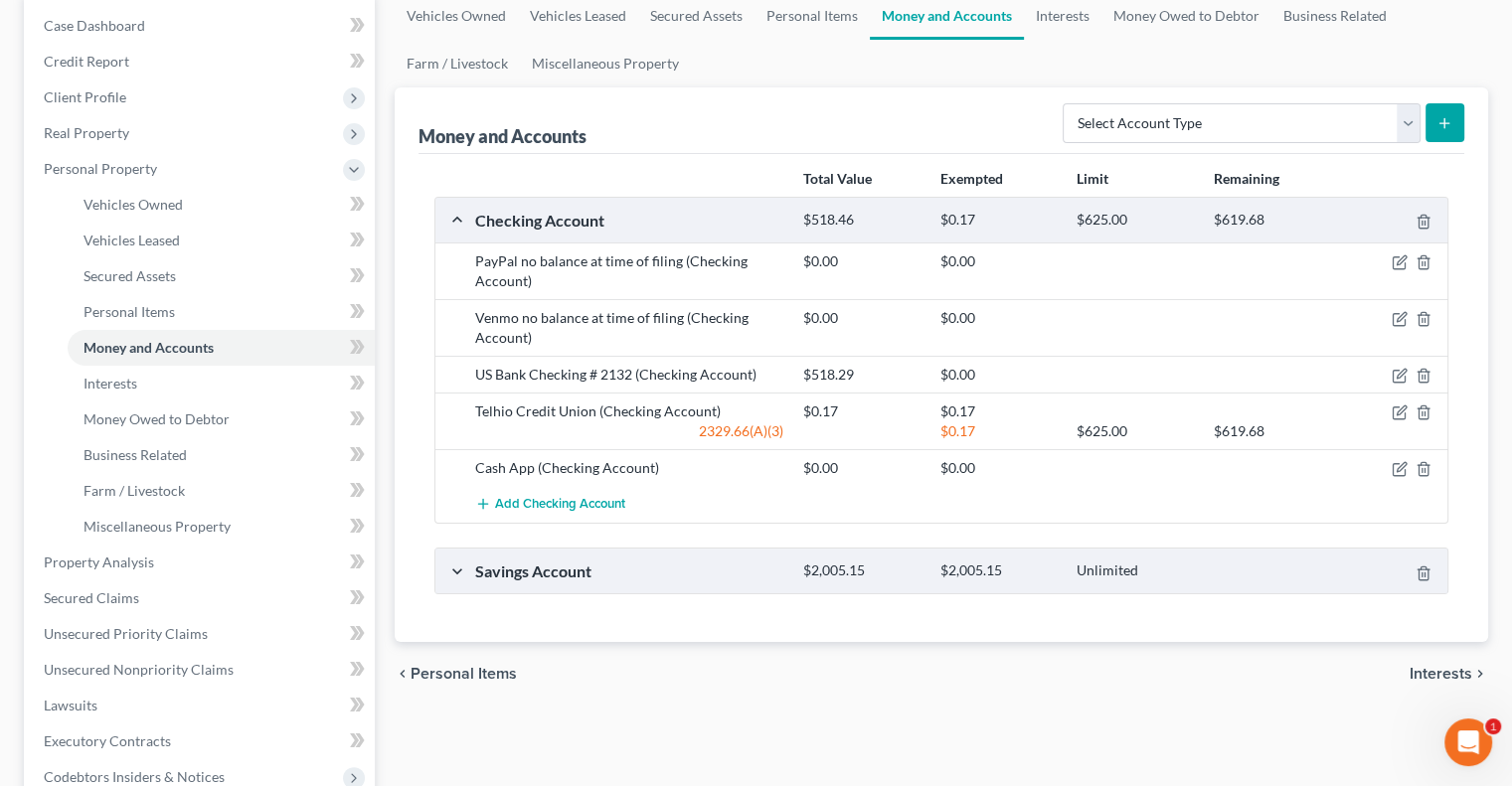 click on "$2,005.15" at bounding box center (861, 570) 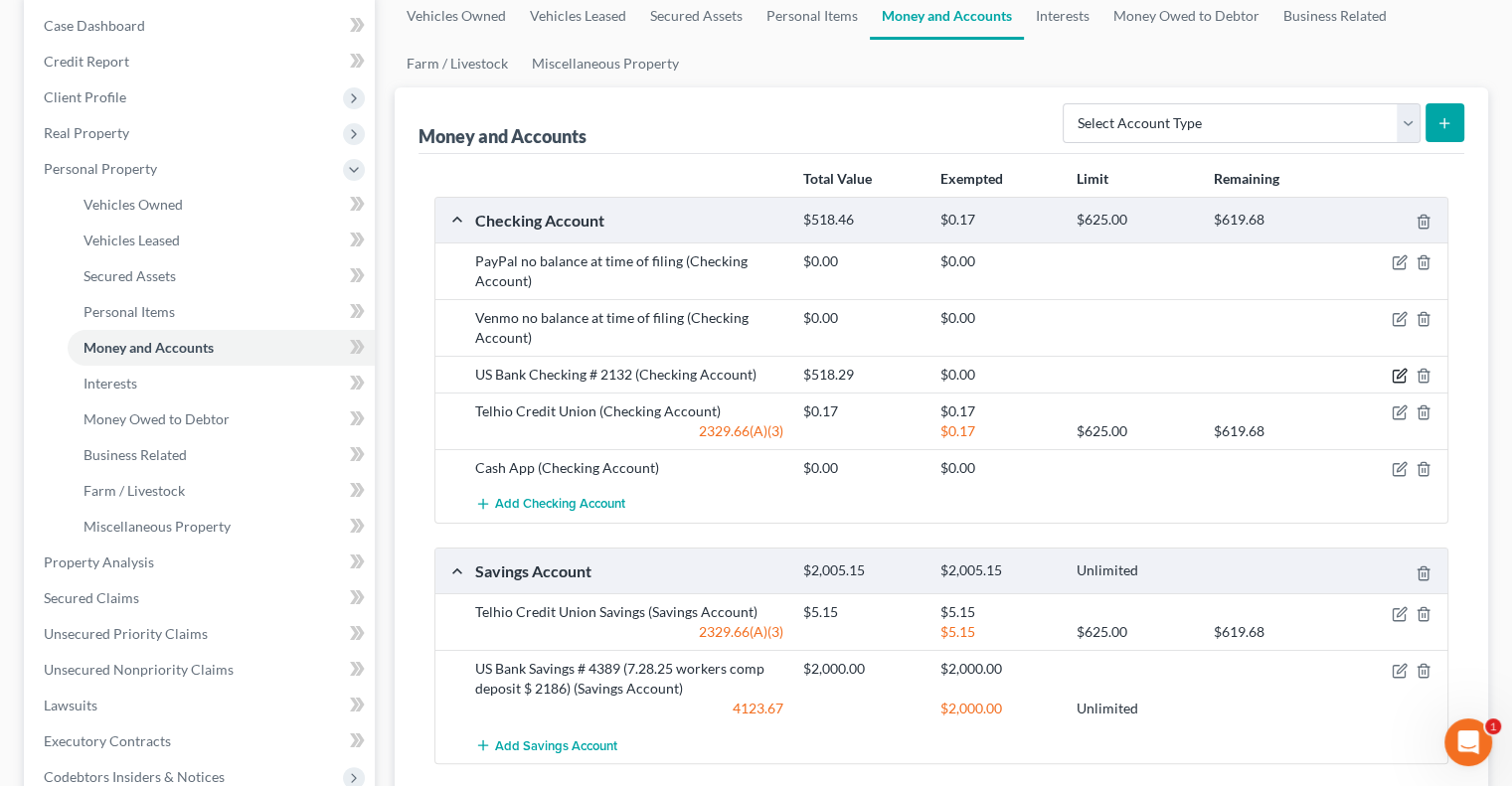click 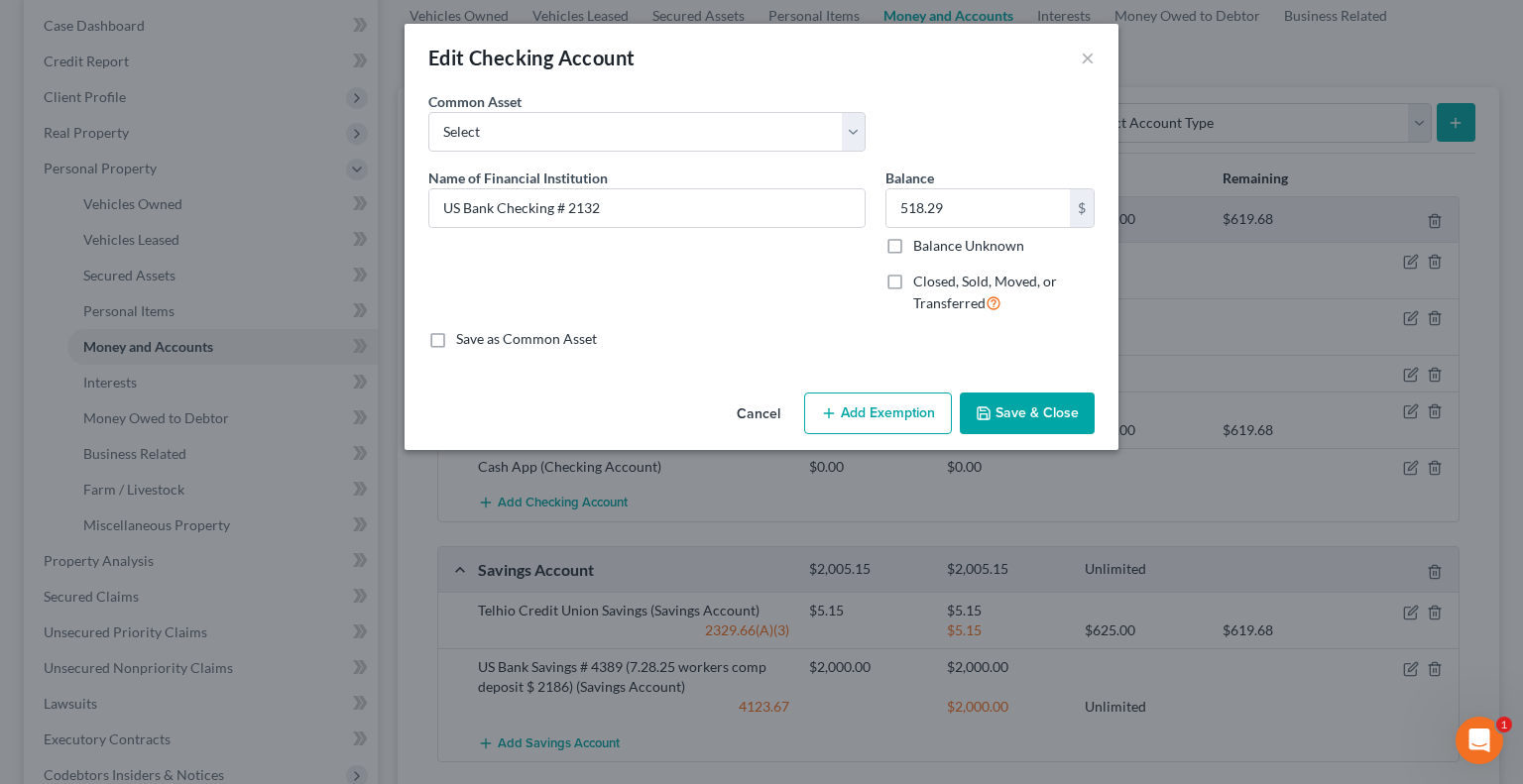 click on "Add Exemption" at bounding box center (878, 413) 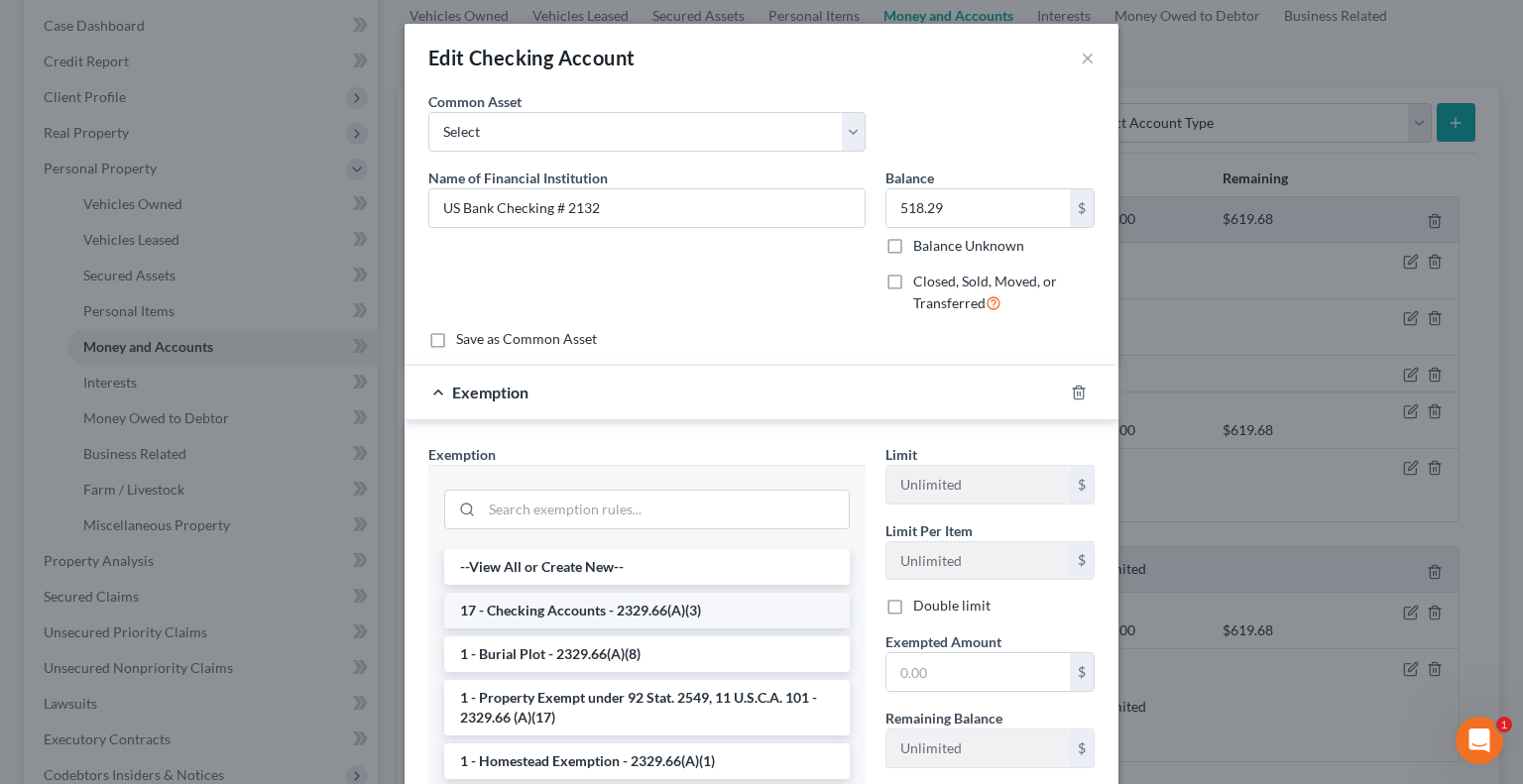click on "17 - Checking Accounts - 2329.66(A)(3)" at bounding box center [646, 611] 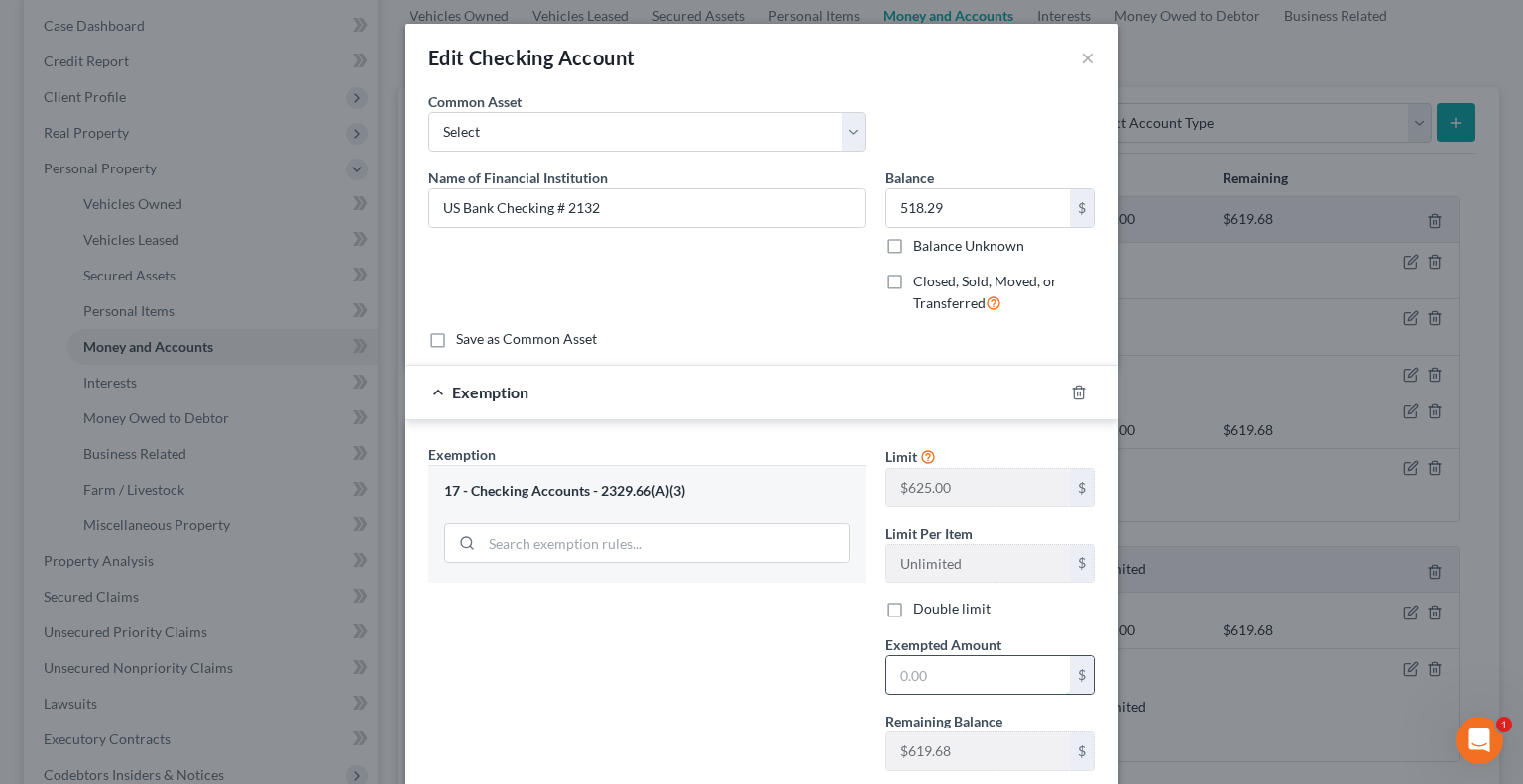 click at bounding box center (978, 675) 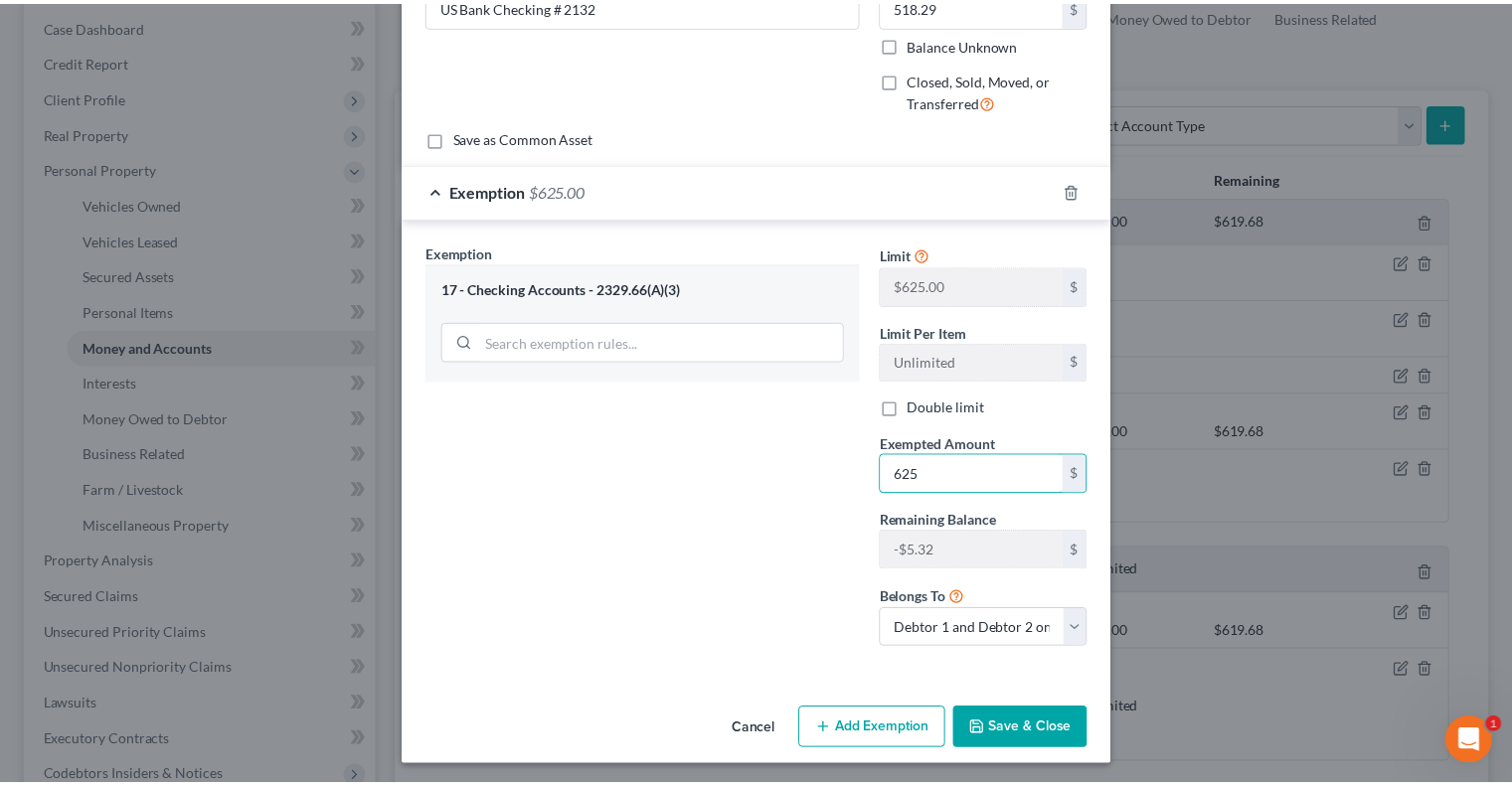 scroll, scrollTop: 204, scrollLeft: 0, axis: vertical 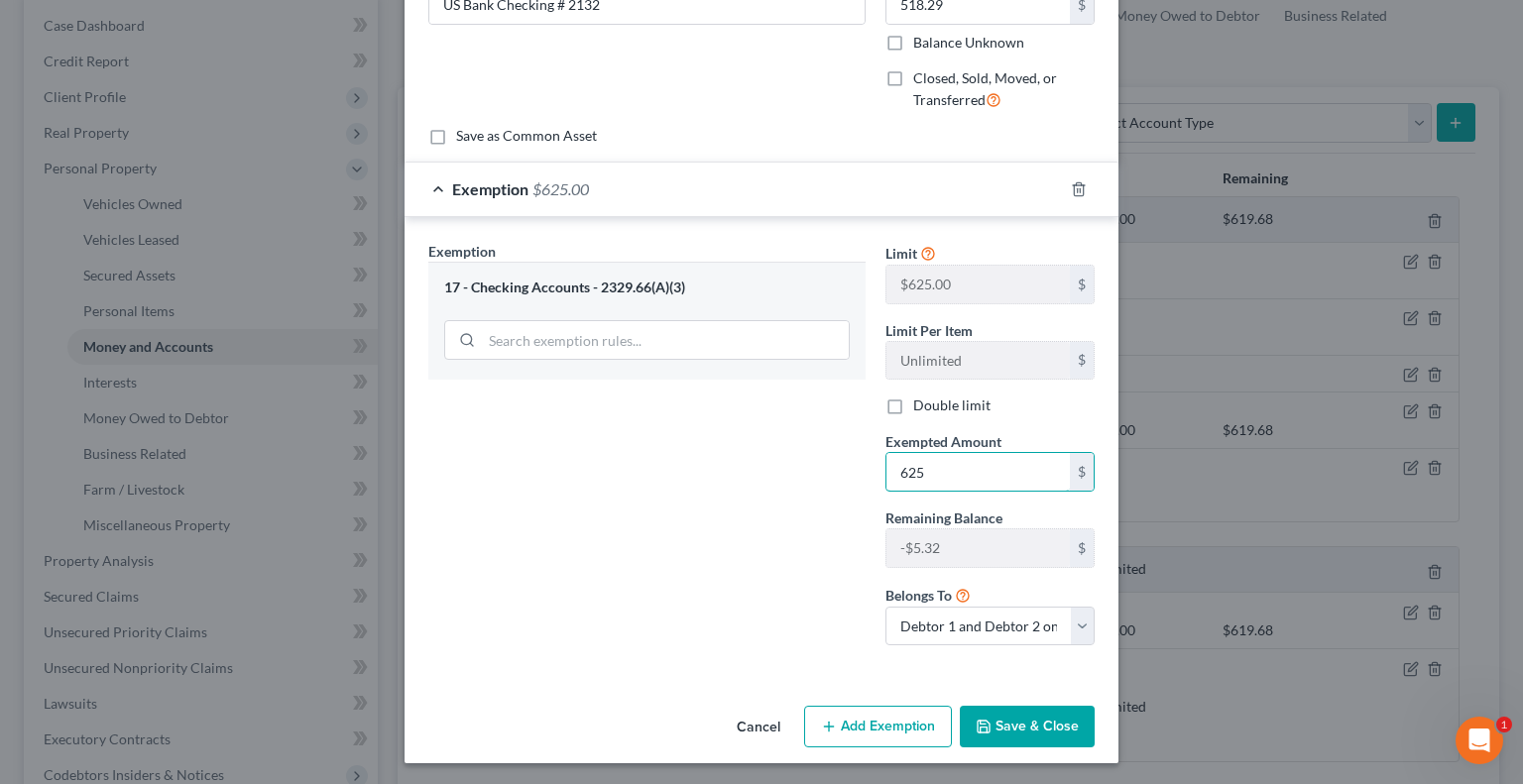 type on "625" 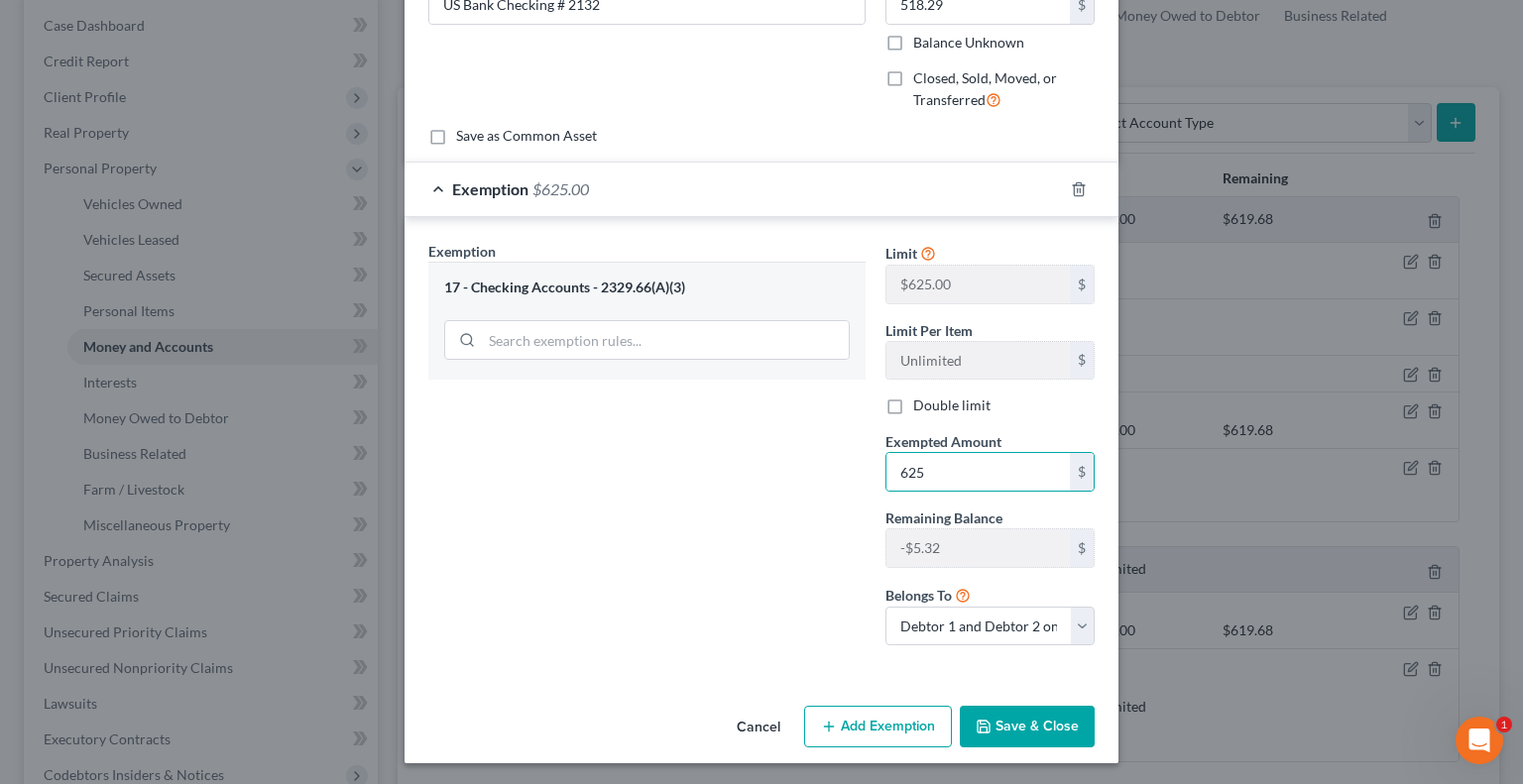 click on "An exemption set must first be selected from the Filing Information section. Common Asset Select Kemba Credit Union Checking
Name of Financial Institution
*
US Bank Checking # 2132 Balance
518.29 $
Balance Unknown
Balance Undetermined
518.29 $
Balance Unknown
Closed, Sold, Moved, or Transferred  Save as Common Asset
Exemption $625.00
Exemption Set must be selected for CA.
Exemption
*
17 - Checking Accounts - 2329.66(A)(3)         Limit     $625.00 $ Limit Per Item Unlimited $ Double limit
Exempted Amount
*
625 $ Remaining Balance $619.68 $
Belongs To
*
Debtor 1 only Debtor 2 only Debtor 1 and Debtor 2 only" at bounding box center [762, 292] 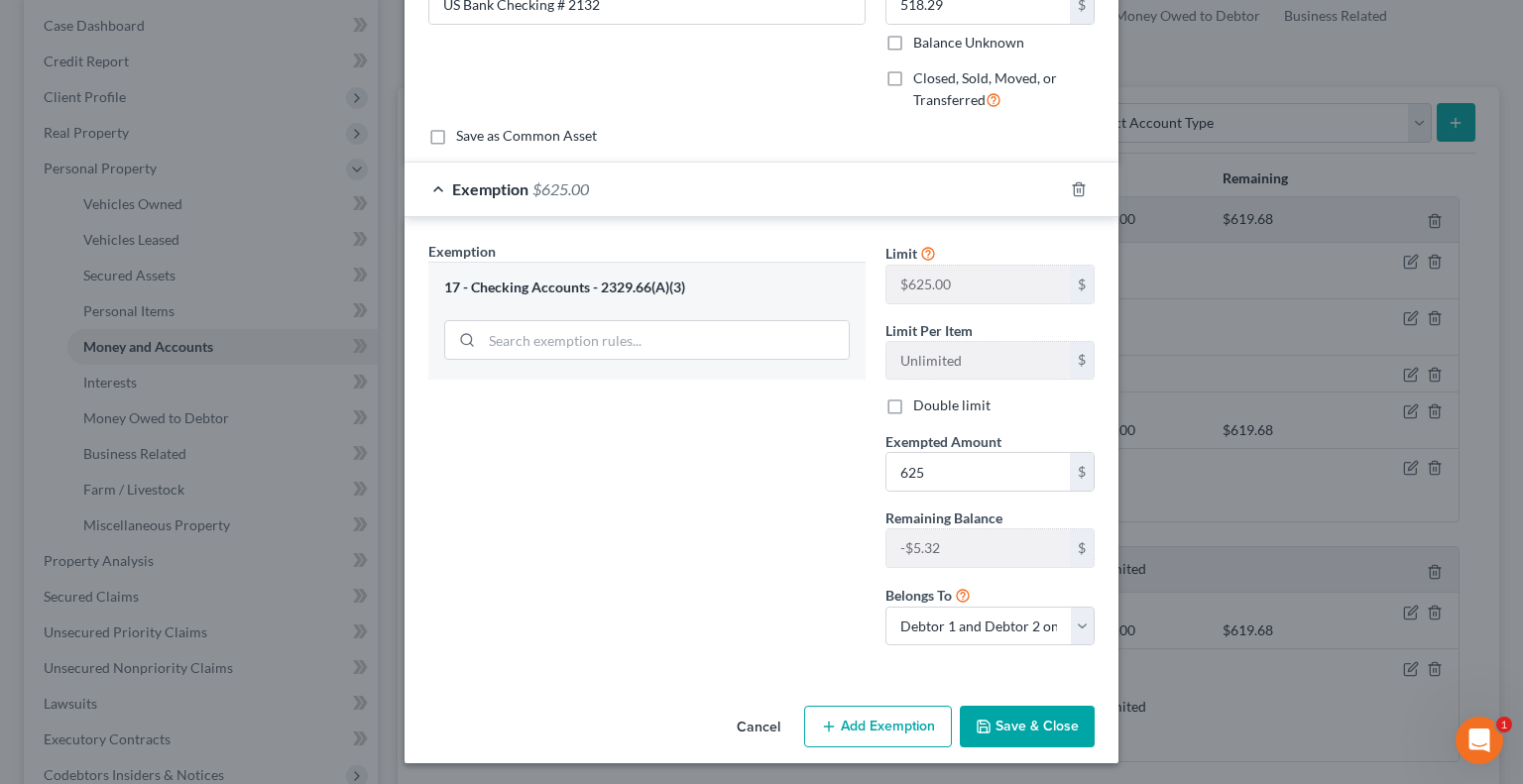 click on "Save & Close" at bounding box center (1027, 727) 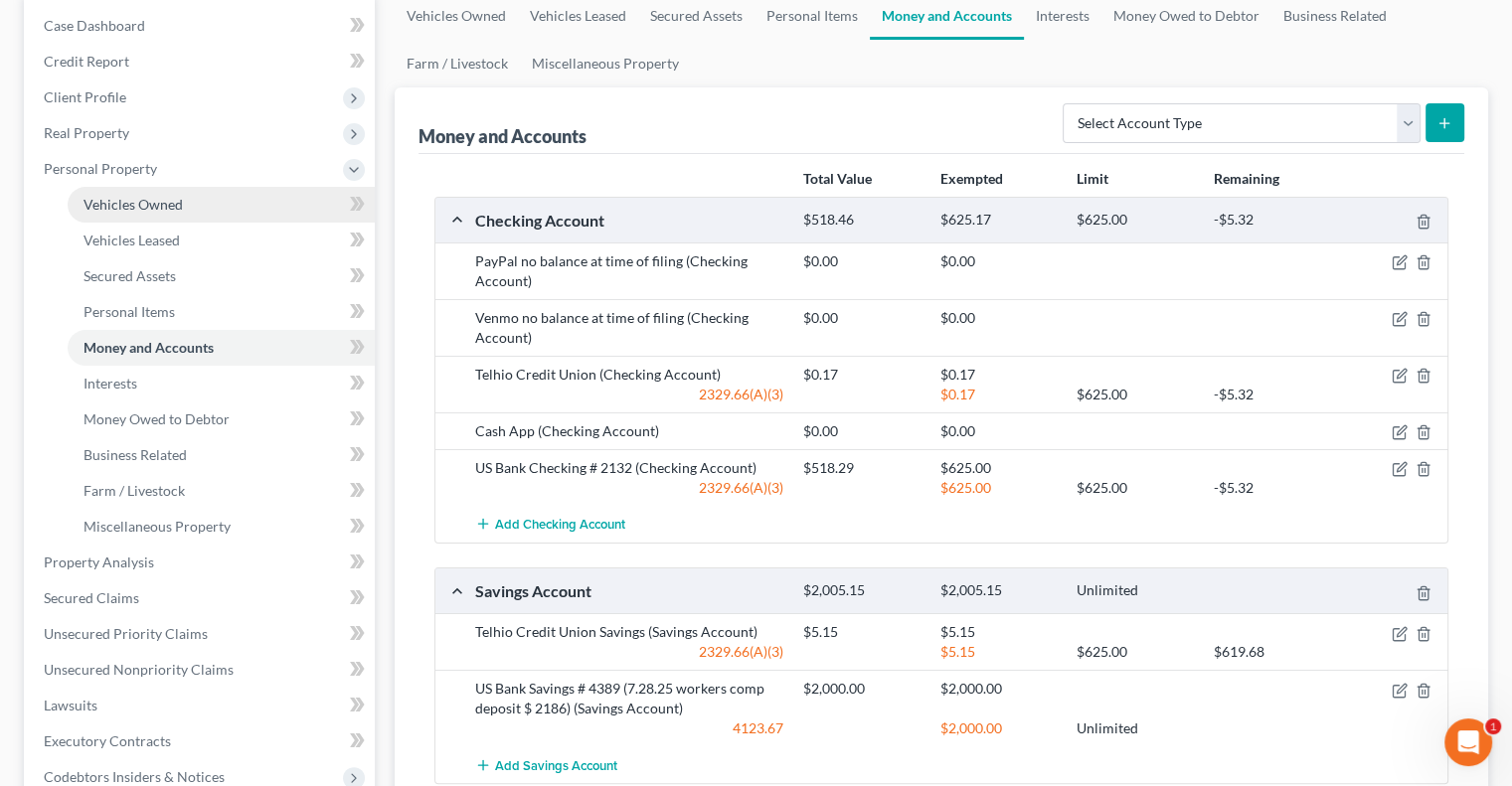 click on "Vehicles Owned" at bounding box center (221, 205) 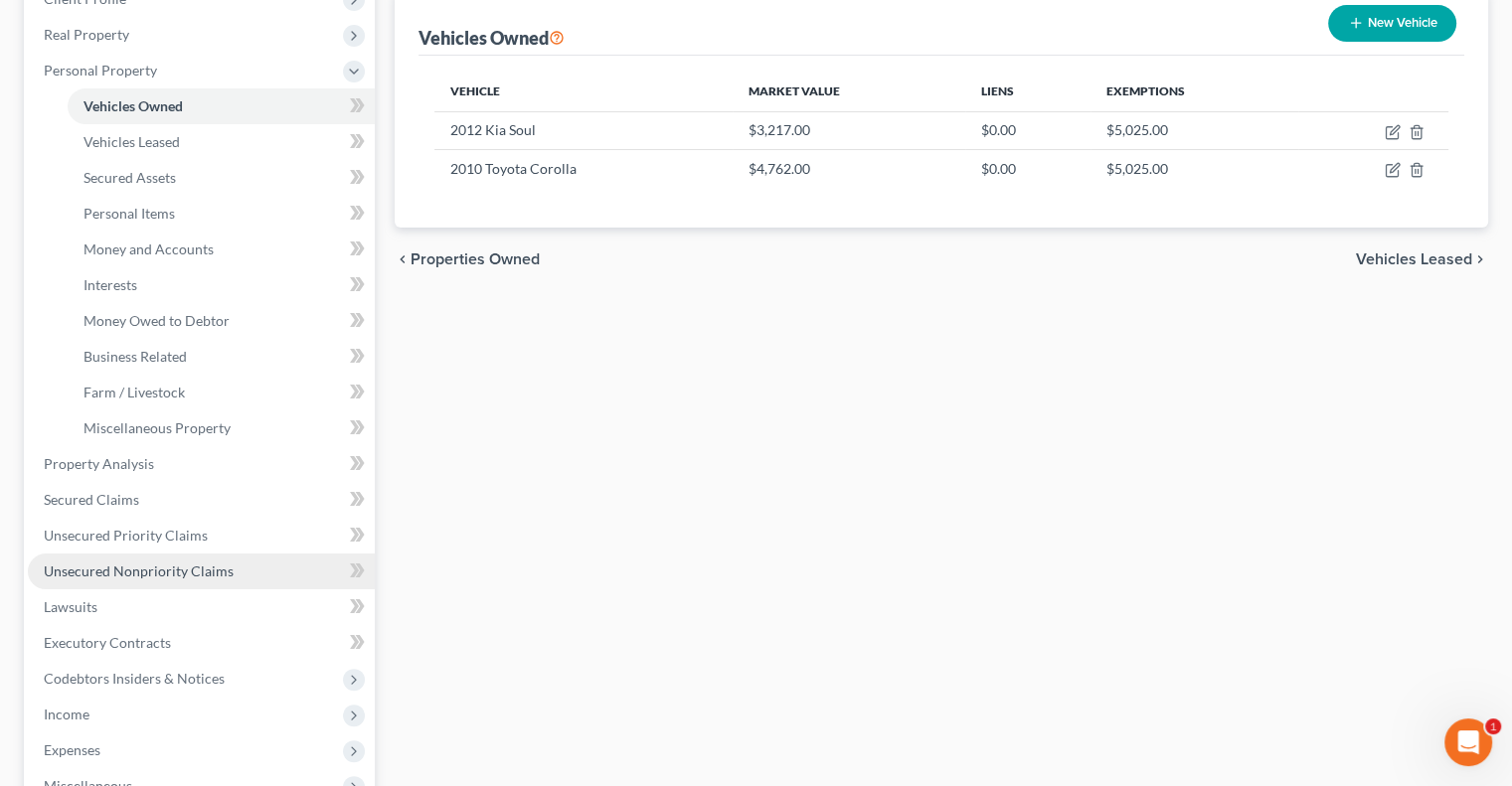 scroll, scrollTop: 298, scrollLeft: 0, axis: vertical 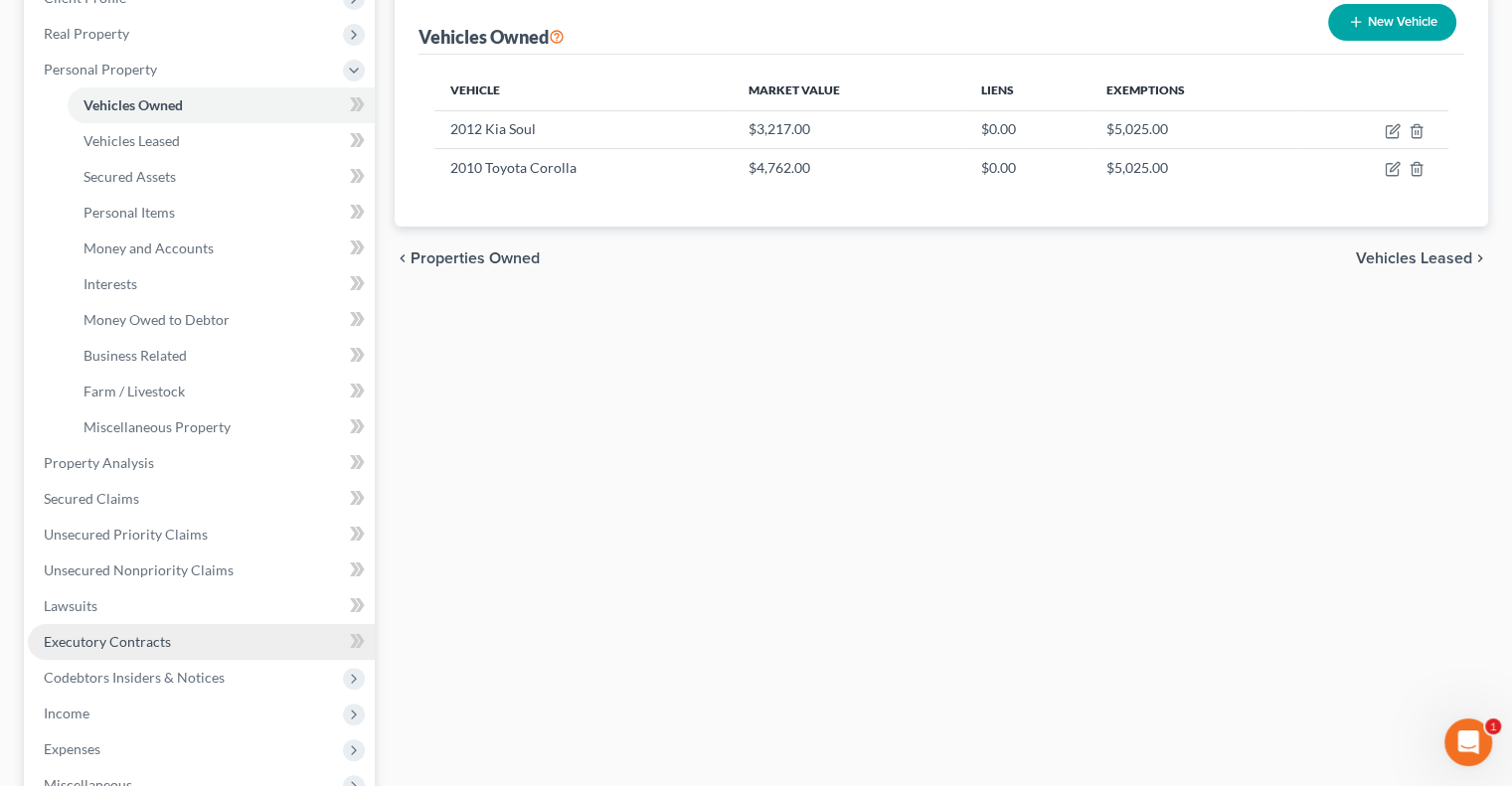 click on "Executory Contracts" at bounding box center (107, 641) 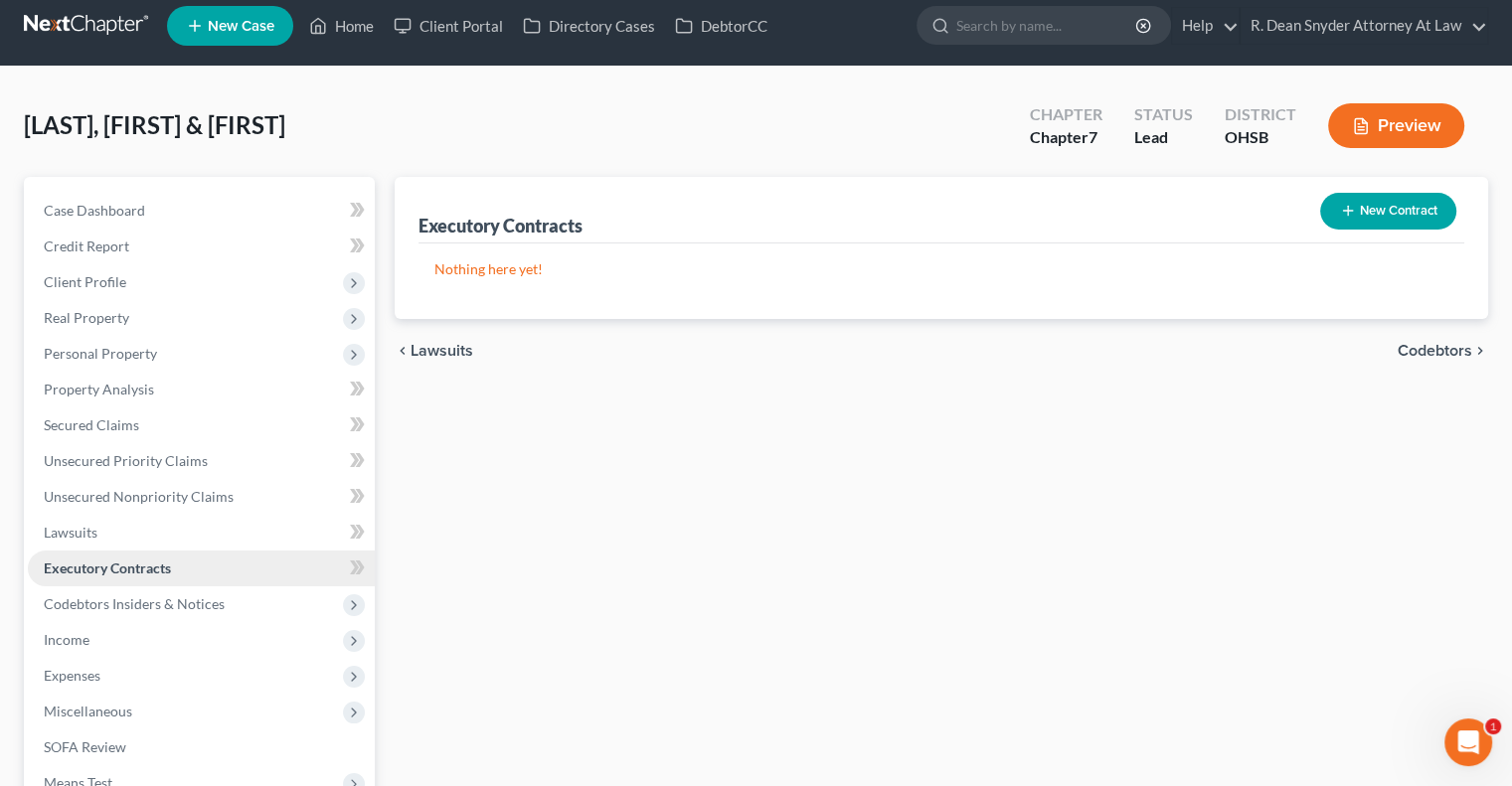 scroll, scrollTop: 0, scrollLeft: 0, axis: both 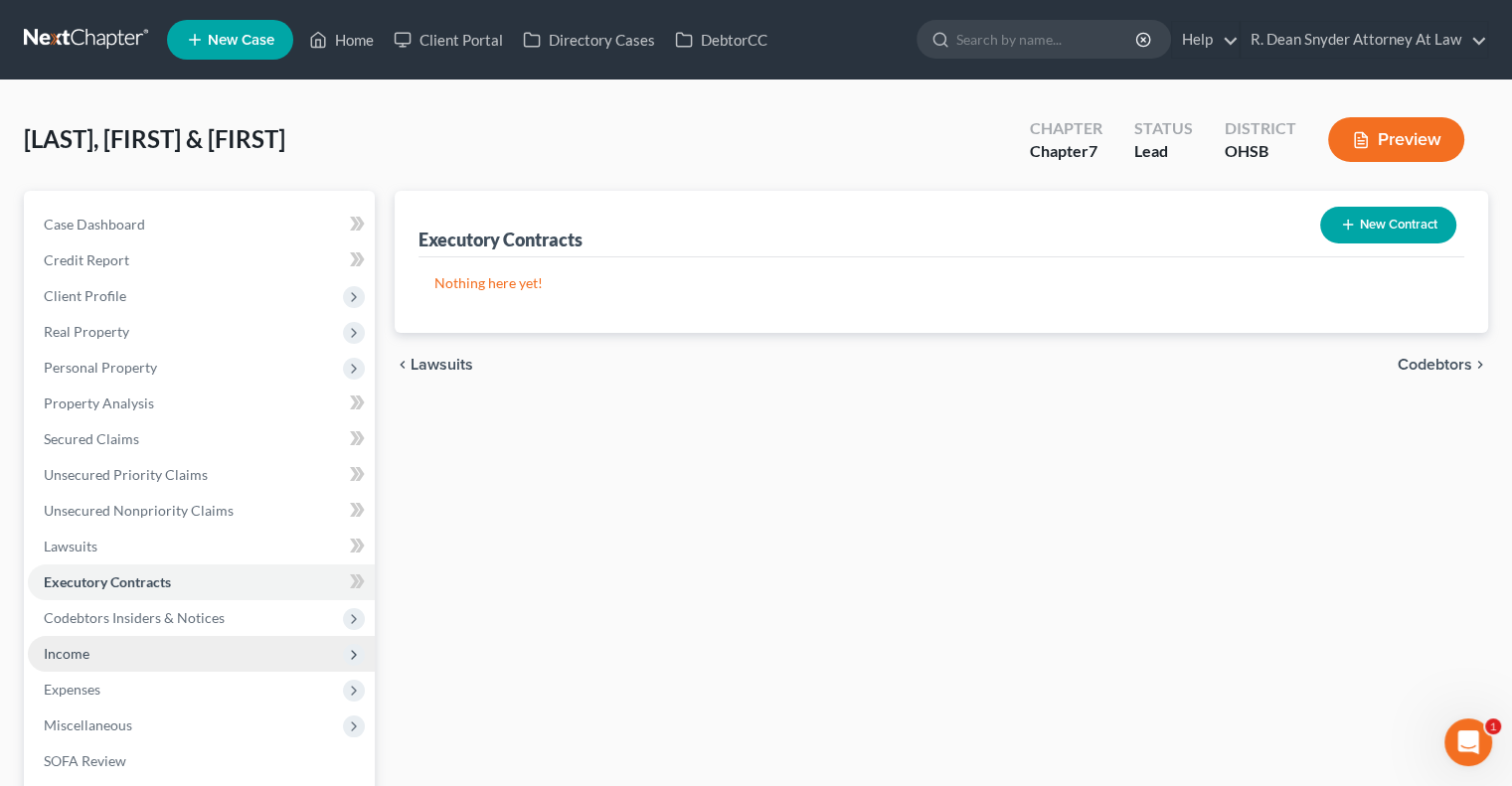 click on "Income" at bounding box center (67, 653) 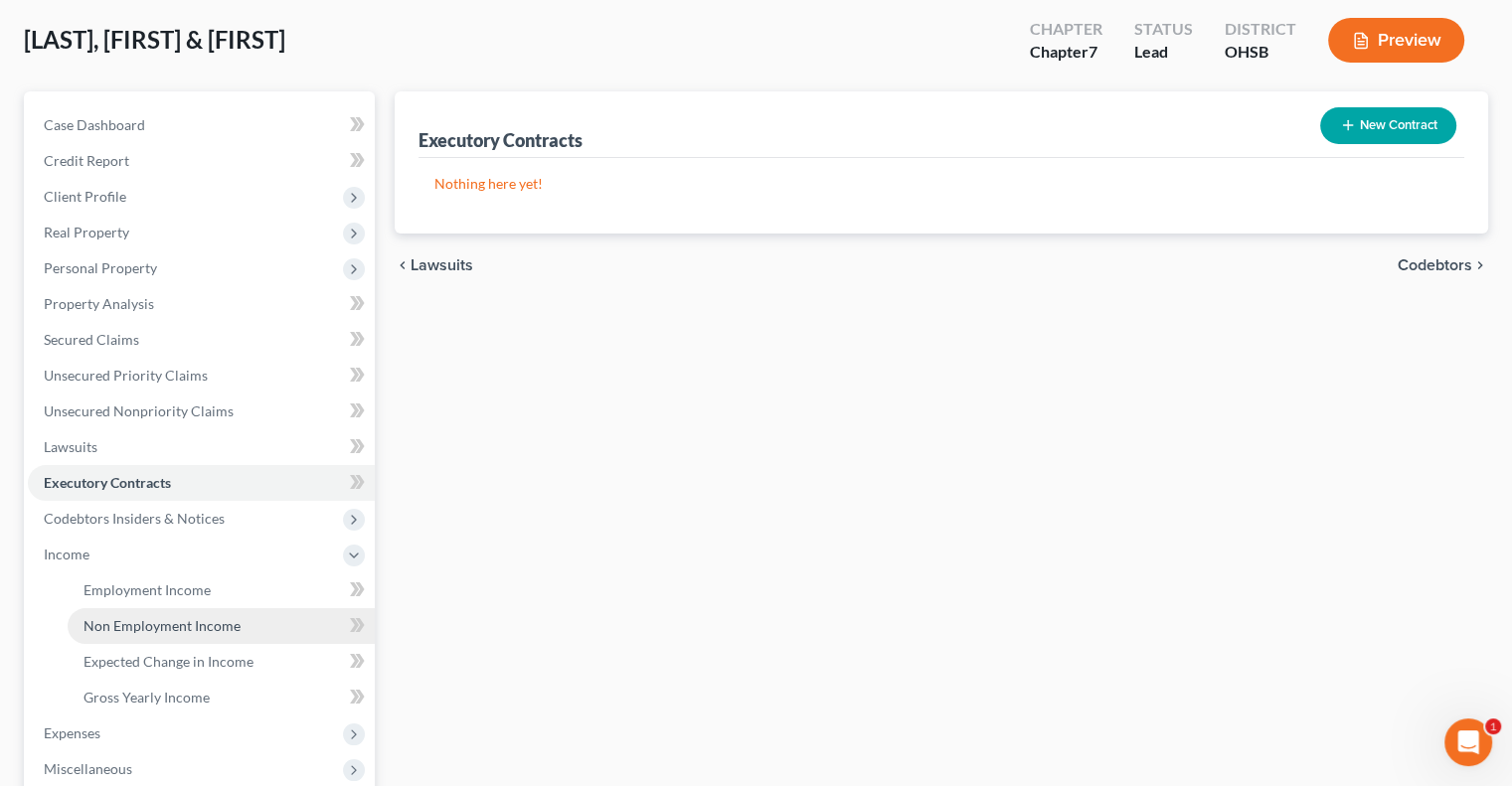 scroll, scrollTop: 199, scrollLeft: 0, axis: vertical 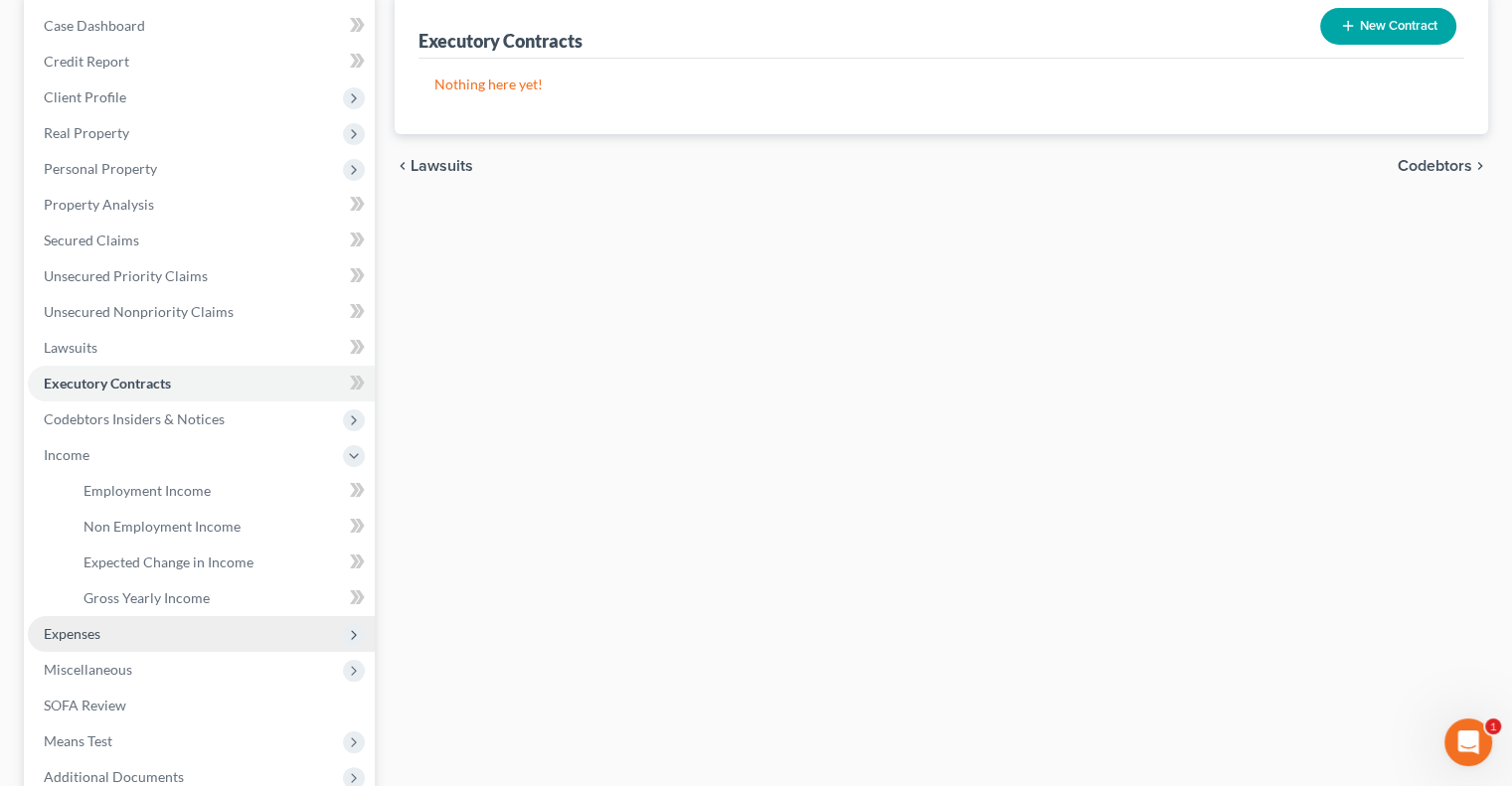 click on "Expenses" at bounding box center (72, 633) 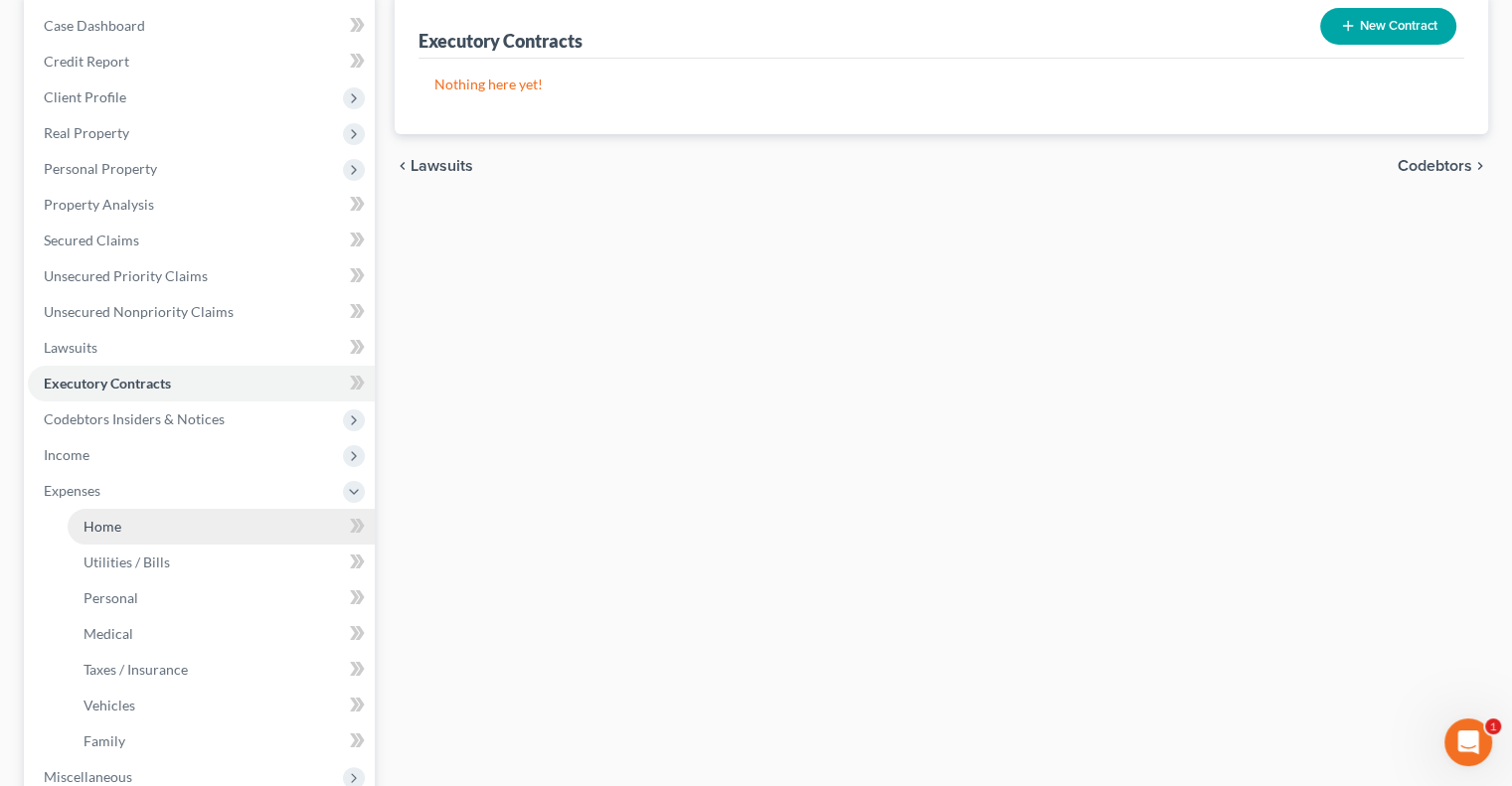 click on "Home" at bounding box center [102, 526] 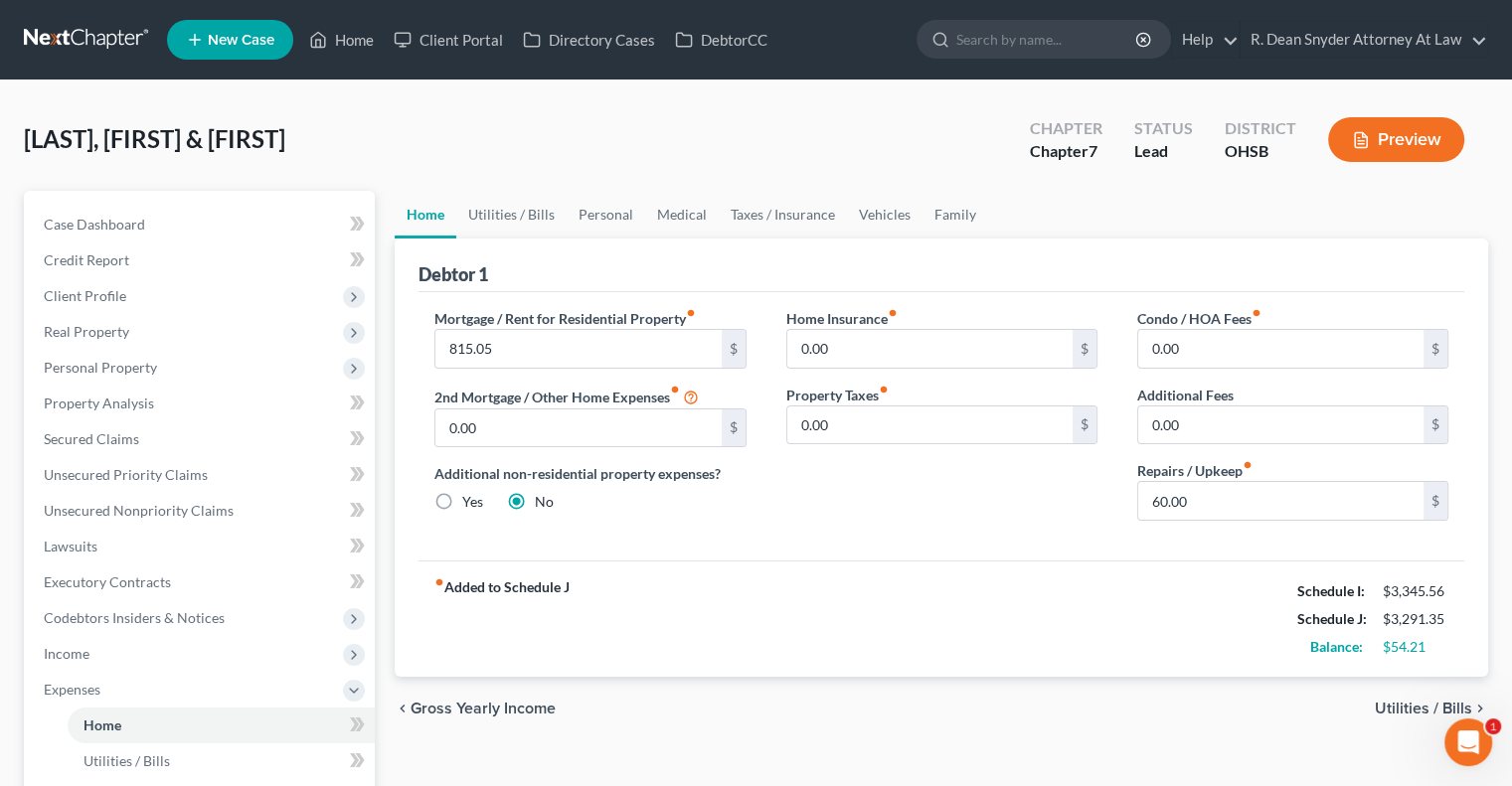scroll, scrollTop: 0, scrollLeft: 0, axis: both 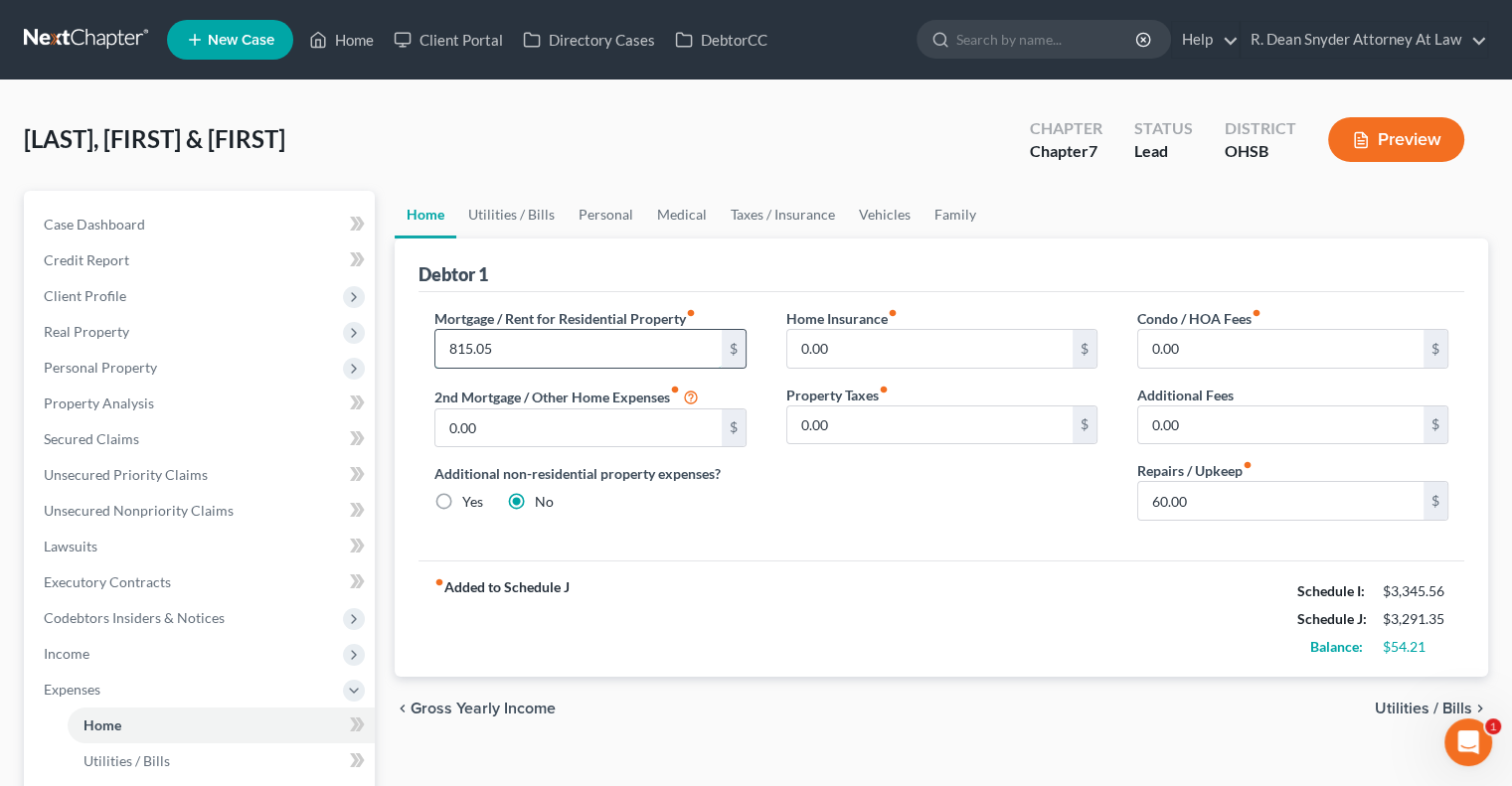 click on "815.05" at bounding box center [578, 349] 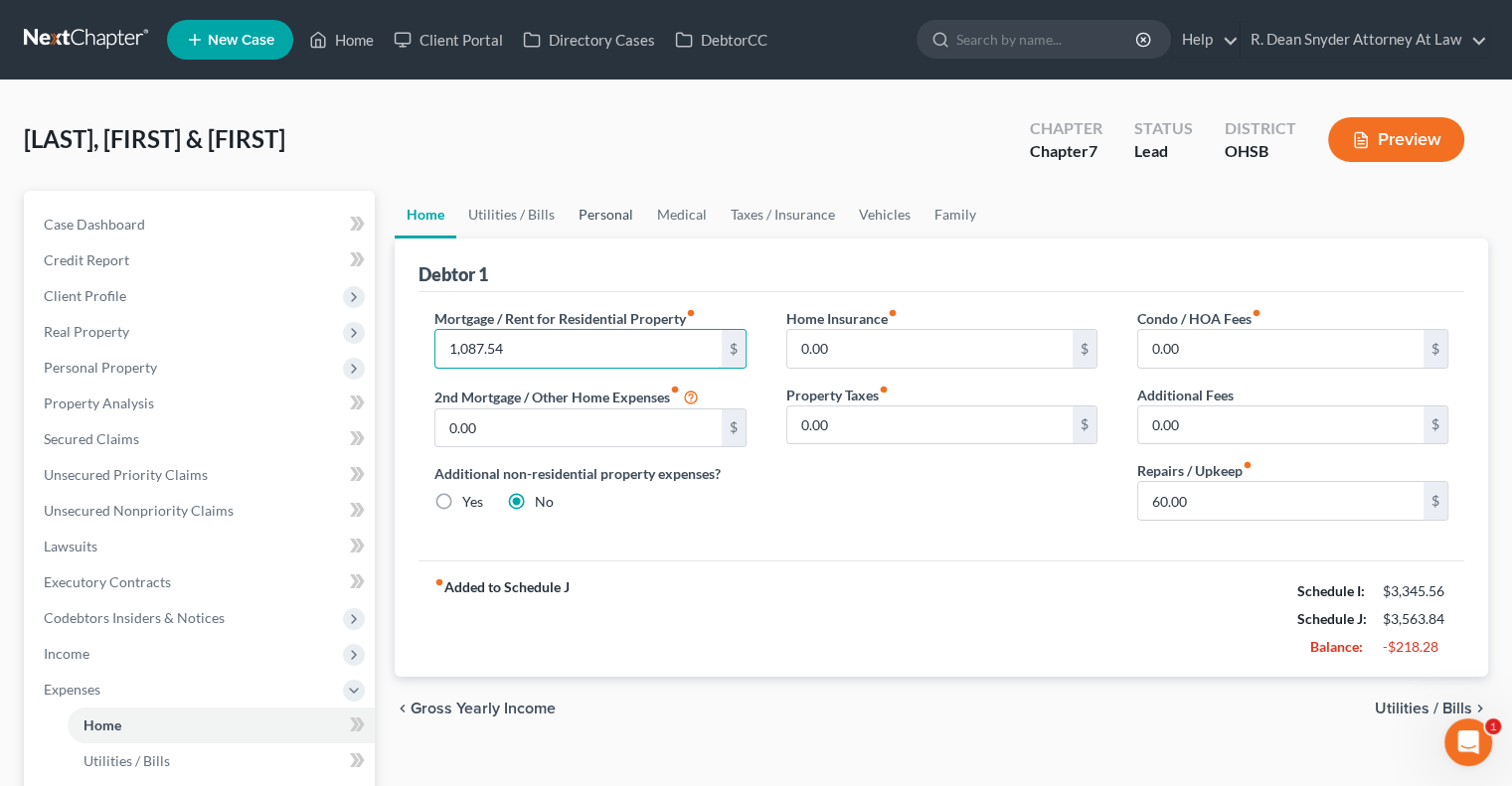 type on "1,087.54" 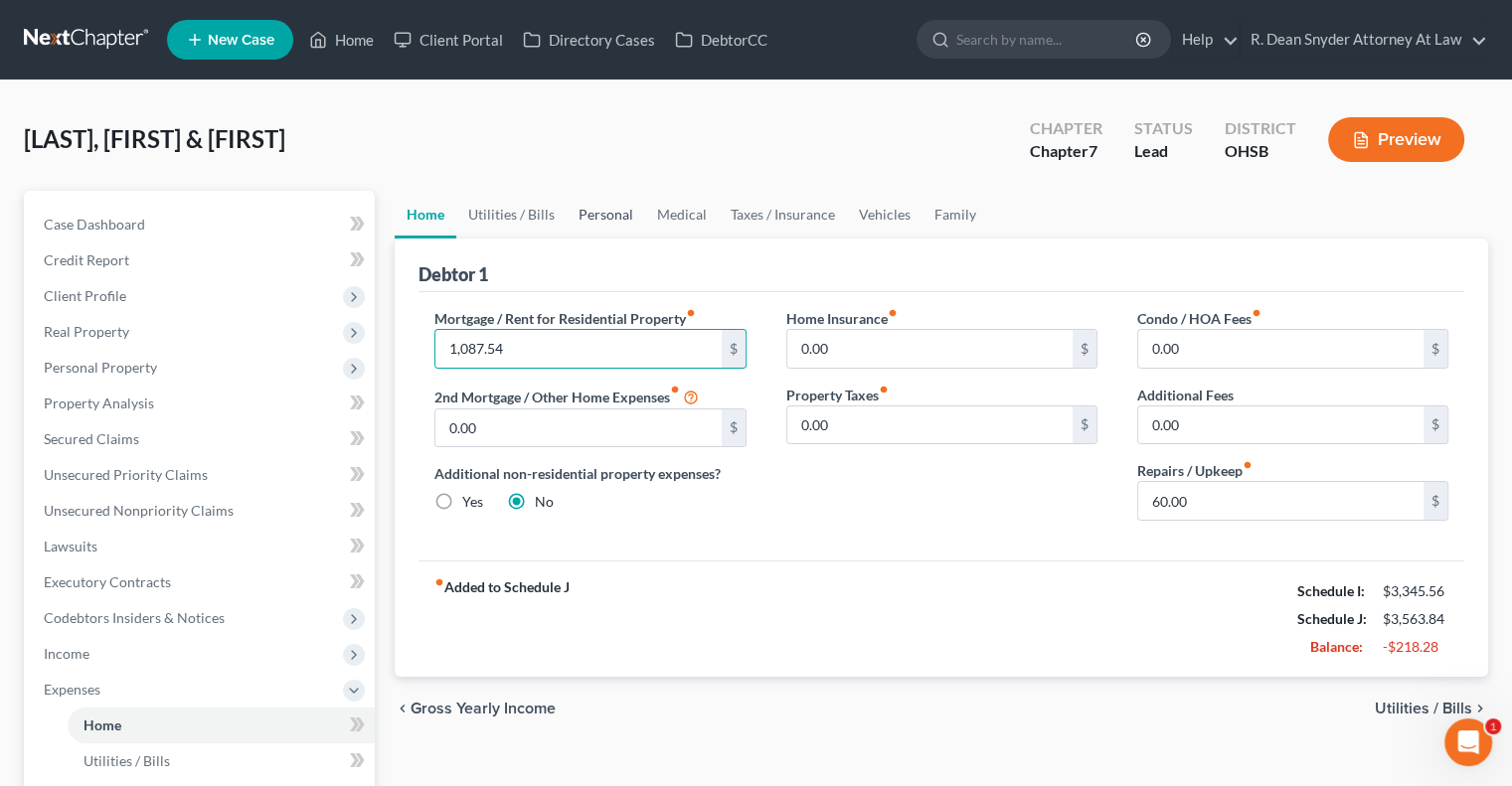 click on "Personal" at bounding box center (605, 215) 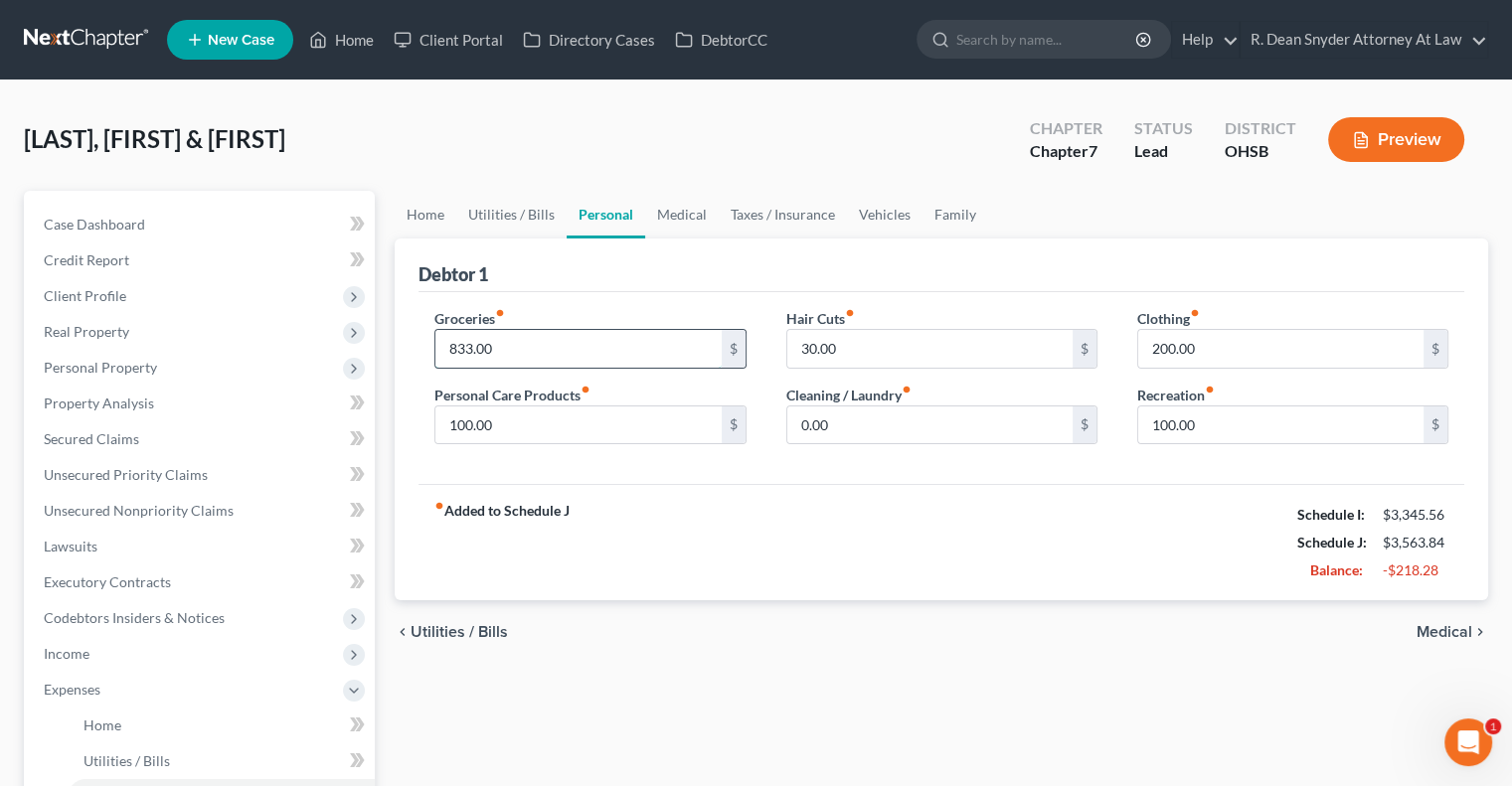click on "833.00" at bounding box center (578, 349) 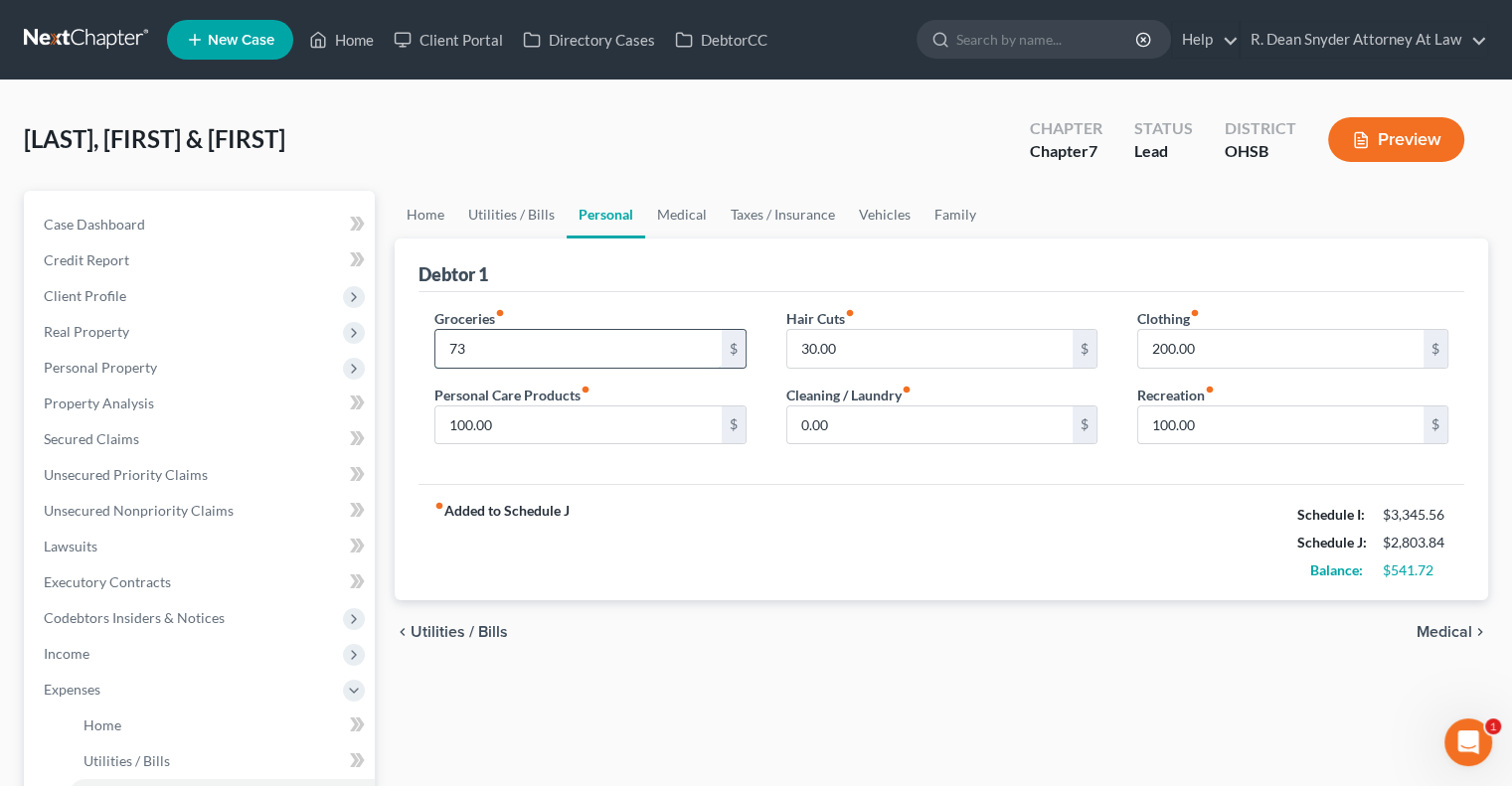 type on "7" 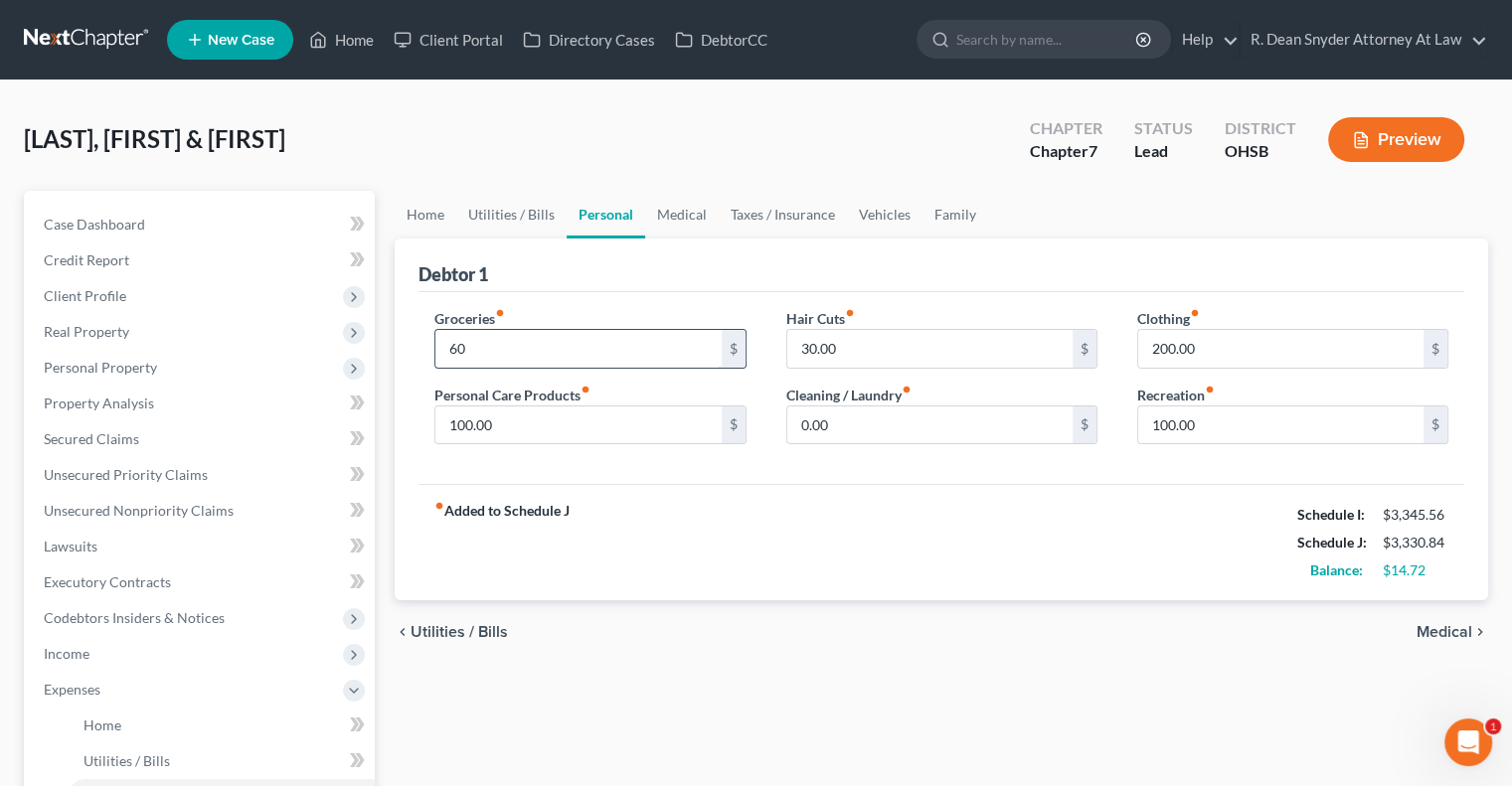 type on "6" 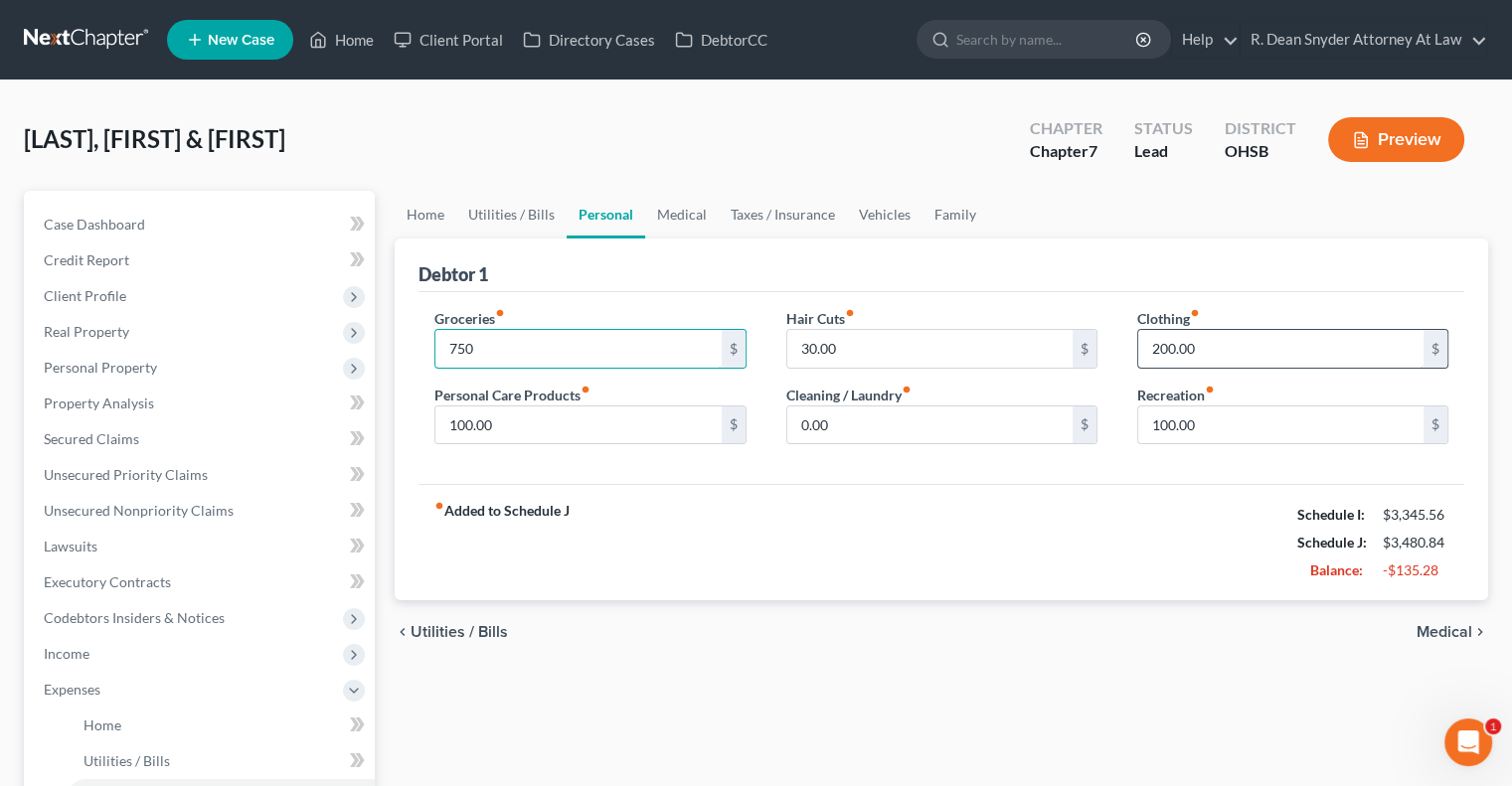 type on "750" 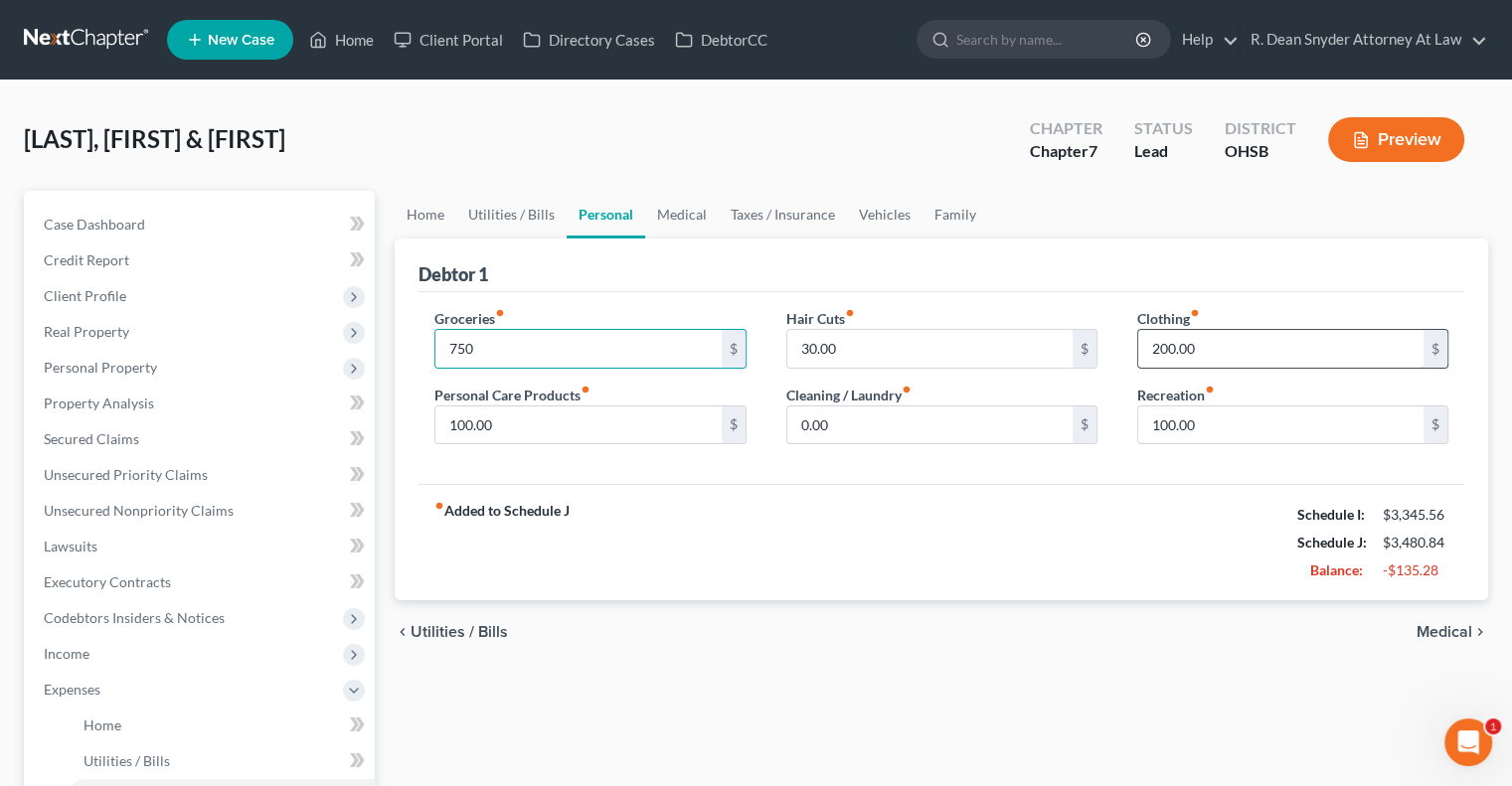 click on "200.00" at bounding box center (1280, 349) 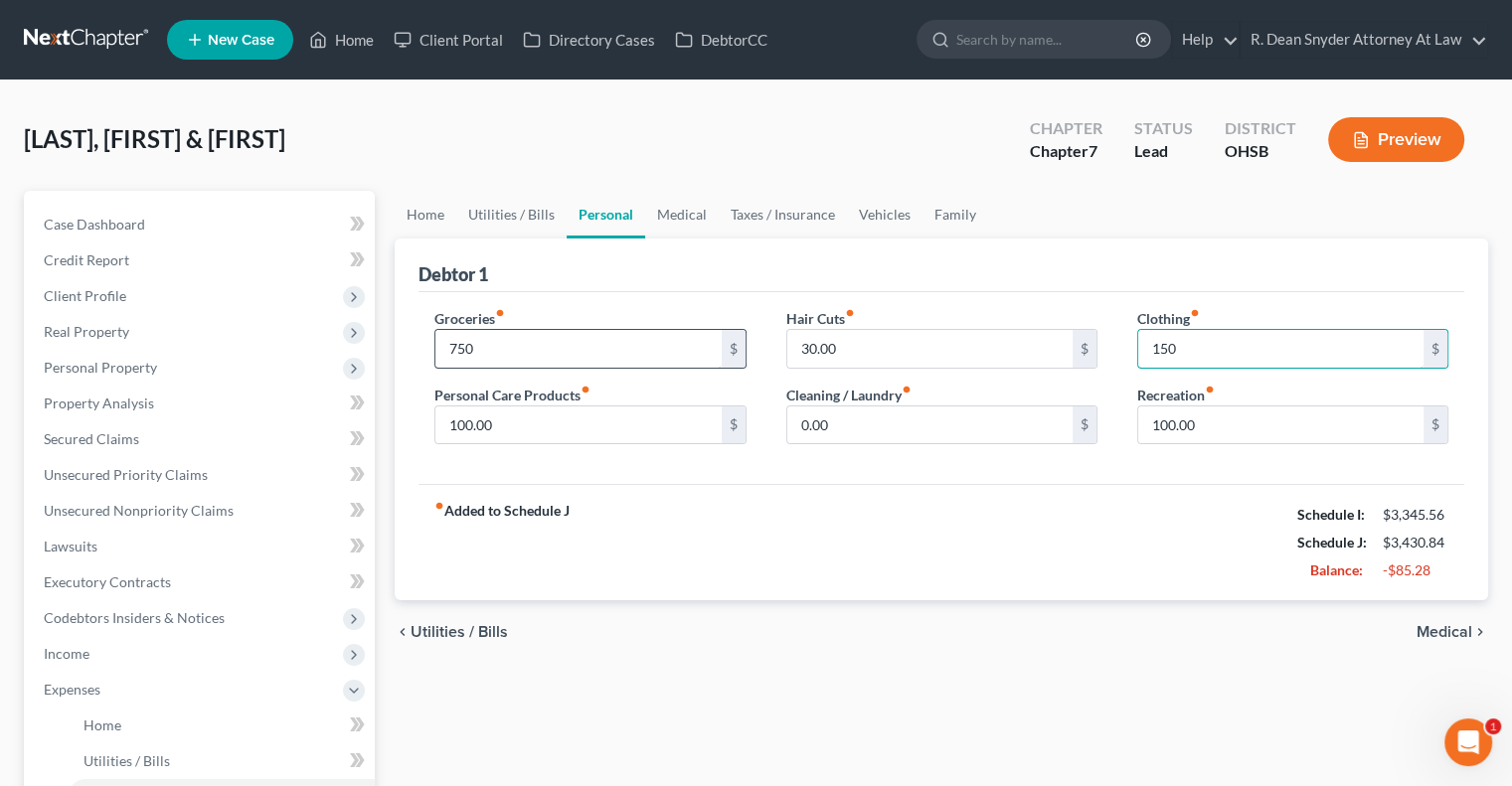 type on "150" 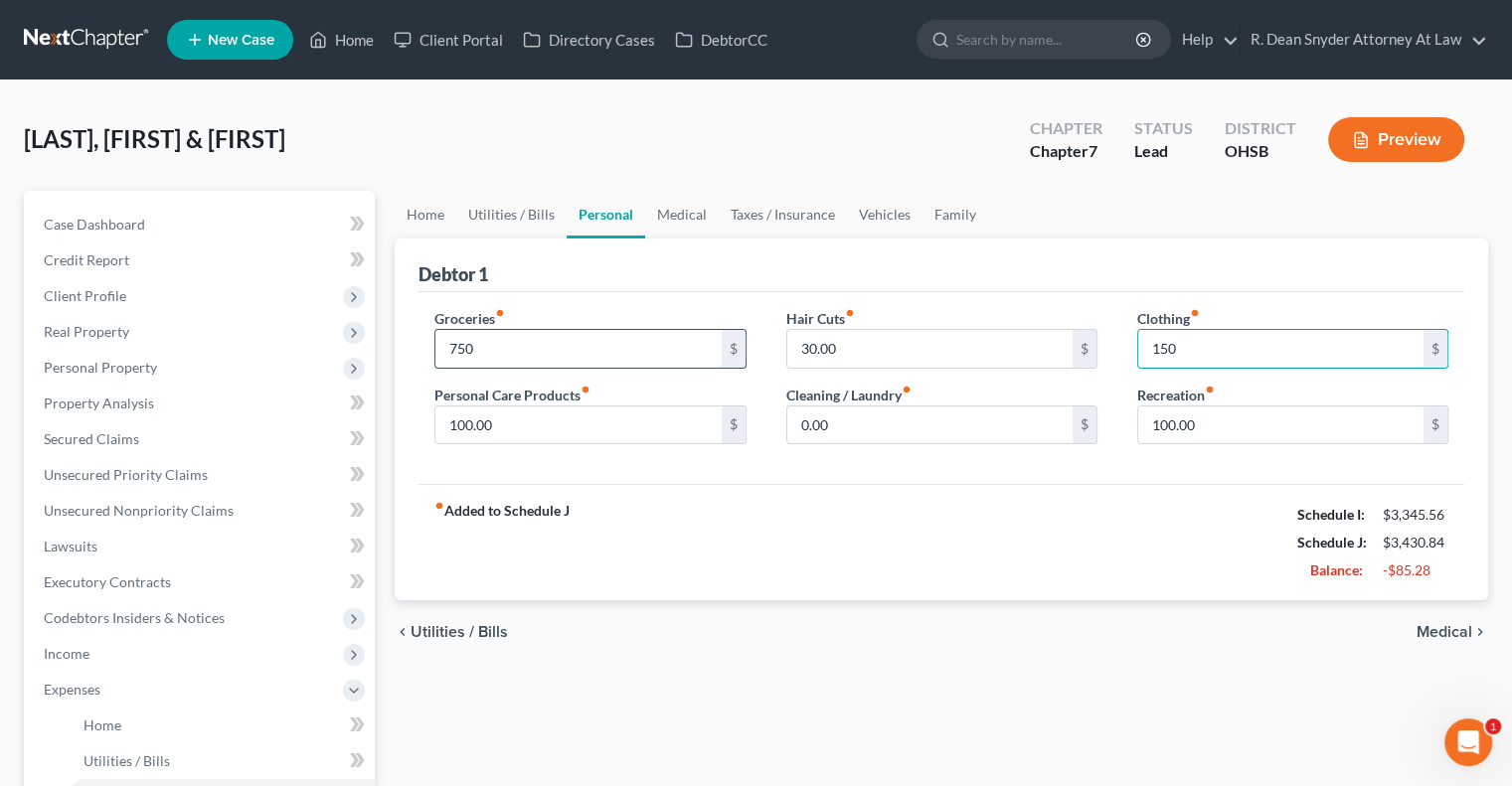 click on "750" at bounding box center [578, 349] 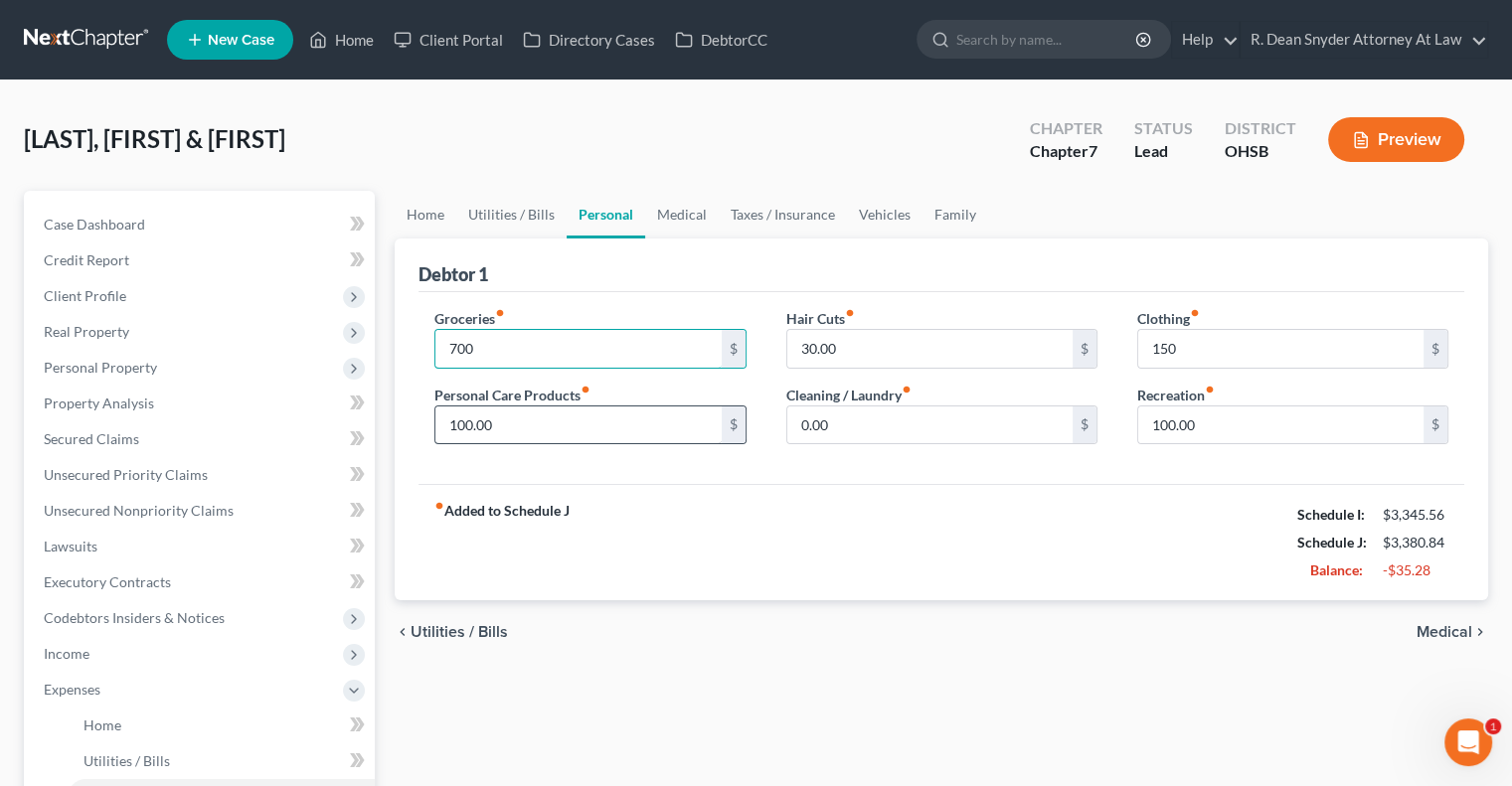 type on "700" 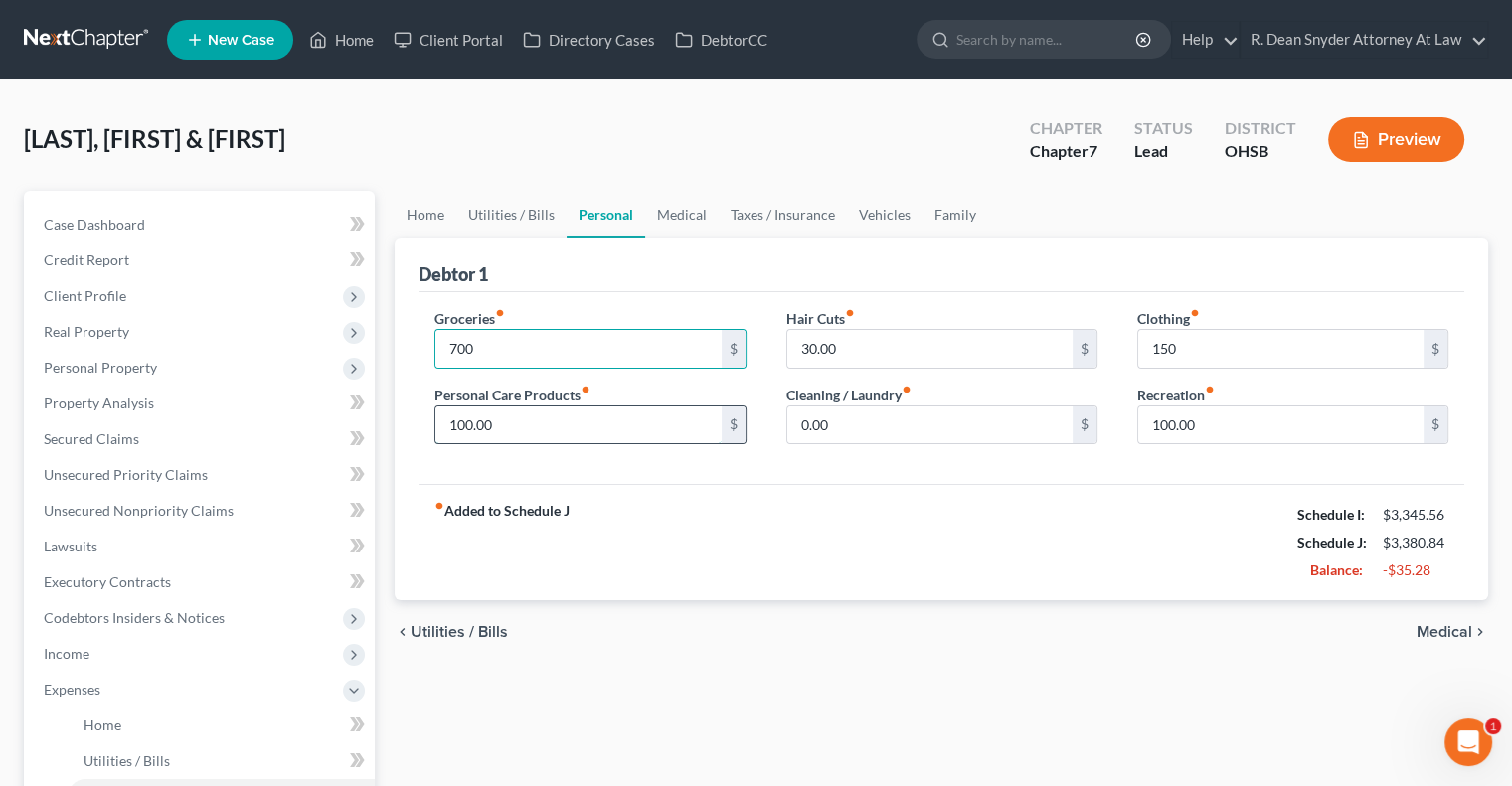 click on "100.00" at bounding box center (578, 425) 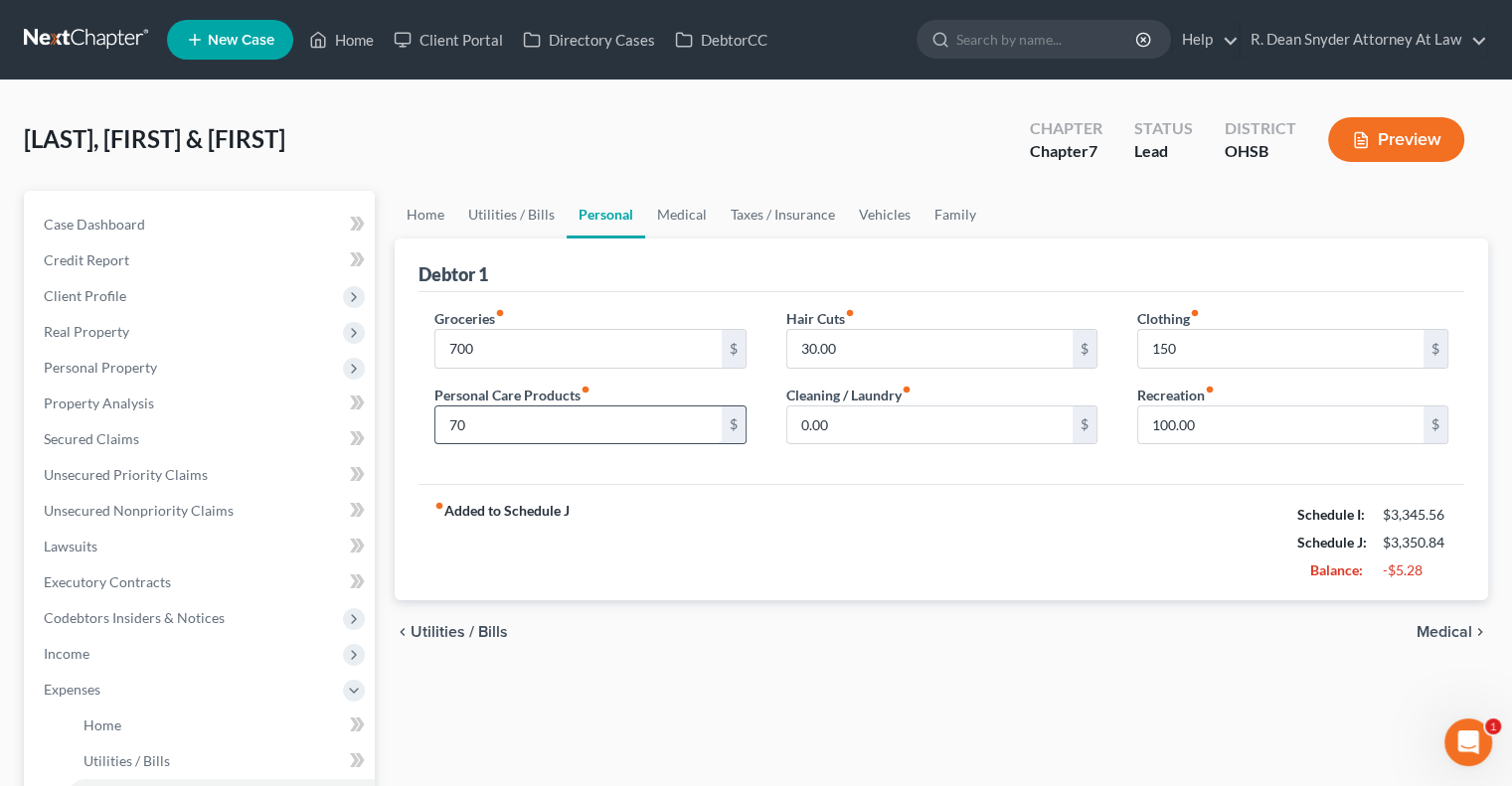 type on "7" 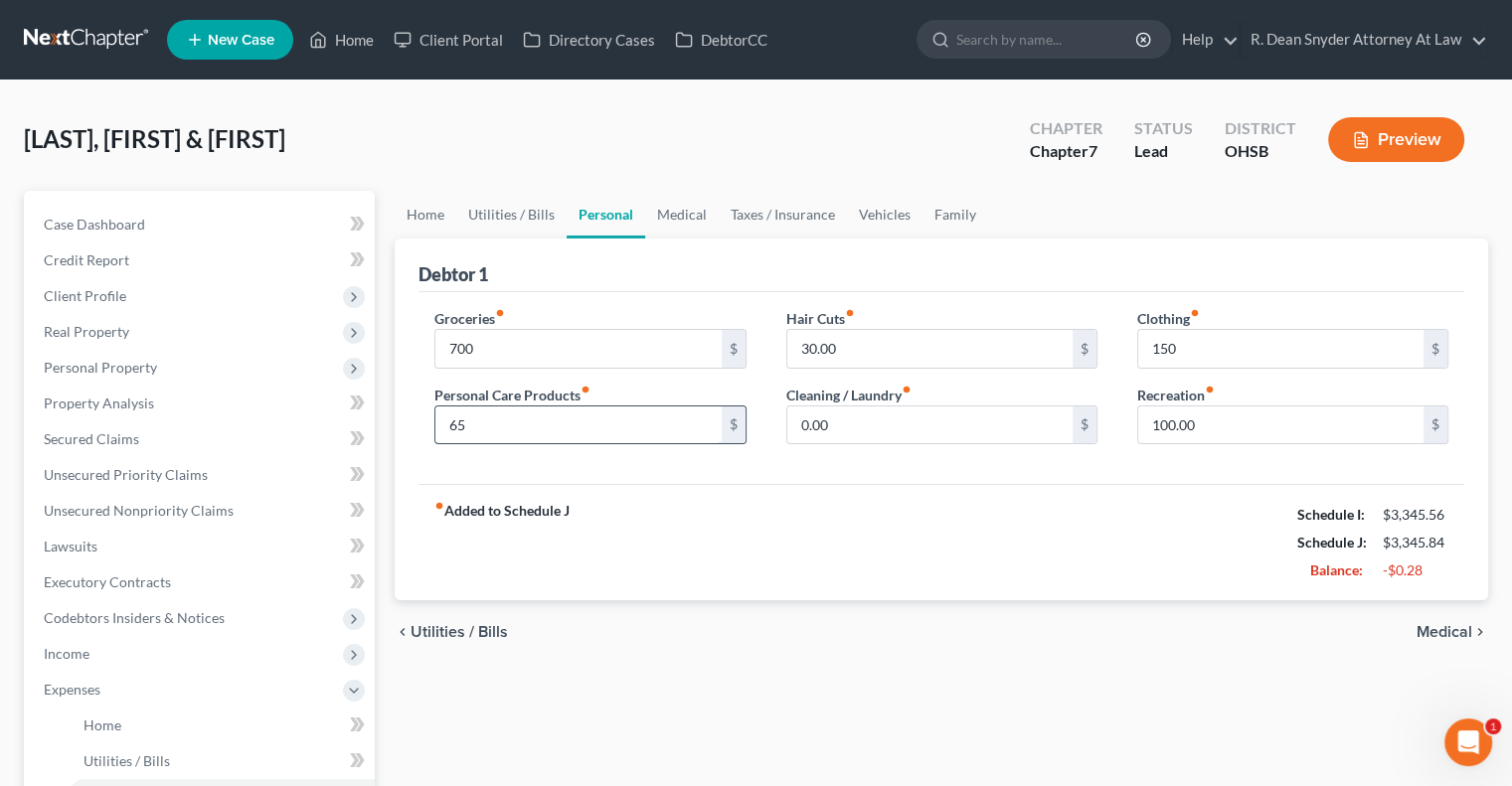 type on "6" 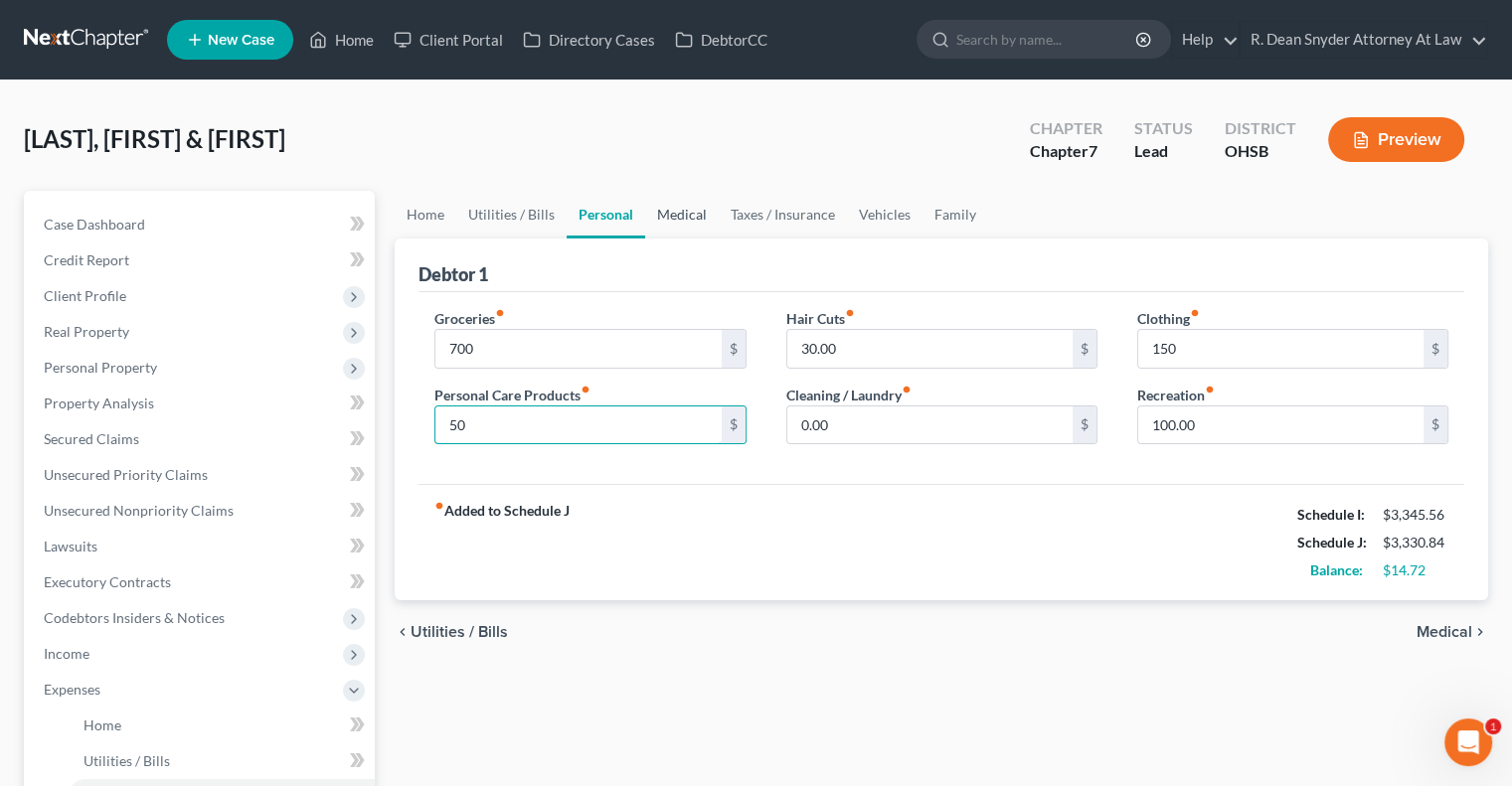 type on "50" 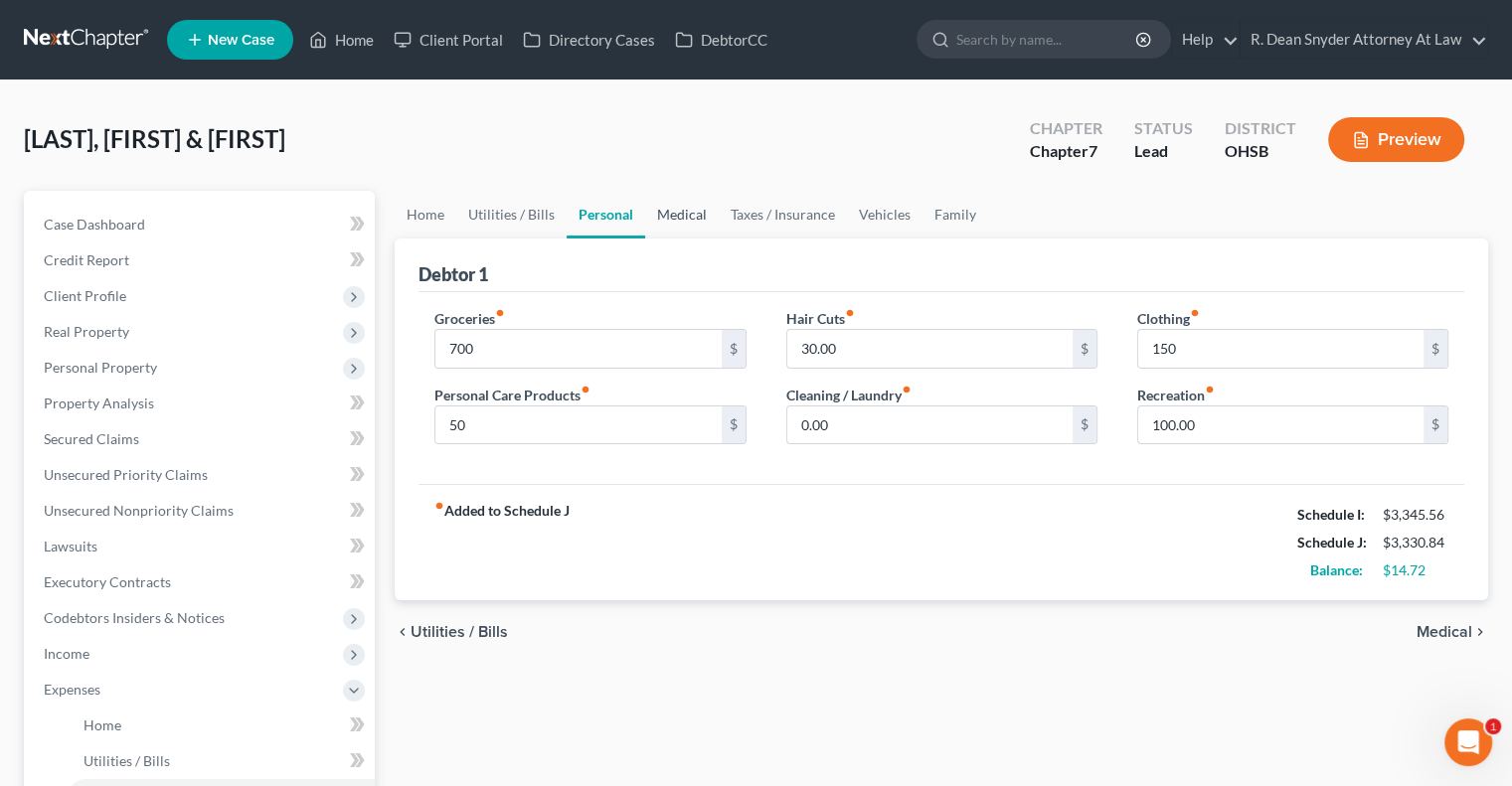 click on "Medical" at bounding box center [682, 215] 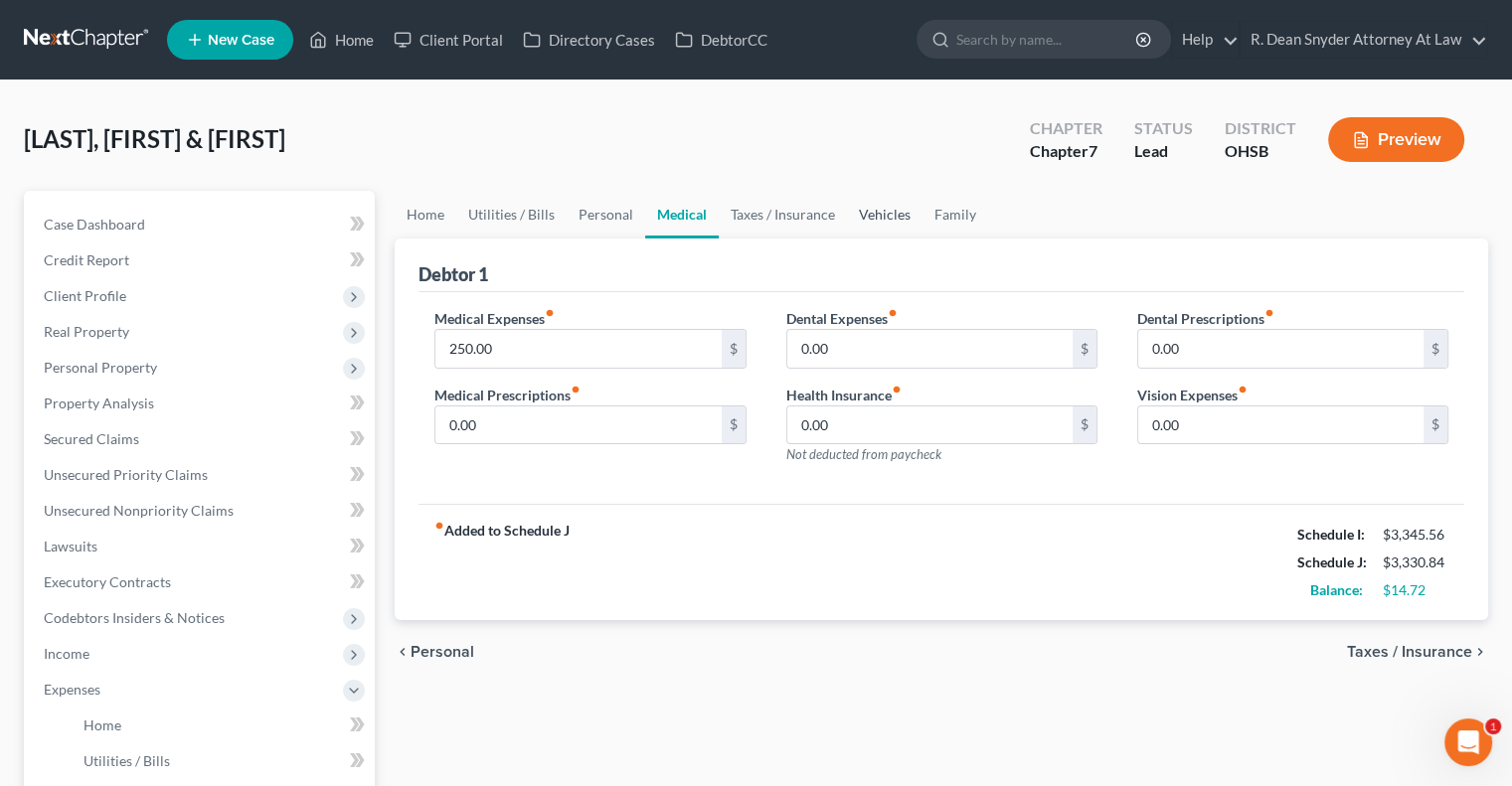 click on "Vehicles" at bounding box center (885, 215) 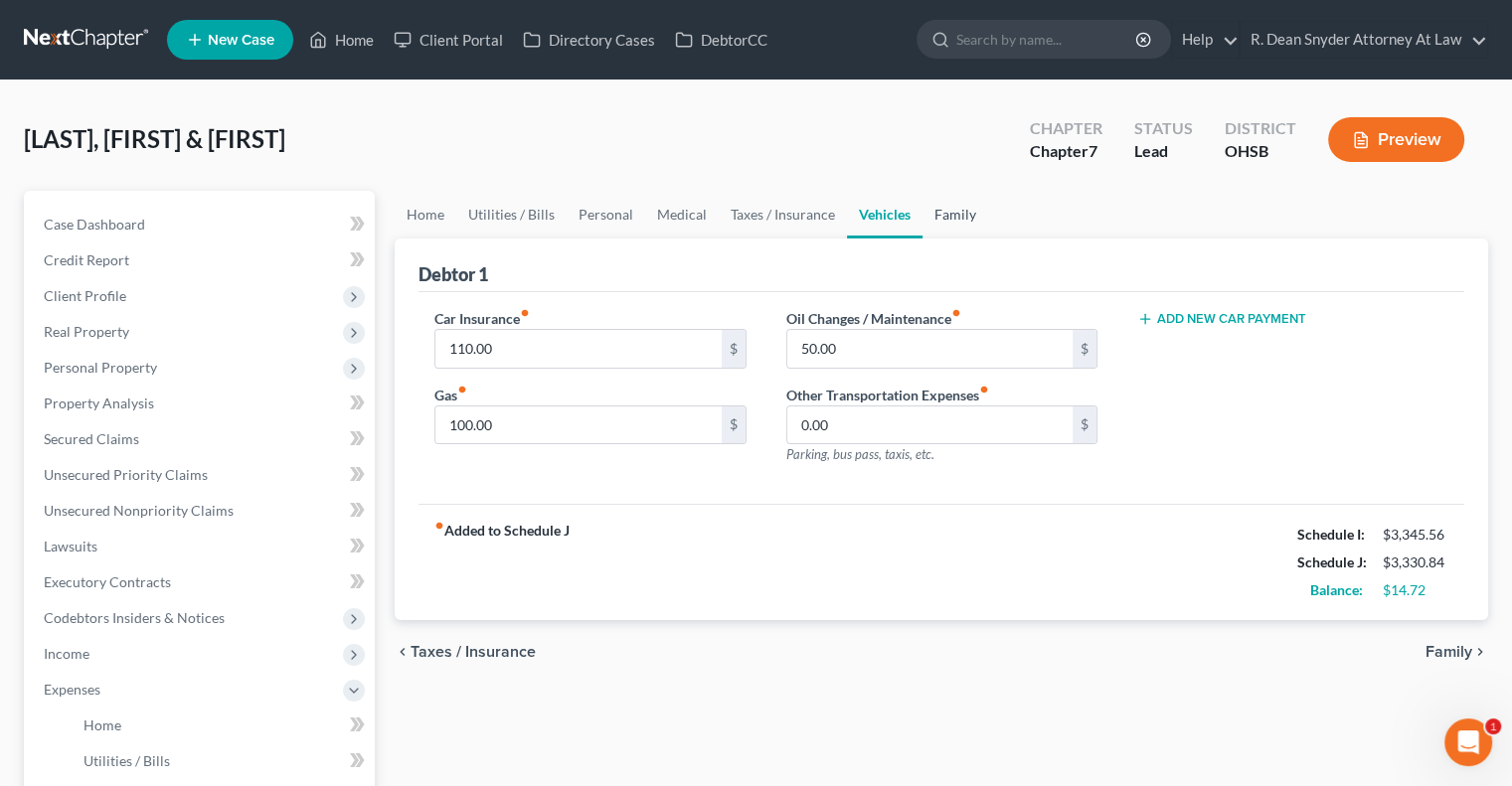 click on "Family" at bounding box center (955, 215) 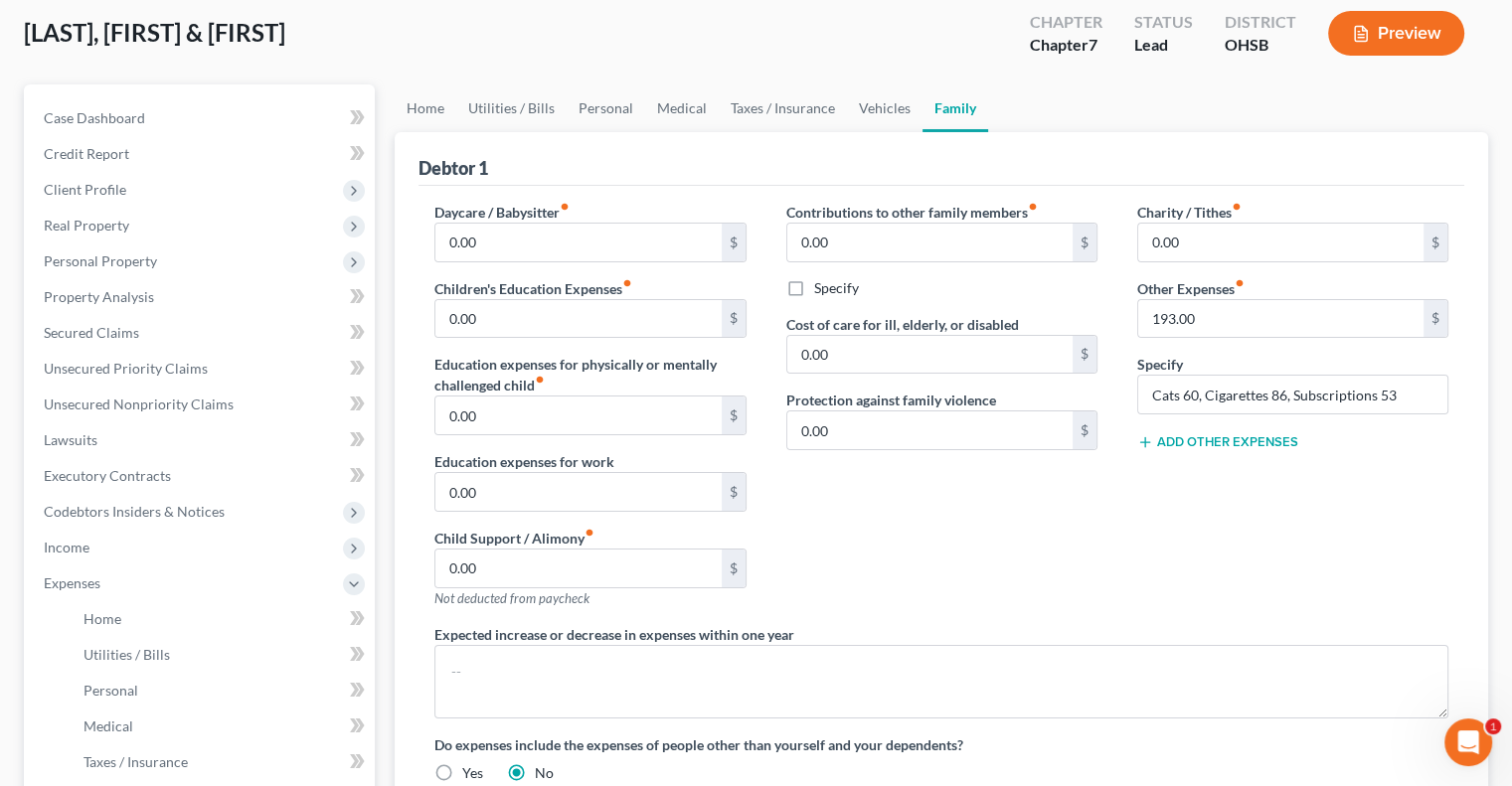 scroll, scrollTop: 298, scrollLeft: 0, axis: vertical 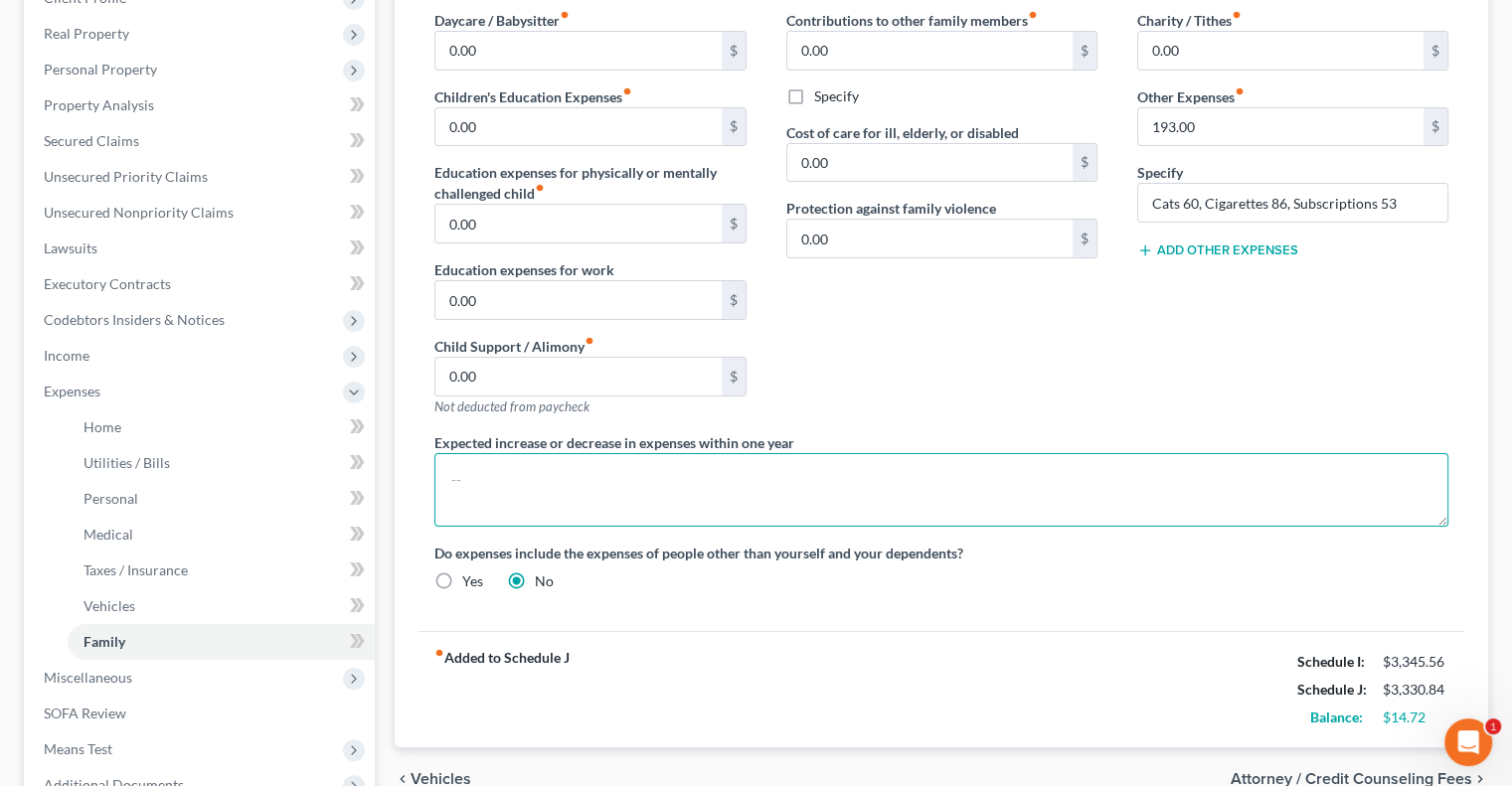 click at bounding box center (941, 490) 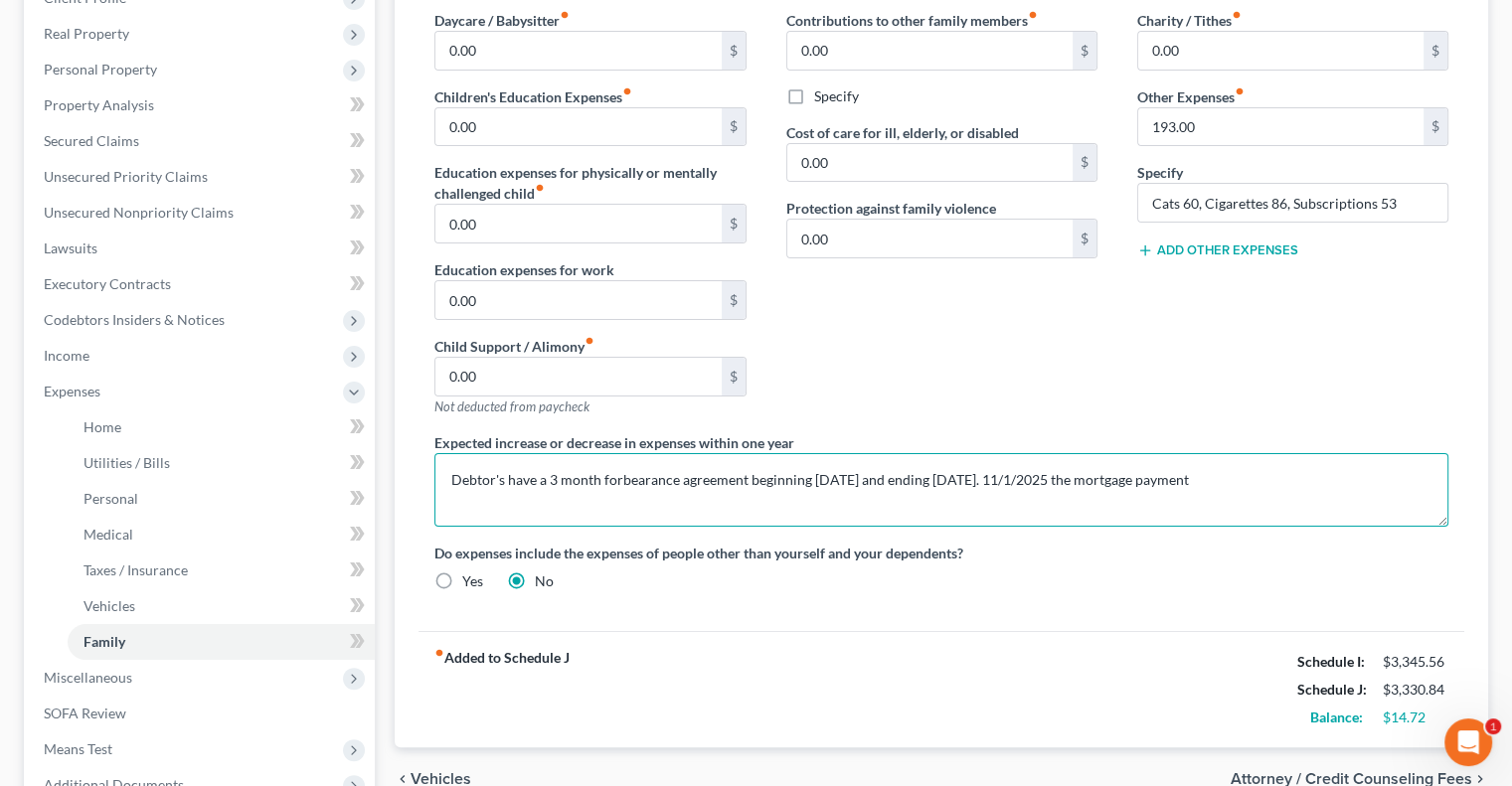 click on "Debtor's have a 3 month forbearance agreement beginning [DATE] and ending [DATE]. 11/1/2025 the mortgage payment" at bounding box center (941, 490) 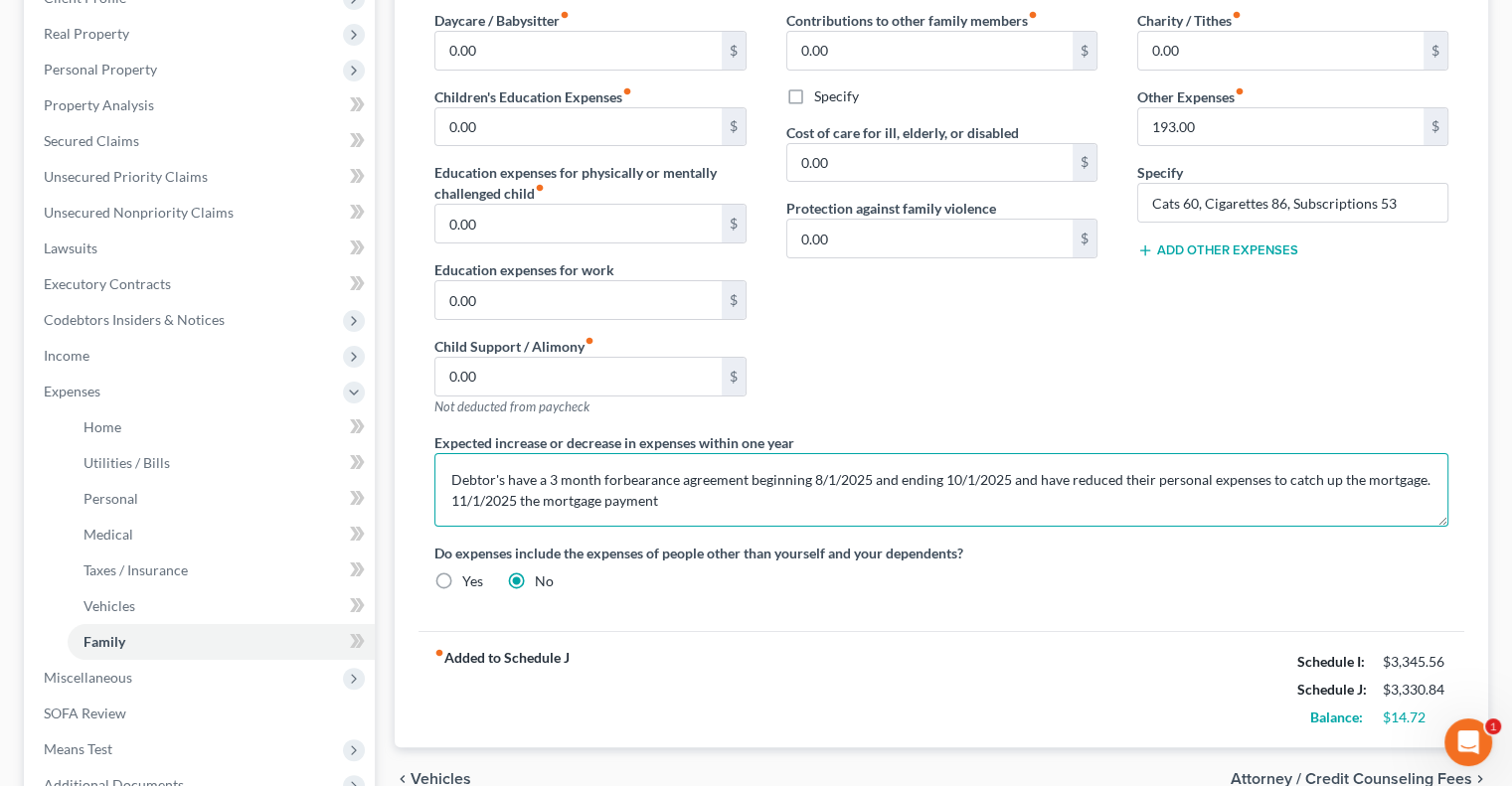 click on "Debtor's have a 3 month forbearance agreement beginning 8/1/2025 and ending 10/1/2025 and have reduced their personal expenses to catch up the mortgage. 11/1/2025 the mortgage payment" at bounding box center (941, 490) 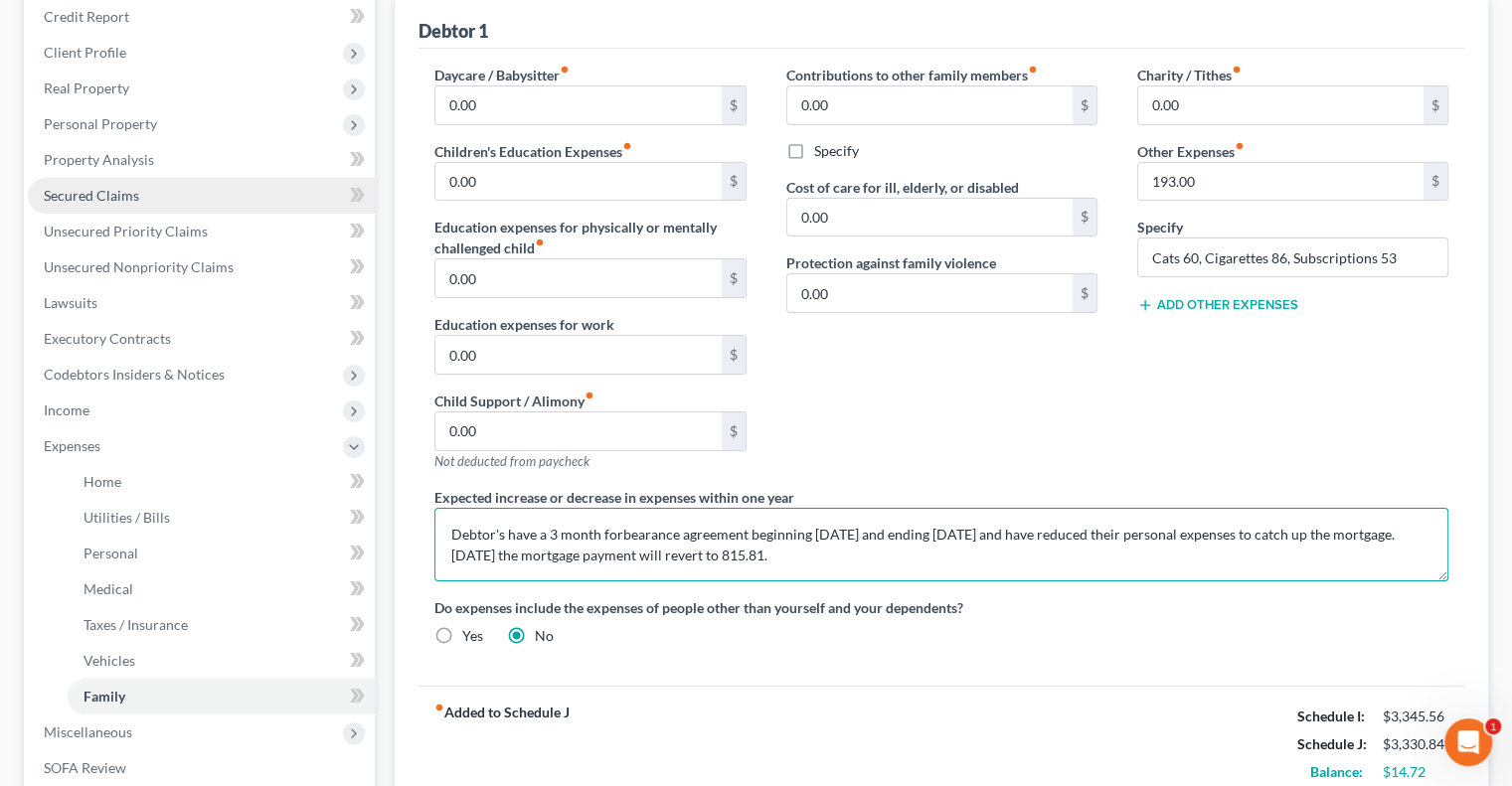 scroll, scrollTop: 199, scrollLeft: 0, axis: vertical 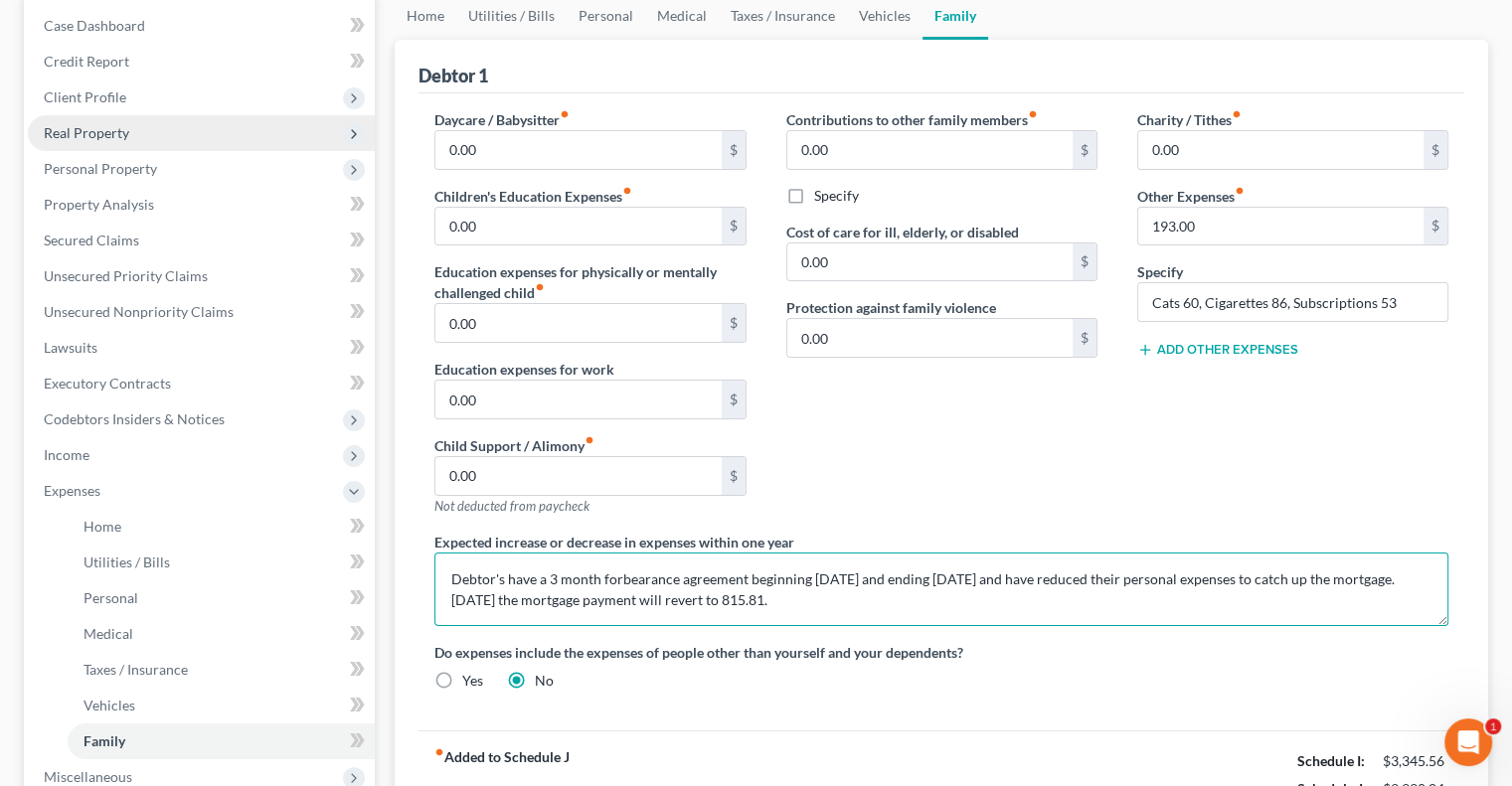 type on "Debtor's have a 3 month forbearance agreement beginning [DATE] and ending [DATE] and have reduced their personal expenses to catch up the mortgage. [DATE] the mortgage payment will revert to 815.81." 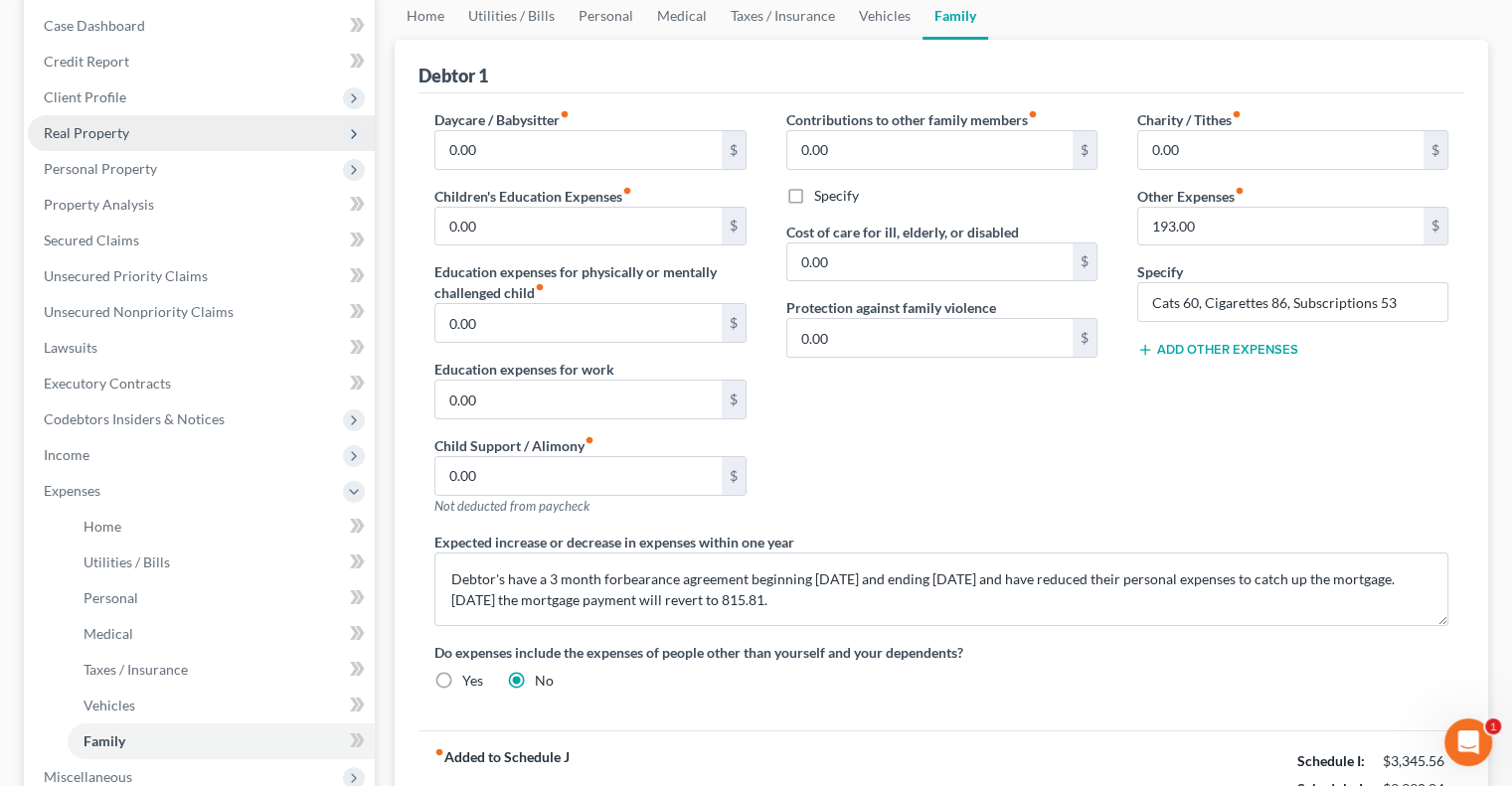 click on "Real Property" at bounding box center (86, 132) 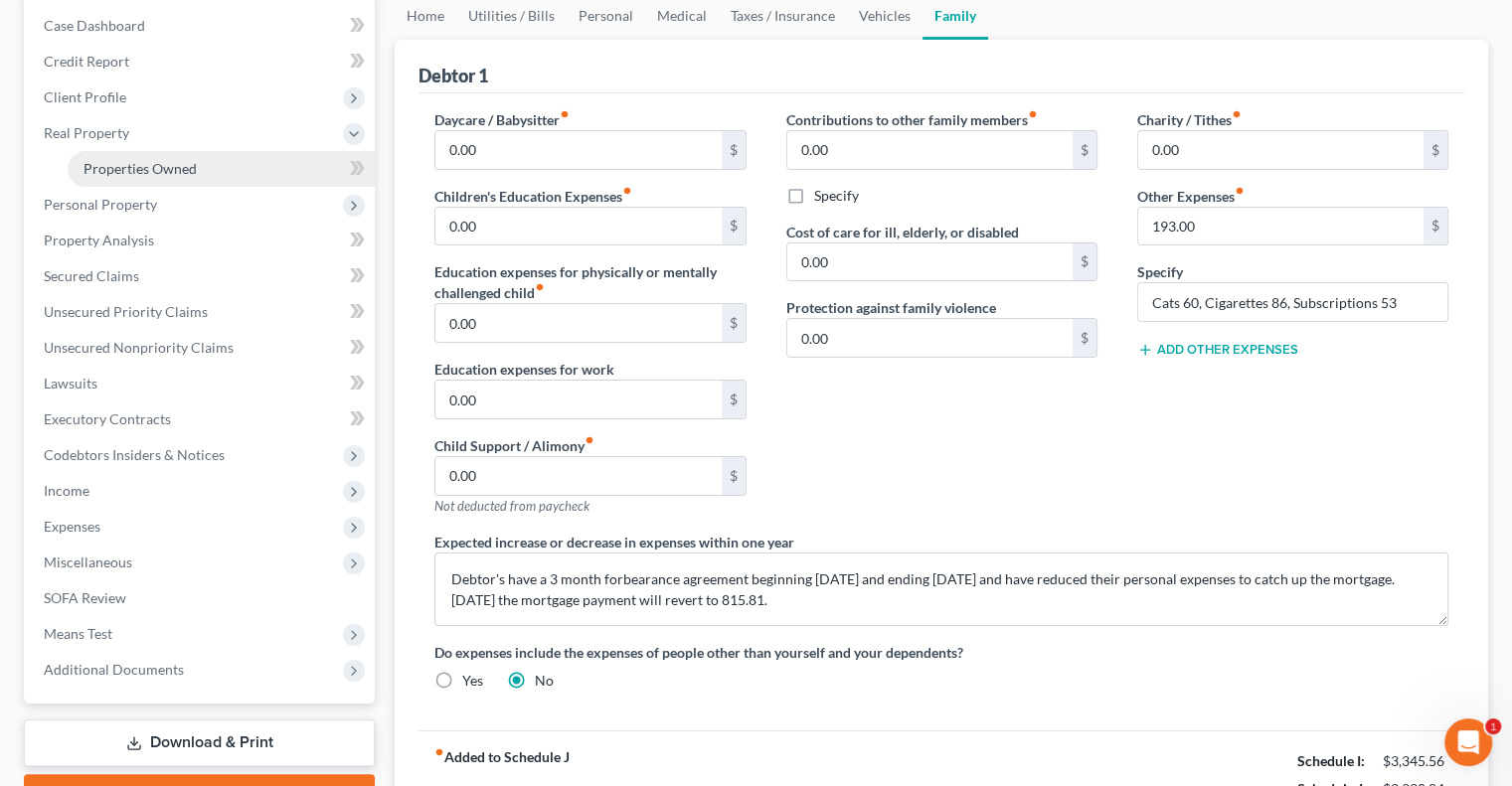 click on "Properties Owned" at bounding box center (140, 168) 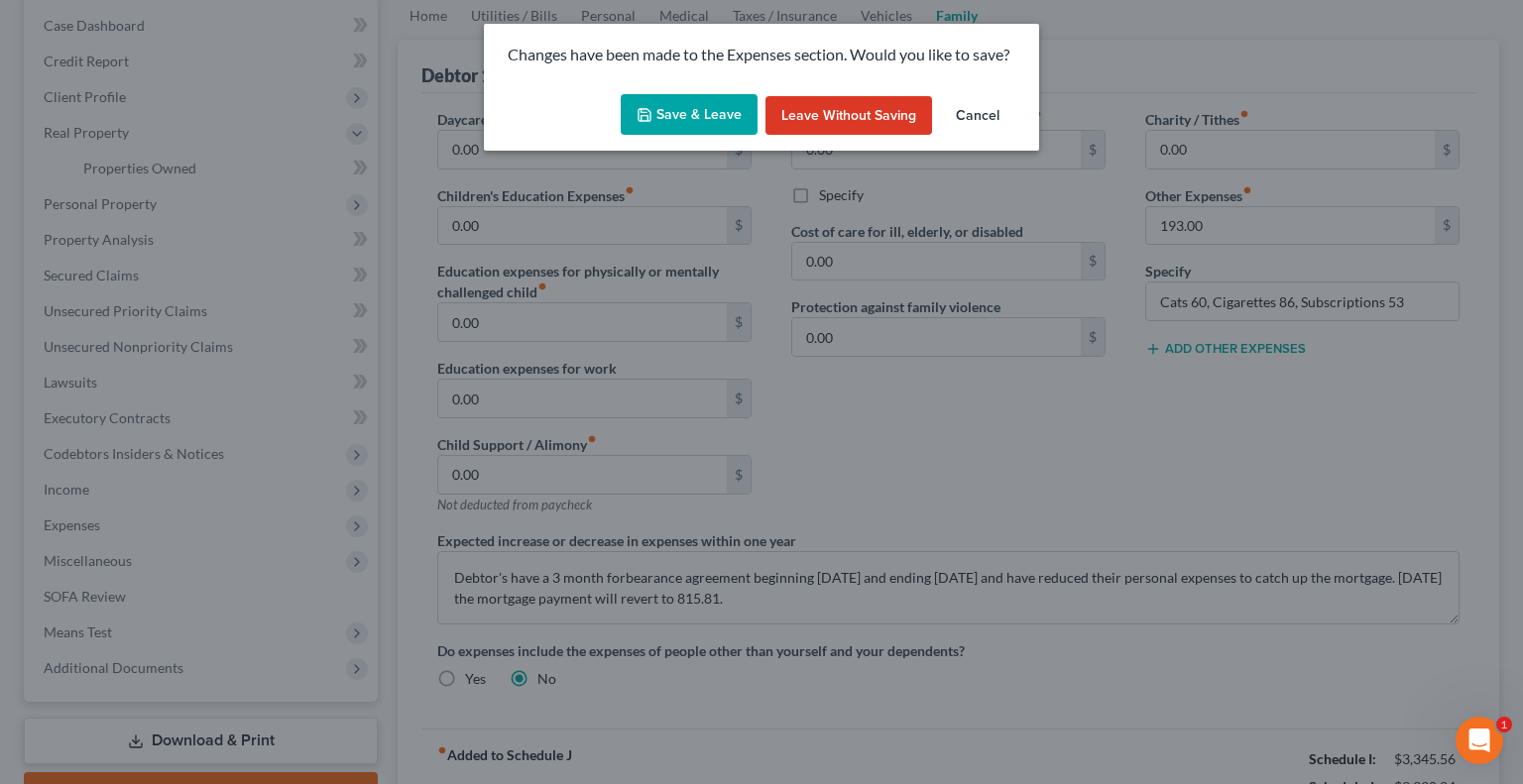 click on "Save & Leave" at bounding box center (689, 115) 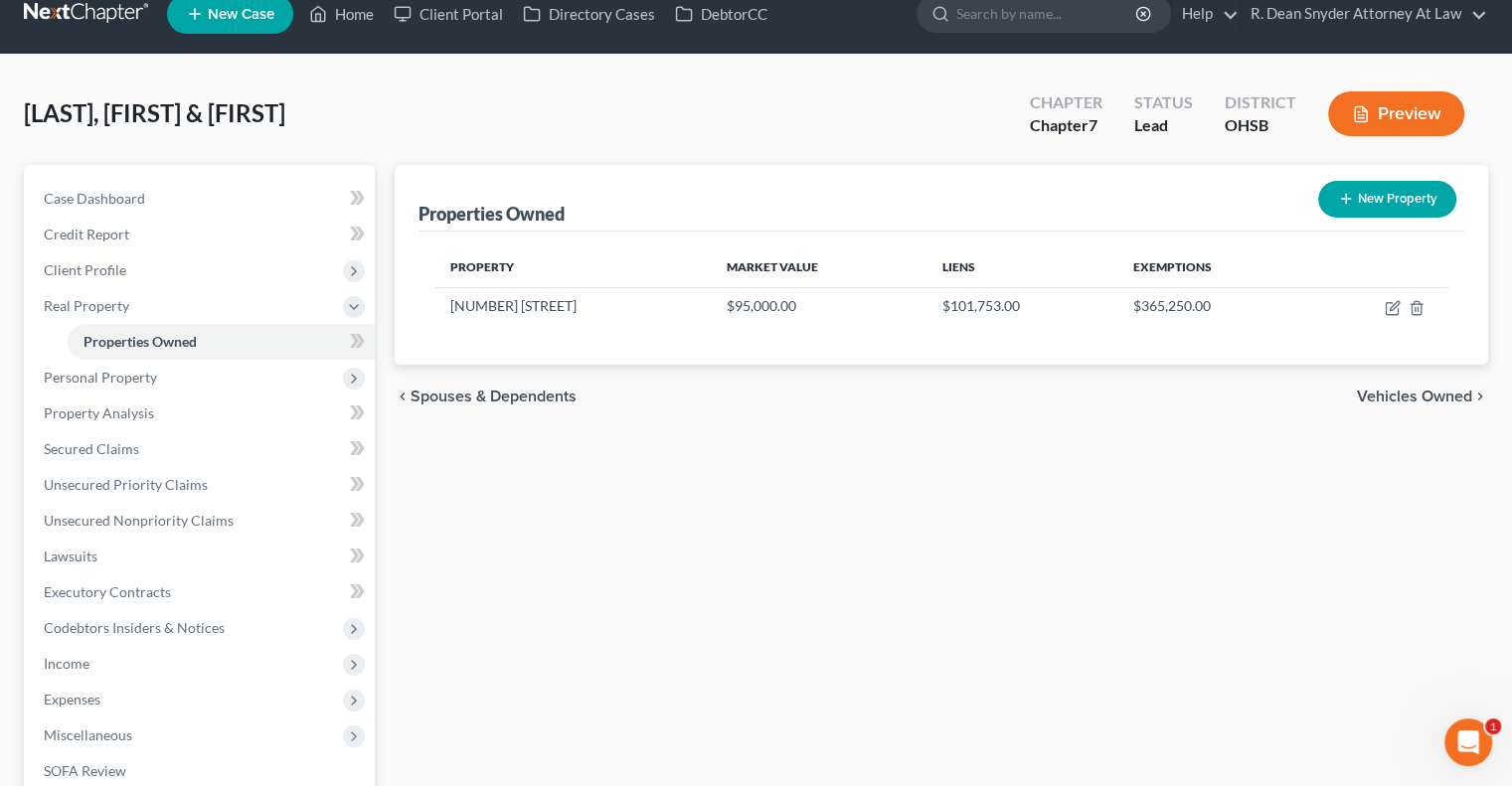 scroll, scrollTop: 0, scrollLeft: 0, axis: both 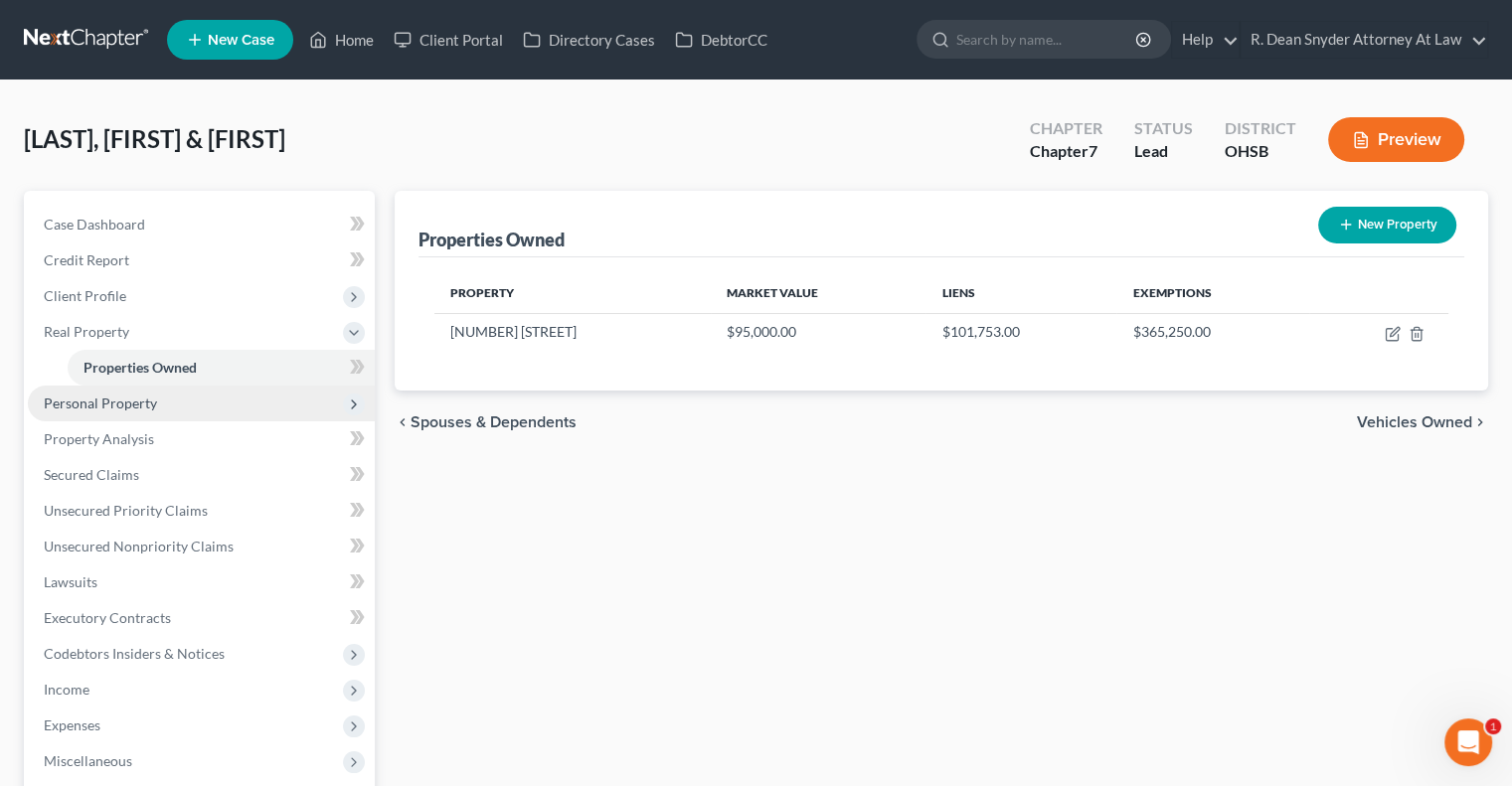 click on "Personal Property" at bounding box center (100, 402) 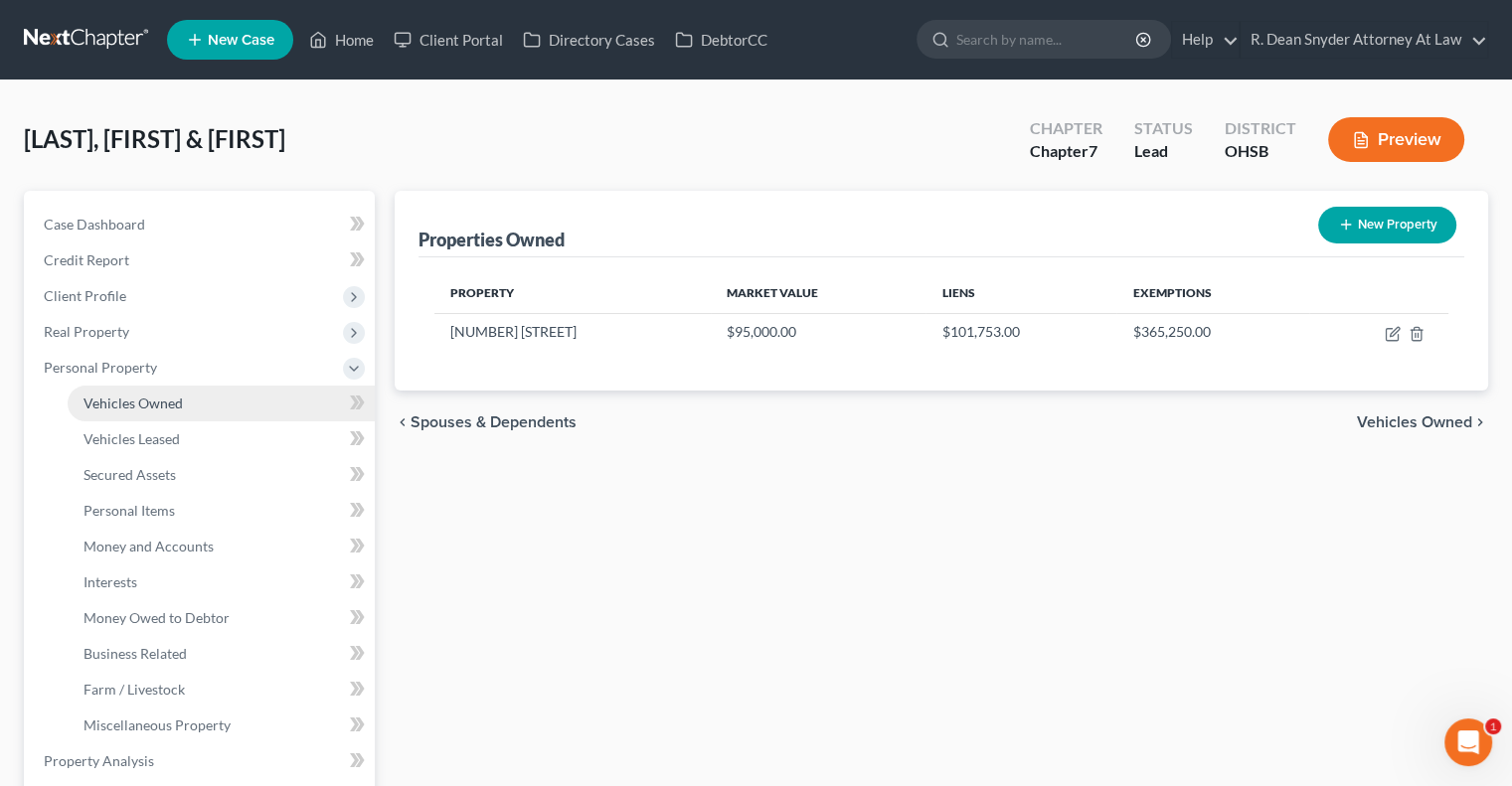 click on "Vehicles Owned" at bounding box center (133, 402) 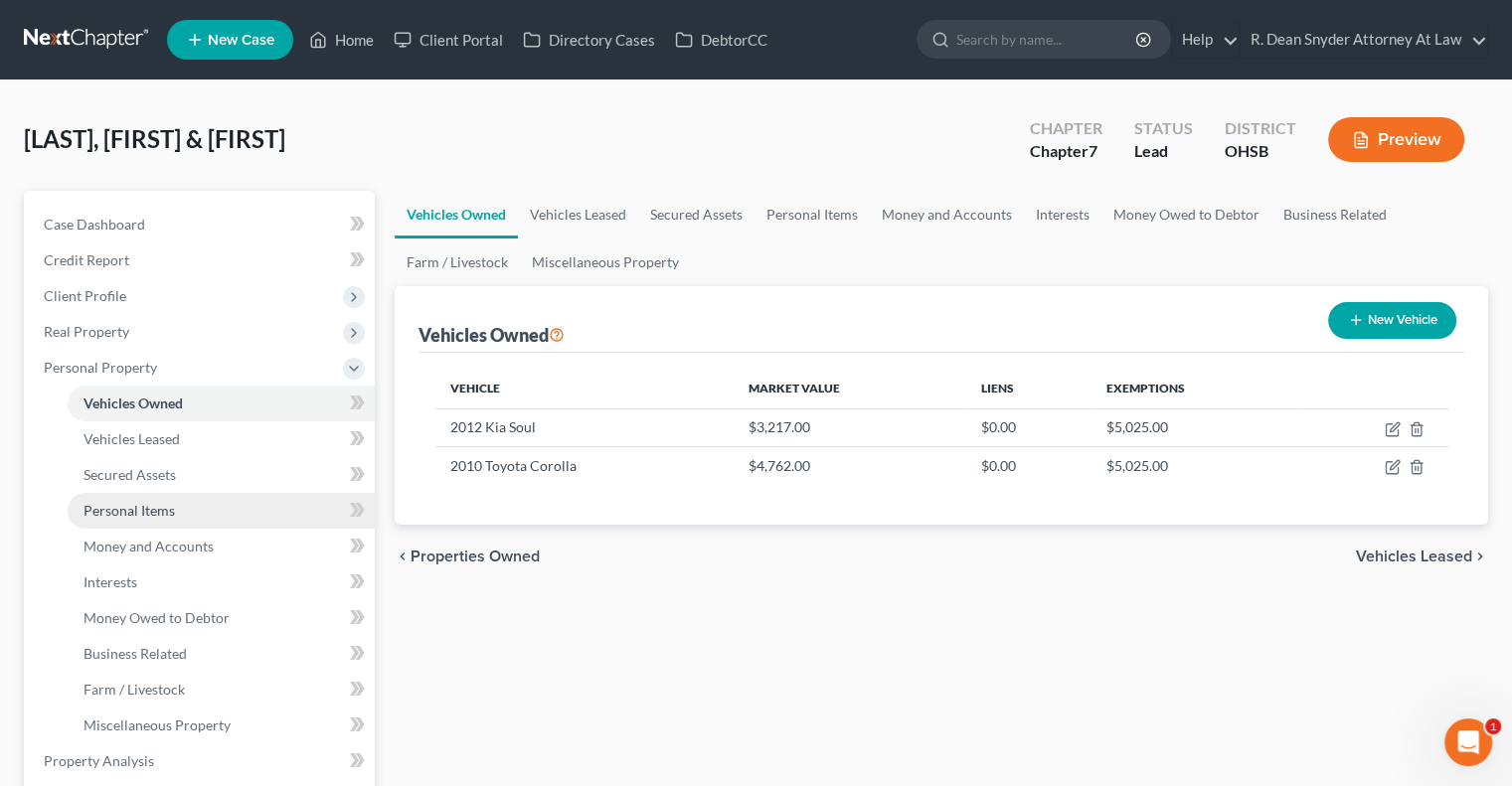 click on "Personal Items" at bounding box center (129, 510) 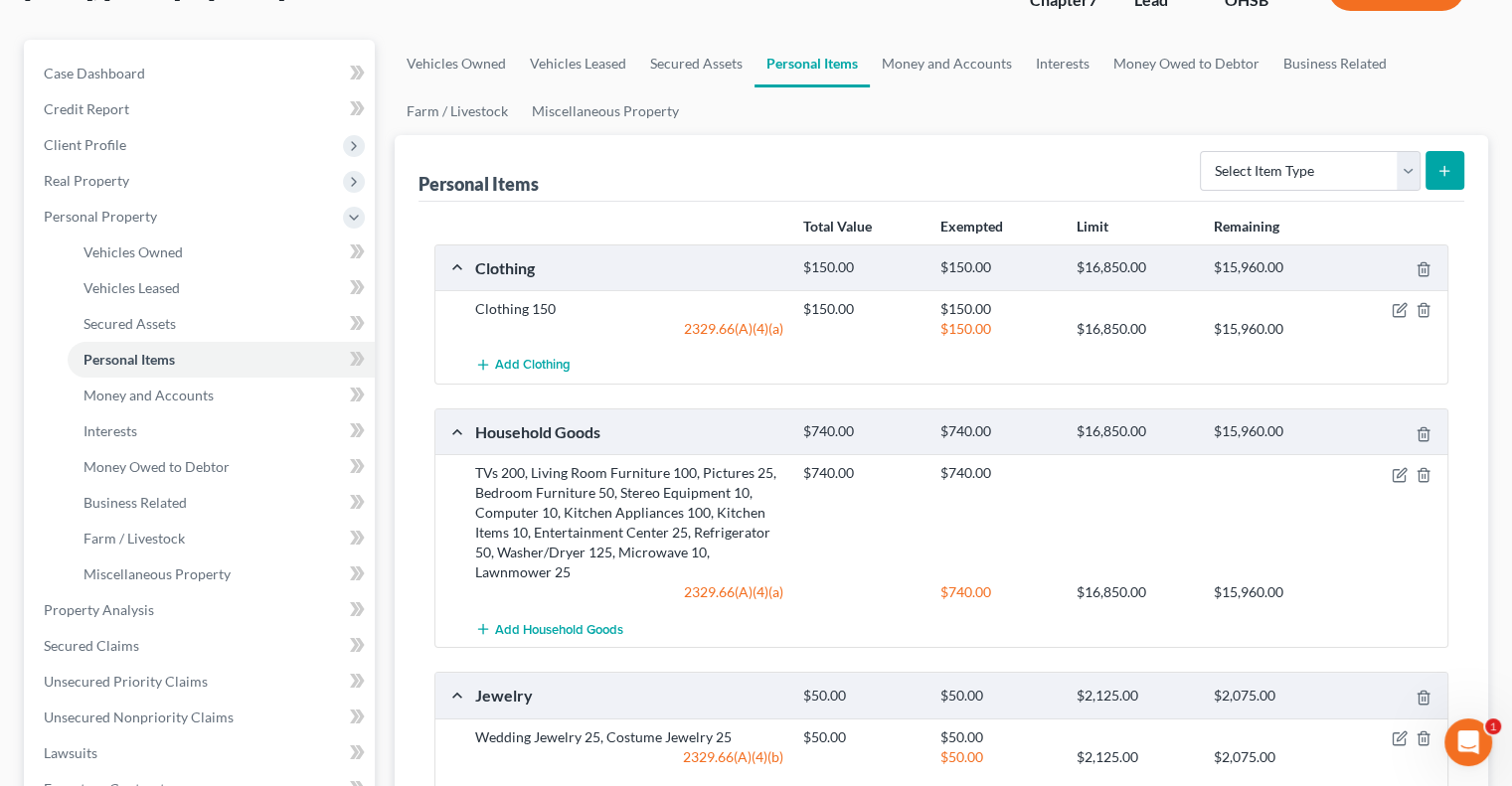 scroll, scrollTop: 199, scrollLeft: 0, axis: vertical 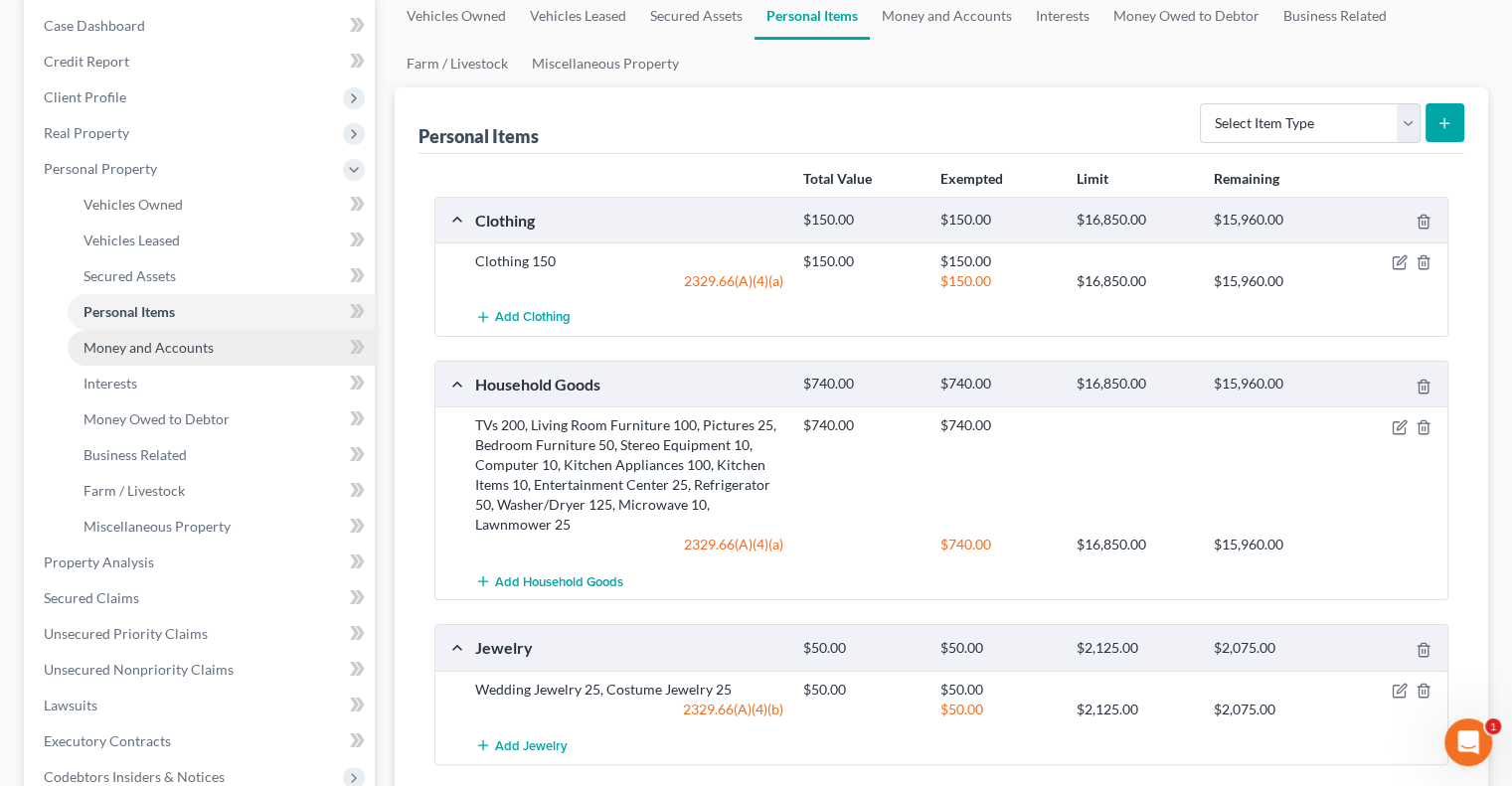 click on "Money and Accounts" at bounding box center (148, 347) 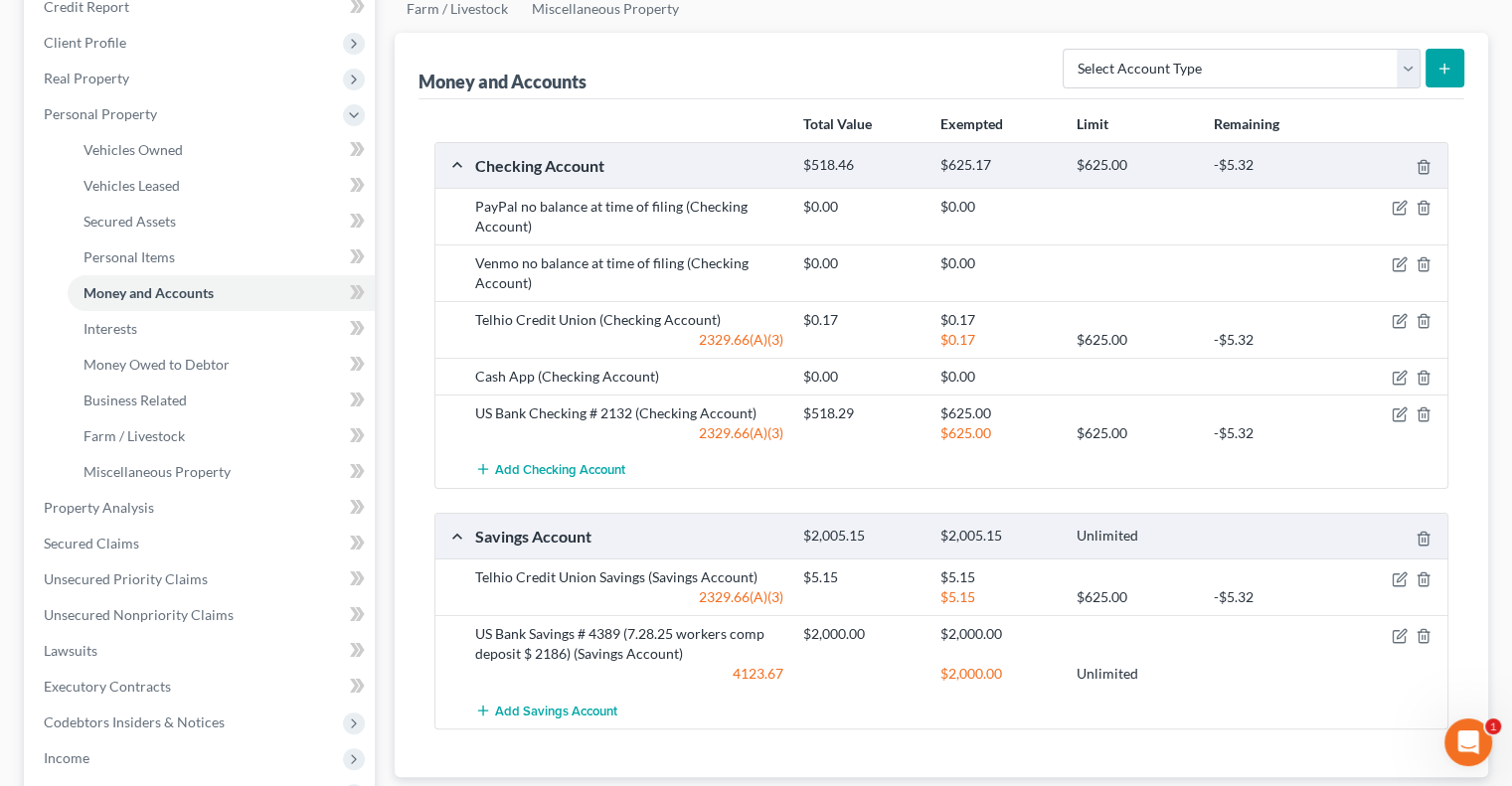 scroll, scrollTop: 298, scrollLeft: 0, axis: vertical 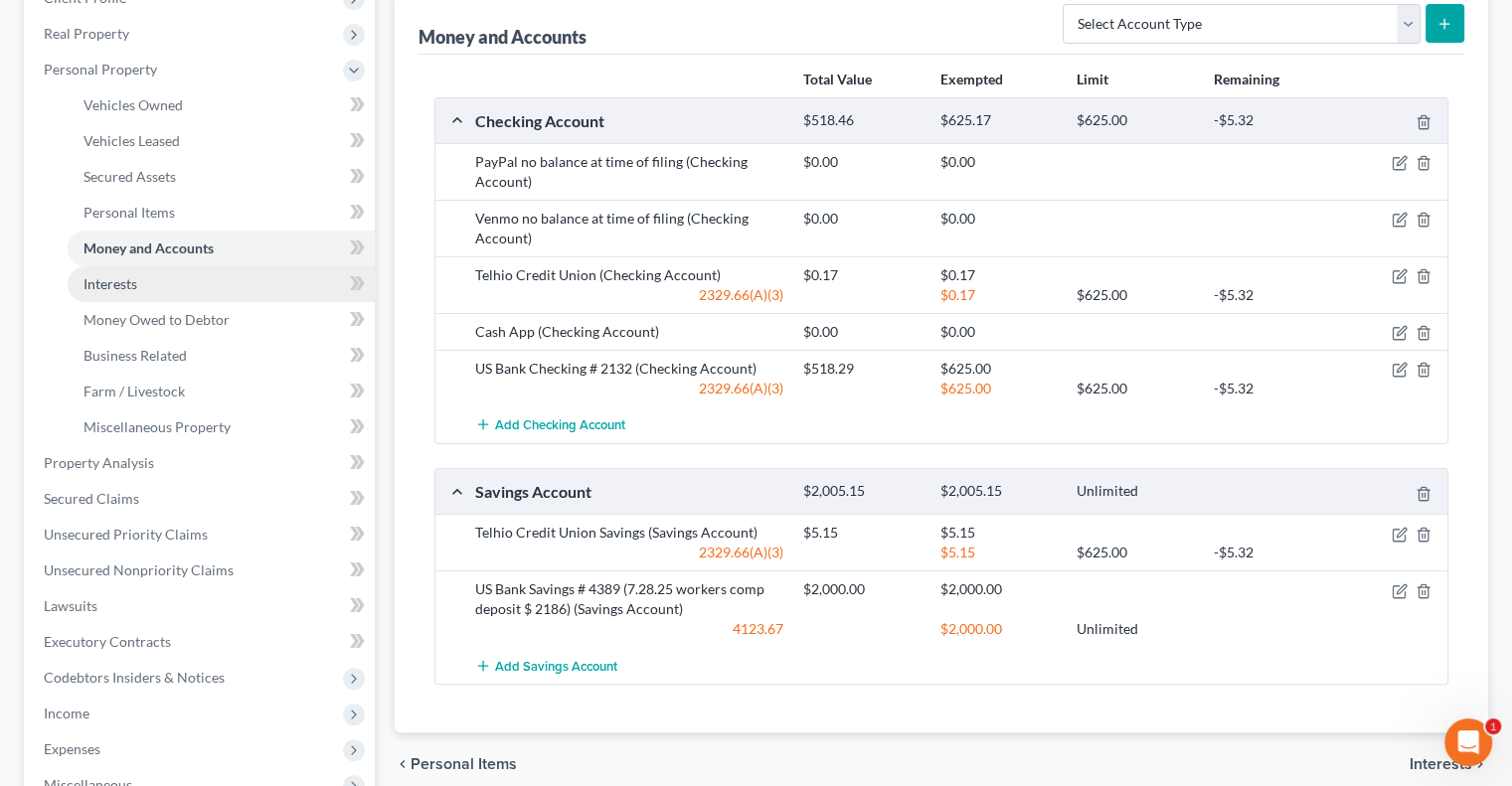 click on "Interests" at bounding box center (110, 283) 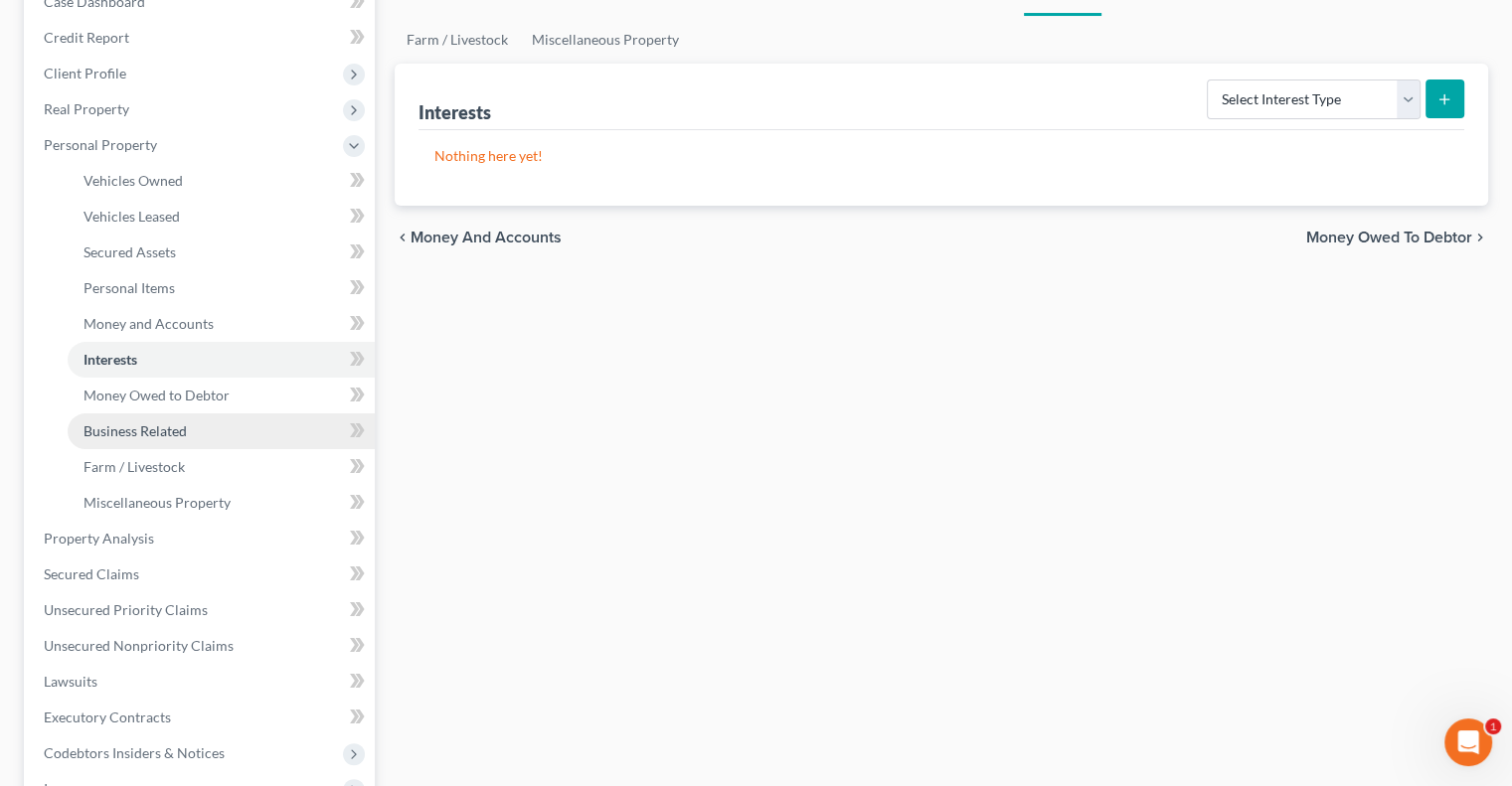 scroll, scrollTop: 298, scrollLeft: 0, axis: vertical 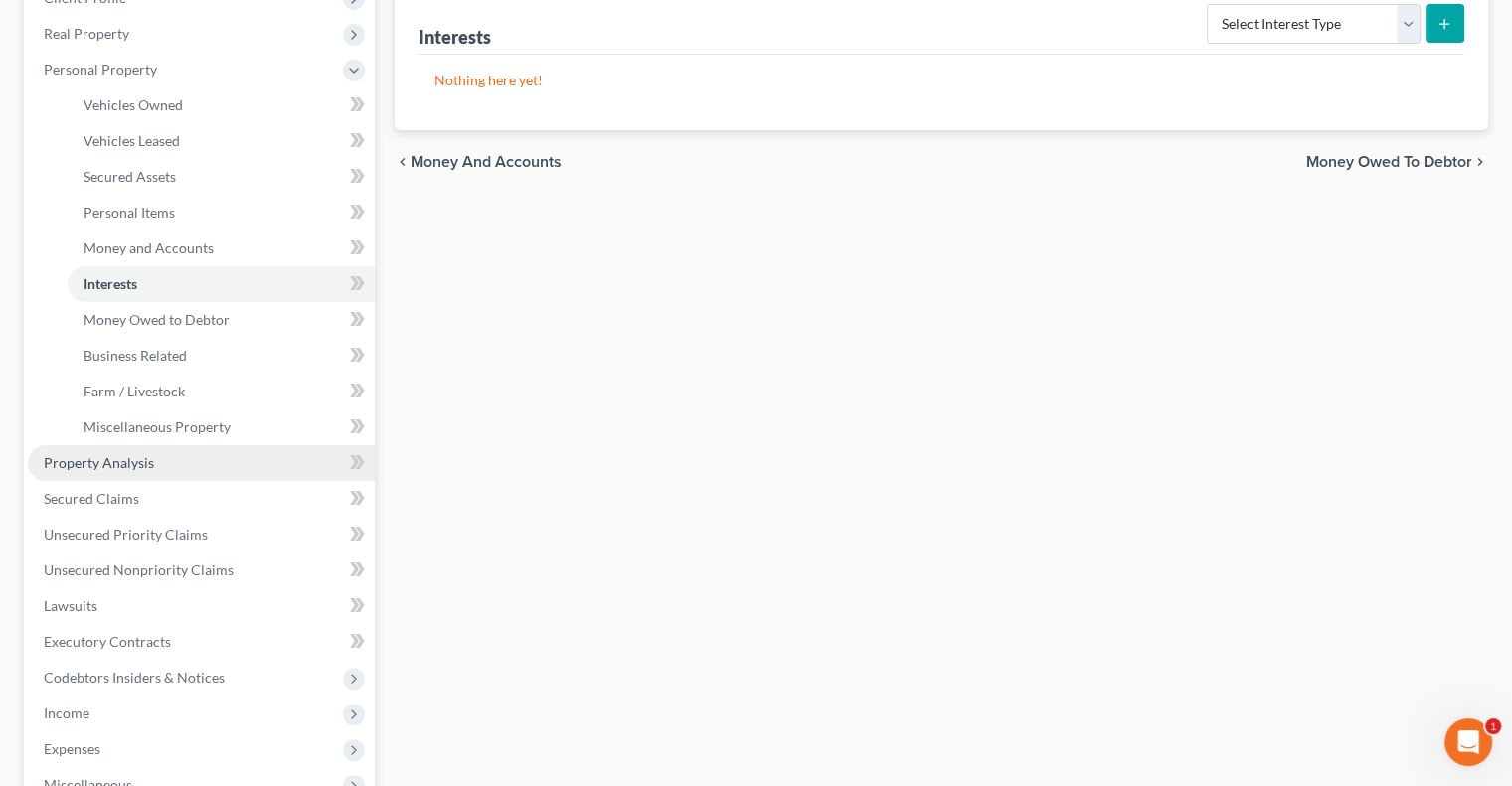 click on "Property Analysis" at bounding box center [98, 462] 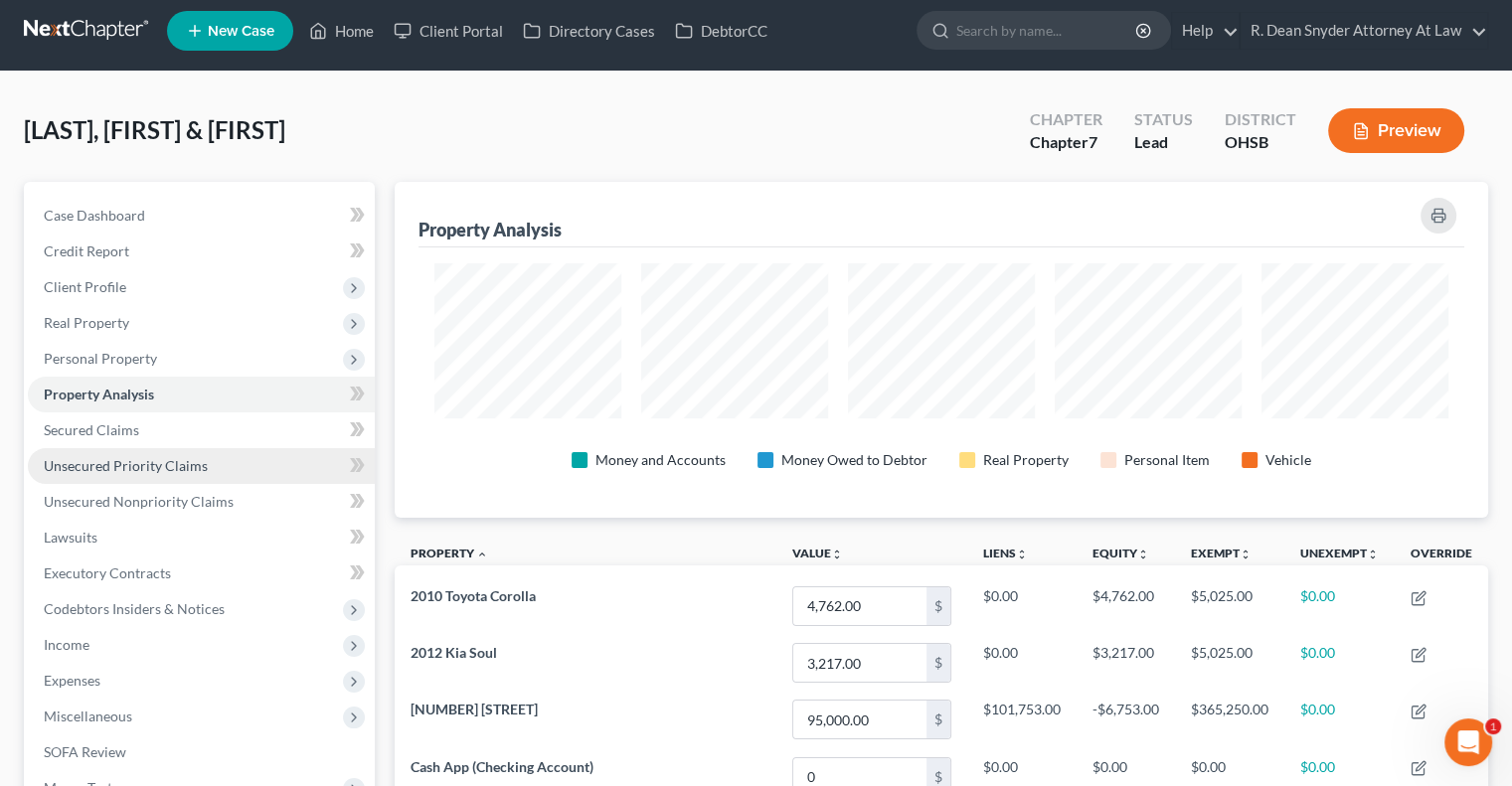 scroll, scrollTop: 0, scrollLeft: 0, axis: both 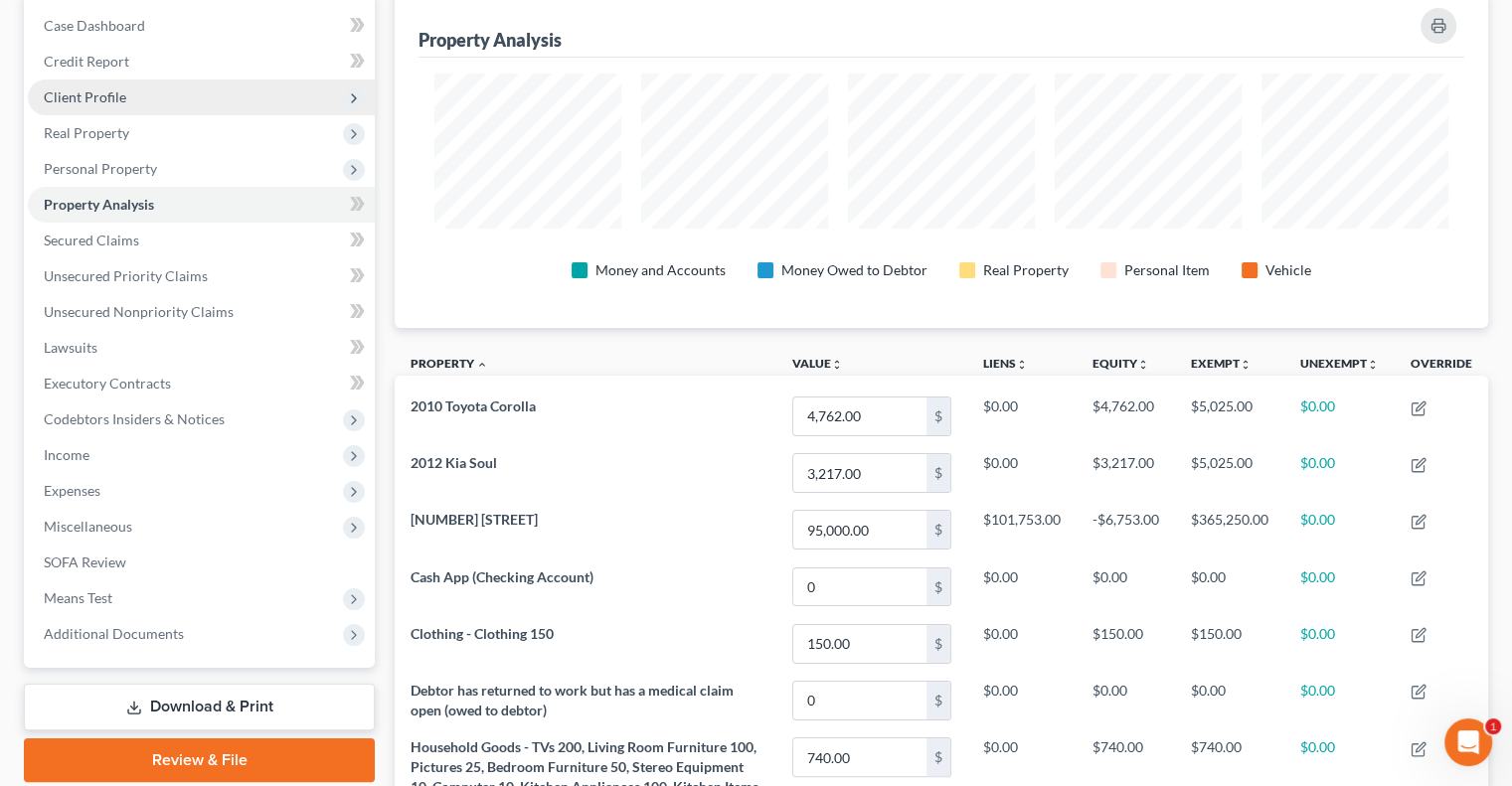 click on "Client Profile" at bounding box center (84, 96) 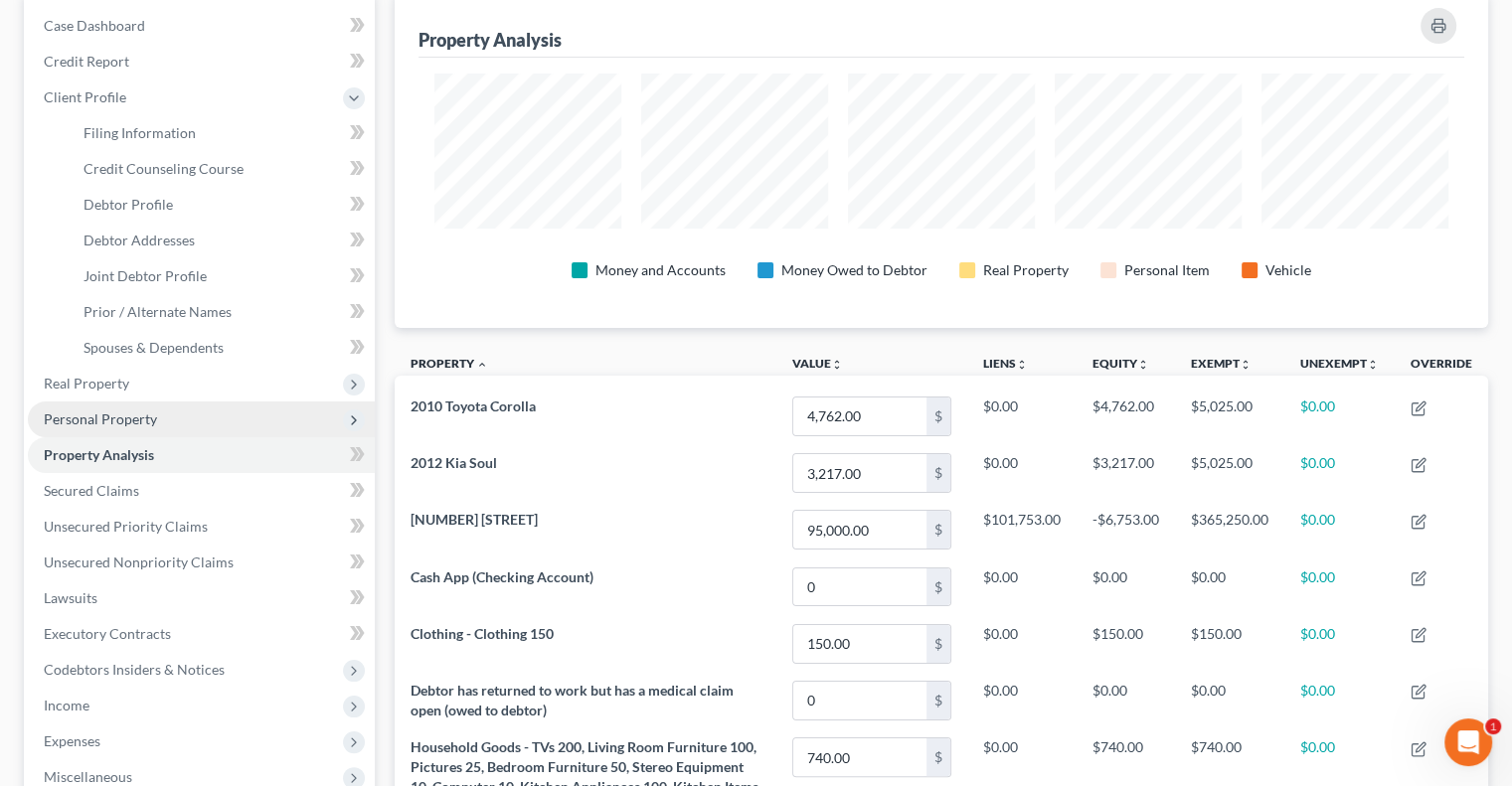 click on "Personal Property" at bounding box center [100, 418] 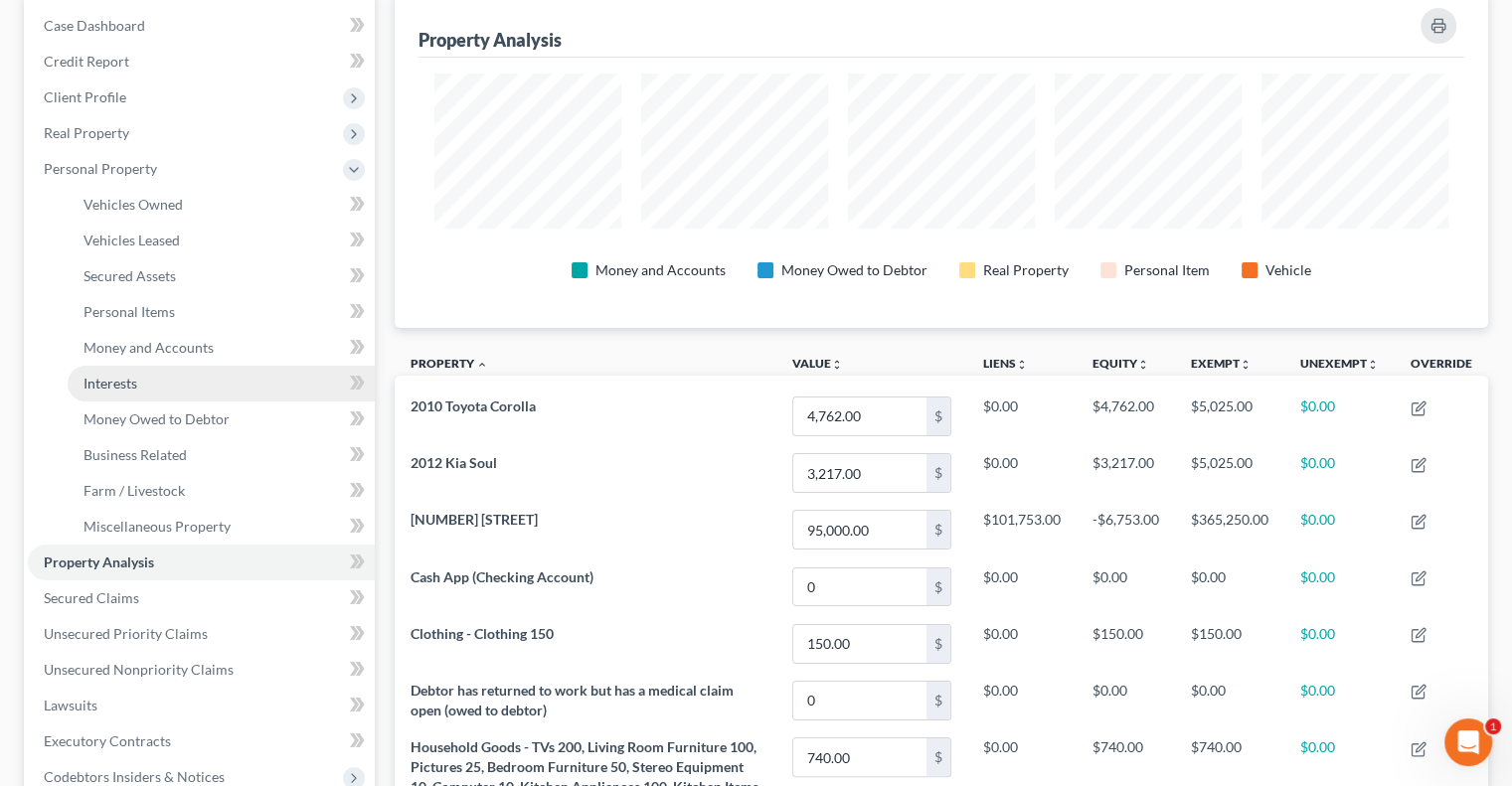 click on "Interests" at bounding box center [110, 383] 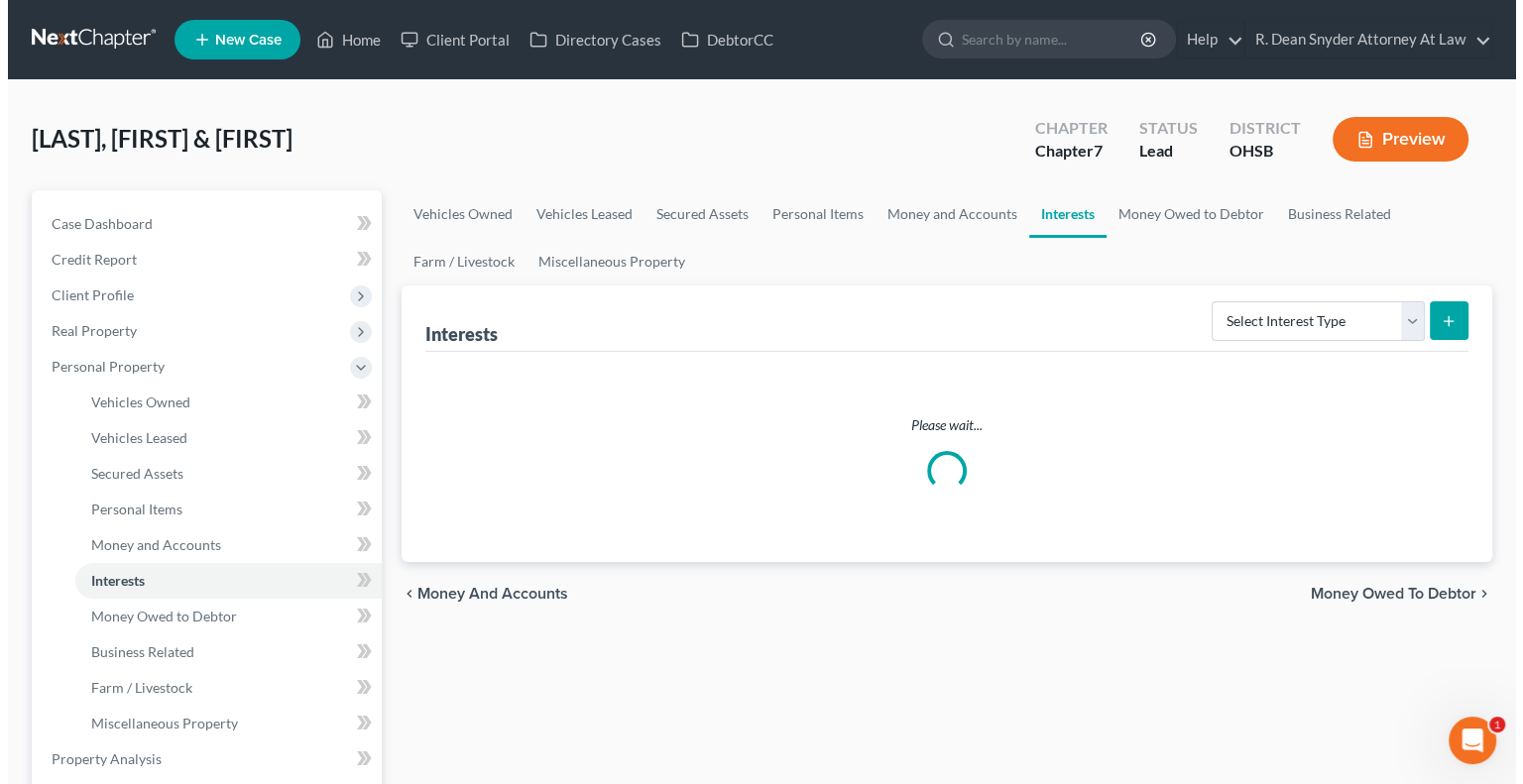 scroll, scrollTop: 0, scrollLeft: 0, axis: both 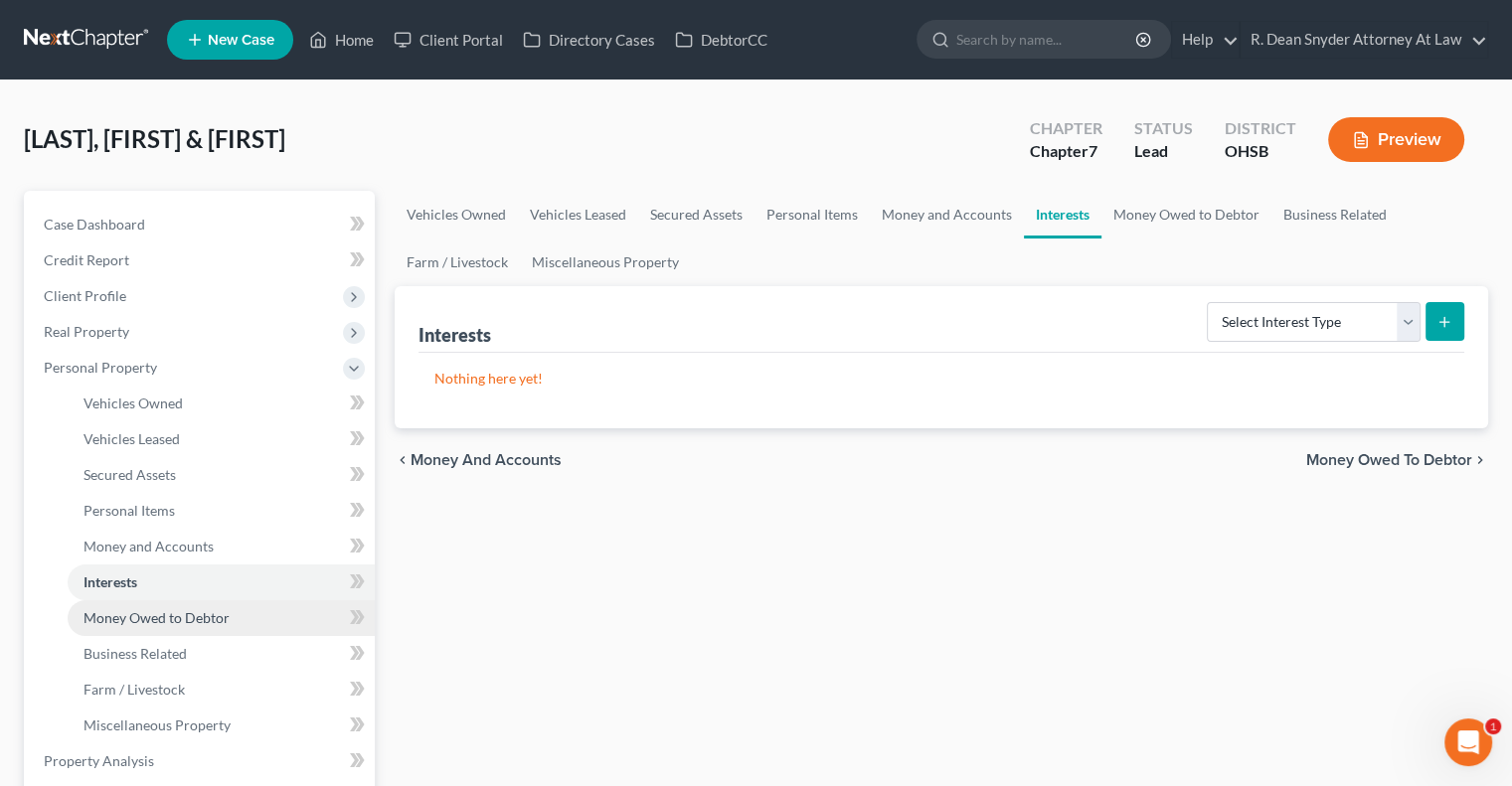 click on "Money Owed to Debtor" at bounding box center (156, 617) 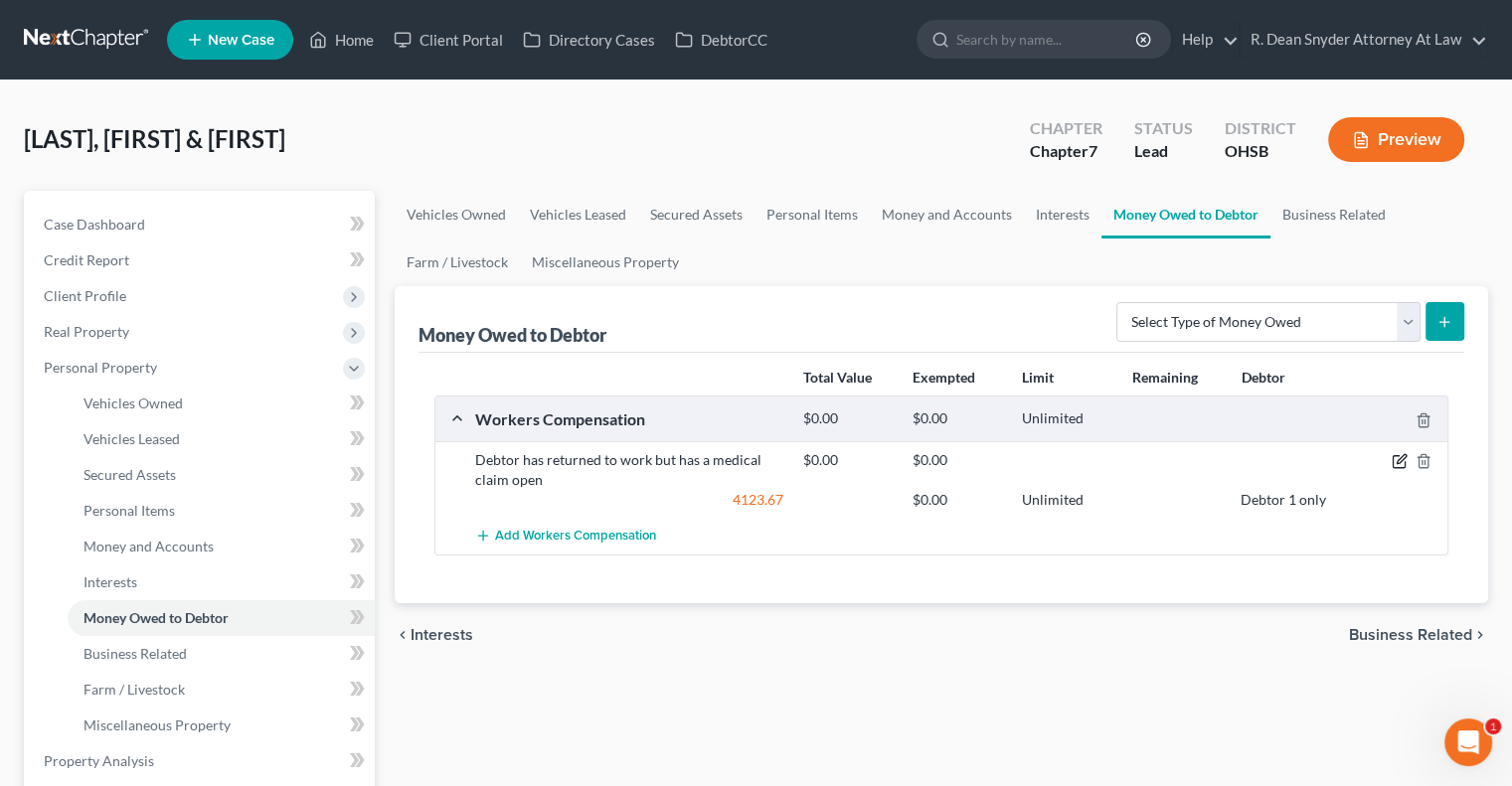 click 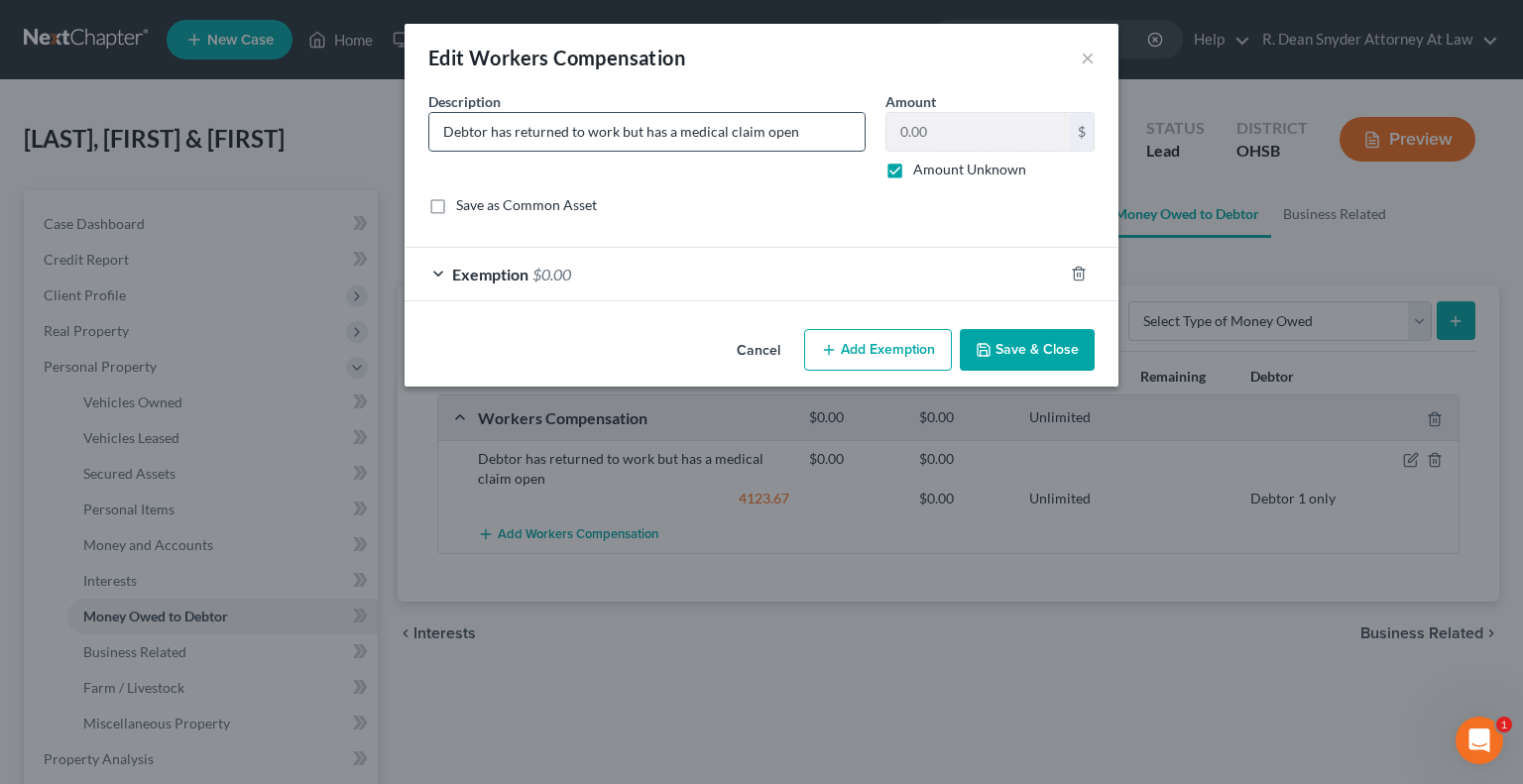 click on "Debtor has returned to work but has a medical claim open" at bounding box center [646, 132] 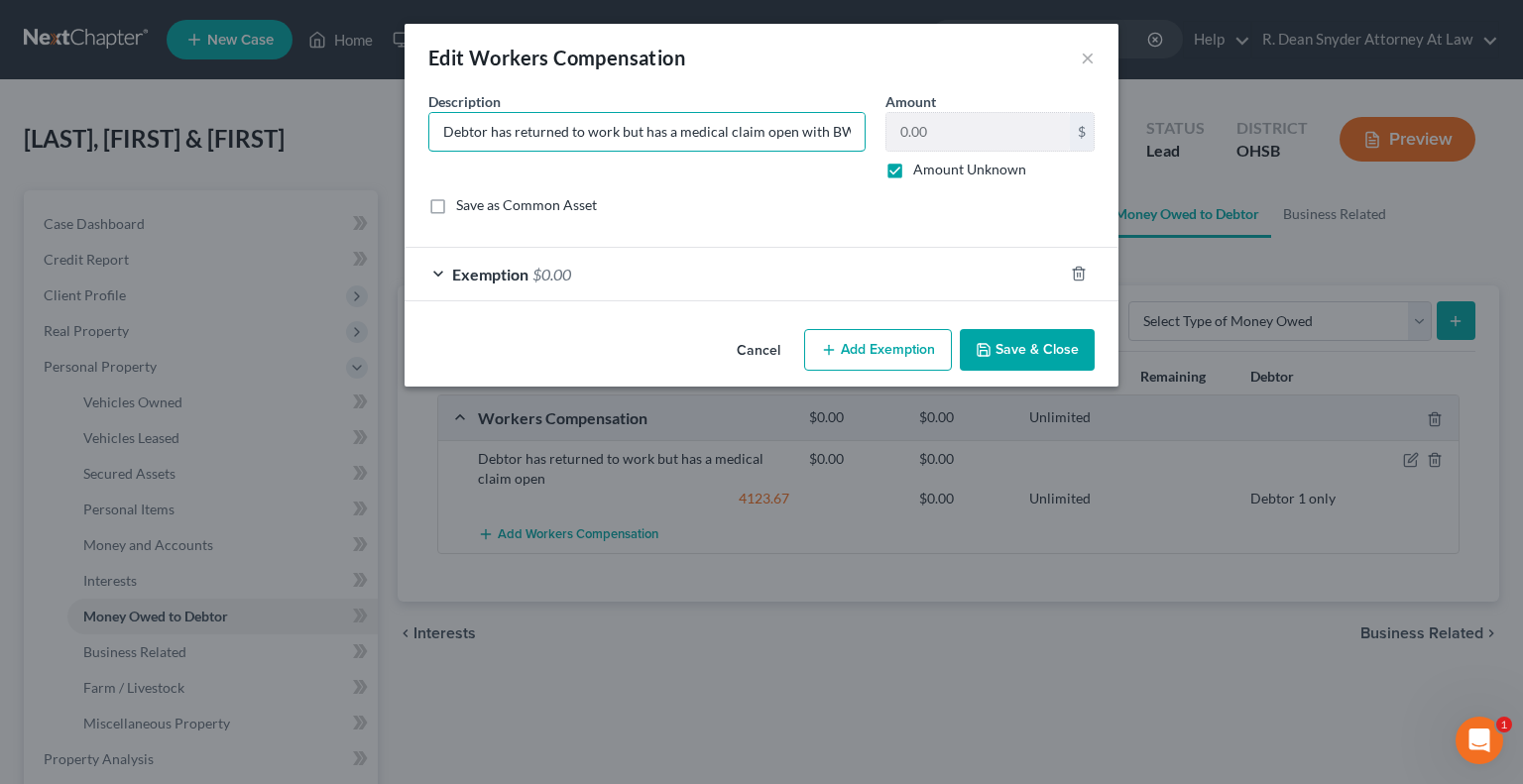 scroll, scrollTop: 0, scrollLeft: 4, axis: horizontal 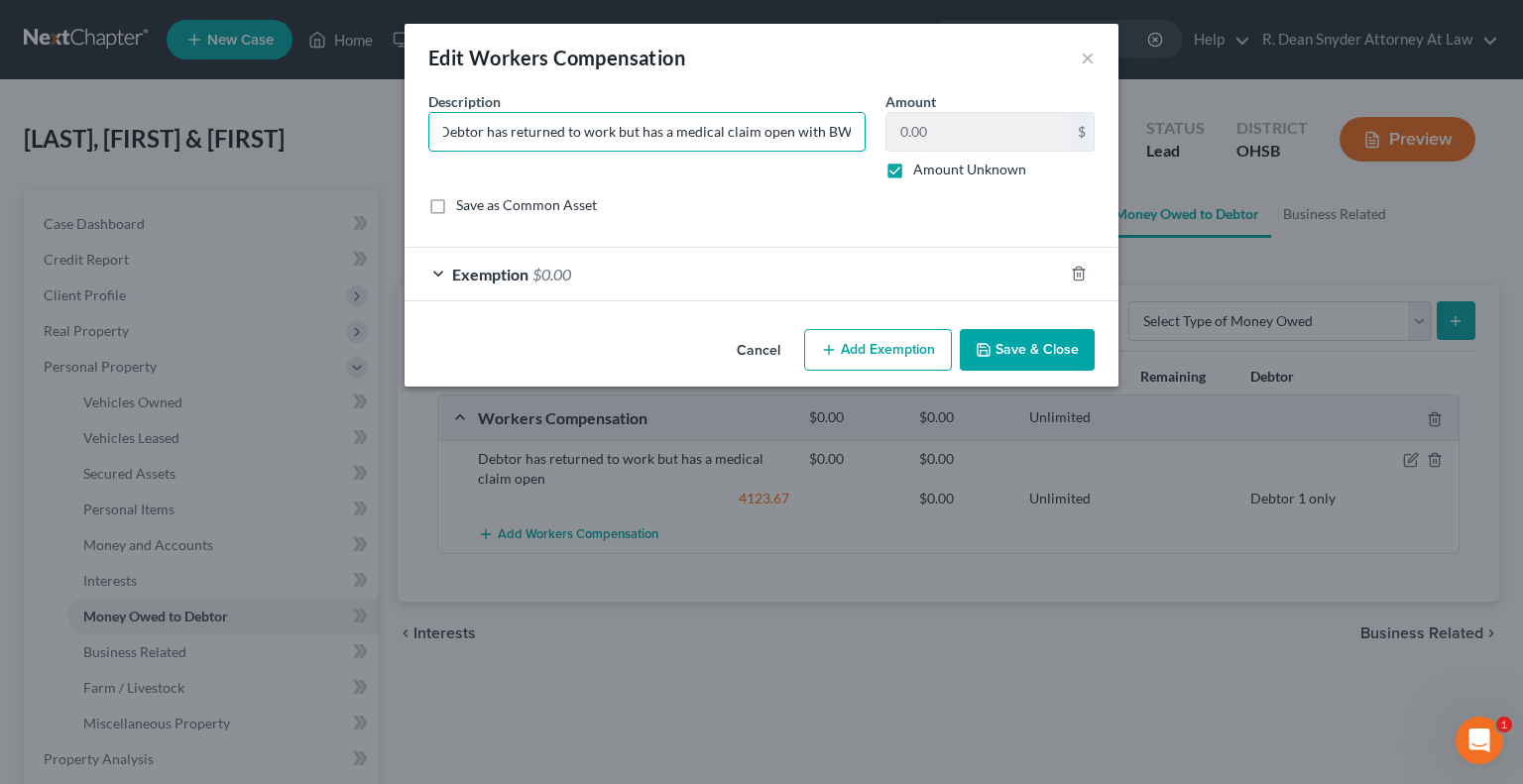 type on "Debtor has returned to work but has a medical claim open with BWC" 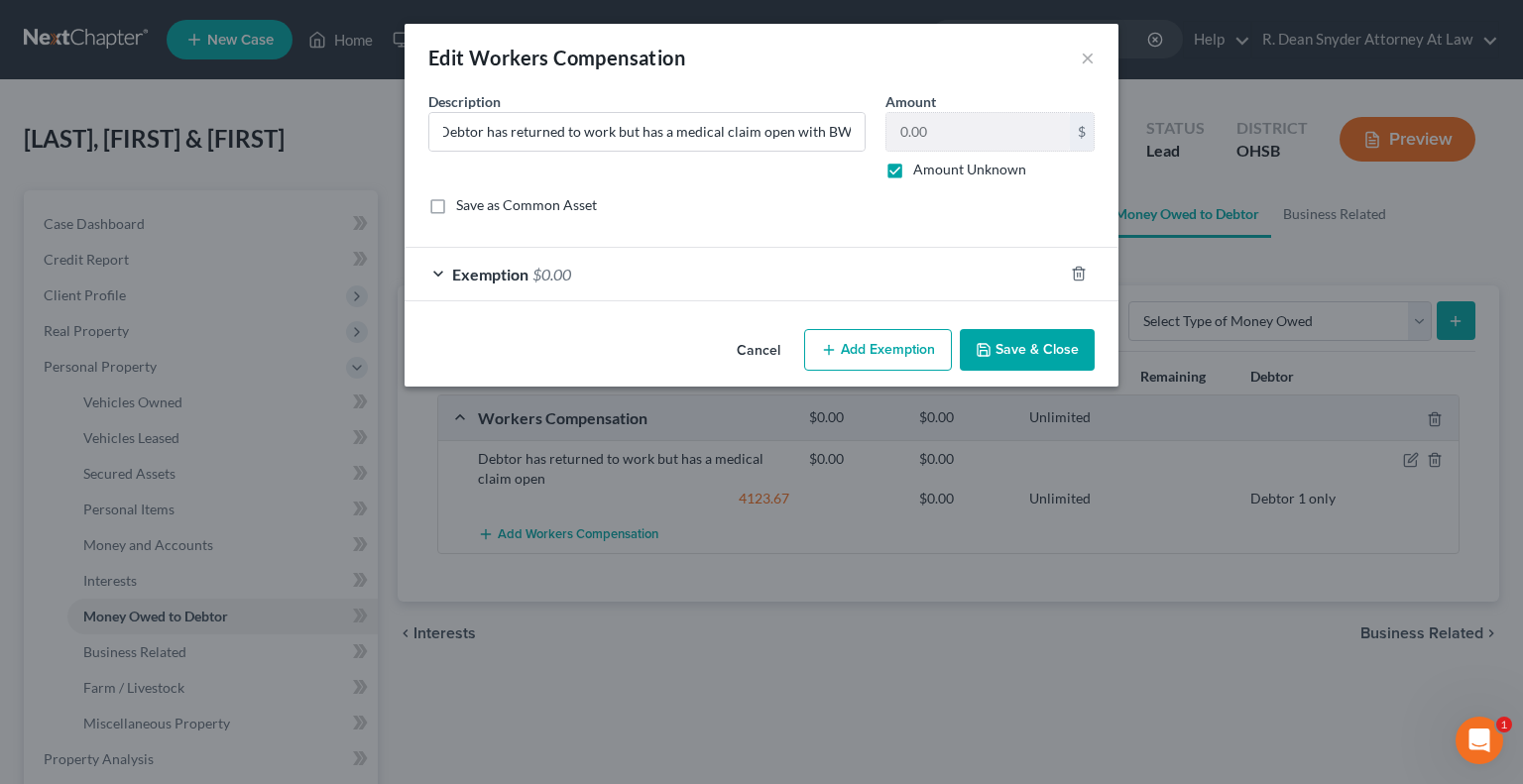 click on "Save & Close" at bounding box center (1027, 350) 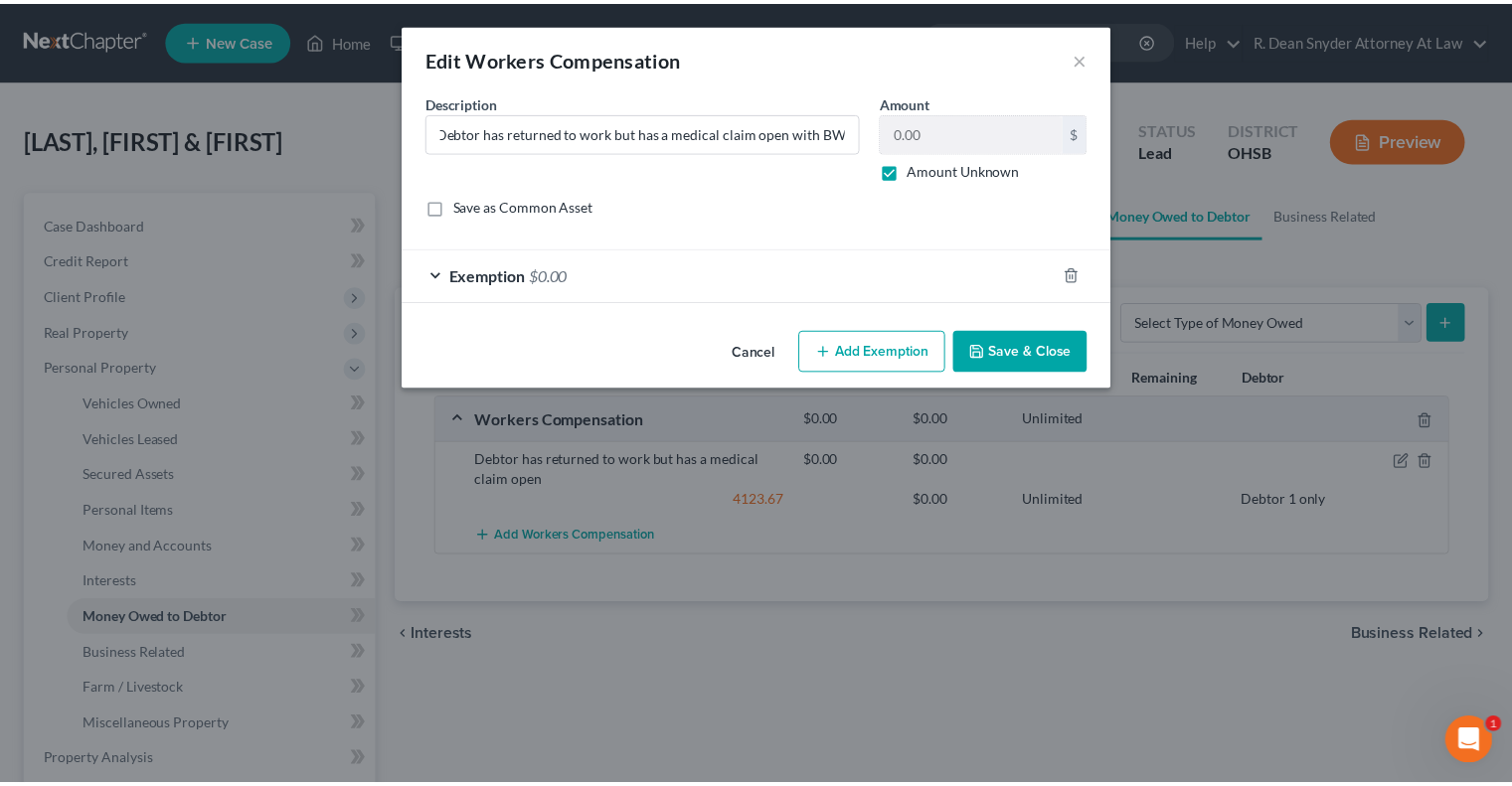 scroll, scrollTop: 0, scrollLeft: 0, axis: both 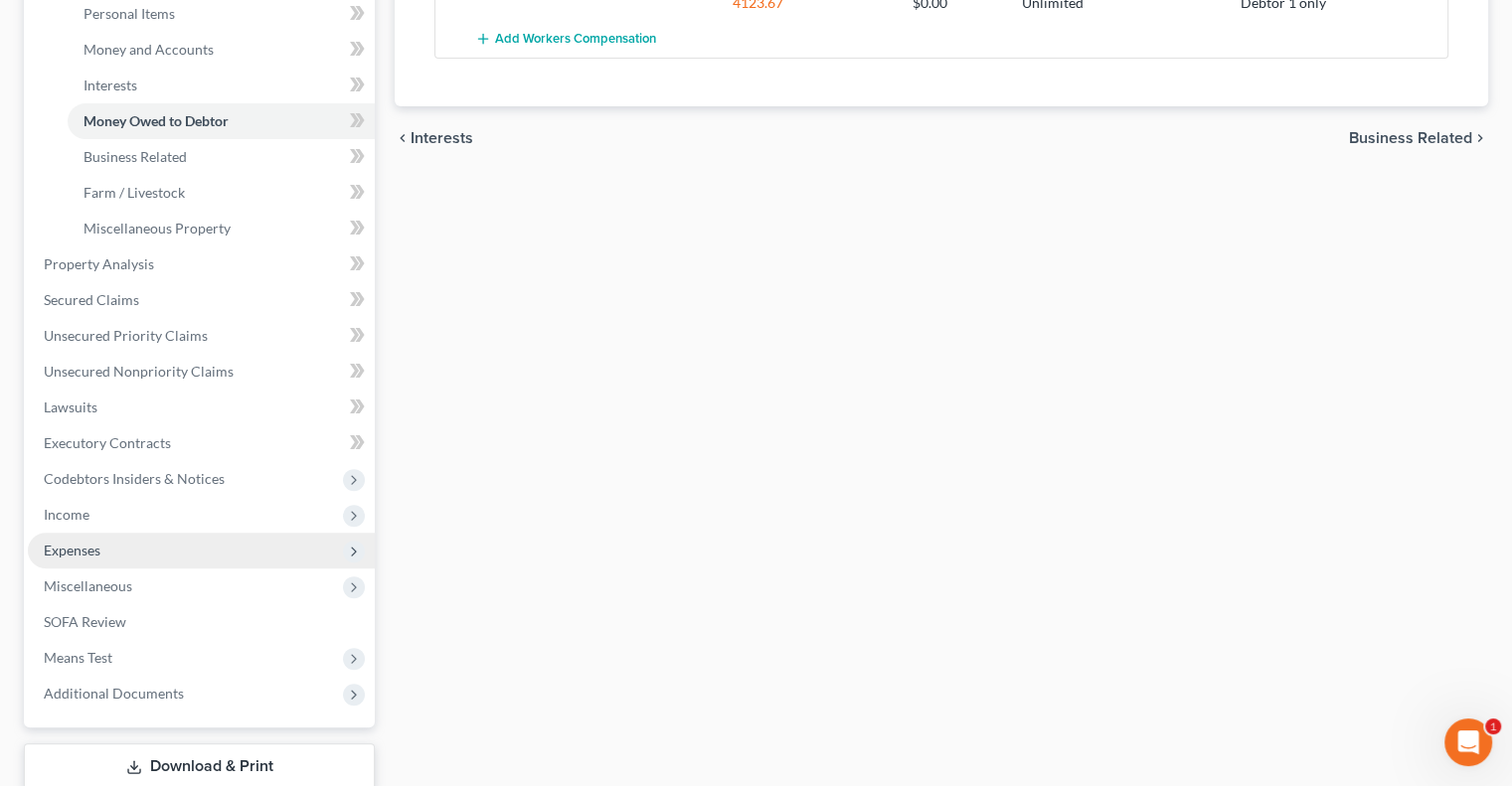 click on "Expenses" at bounding box center [72, 550] 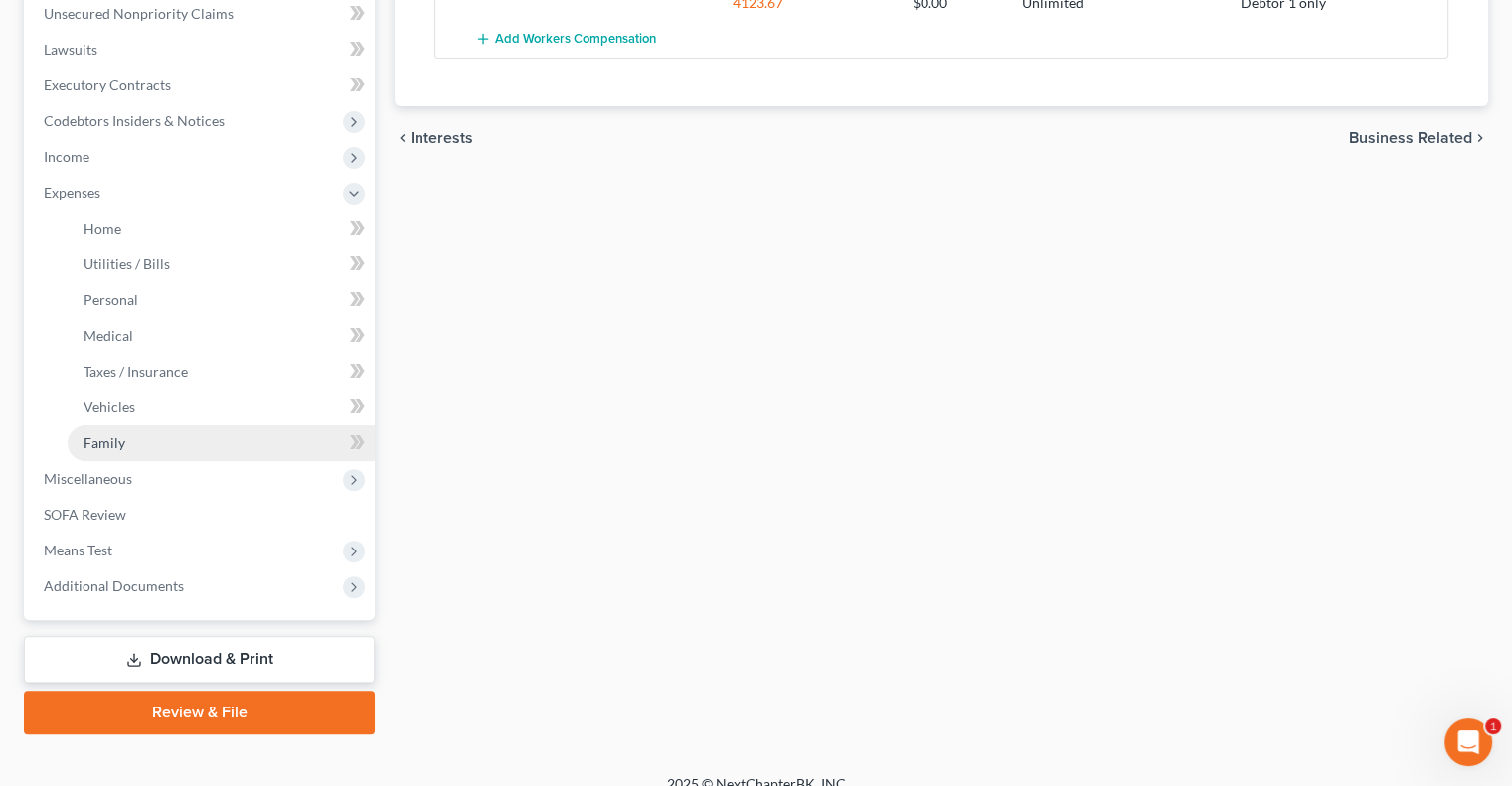 click on "Family" at bounding box center [104, 442] 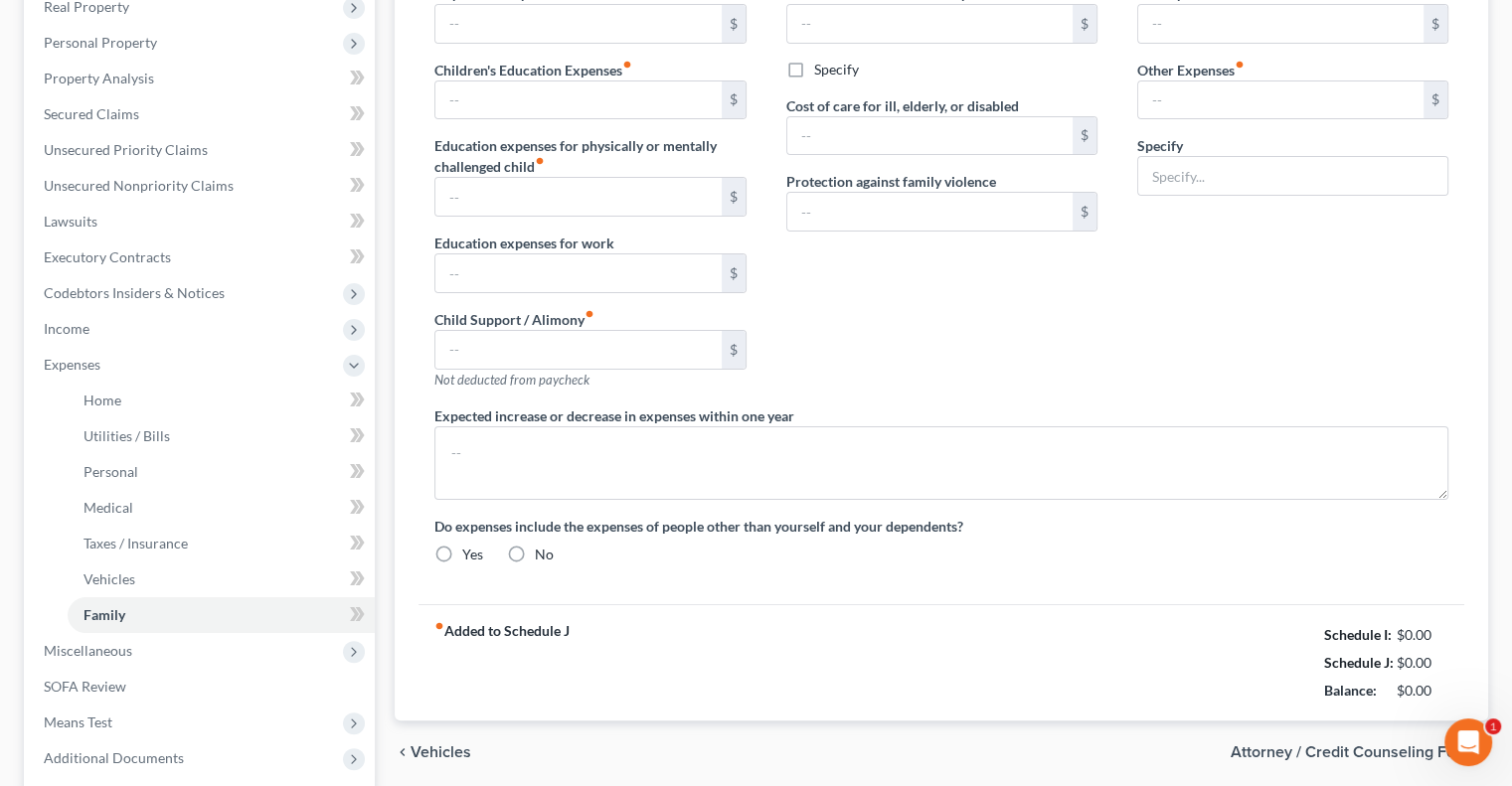 type on "0.00" 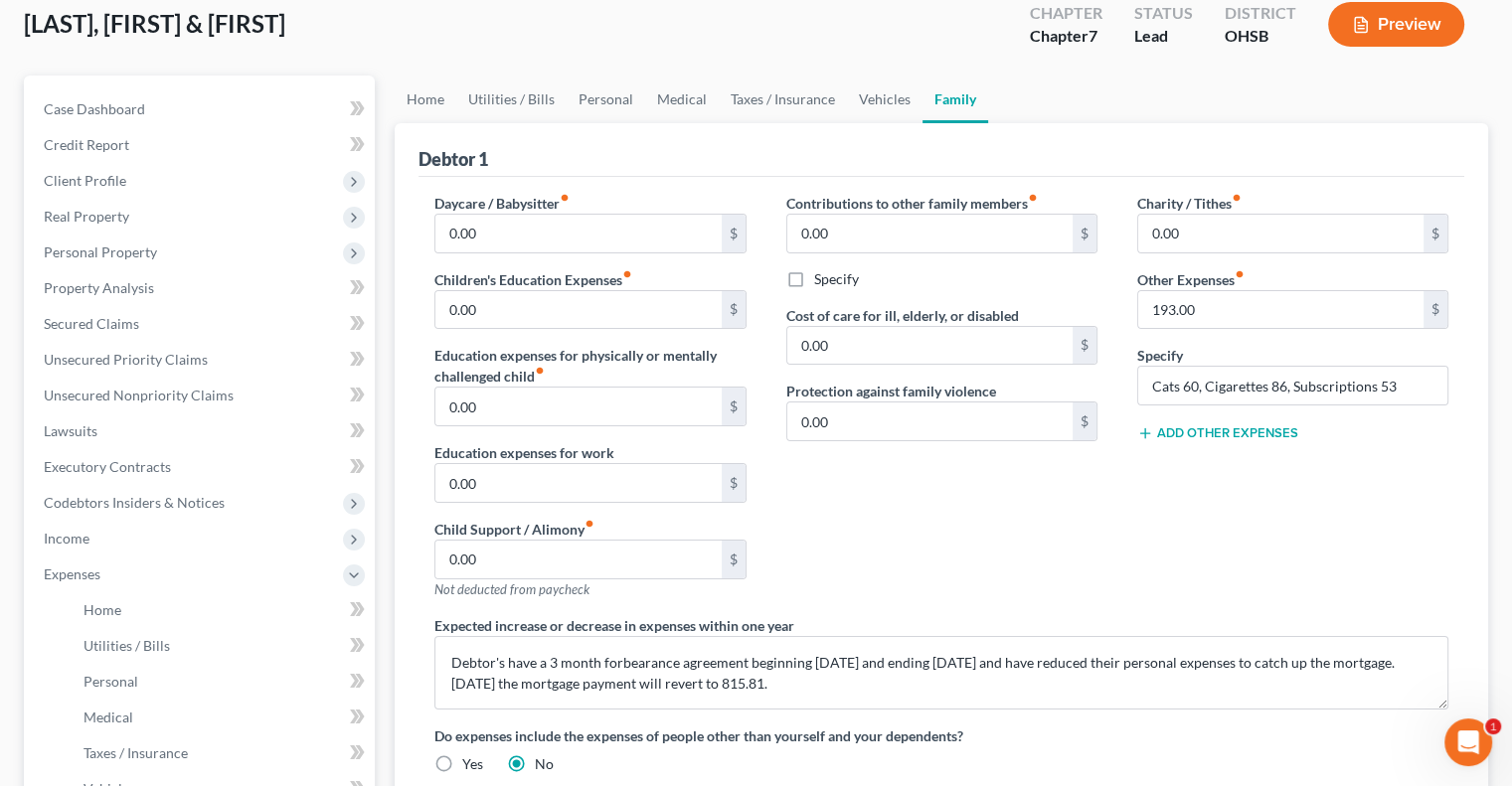 scroll, scrollTop: 298, scrollLeft: 0, axis: vertical 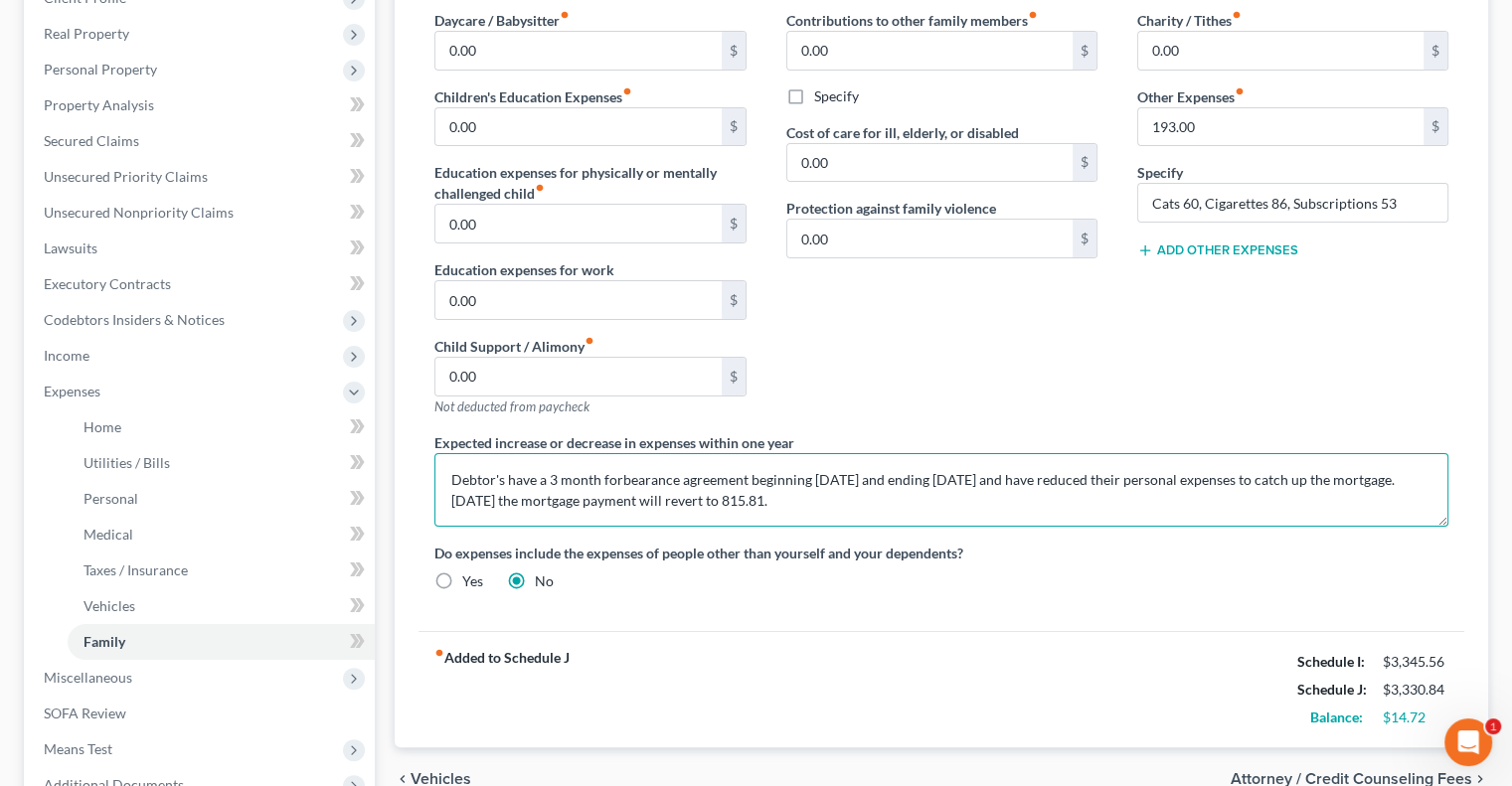 click on "Debtor's have a 3 month forbearance agreement beginning [DATE] and ending [DATE] and have reduced their personal expenses to catch up the mortgage. [DATE] the mortgage payment will revert to 815.81." at bounding box center (941, 490) 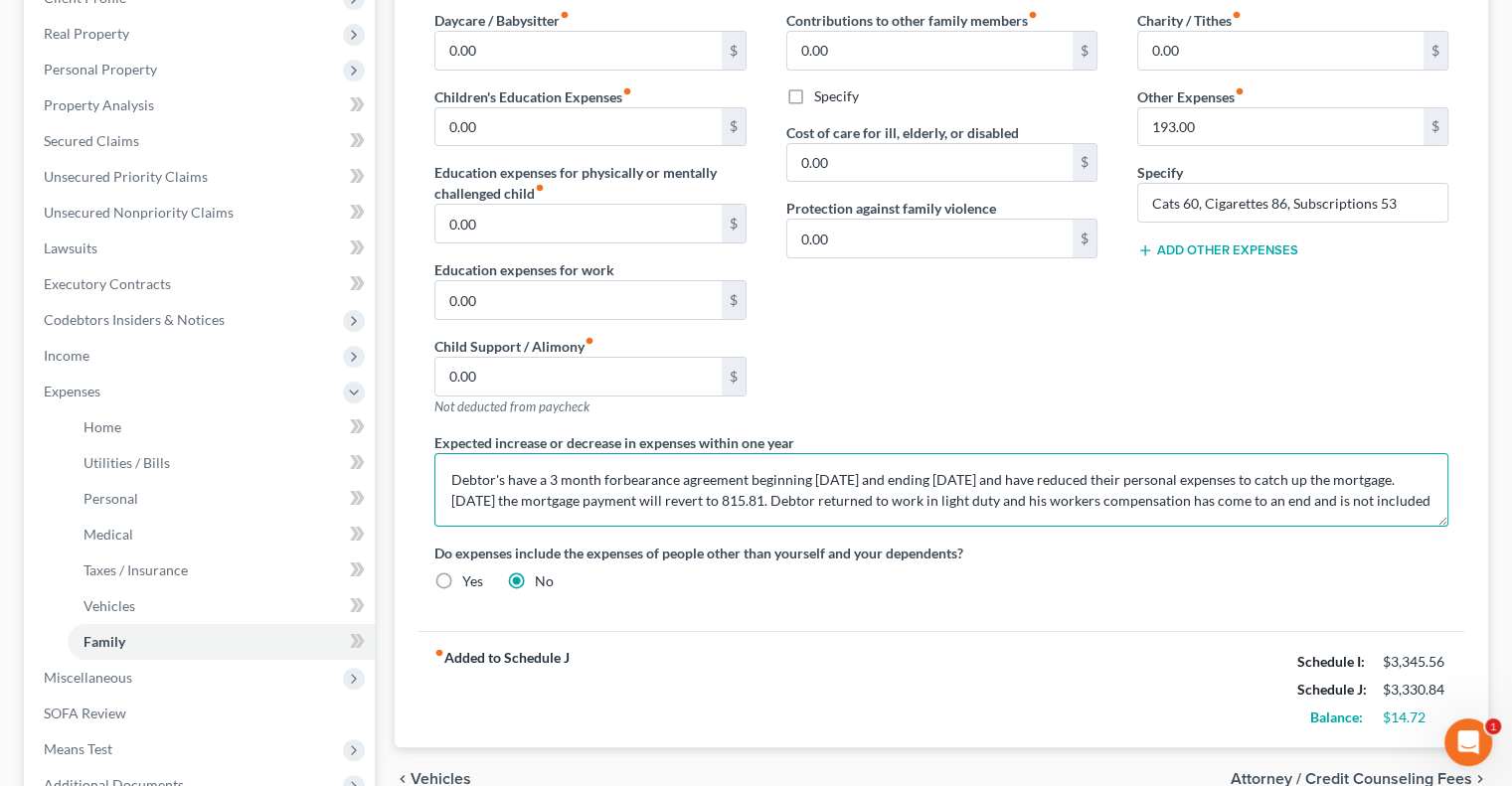 scroll, scrollTop: 4, scrollLeft: 0, axis: vertical 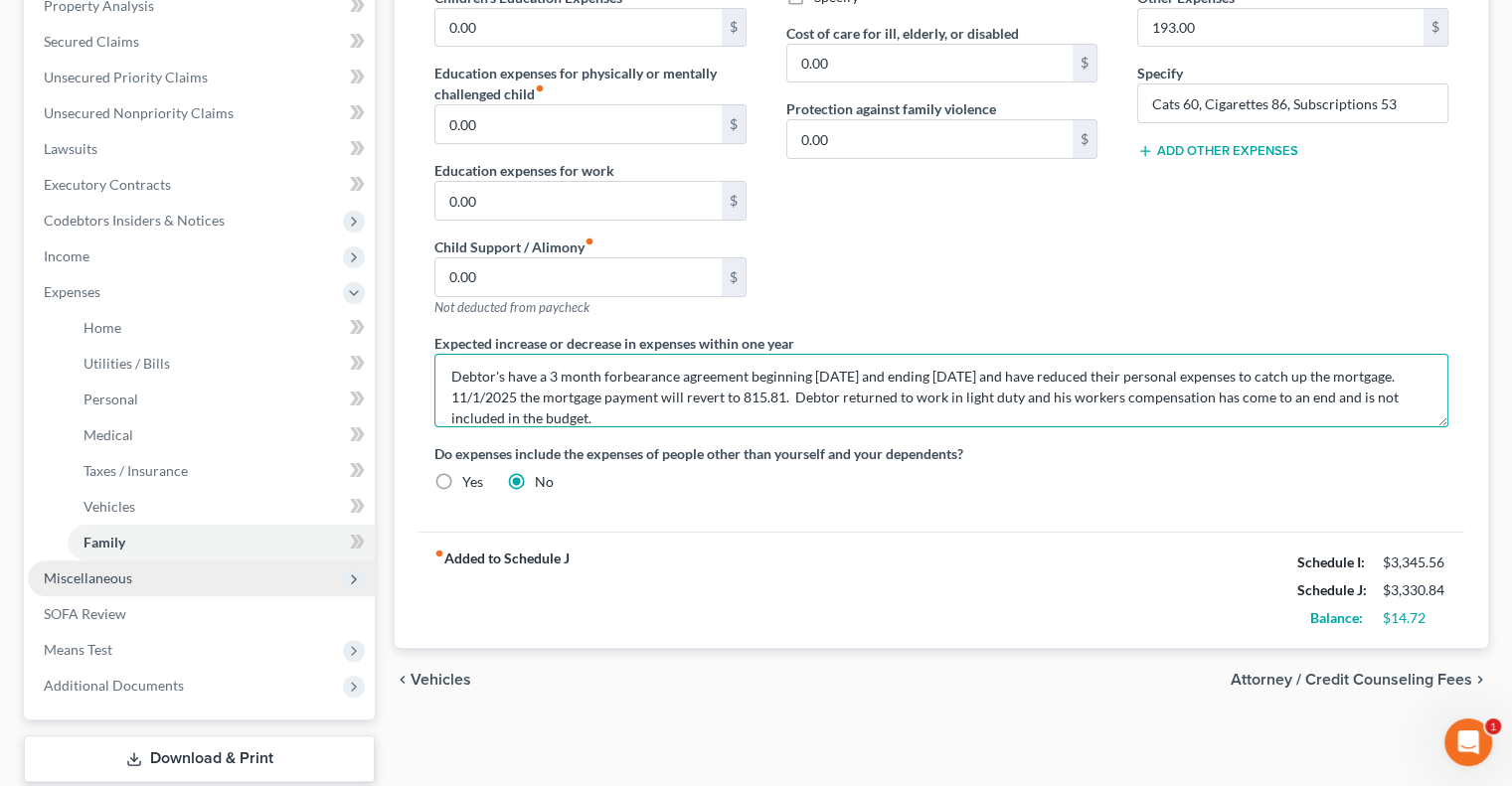type on "Debtor's have a 3 month forbearance agreement beginning [DATE] and ending [DATE] and have reduced their personal expenses to catch up the mortgage. 11/1/2025 the mortgage payment will revert to 815.81.  Debtor returned to work in light duty and his workers compensation has come to an end and is not included in the budget." 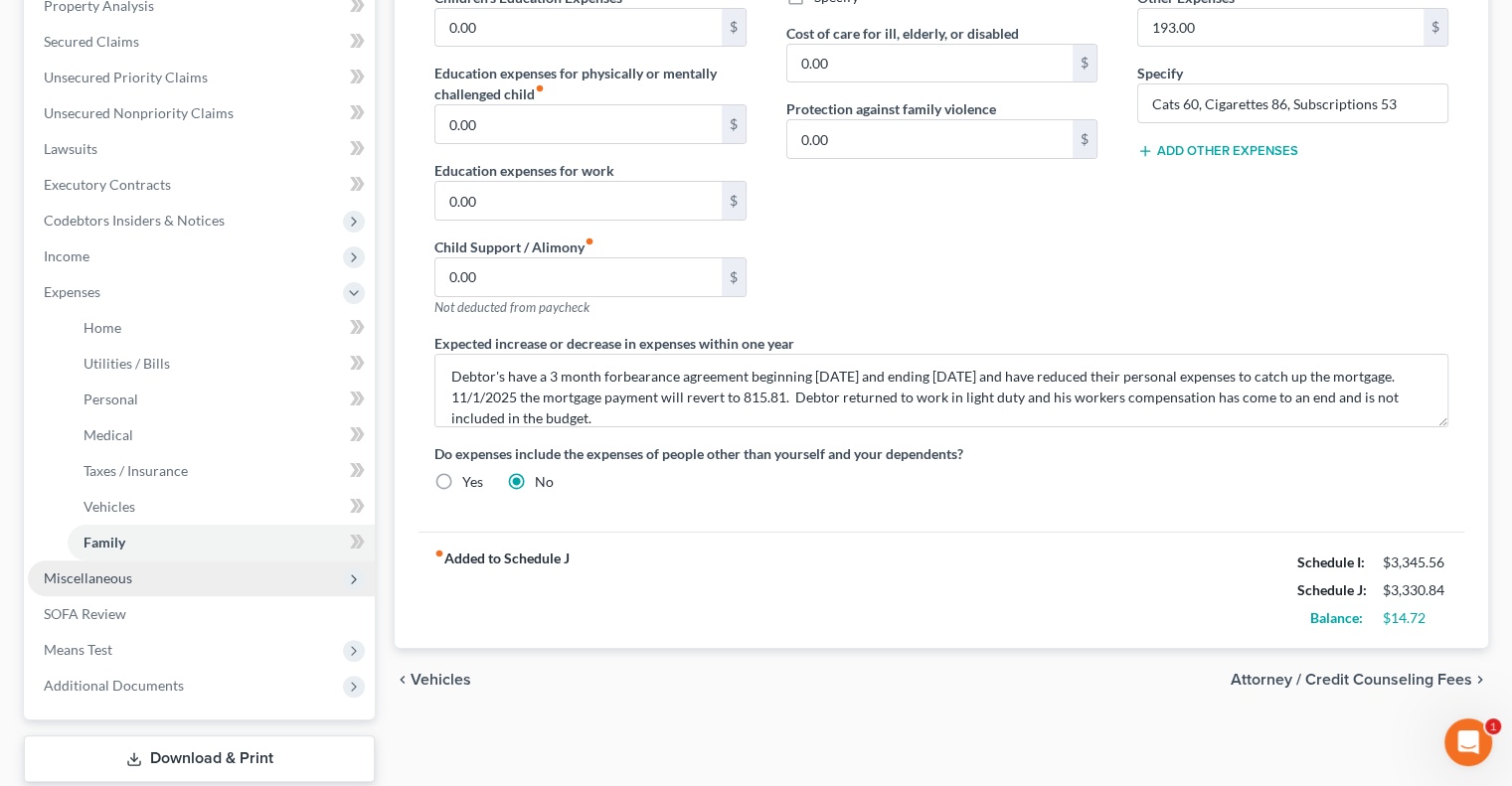 click on "Miscellaneous" at bounding box center [87, 577] 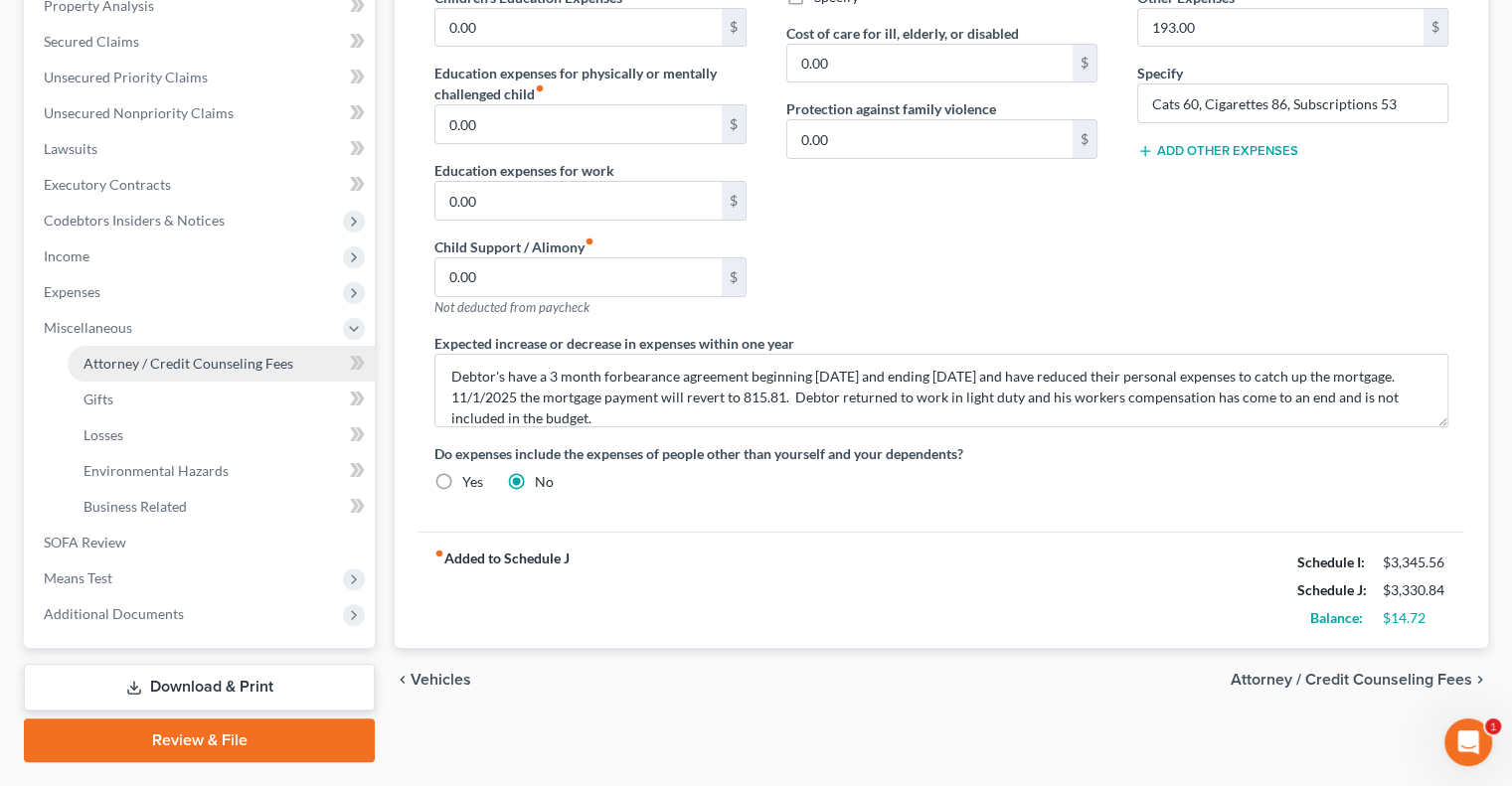 click on "Attorney / Credit Counseling Fees" at bounding box center (188, 363) 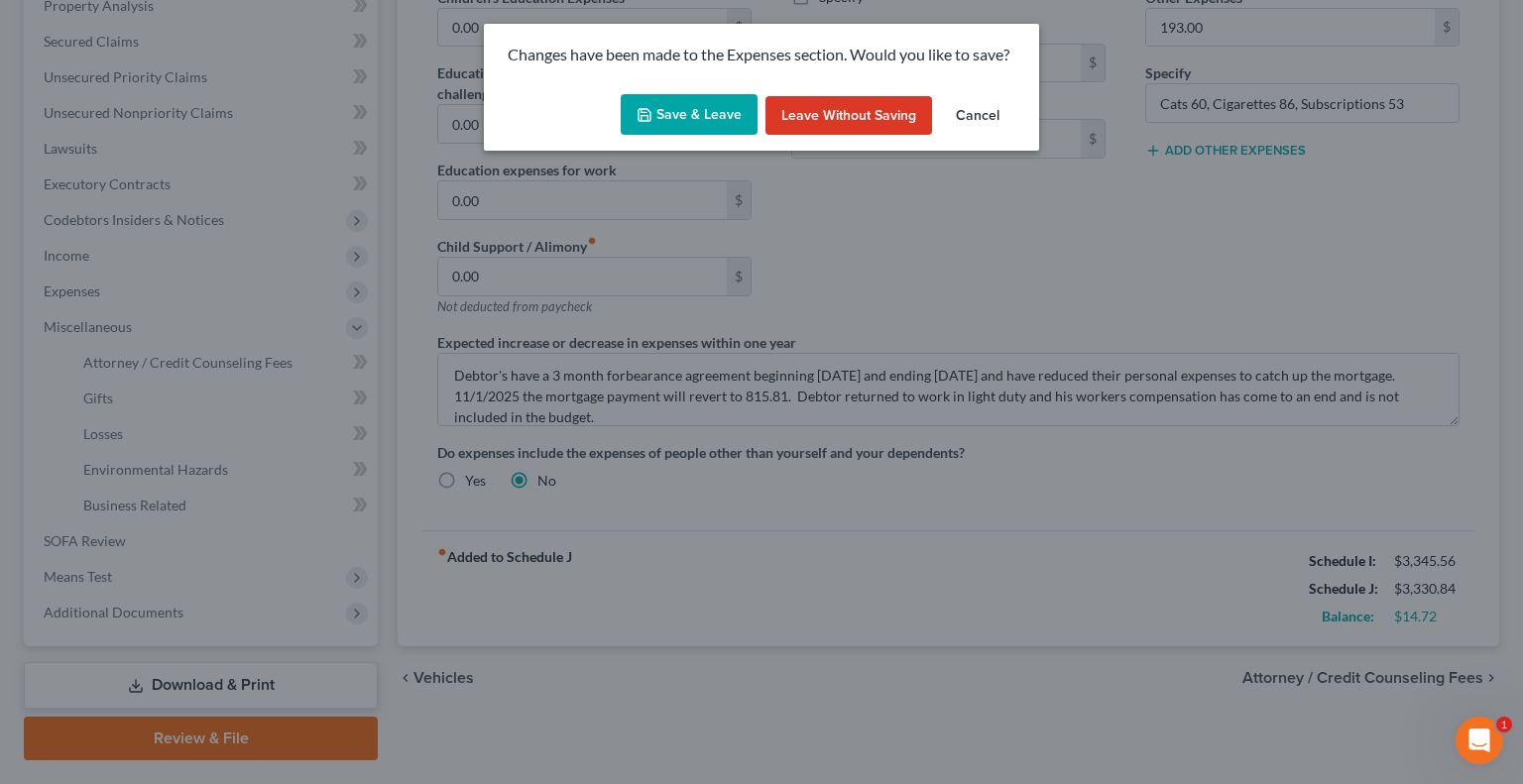 click on "Save & Leave" at bounding box center (689, 115) 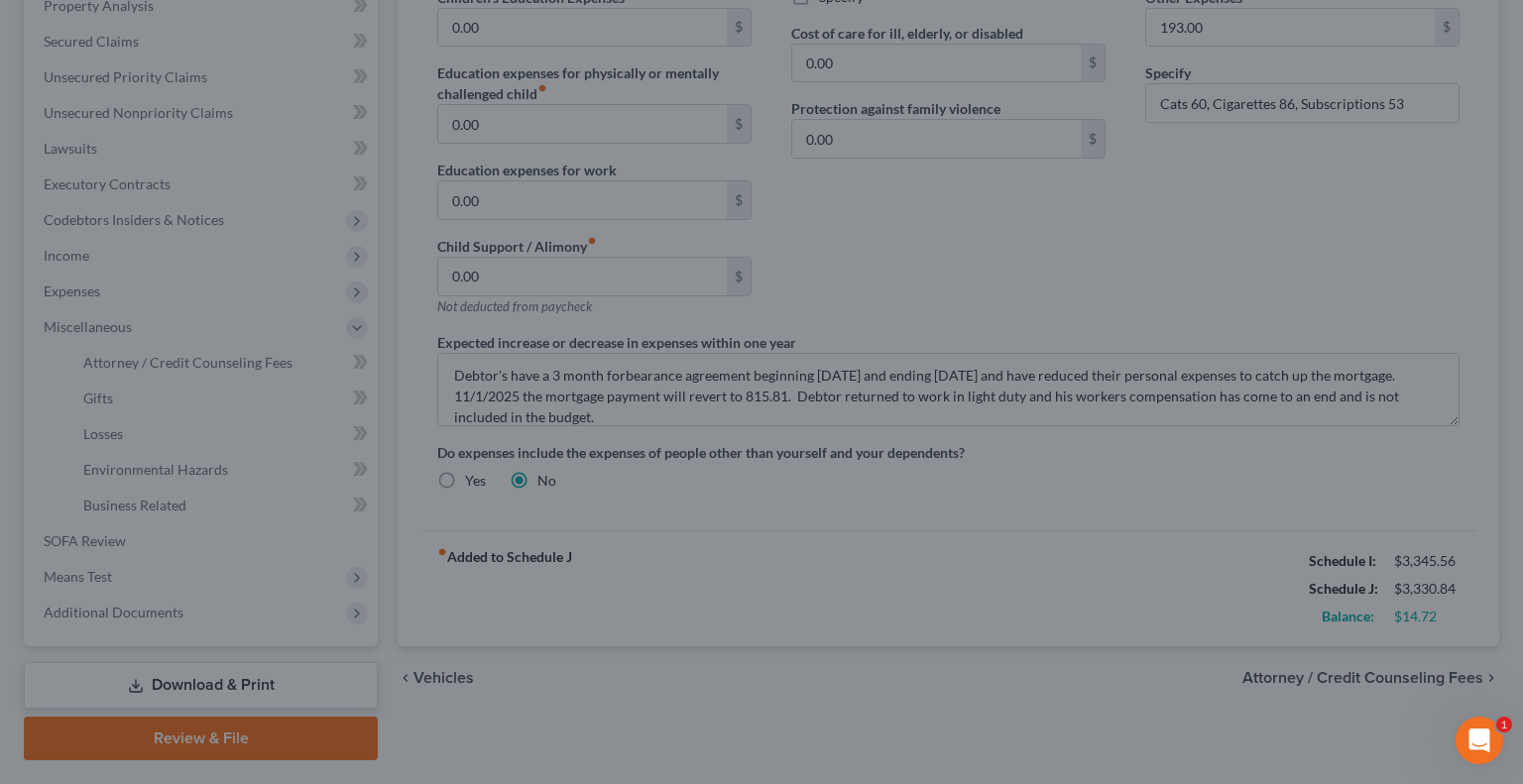select on "1" 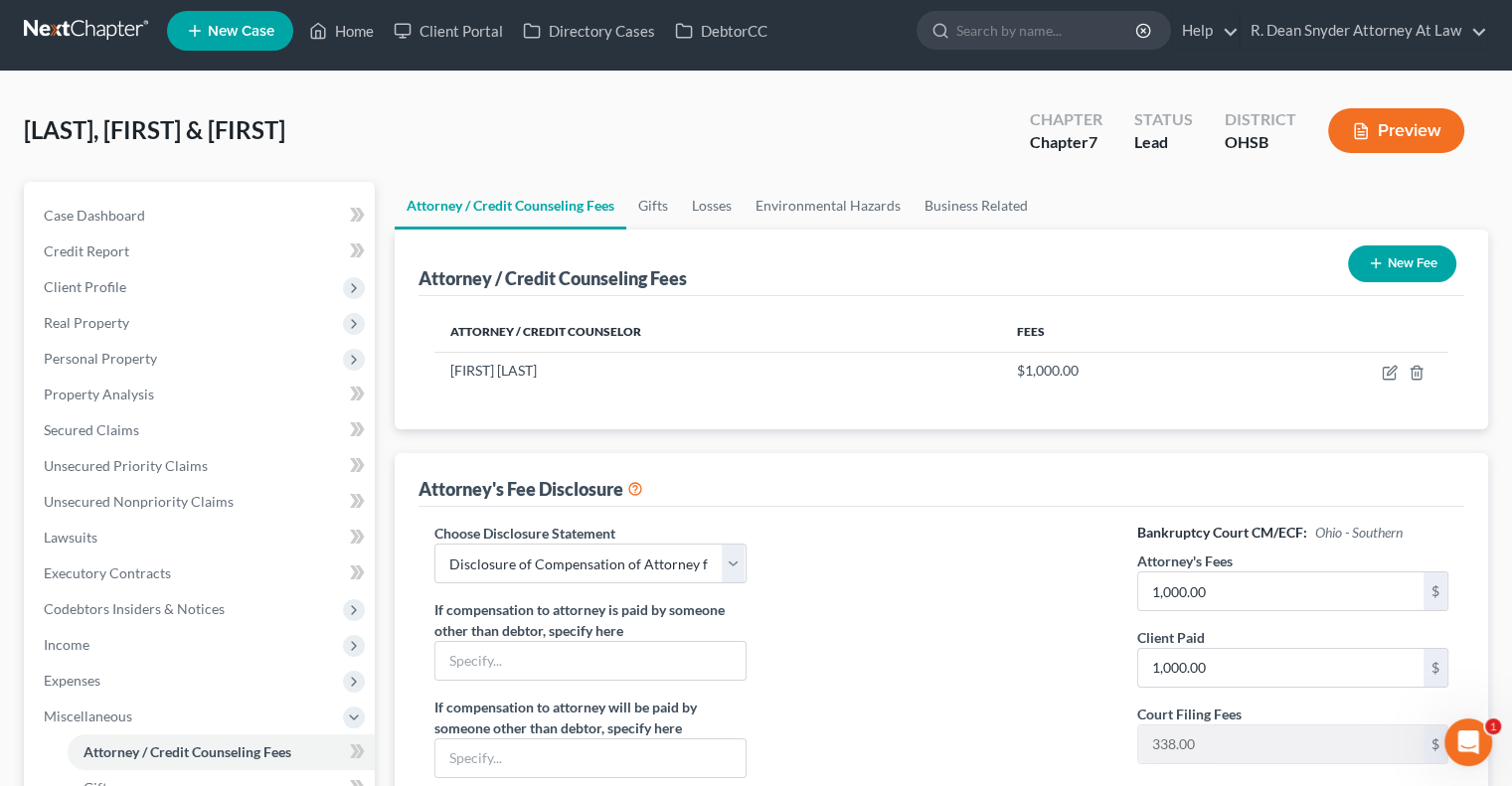 scroll, scrollTop: 0, scrollLeft: 0, axis: both 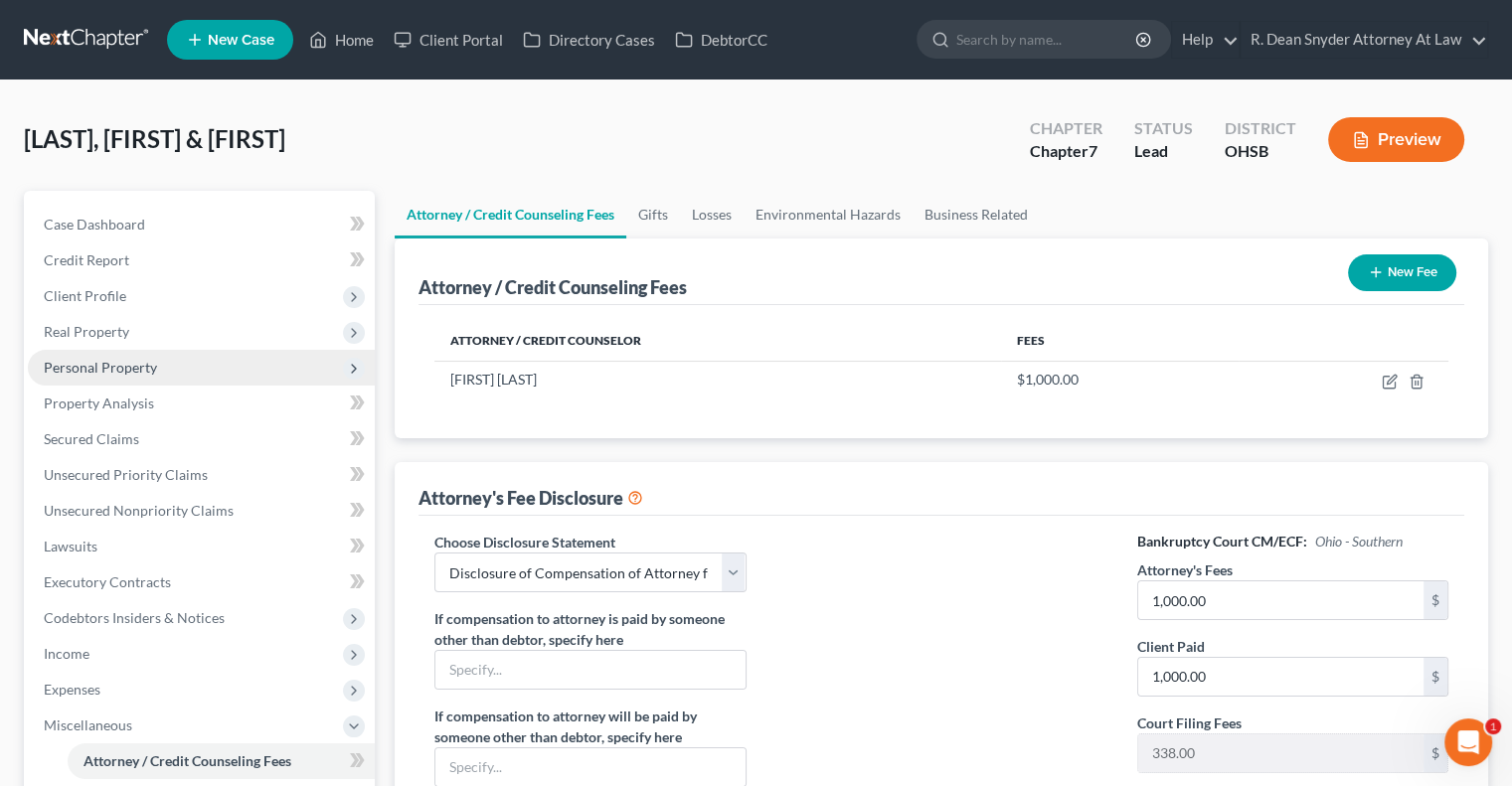 click on "Personal Property" at bounding box center (100, 367) 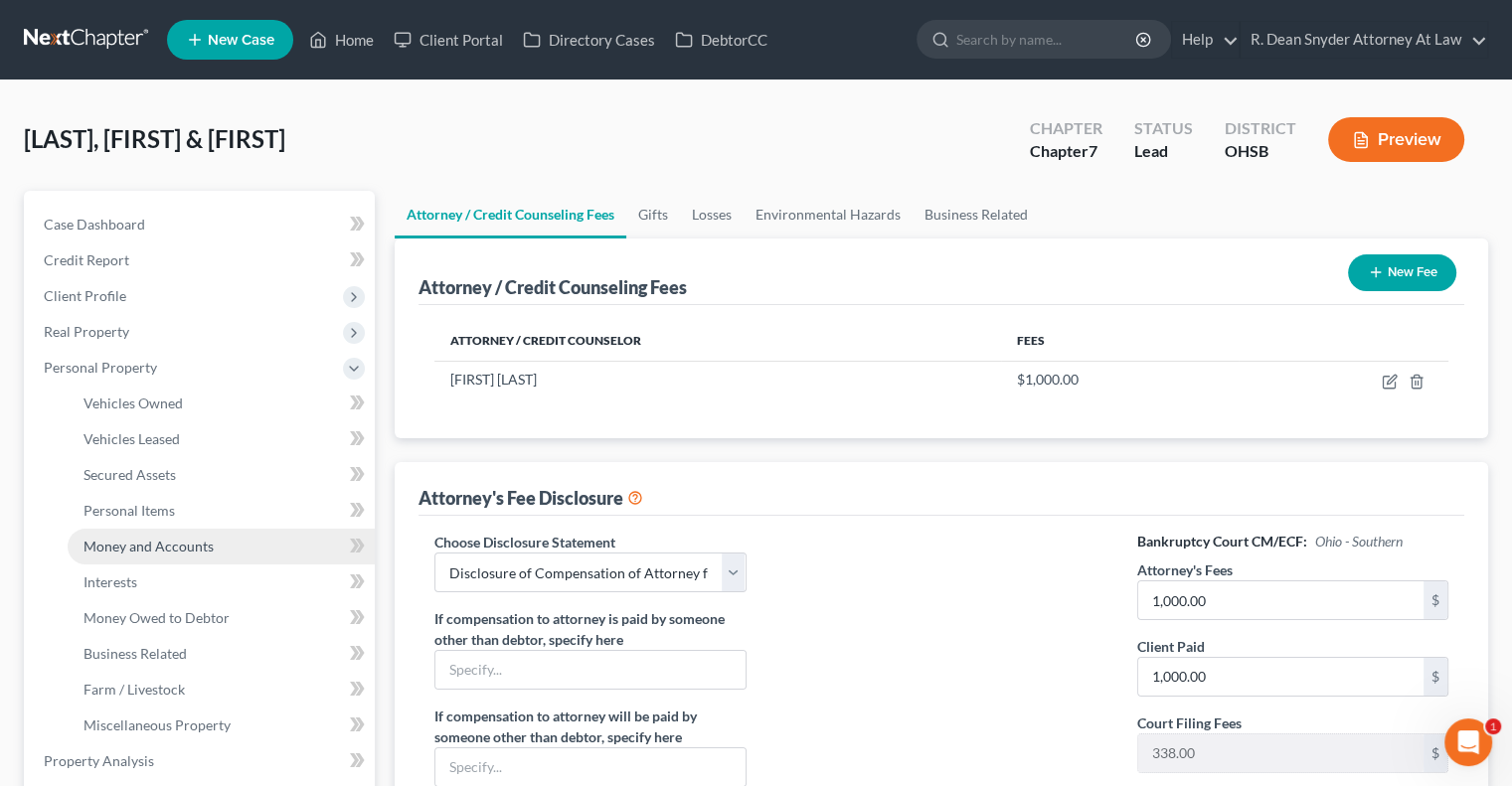 click on "Money and Accounts" at bounding box center [148, 546] 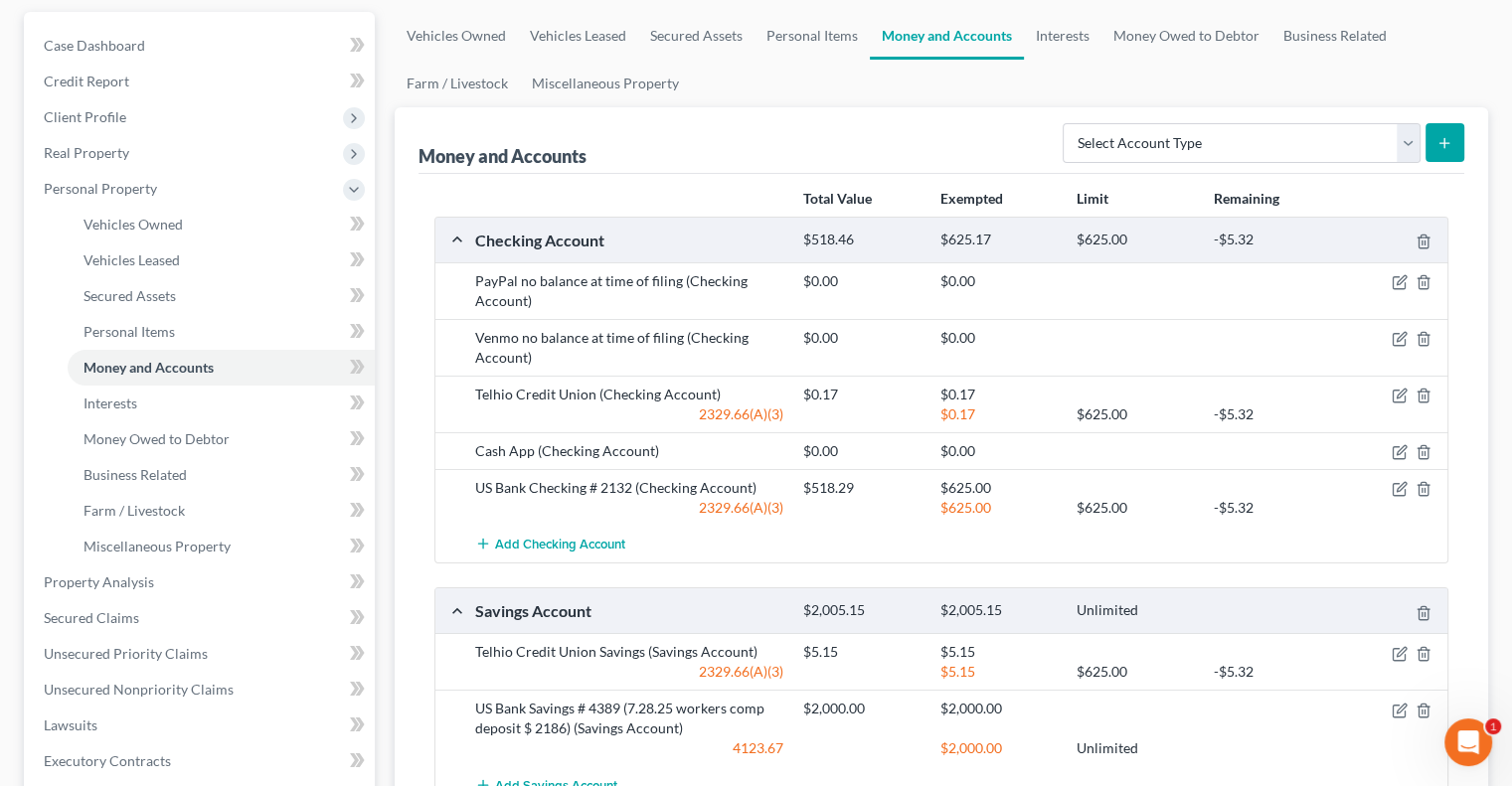 scroll, scrollTop: 199, scrollLeft: 0, axis: vertical 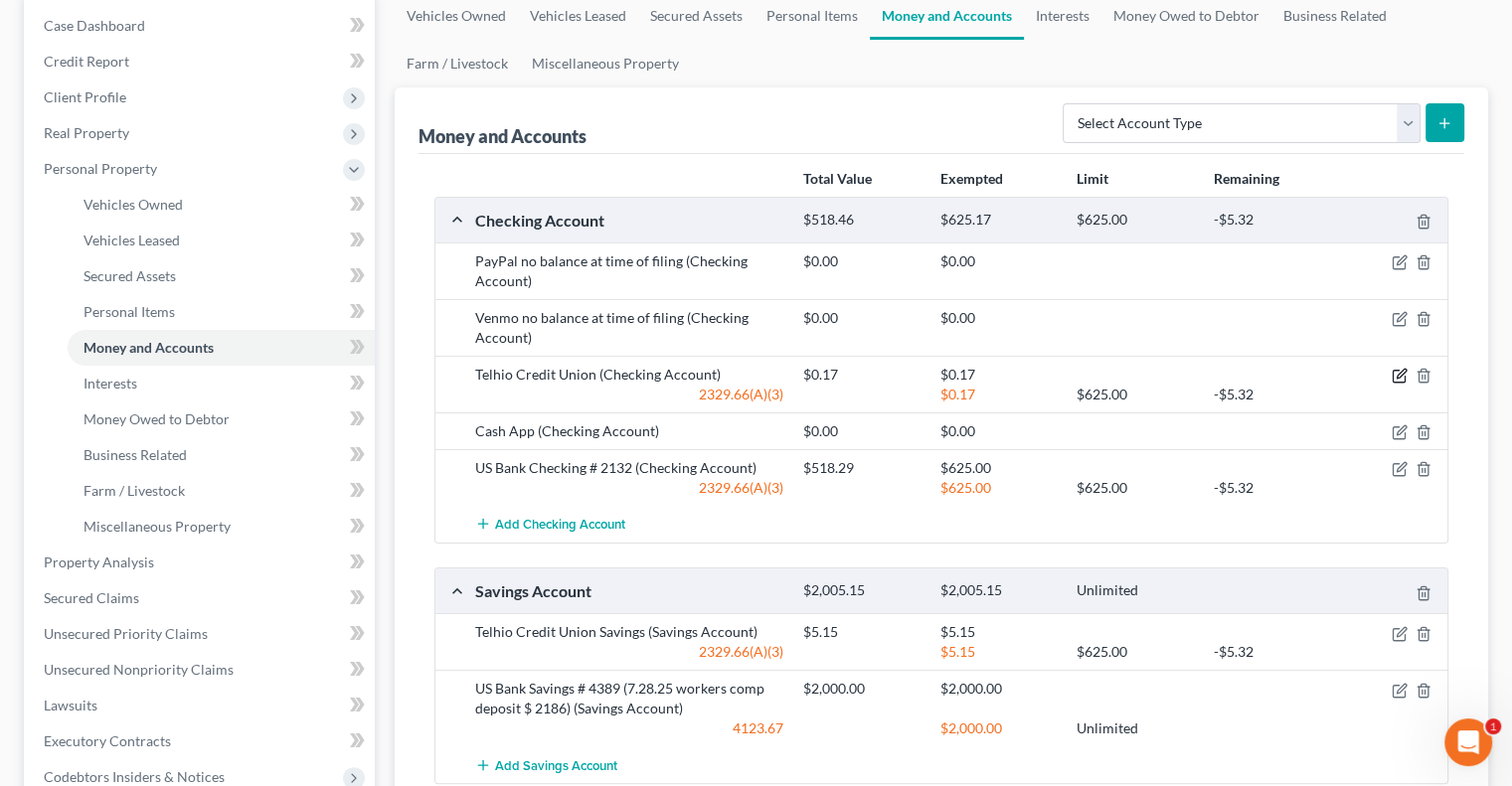 click 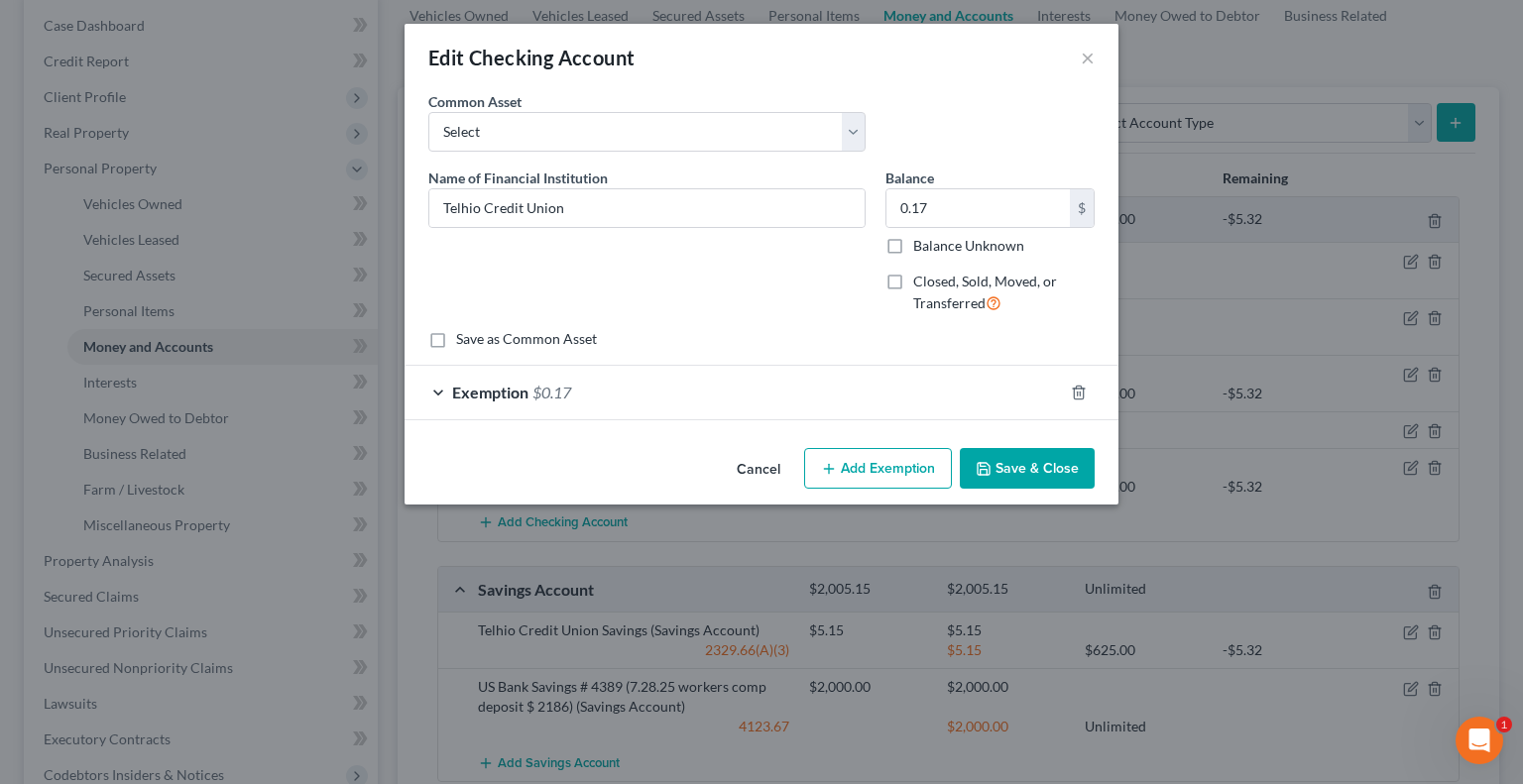 click on "Save & Close" at bounding box center (1027, 469) 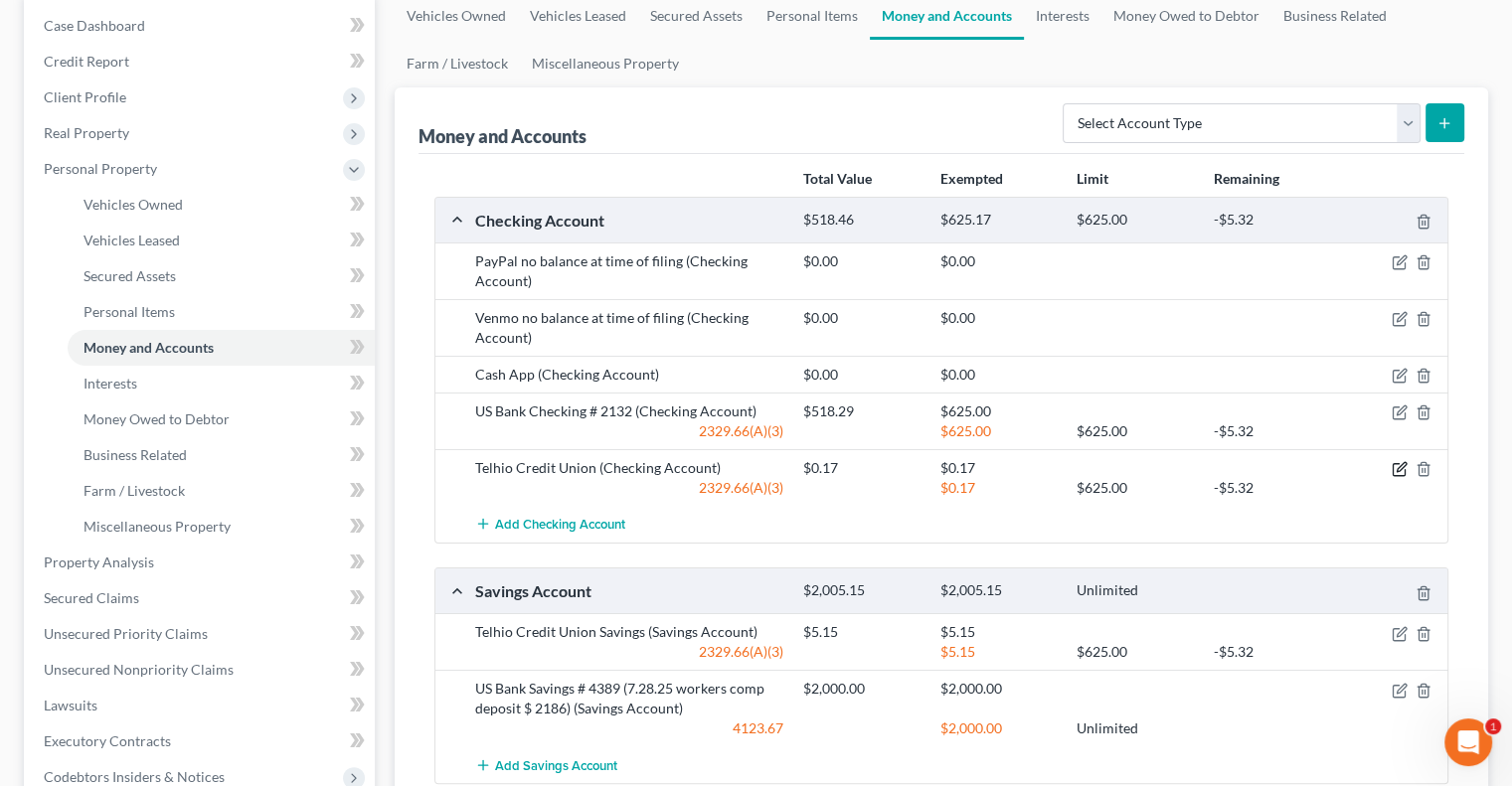 click 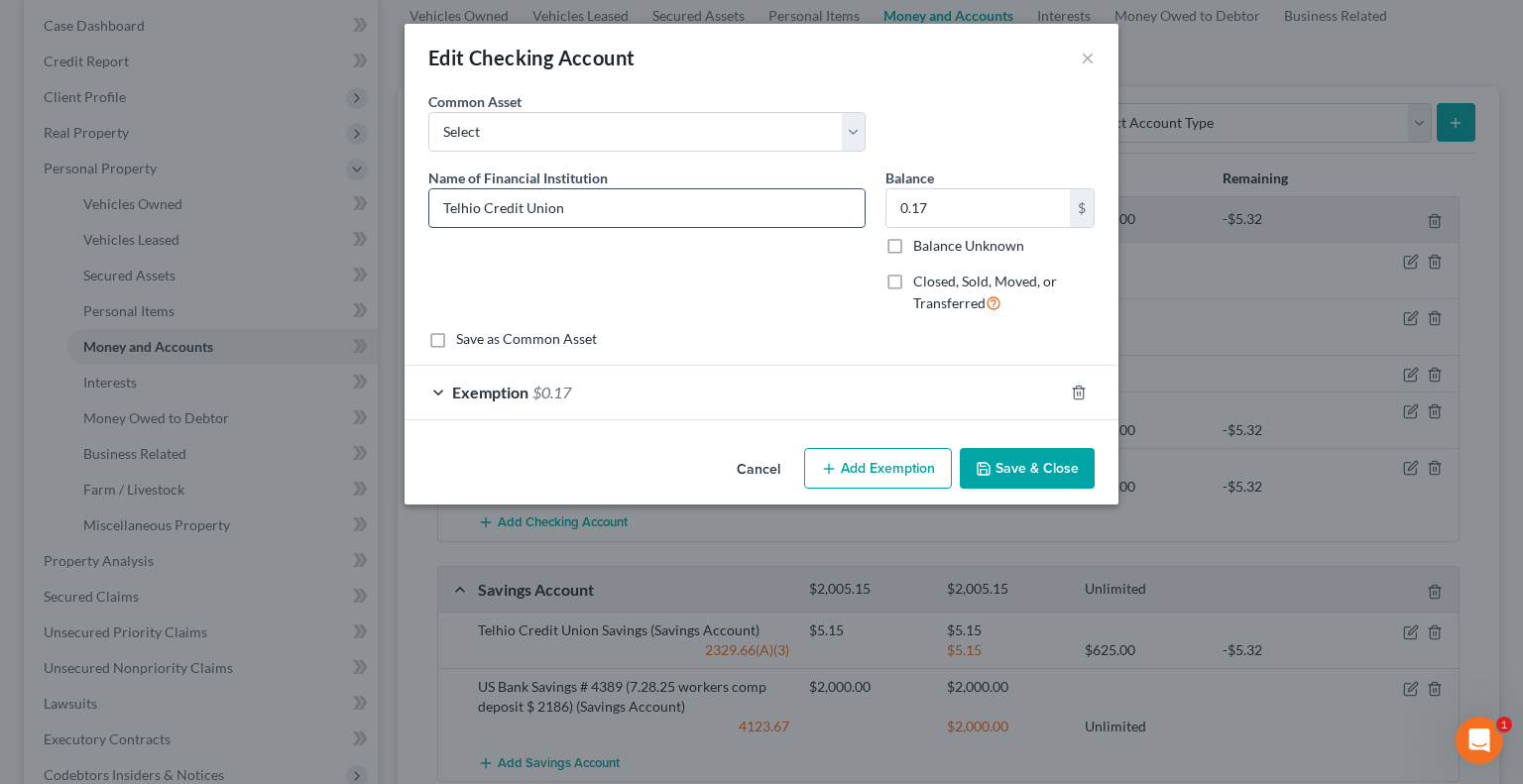 click on "Telhio Credit Union" at bounding box center [646, 208] 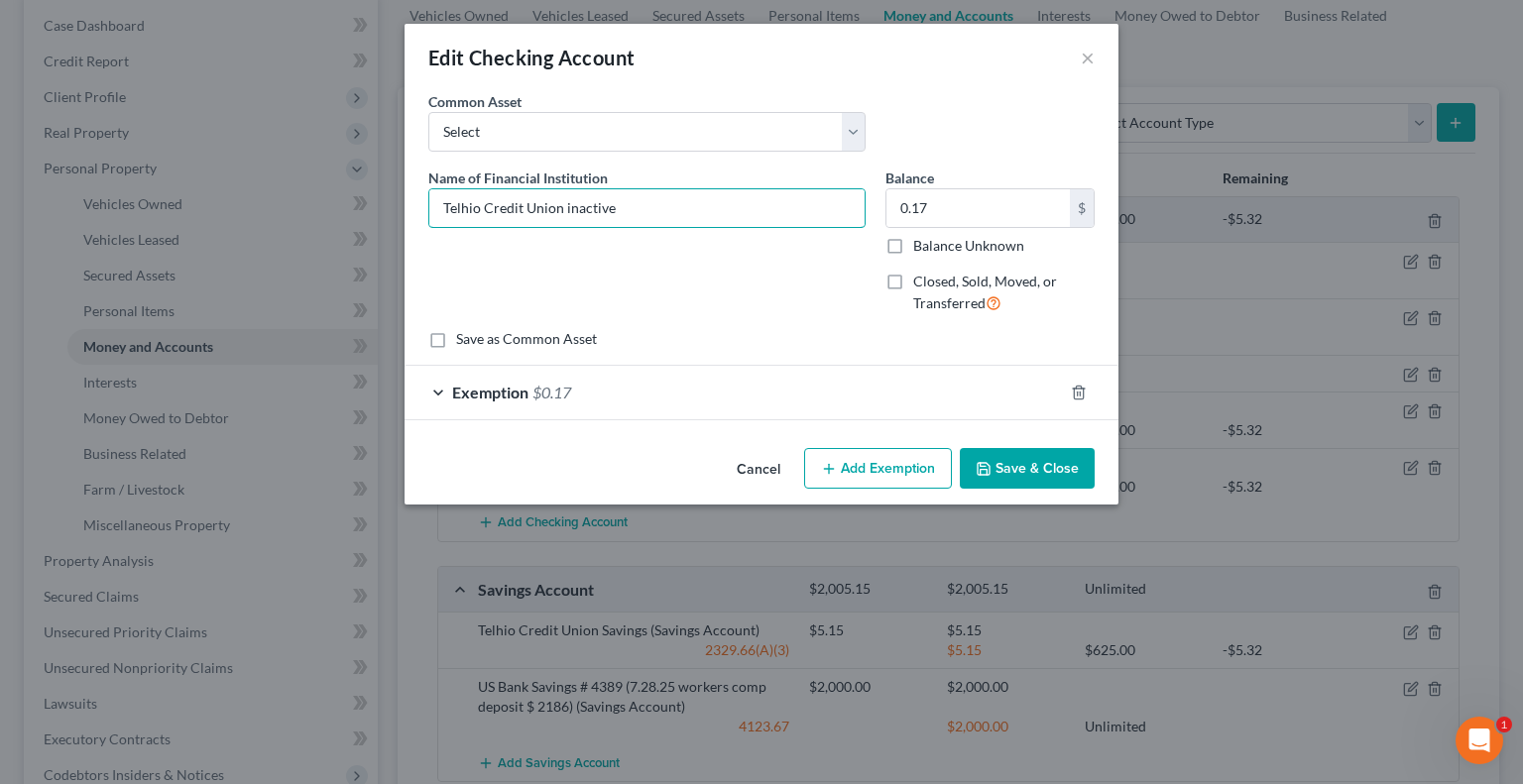 type on "Telhio Credit Union inactive" 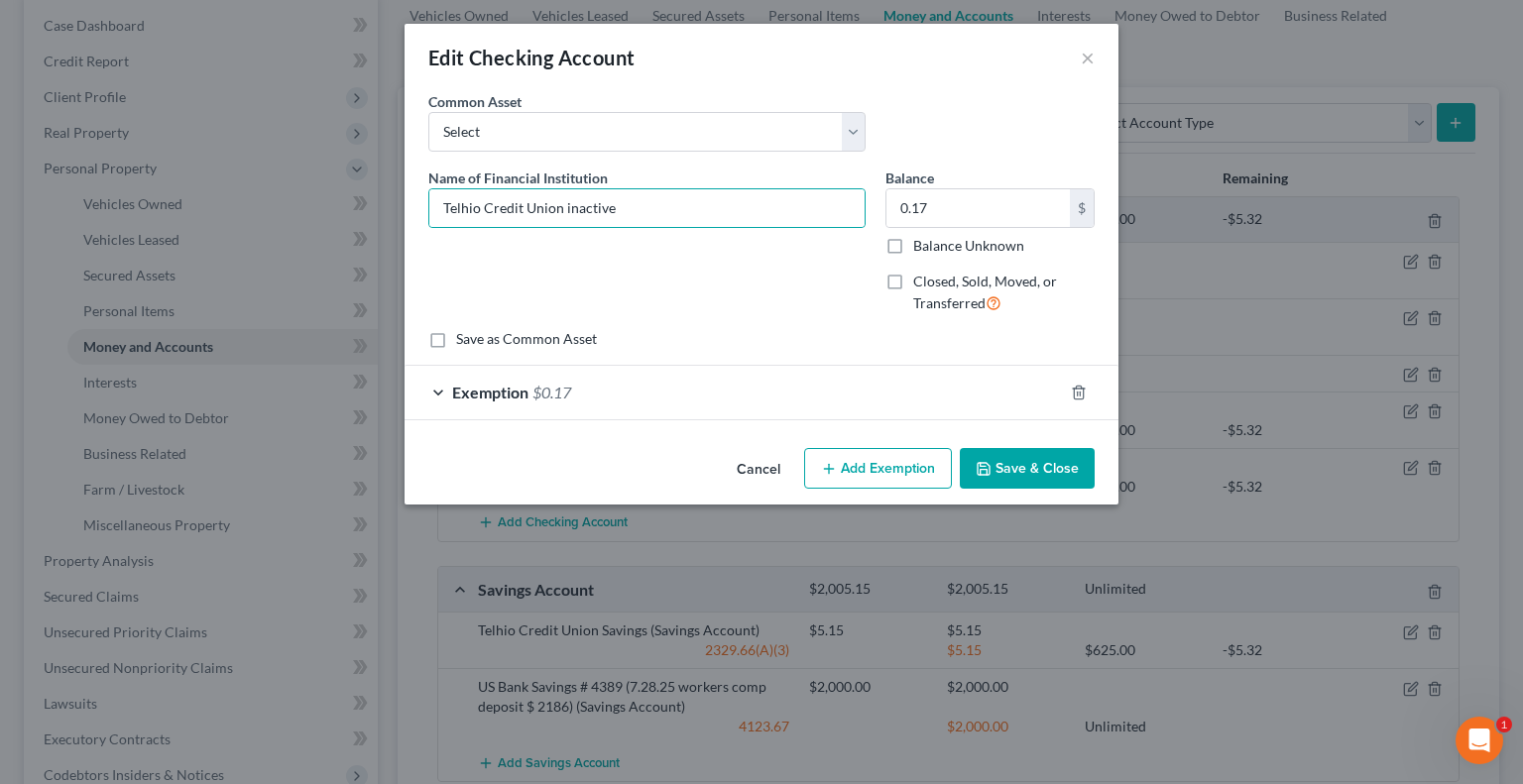 click on "Save & Close" at bounding box center (1027, 469) 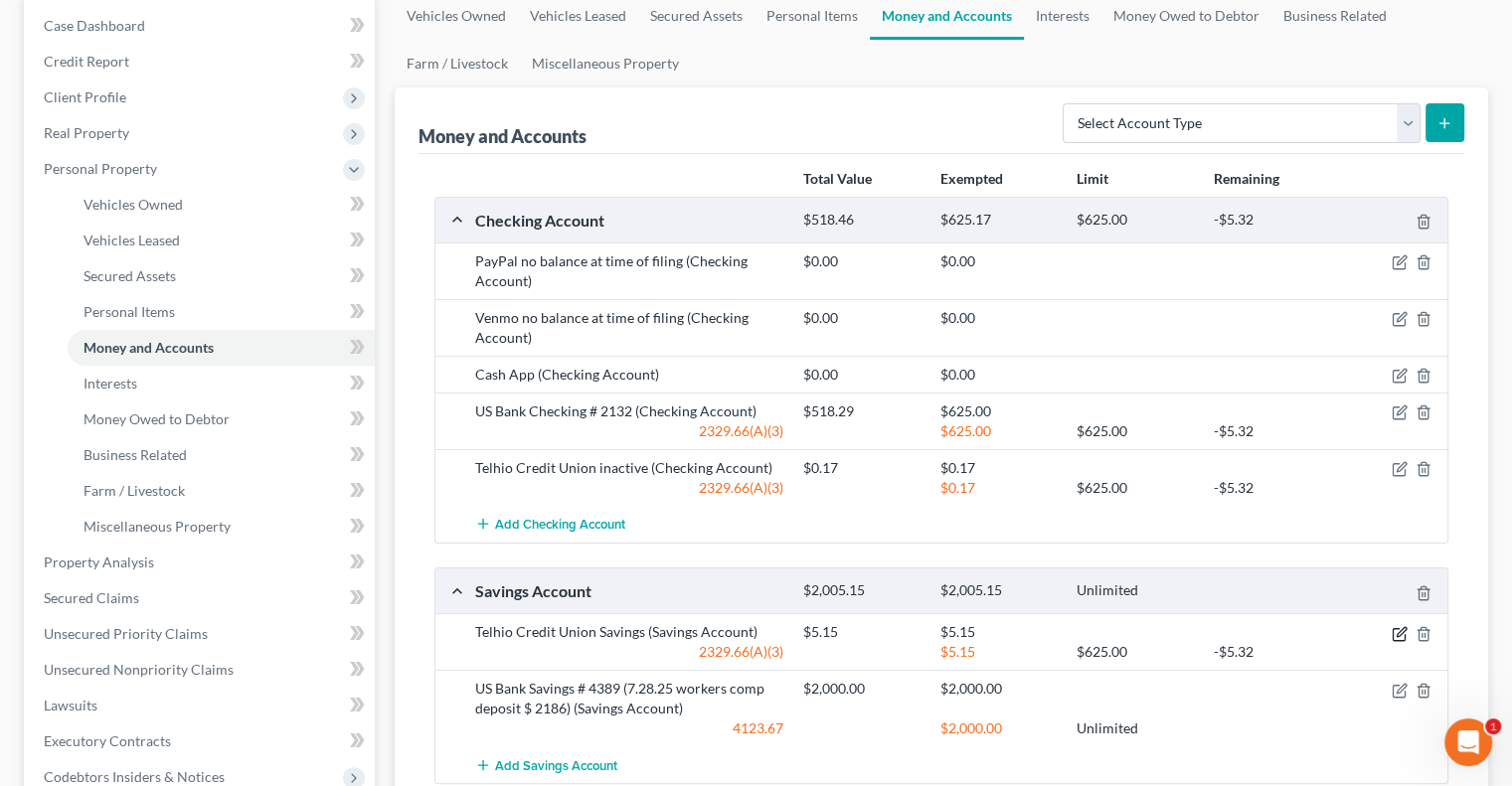 click 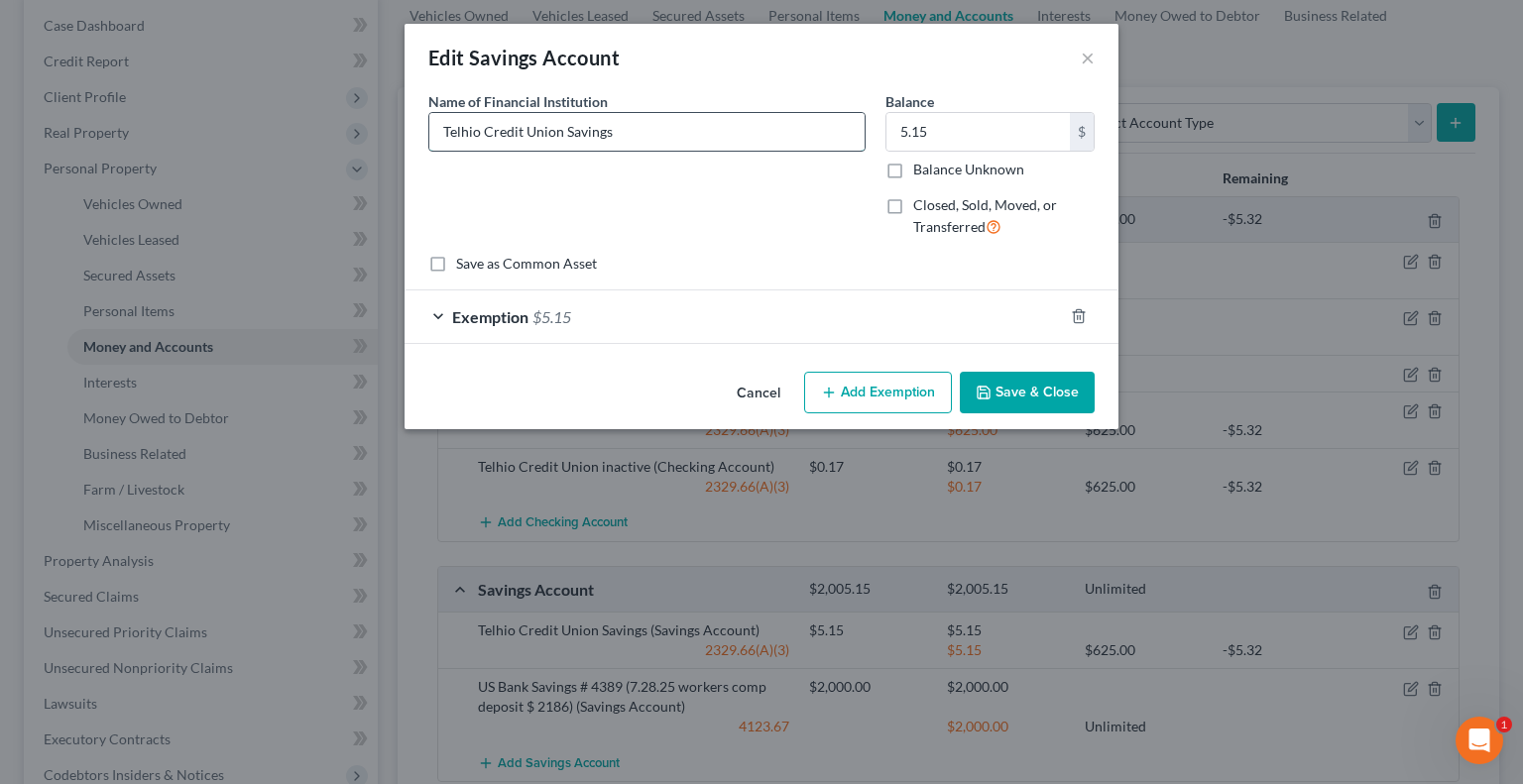 click on "Telhio Credit Union Savings" at bounding box center [646, 132] 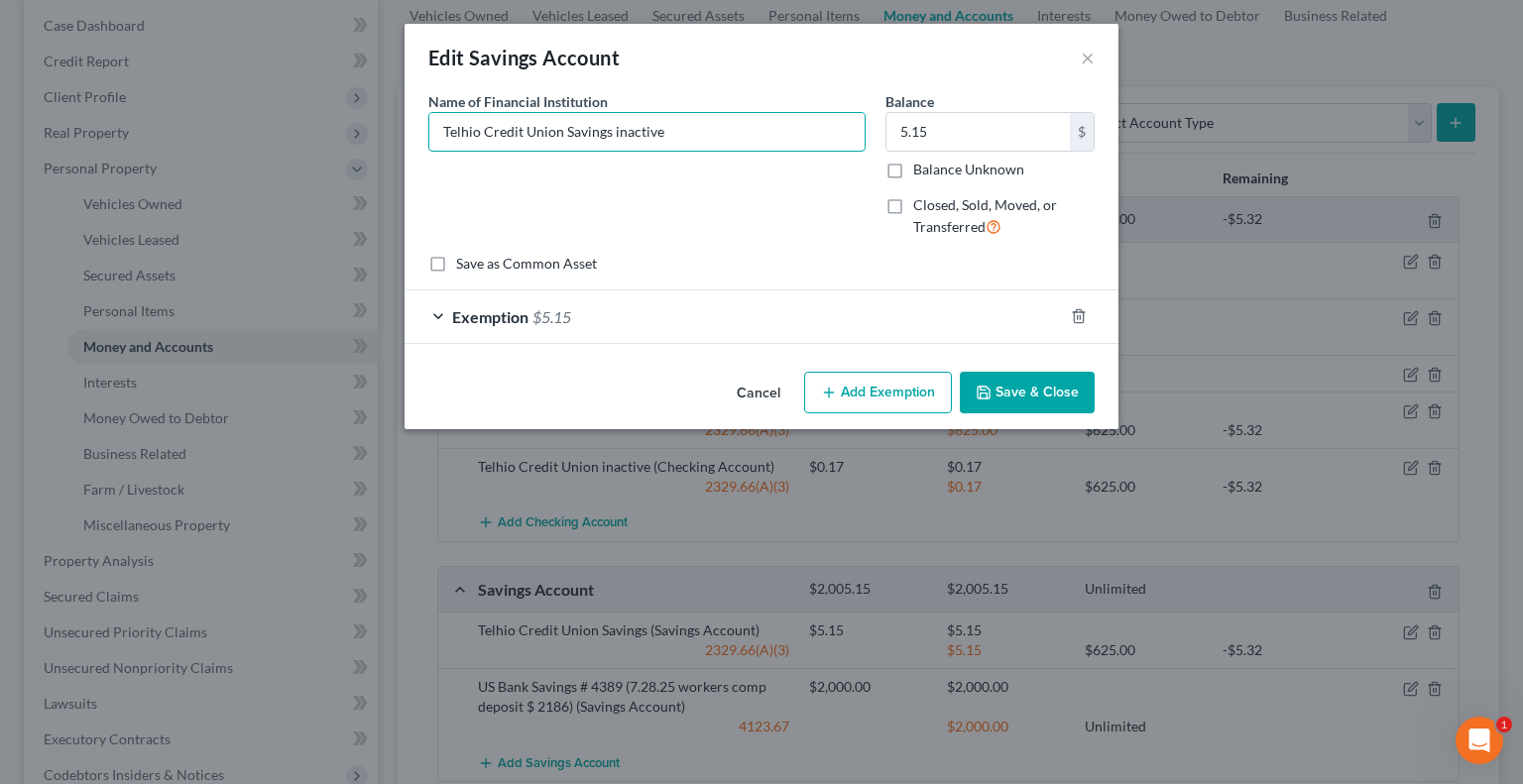type on "Telhio Credit Union Savings inactive" 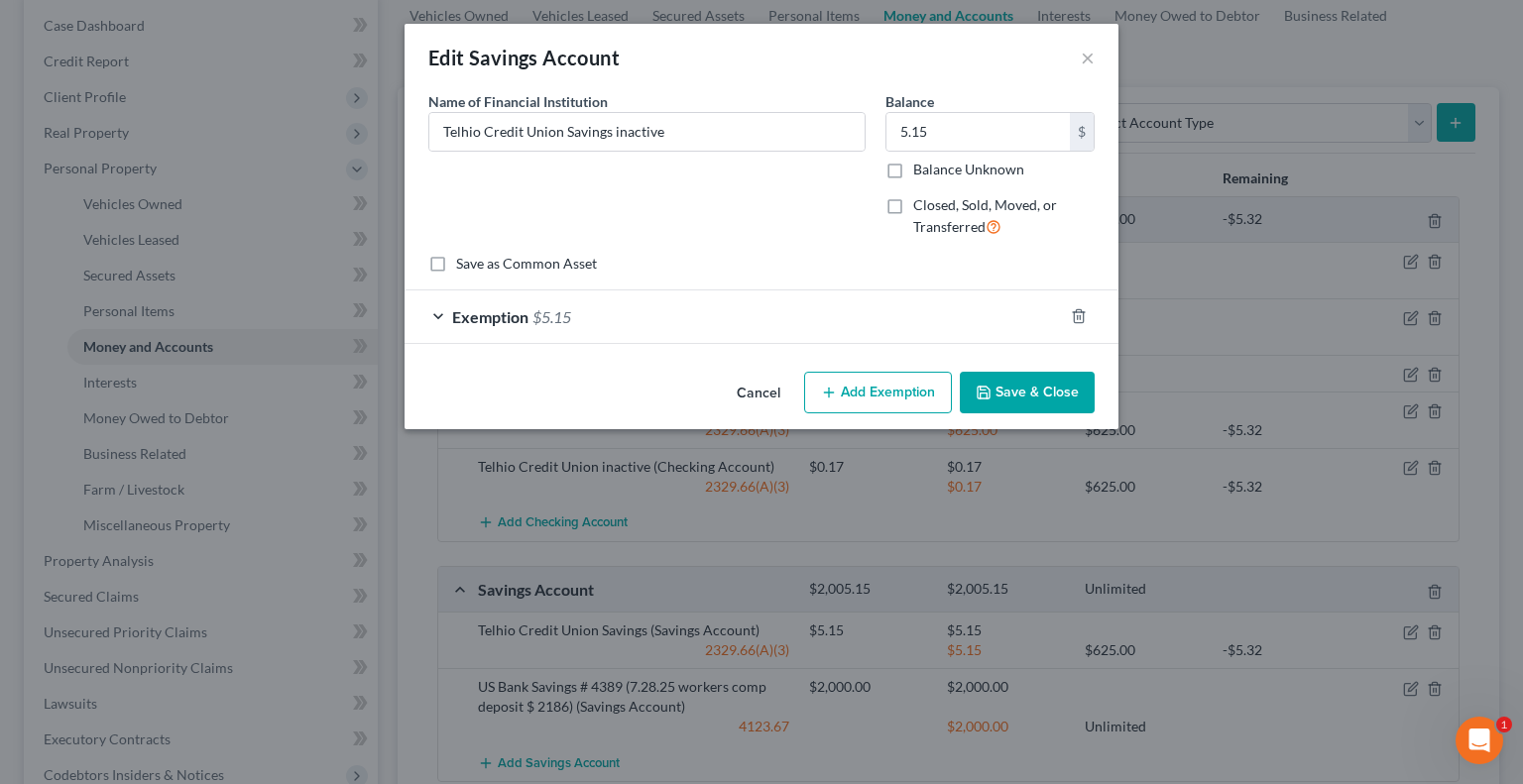 click on "Save & Close" at bounding box center [1027, 392] 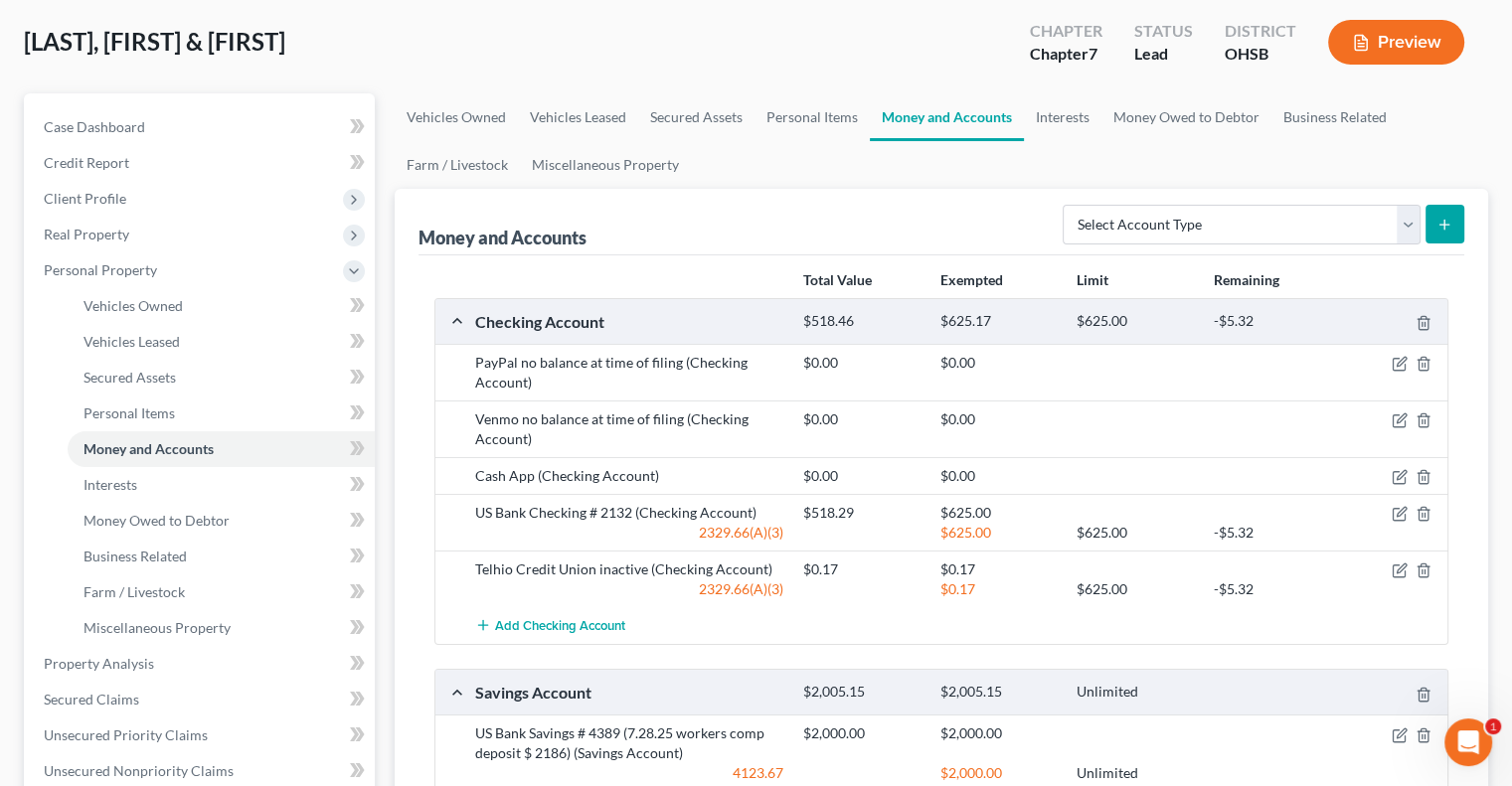scroll, scrollTop: 0, scrollLeft: 0, axis: both 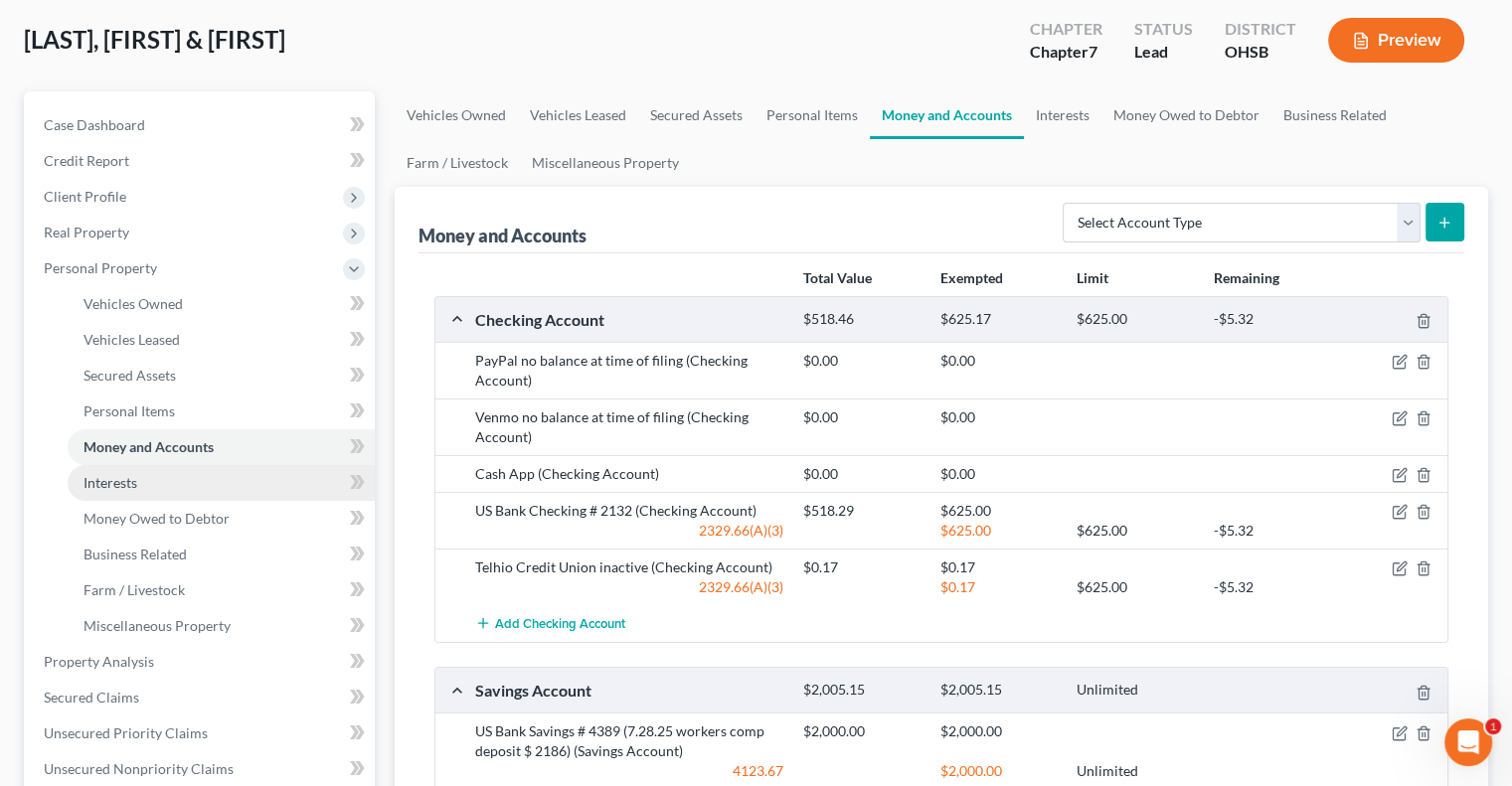 click on "Interests" at bounding box center [221, 483] 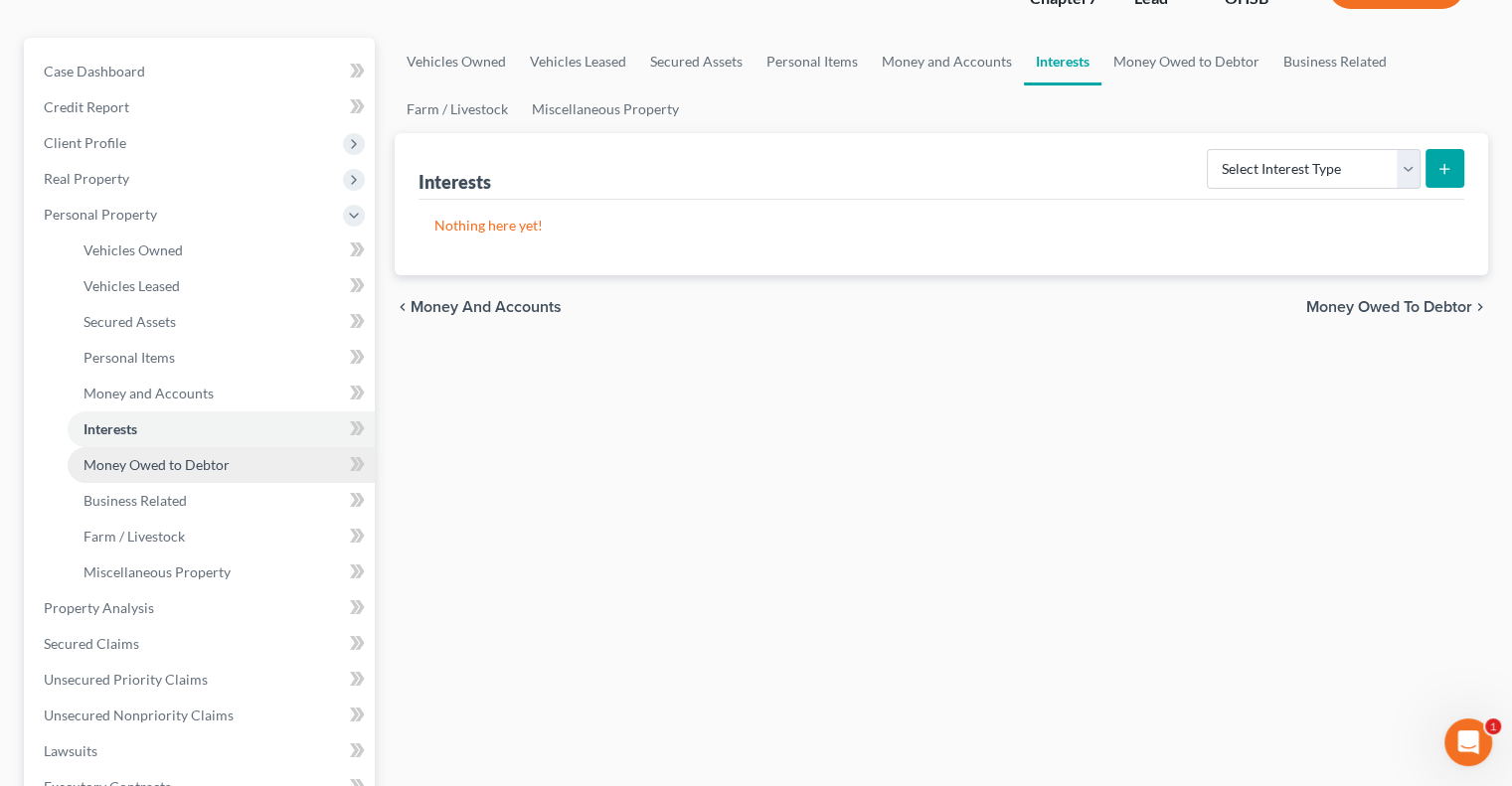 scroll, scrollTop: 199, scrollLeft: 0, axis: vertical 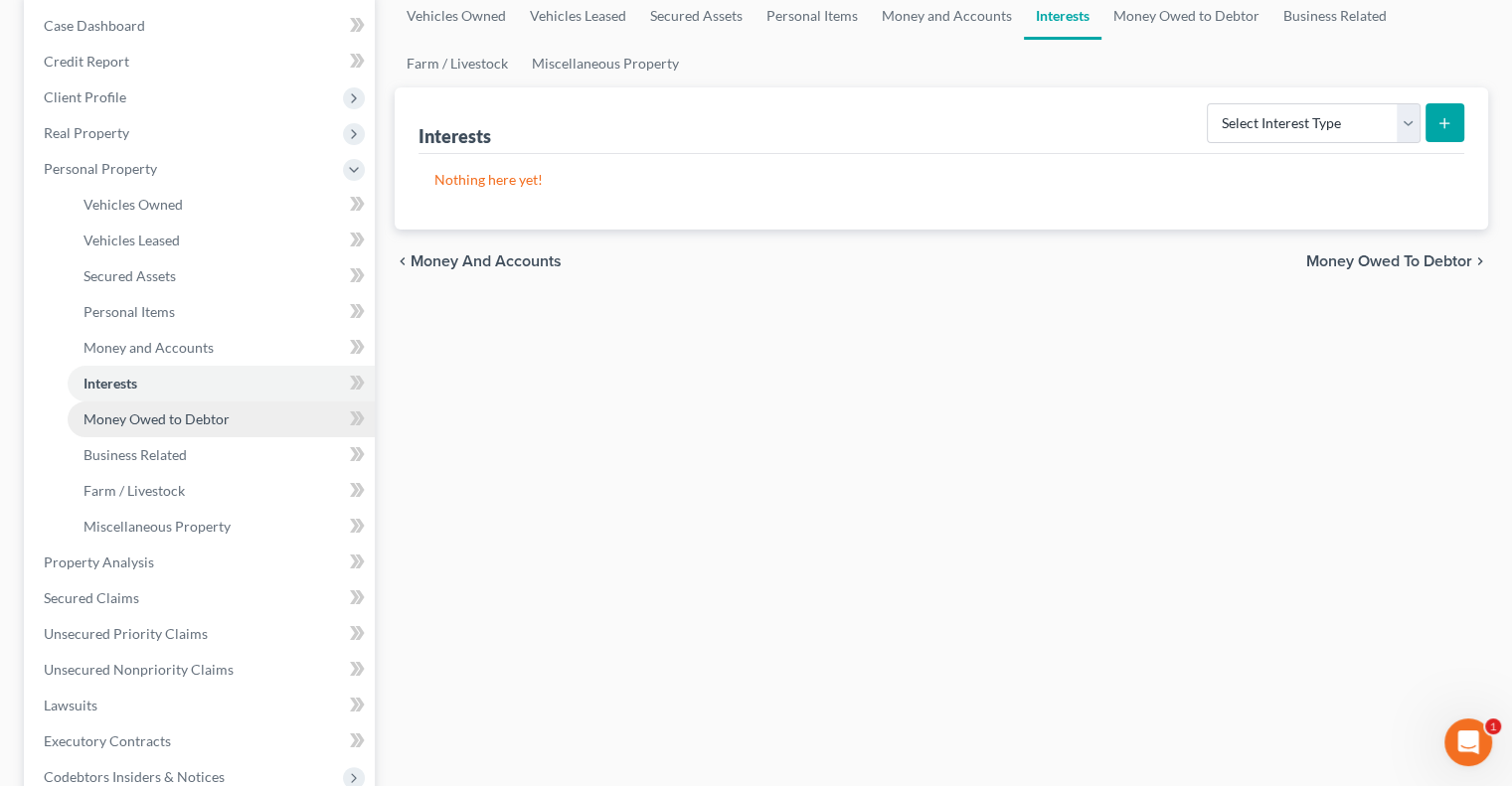 click on "Money Owed to Debtor" at bounding box center [156, 418] 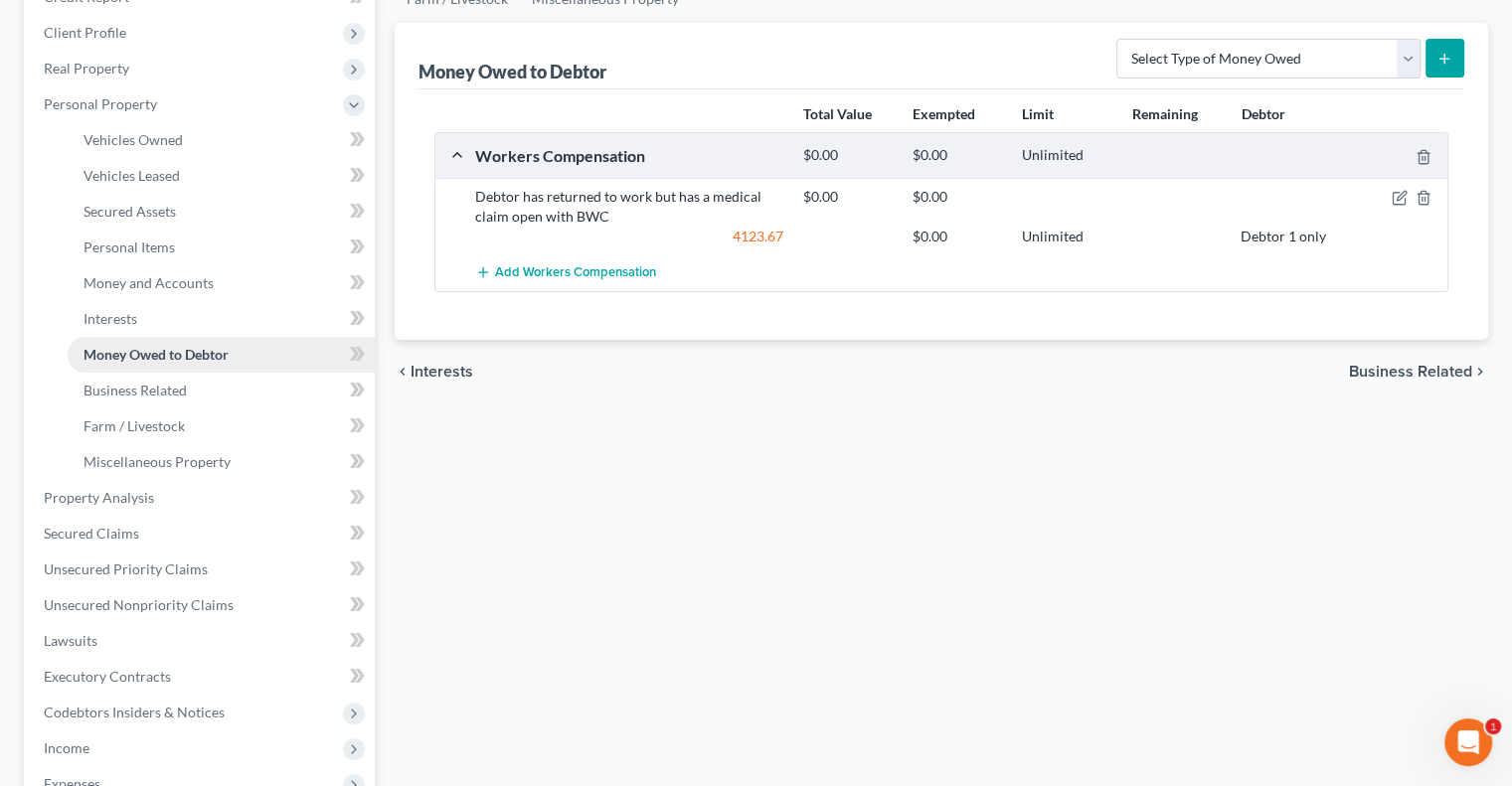 scroll, scrollTop: 298, scrollLeft: 0, axis: vertical 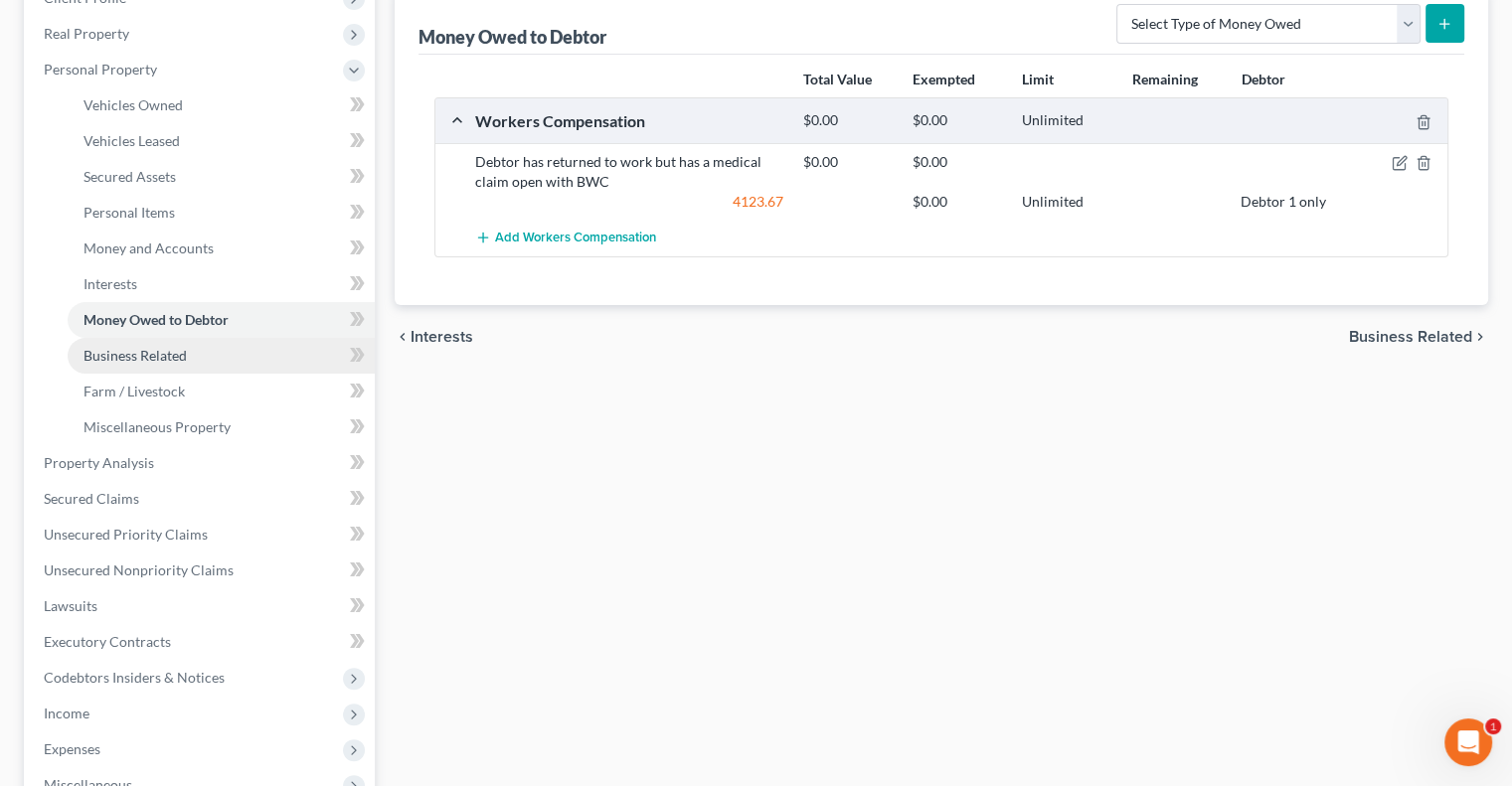 click on "Business Related" at bounding box center (135, 355) 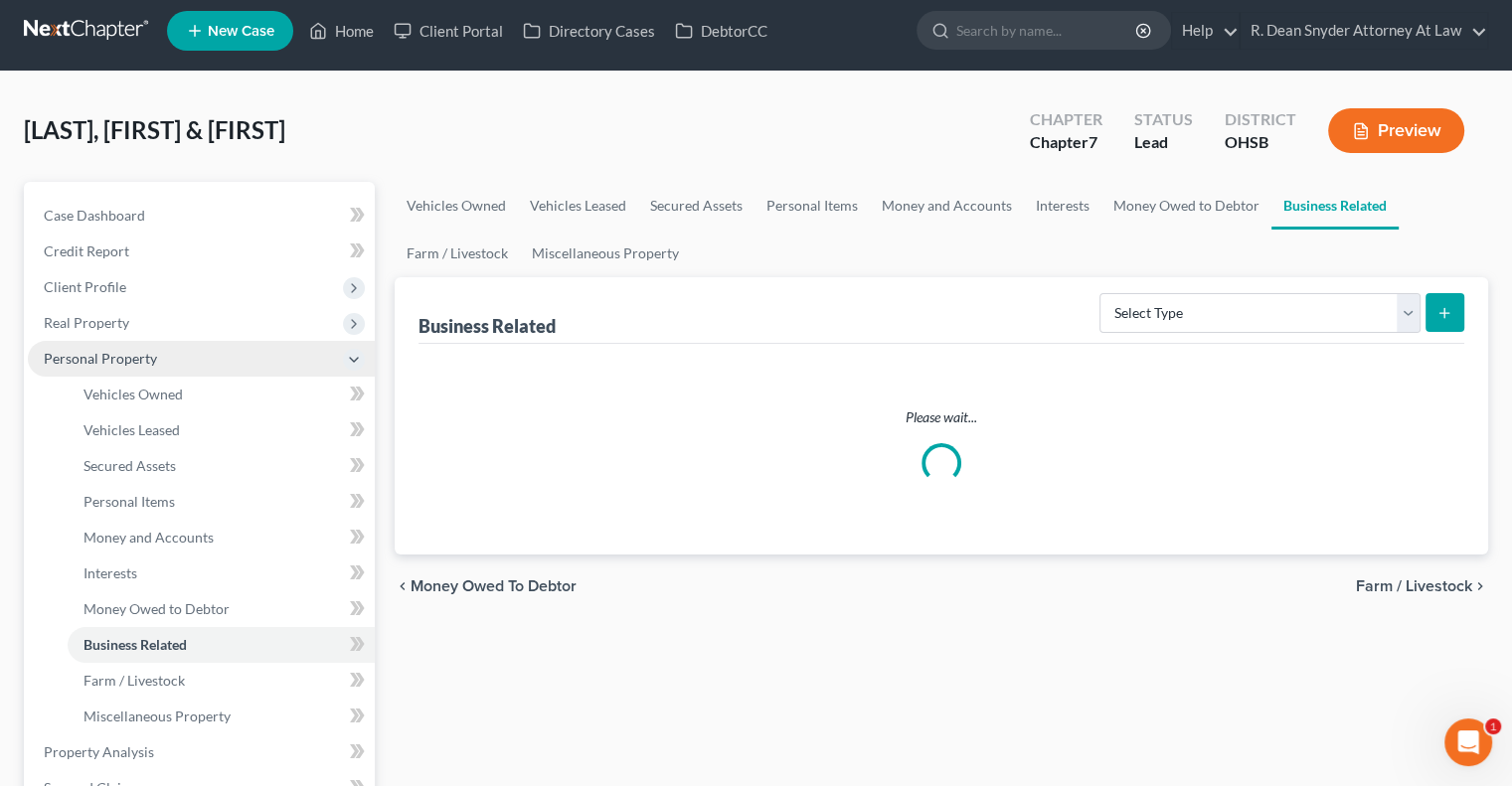 scroll, scrollTop: 0, scrollLeft: 0, axis: both 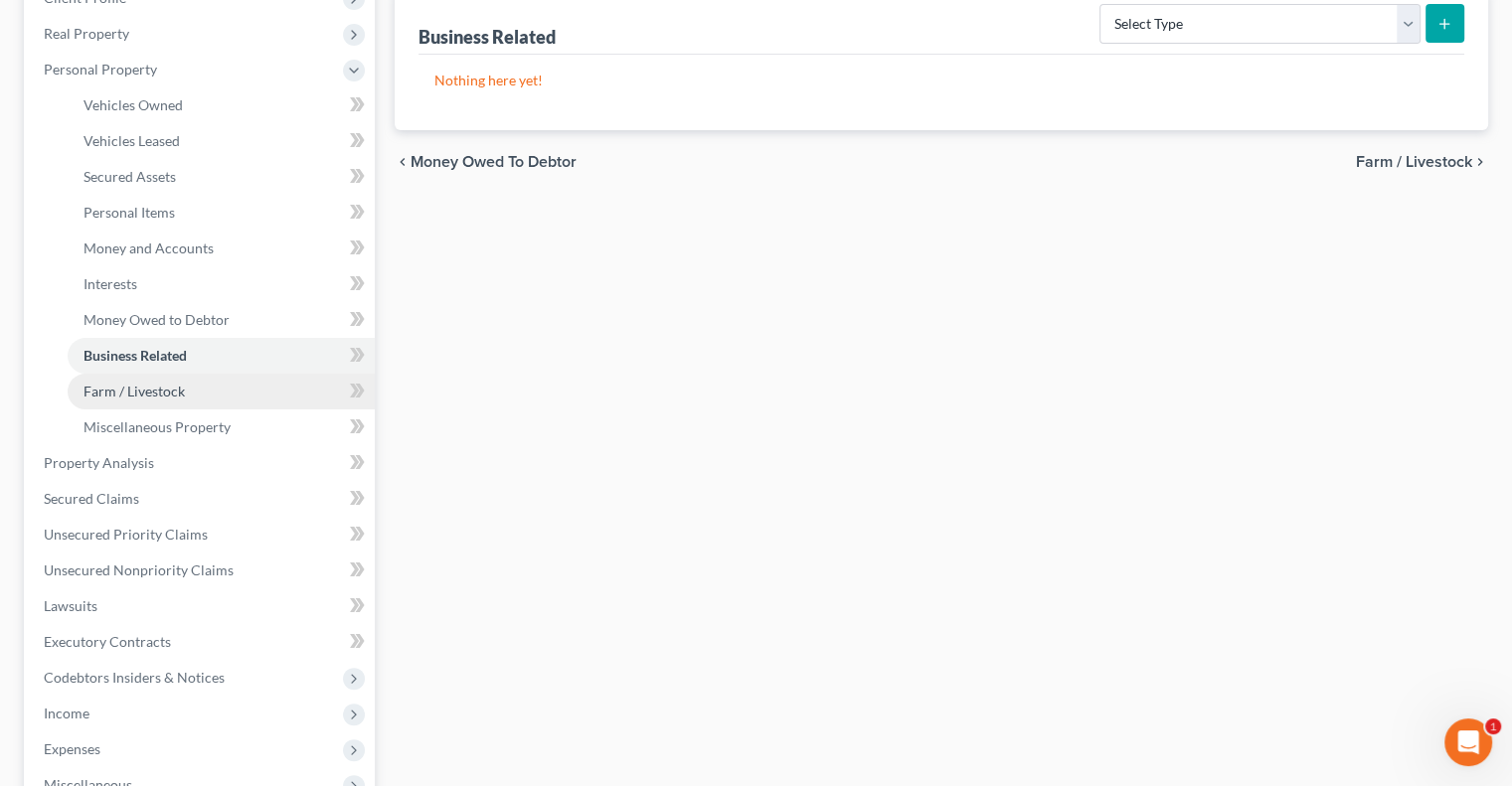 click on "Farm / Livestock" at bounding box center (221, 392) 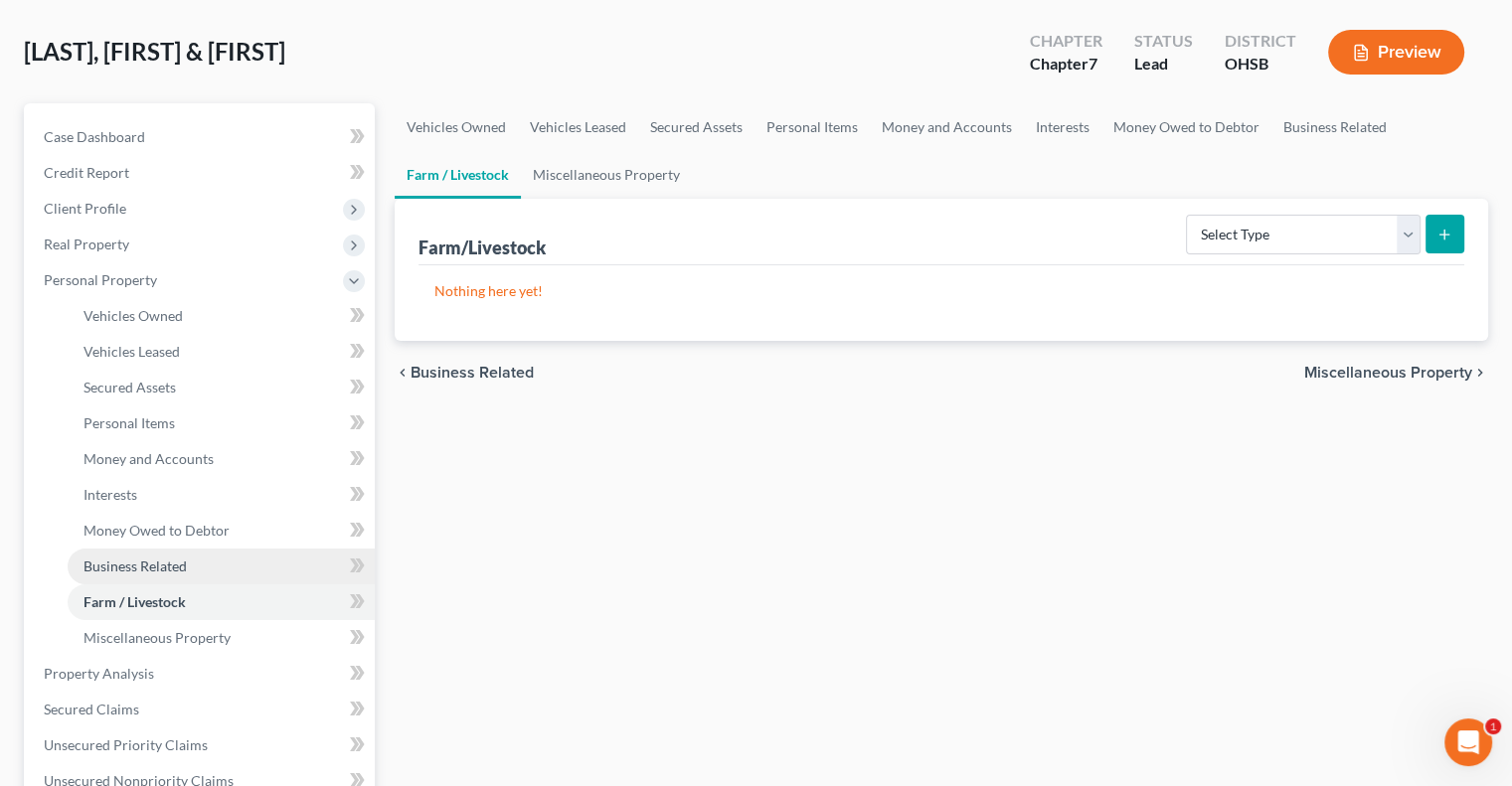 scroll, scrollTop: 0, scrollLeft: 0, axis: both 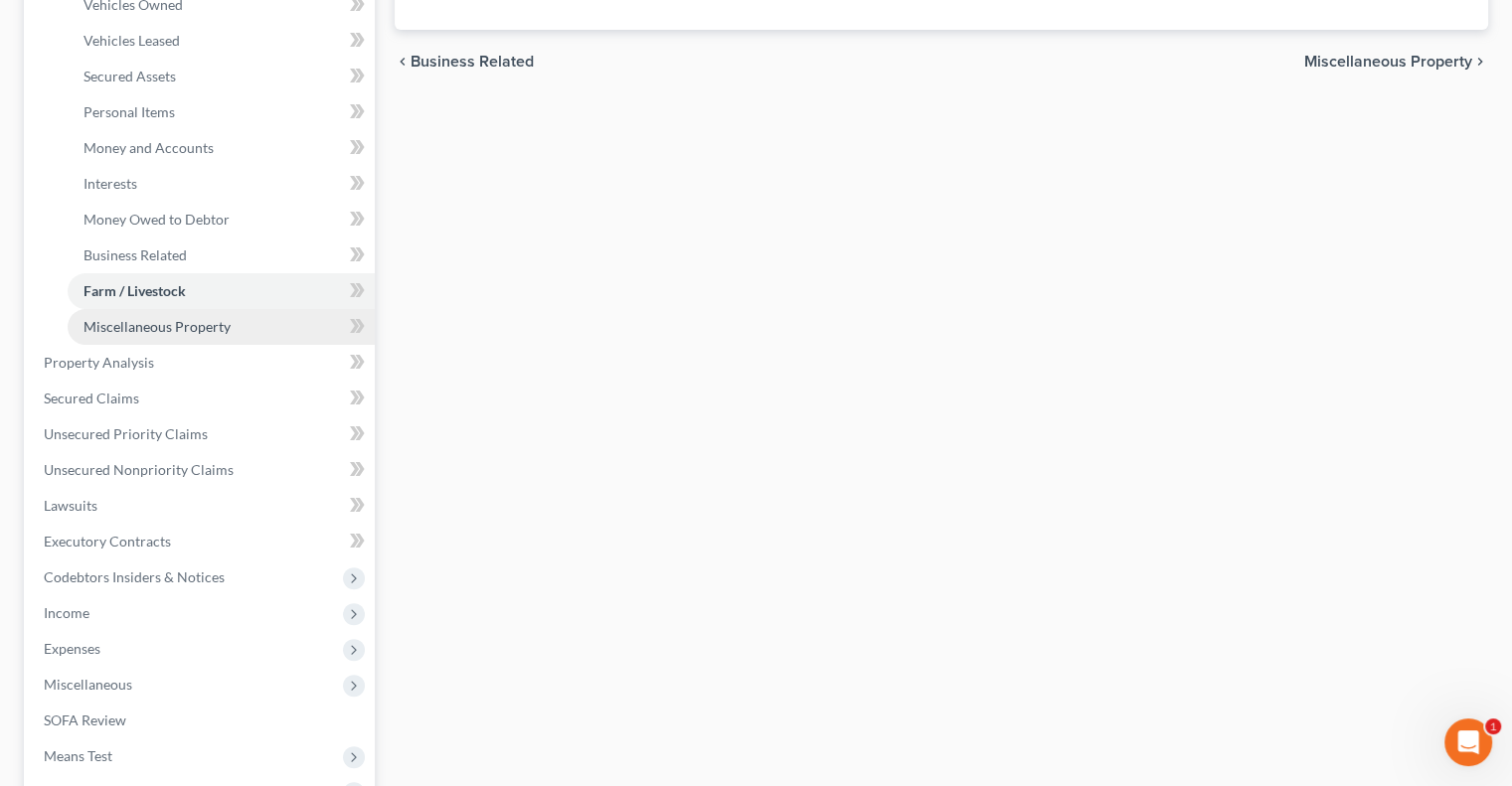 click on "Miscellaneous Property" at bounding box center (157, 326) 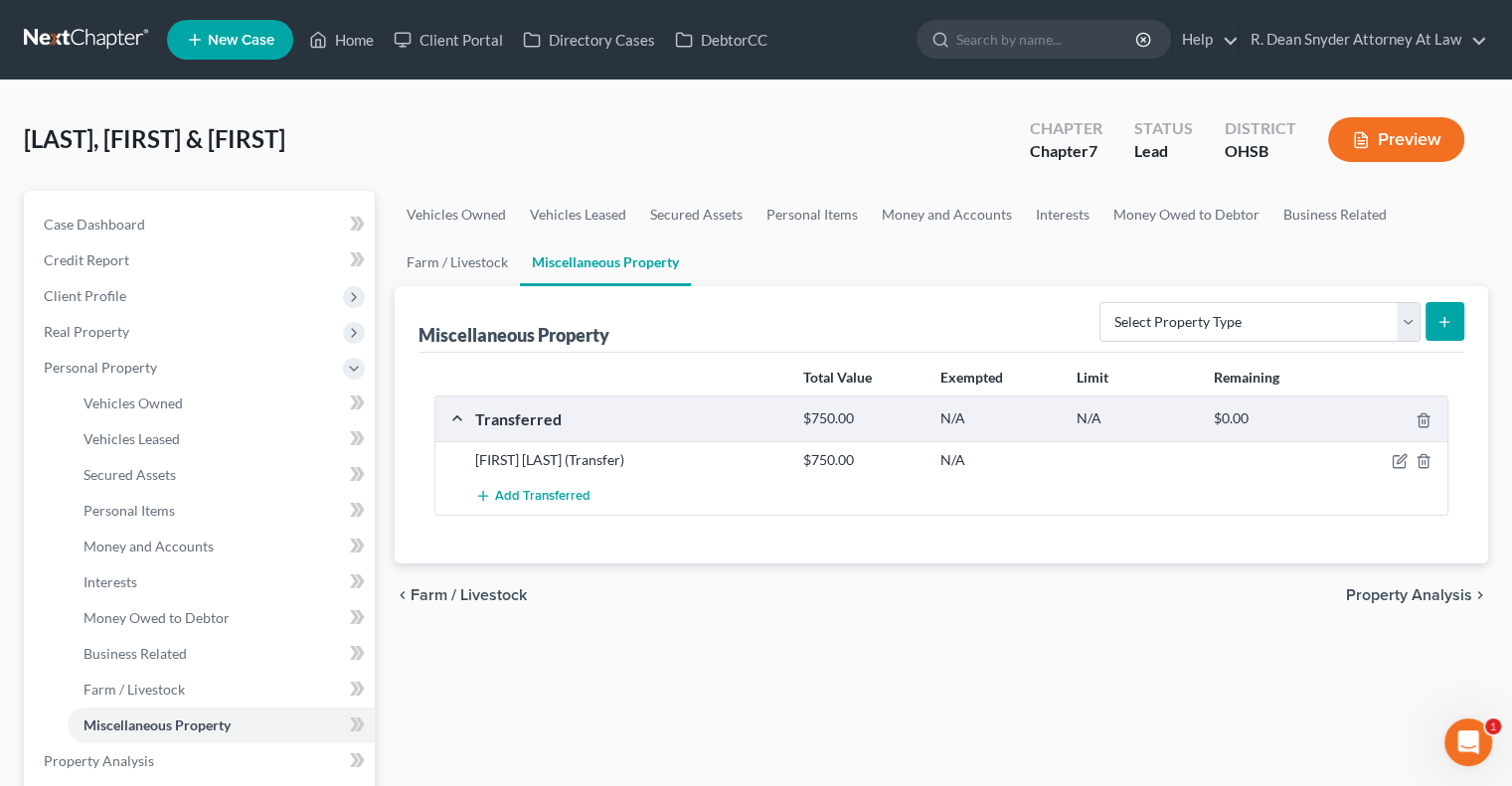 scroll, scrollTop: 0, scrollLeft: 0, axis: both 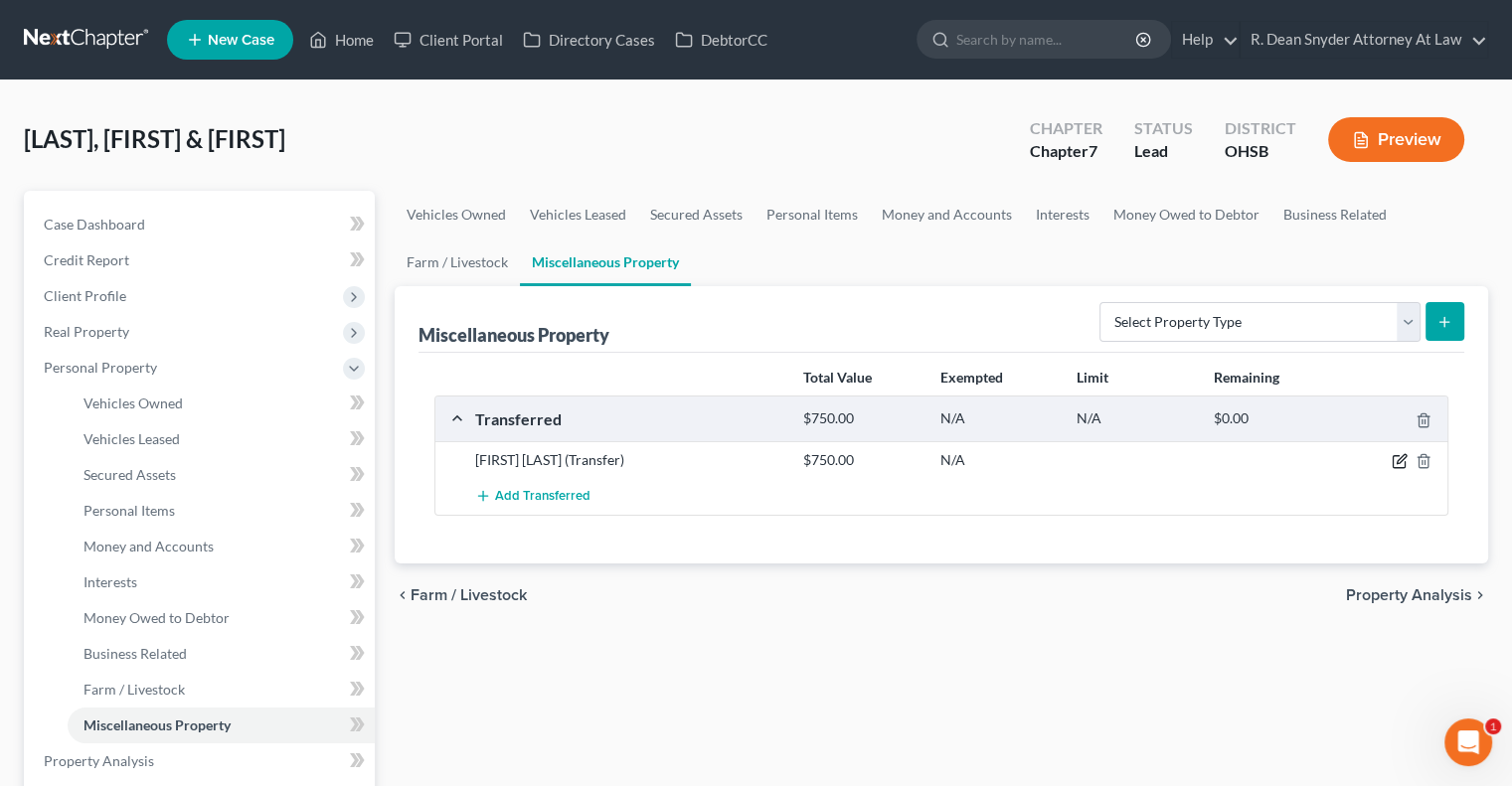 click 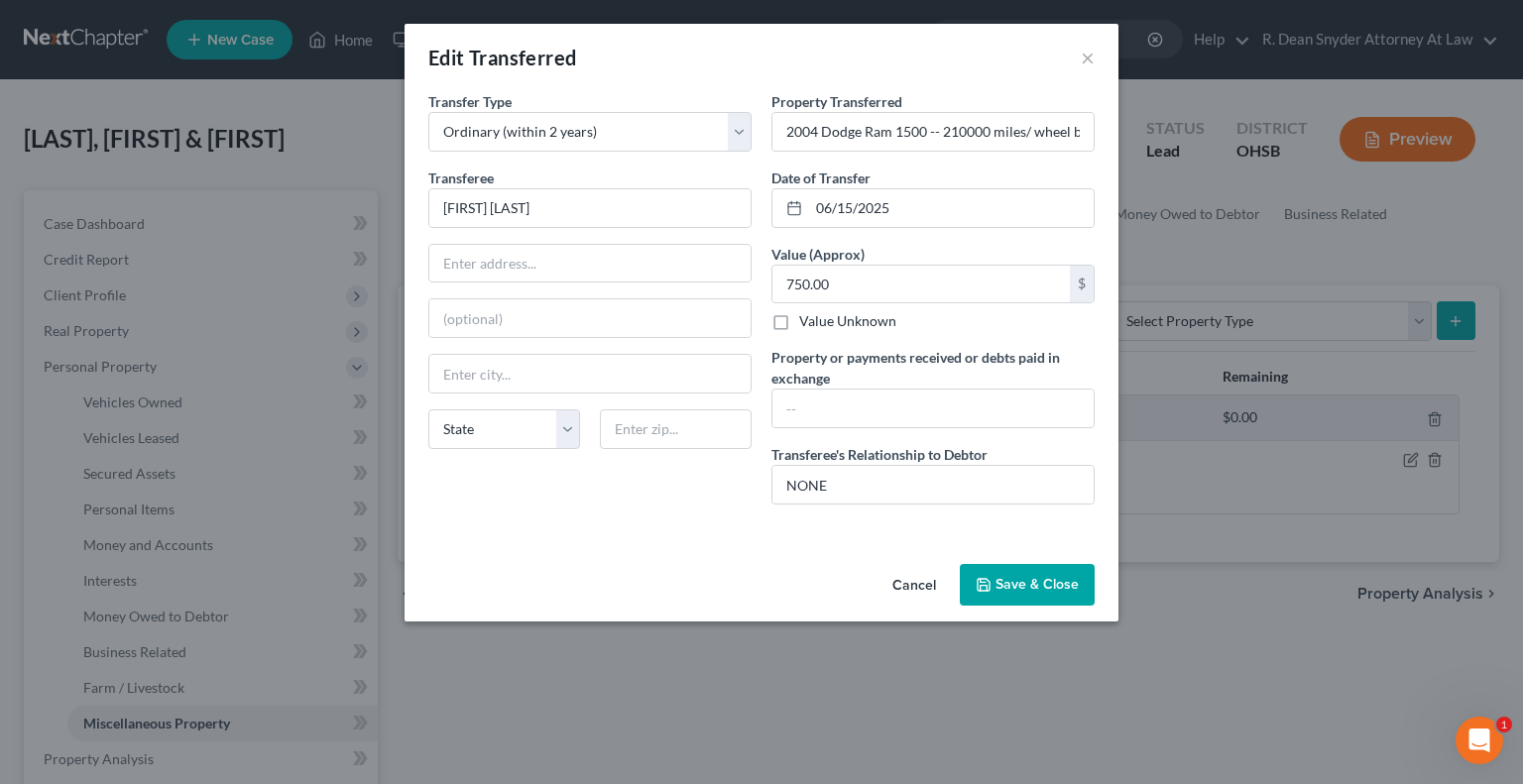 click on "Save & Close" at bounding box center (1027, 585) 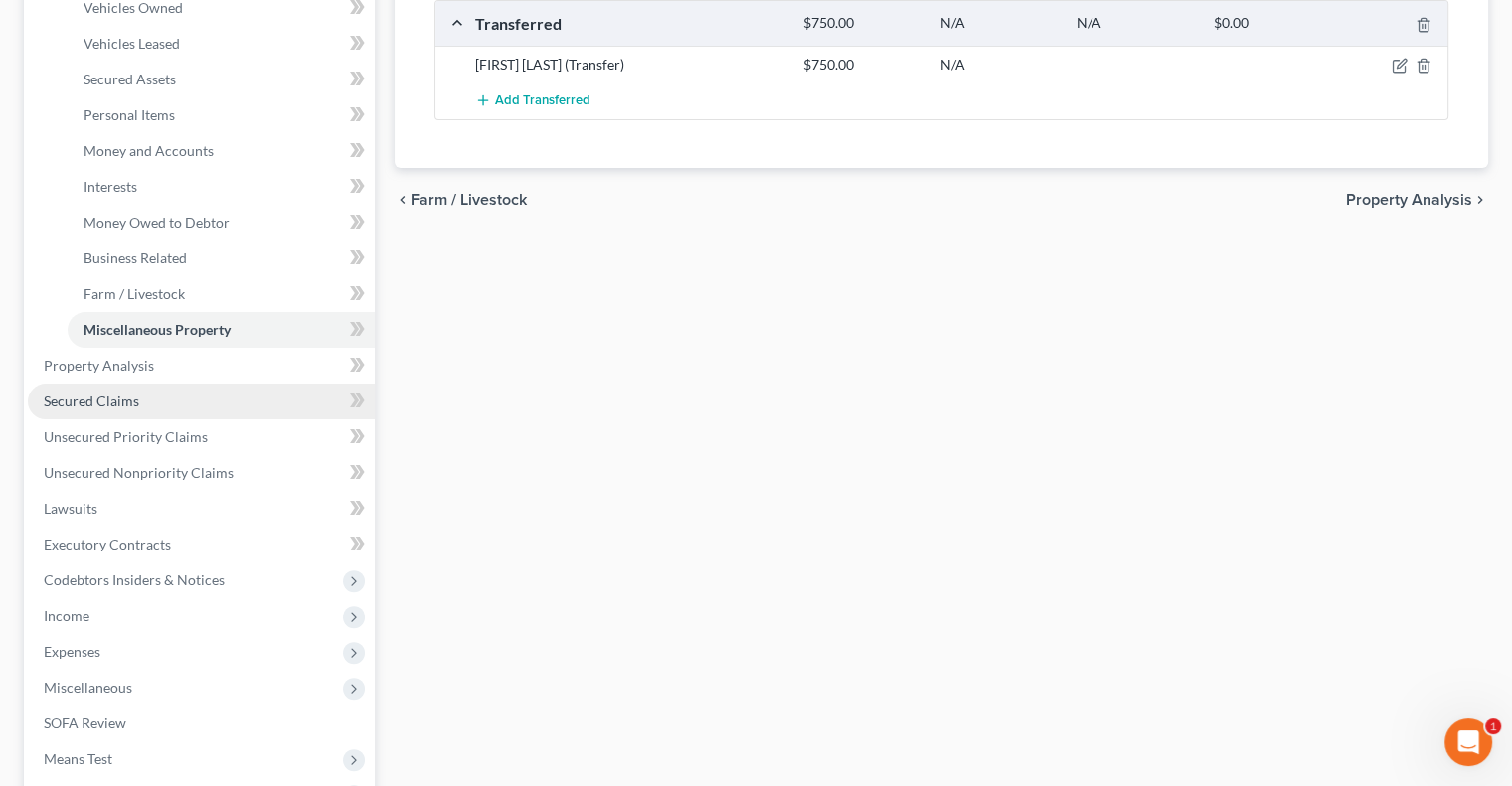 scroll, scrollTop: 397, scrollLeft: 0, axis: vertical 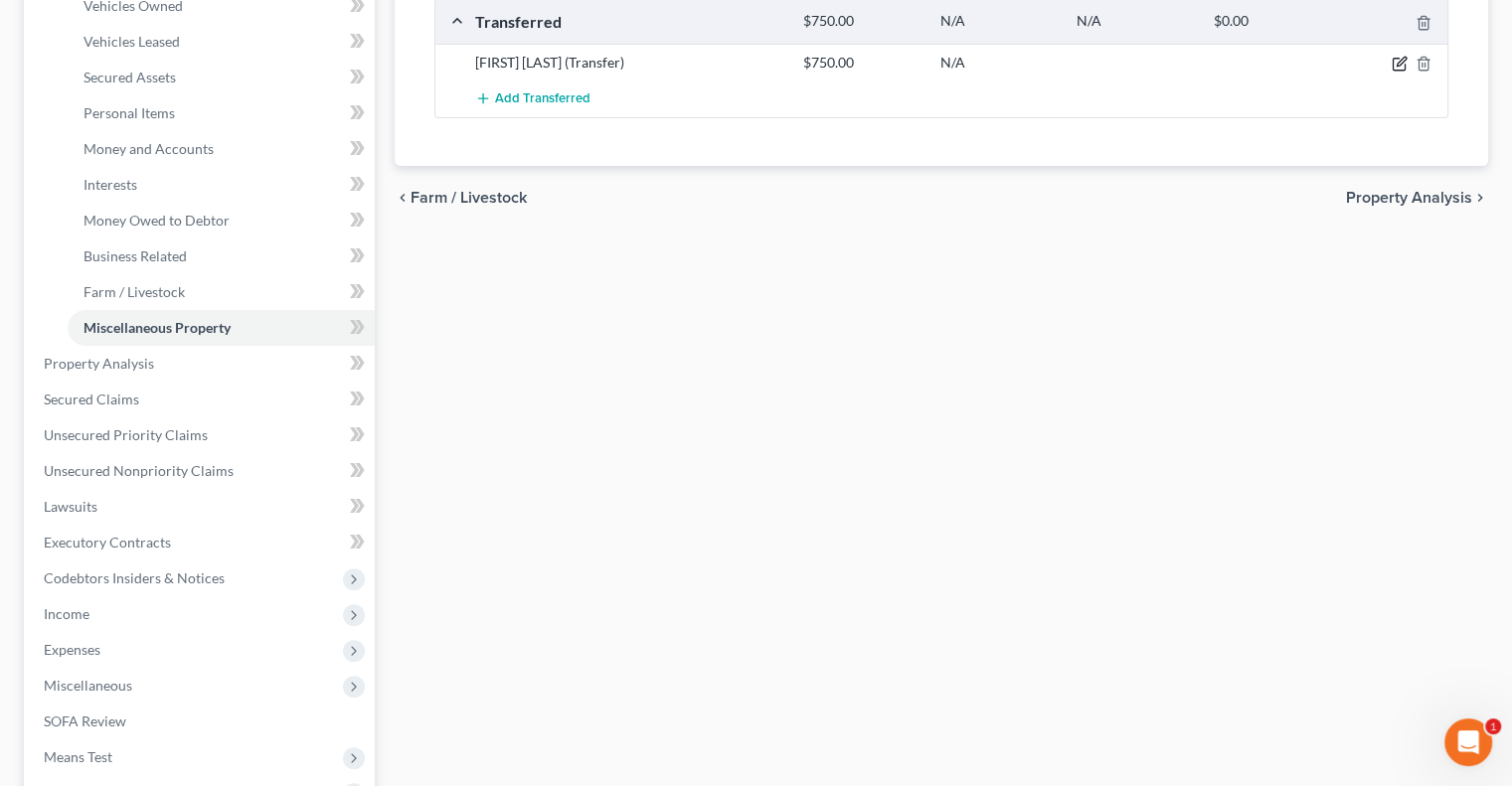 click 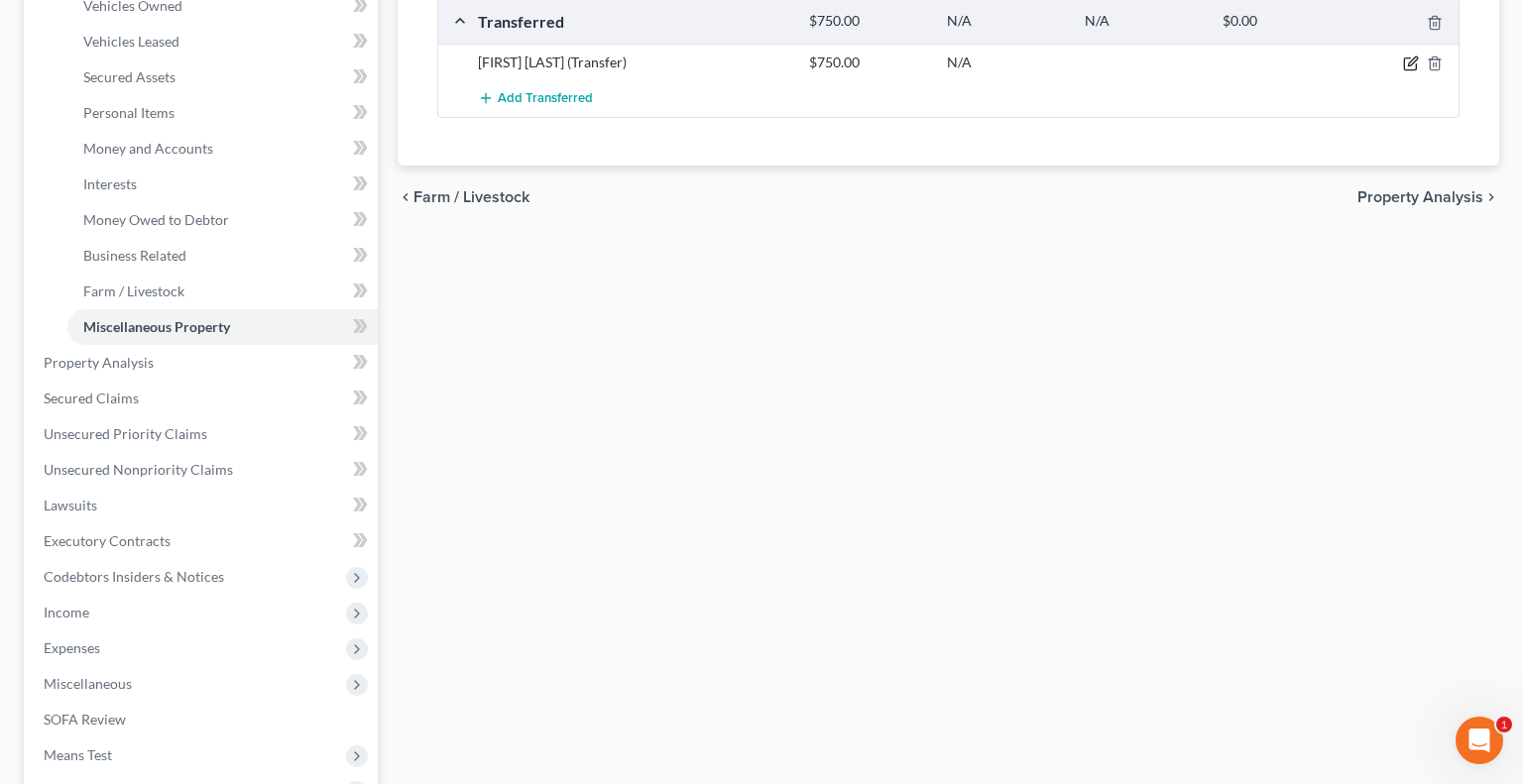 select on "Ordinary (within 2 years)" 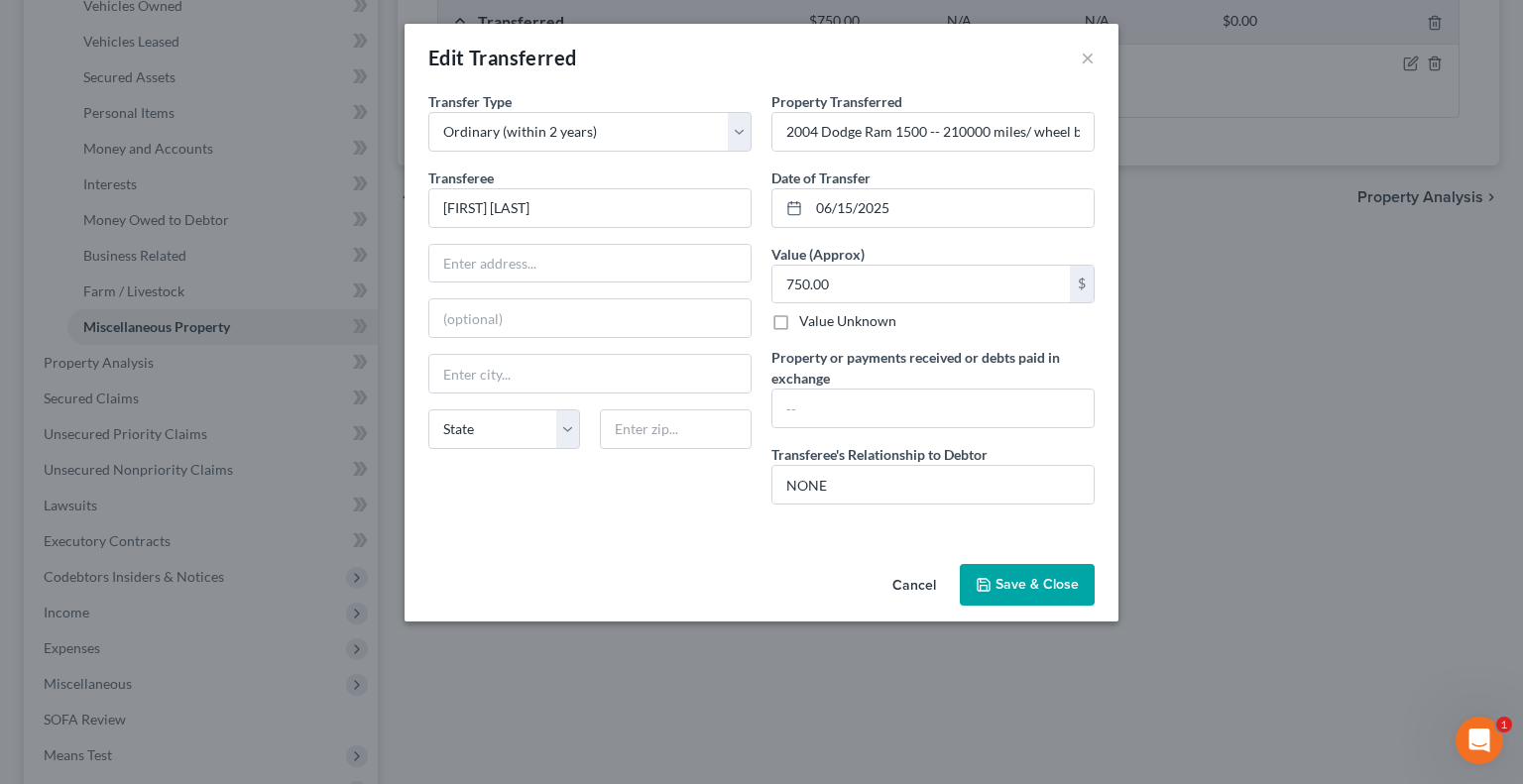 click on "Save & Close" at bounding box center [1027, 585] 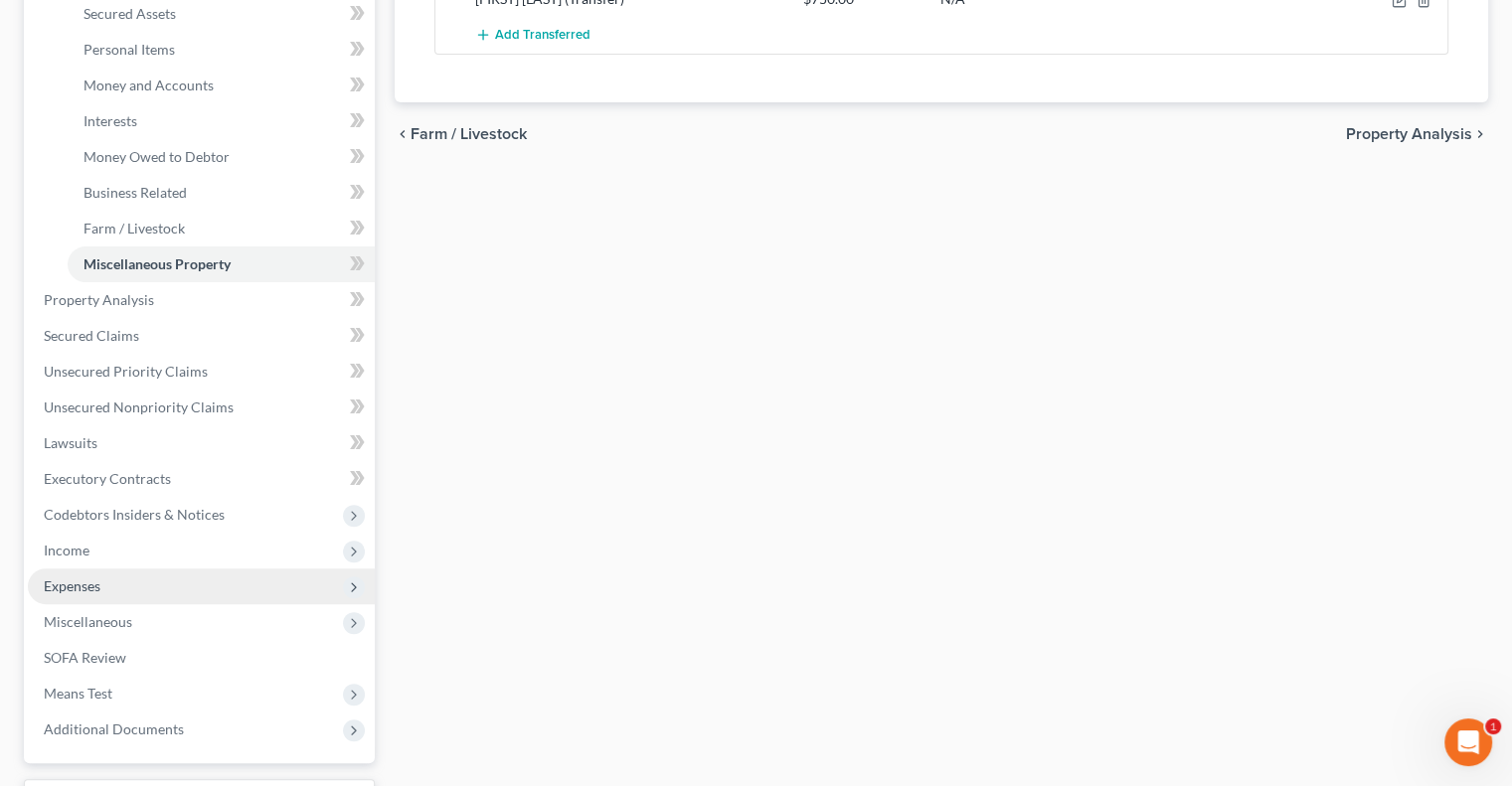 scroll, scrollTop: 497, scrollLeft: 0, axis: vertical 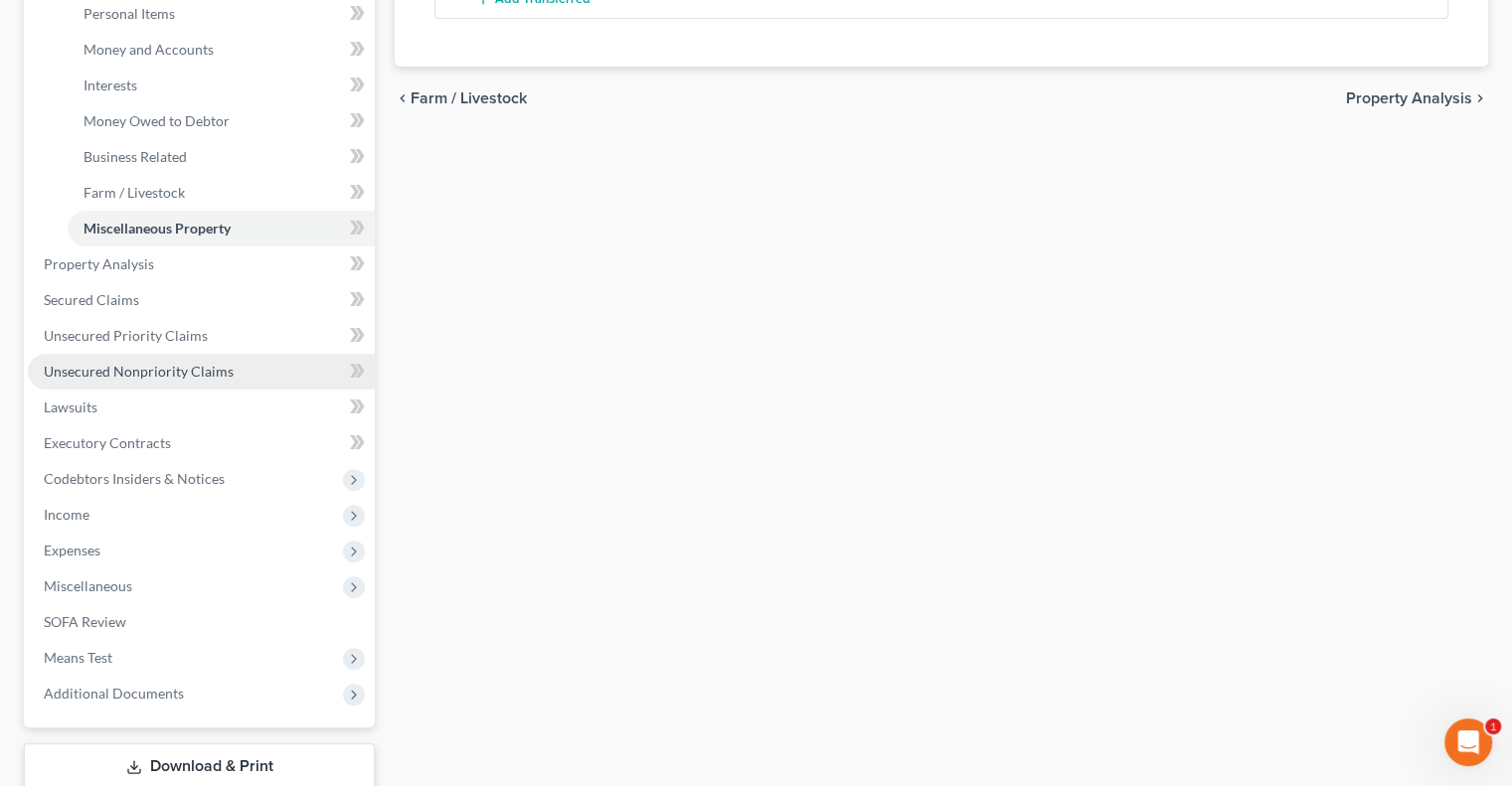 click on "Unsecured Nonpriority Claims" at bounding box center (138, 371) 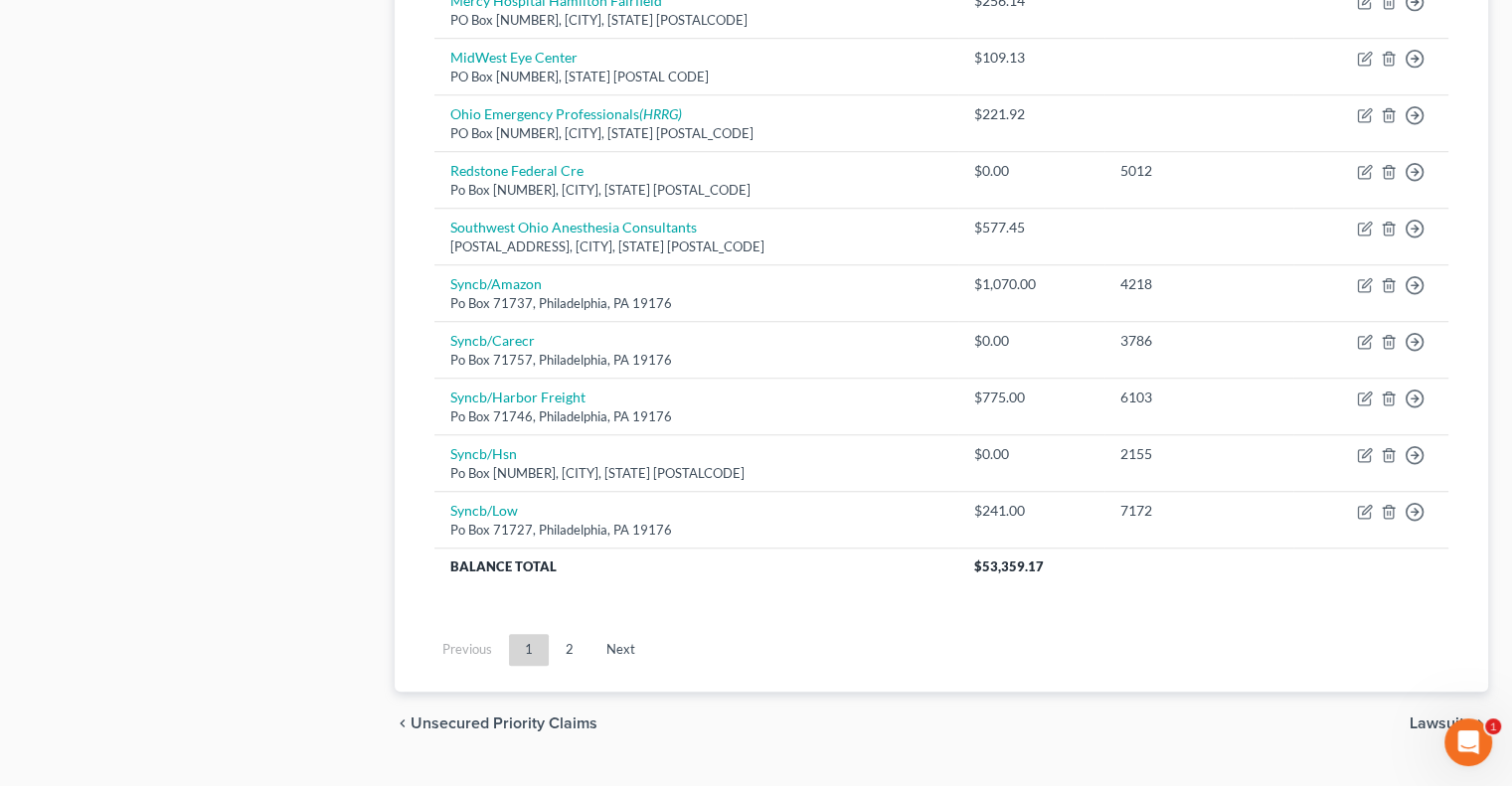 scroll, scrollTop: 1491, scrollLeft: 0, axis: vertical 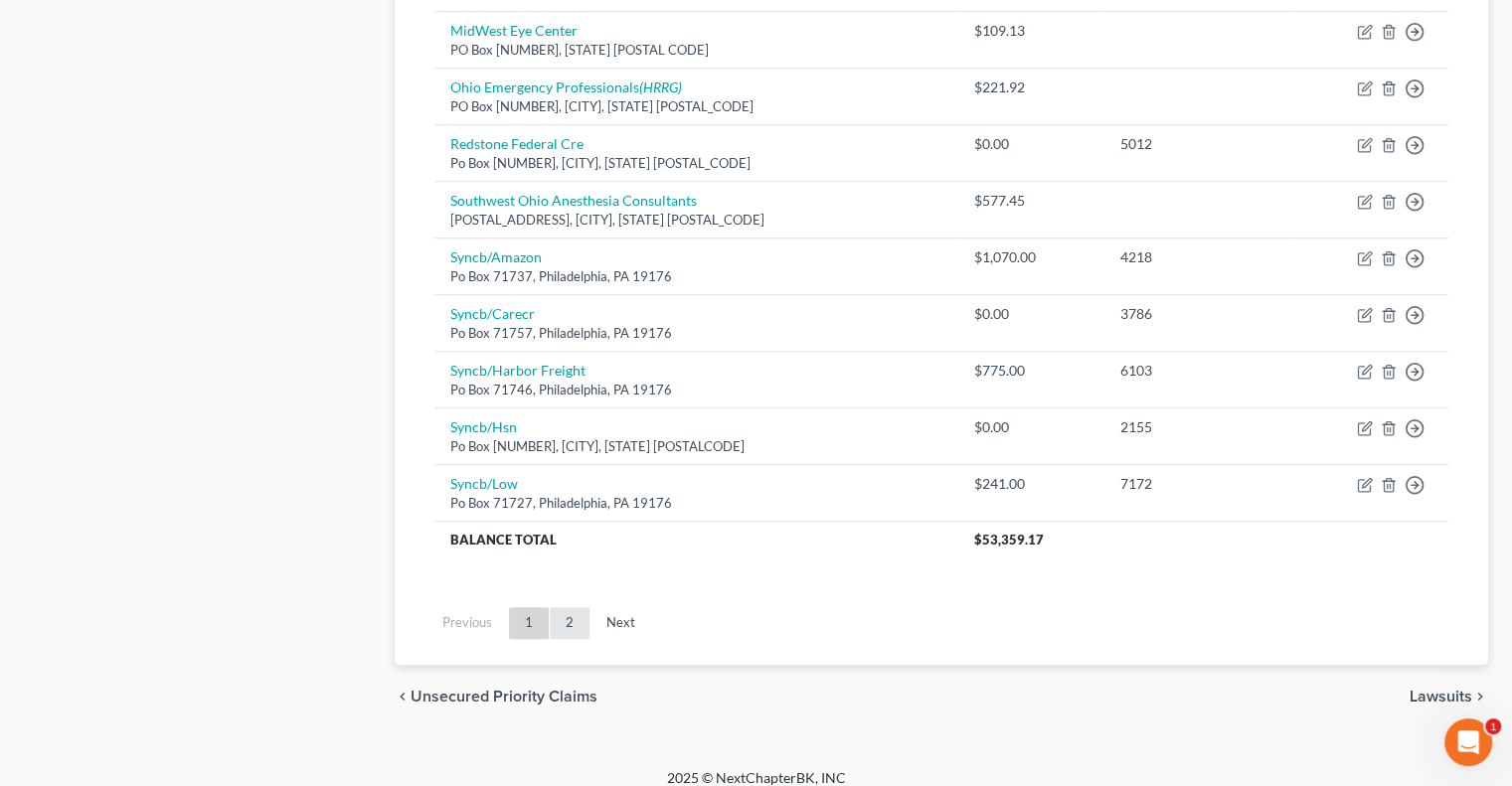 click on "2" at bounding box center [570, 623] 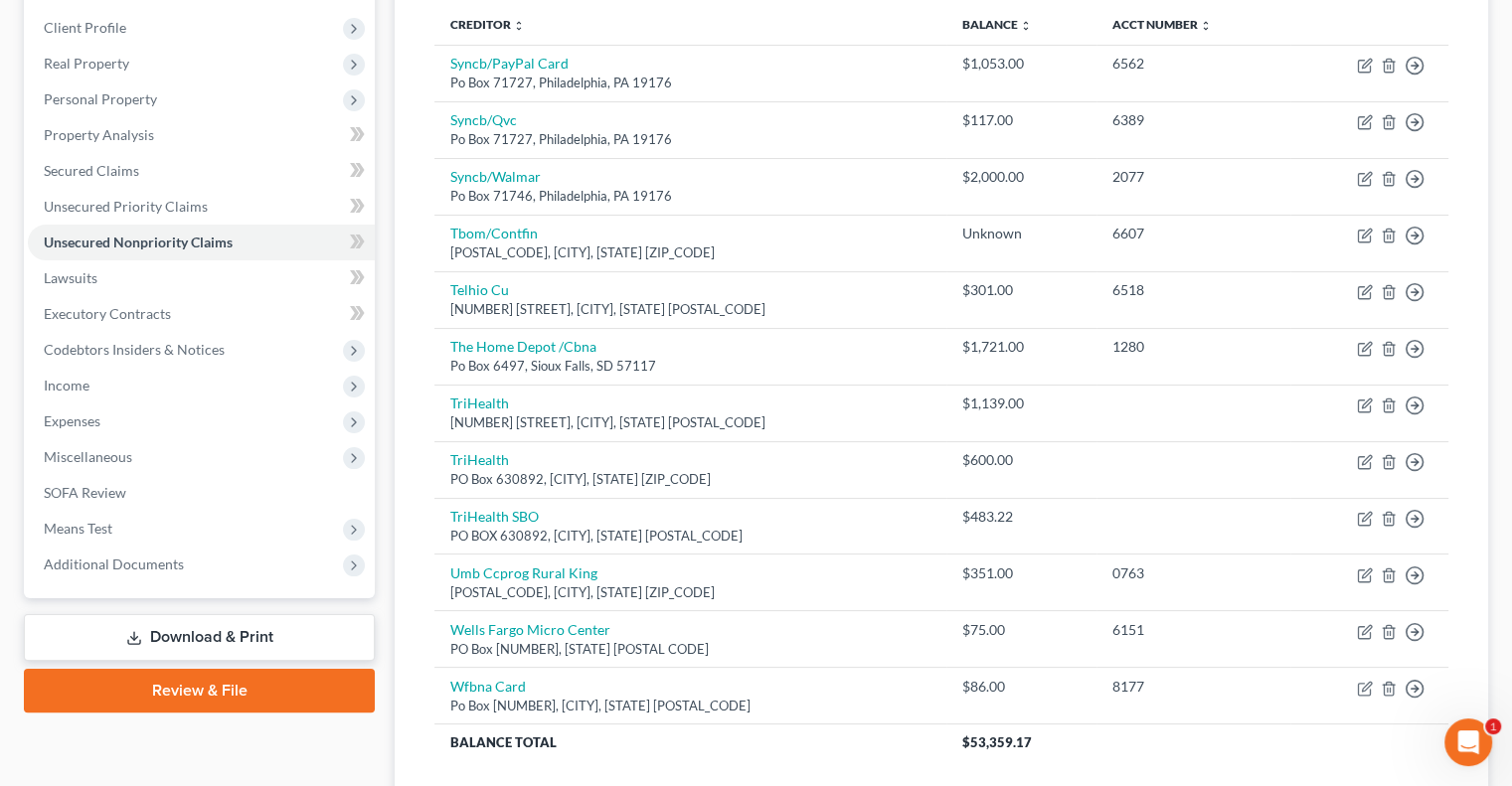 scroll, scrollTop: 485, scrollLeft: 0, axis: vertical 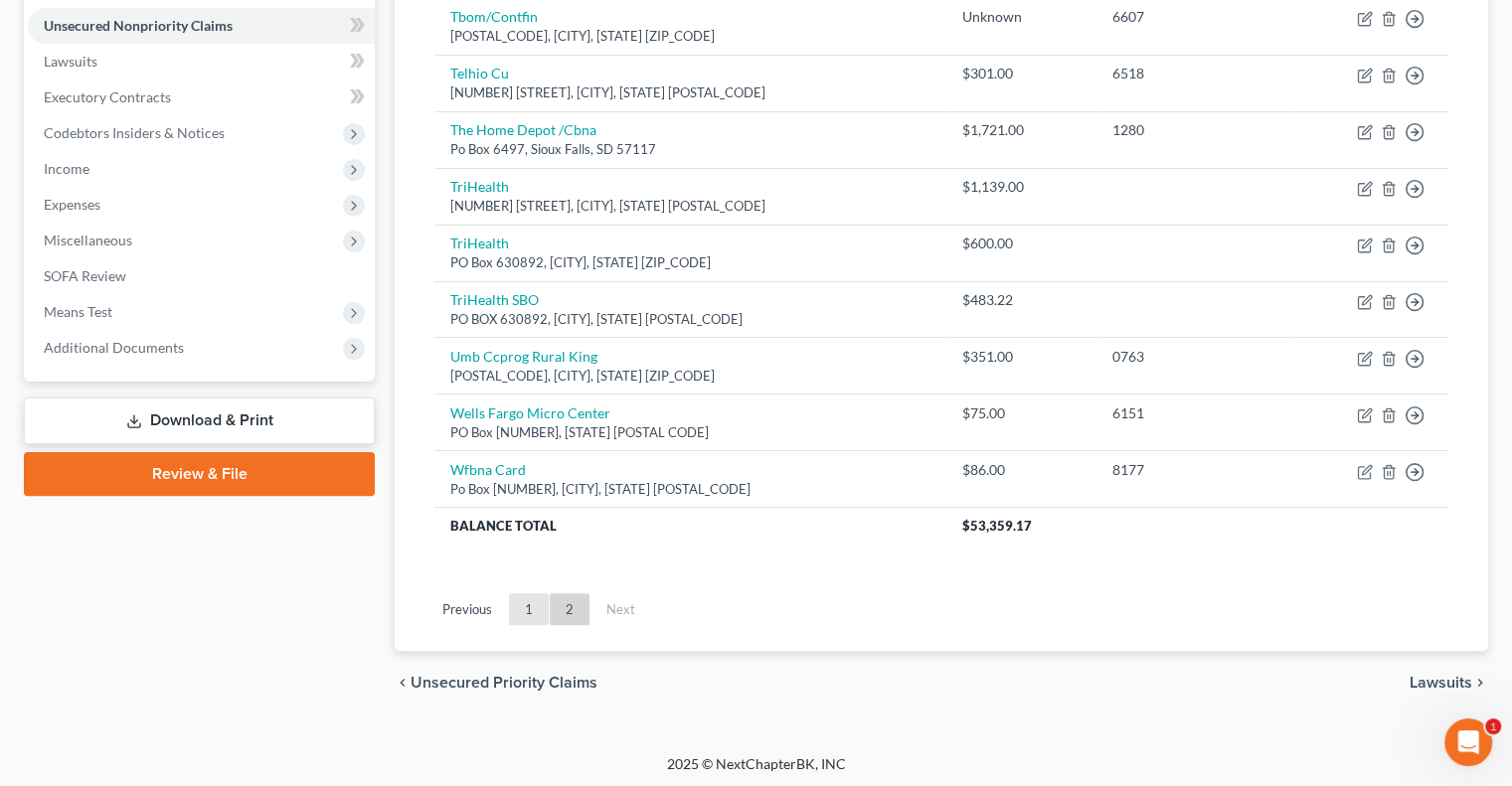 click on "1" at bounding box center [529, 609] 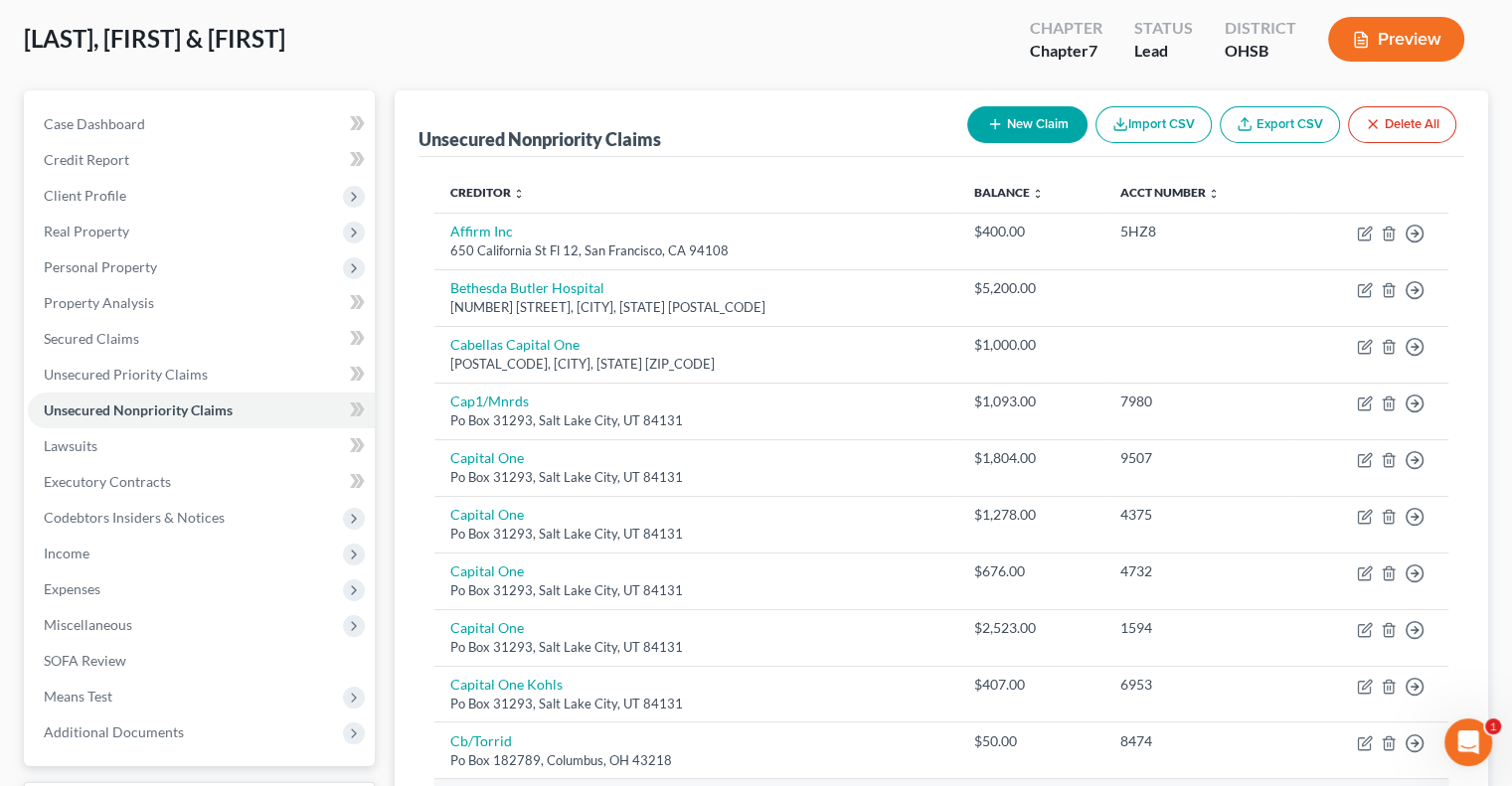 scroll, scrollTop: 87, scrollLeft: 0, axis: vertical 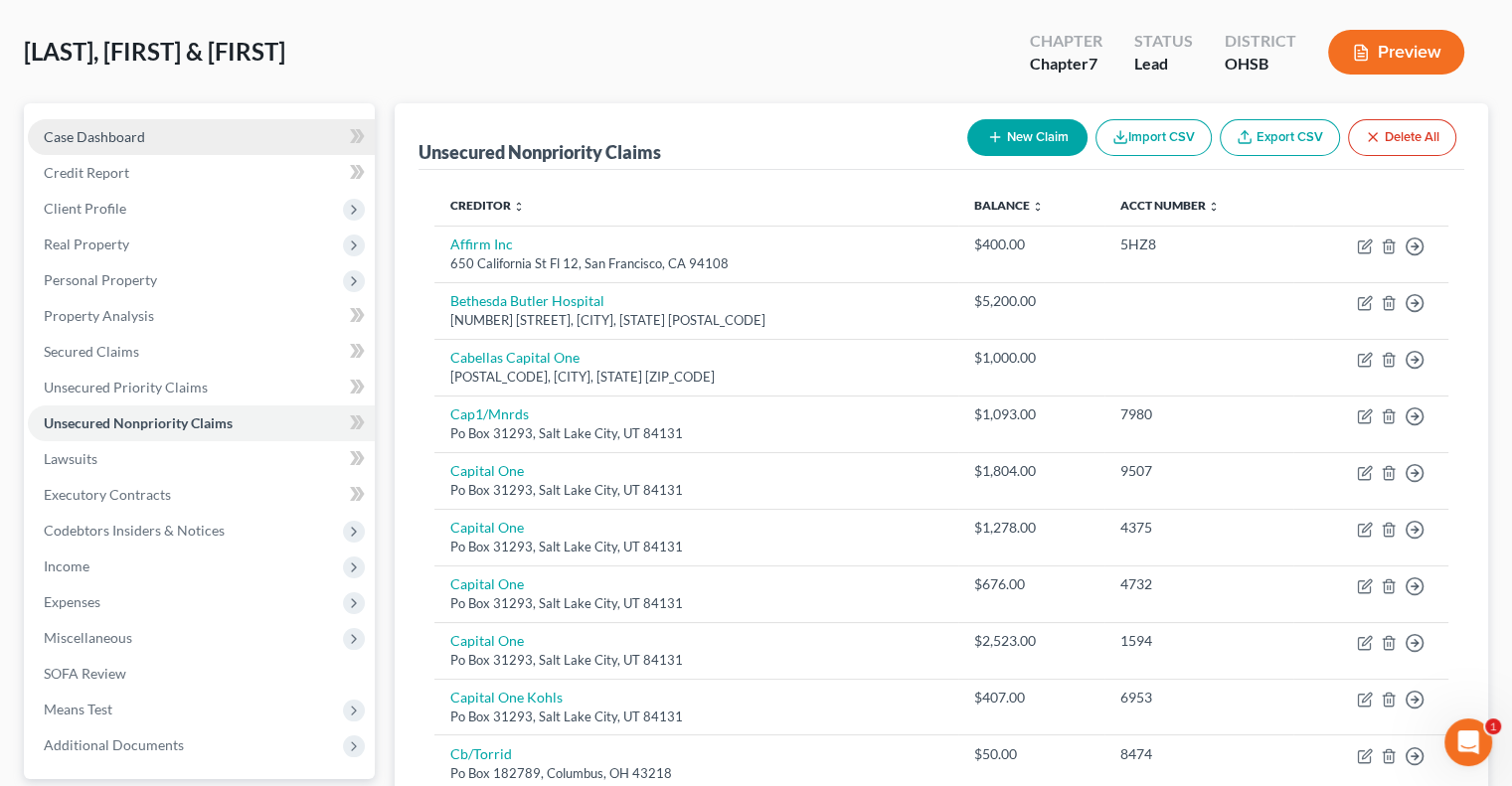 click on "Case Dashboard" at bounding box center (94, 136) 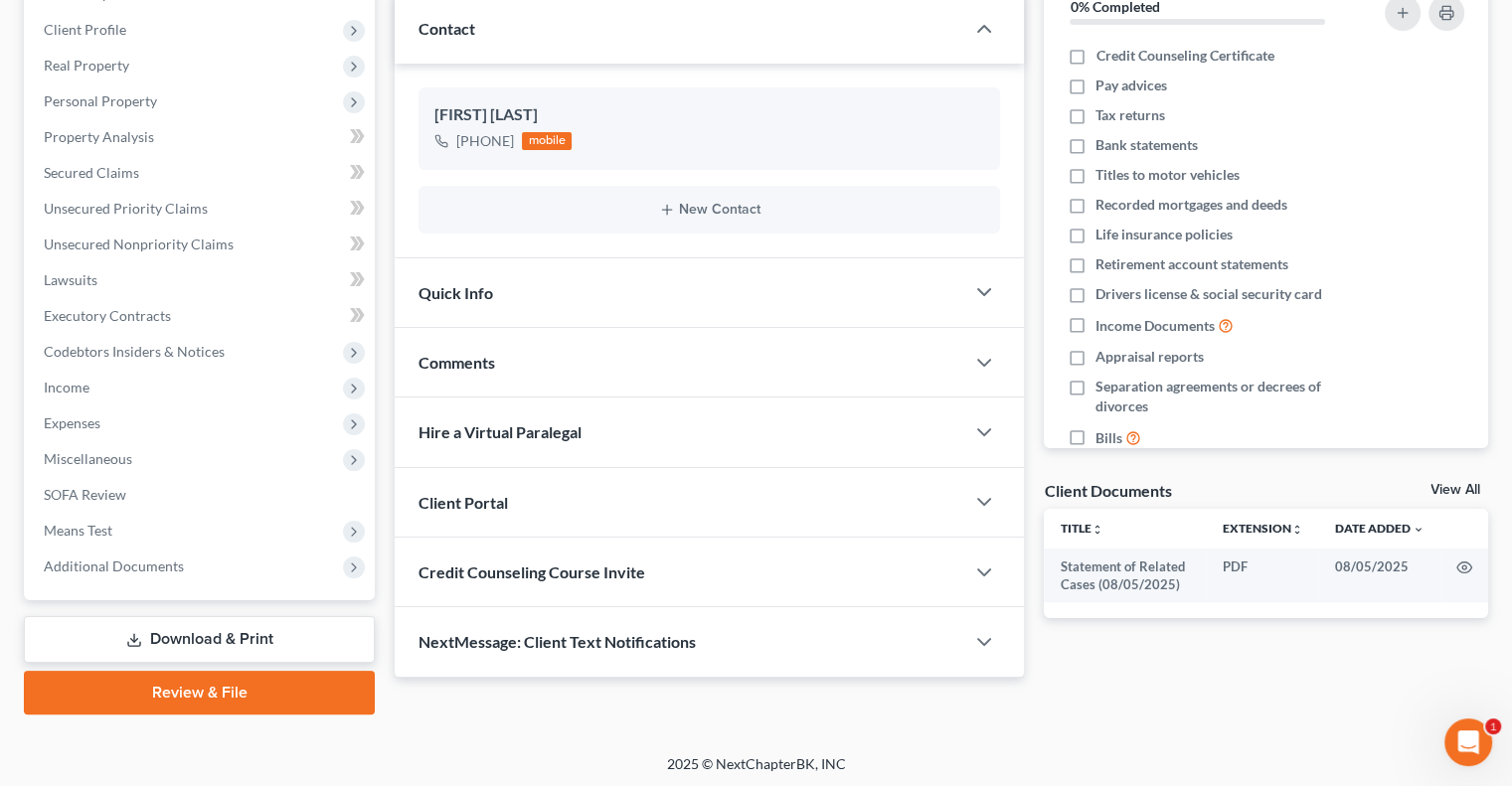 scroll, scrollTop: 268, scrollLeft: 0, axis: vertical 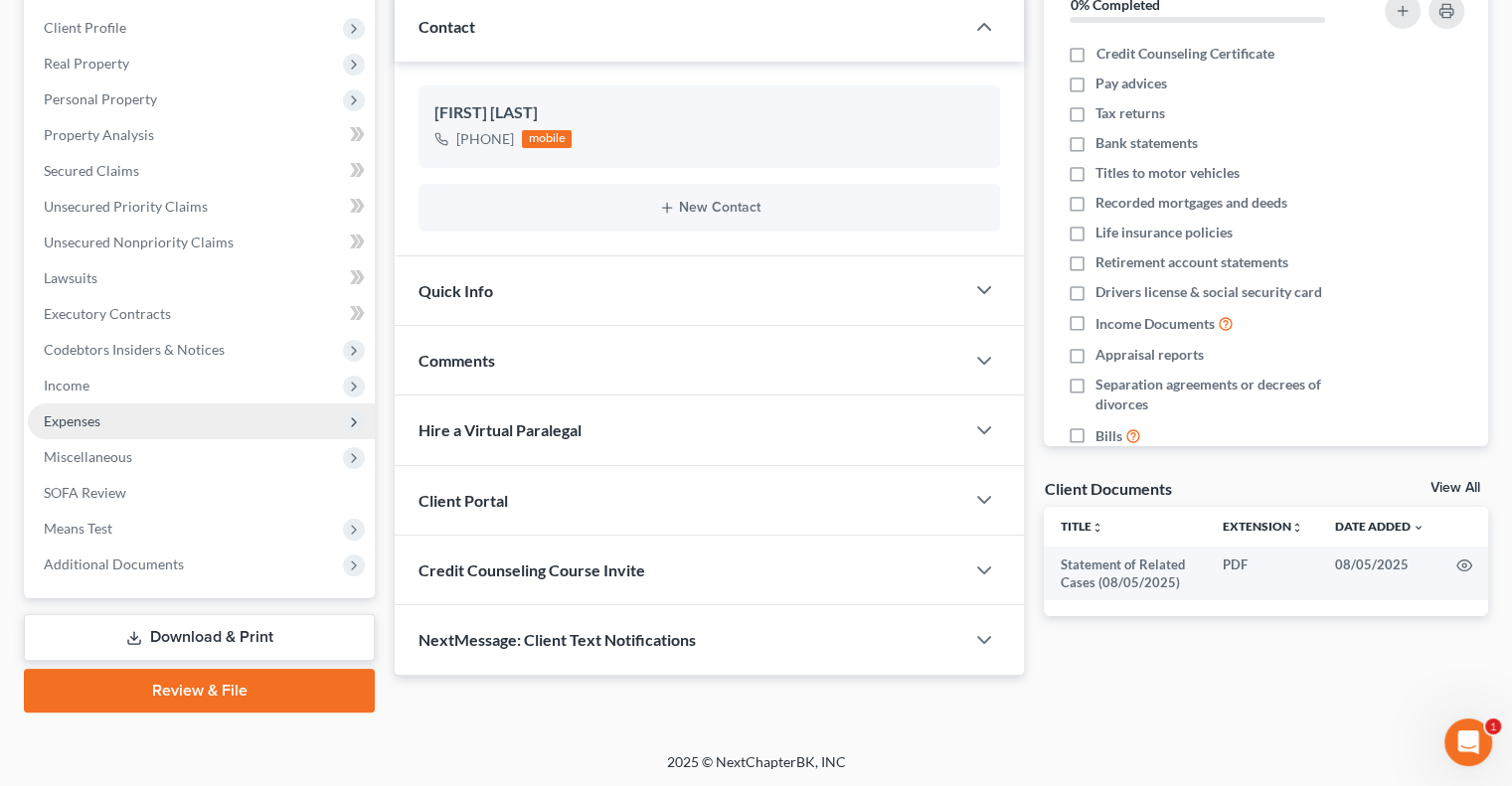 click on "Expenses" at bounding box center (72, 420) 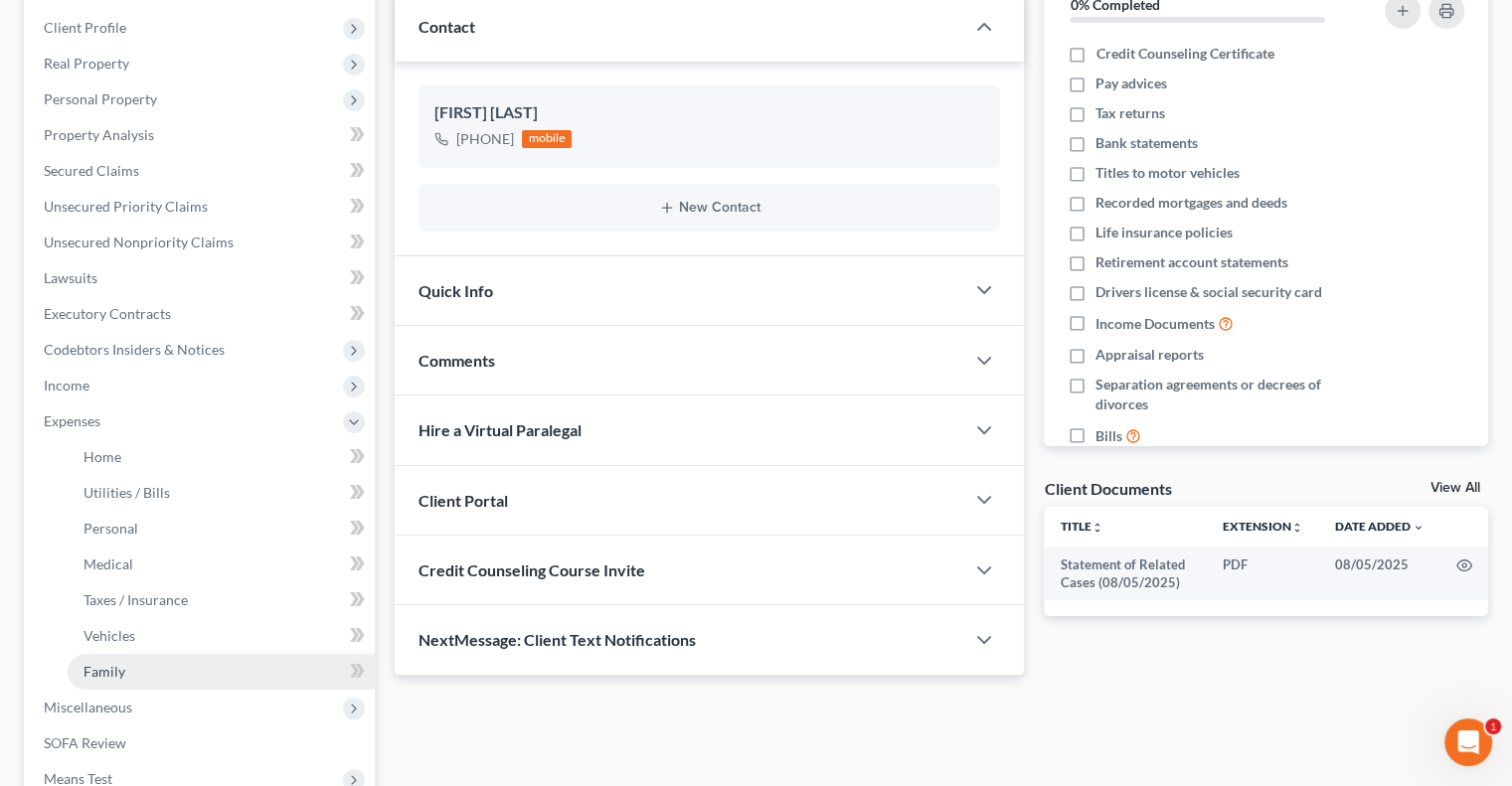 click on "Family" at bounding box center (221, 672) 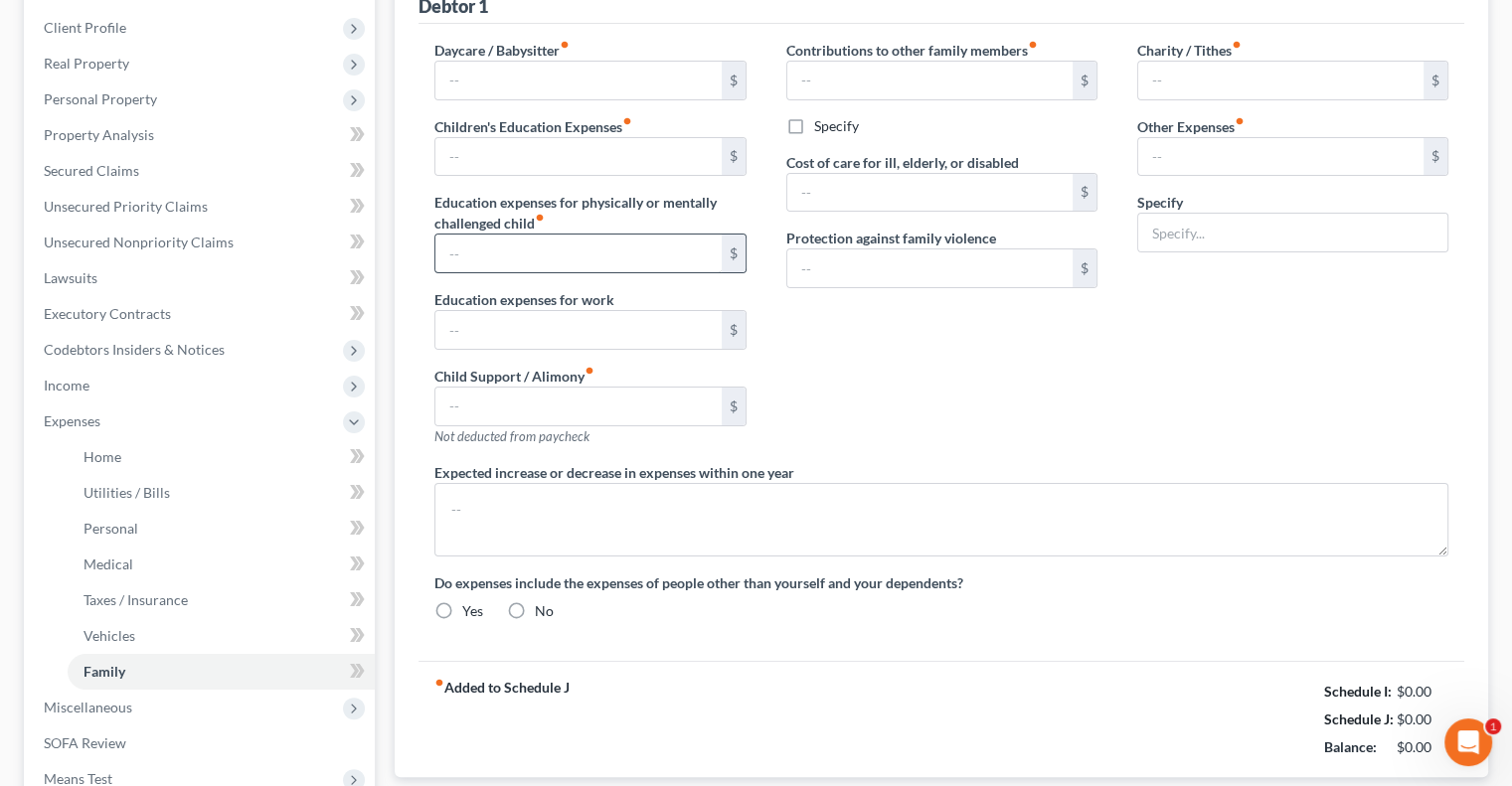 type on "0.00" 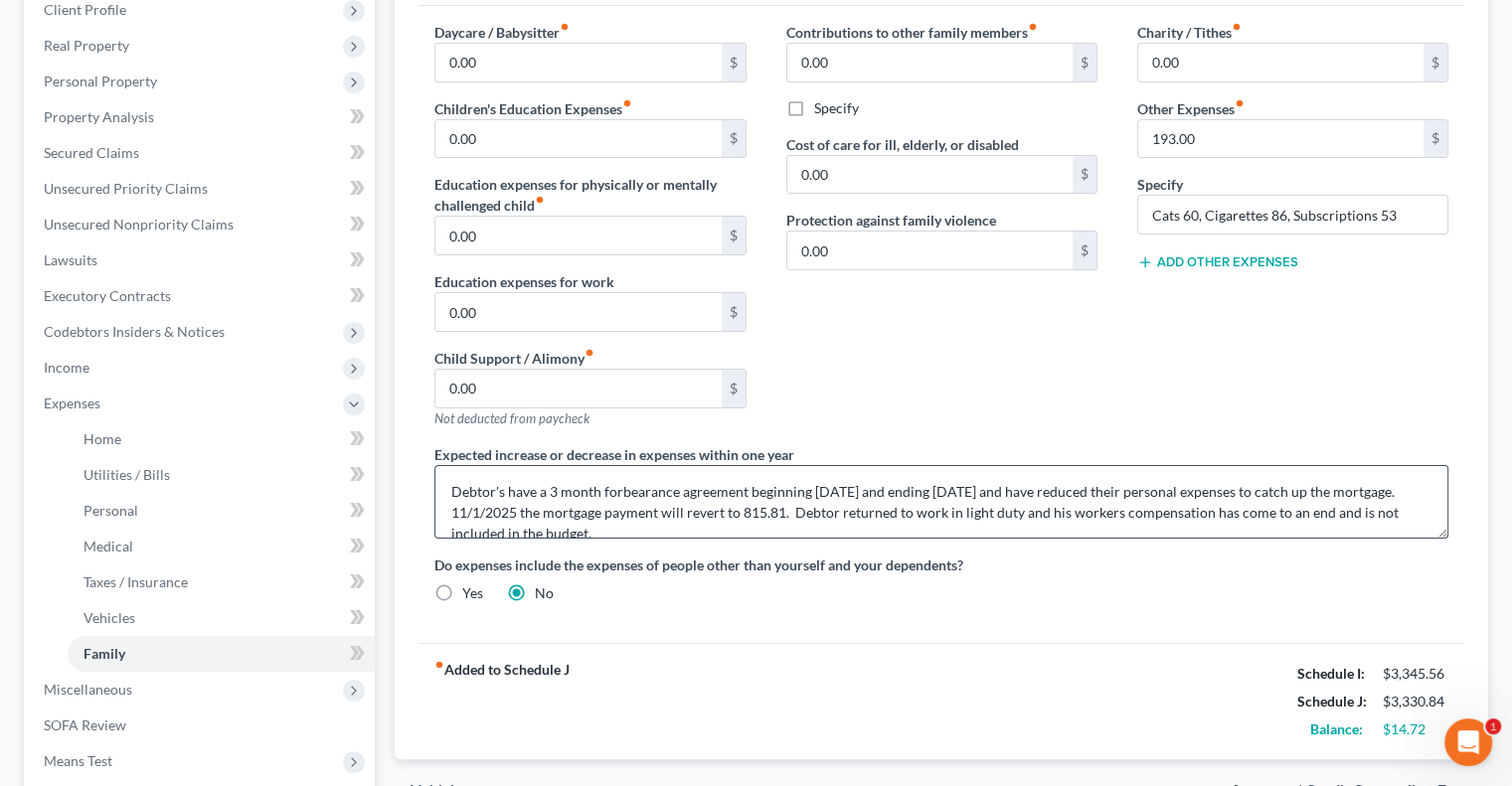 scroll, scrollTop: 298, scrollLeft: 0, axis: vertical 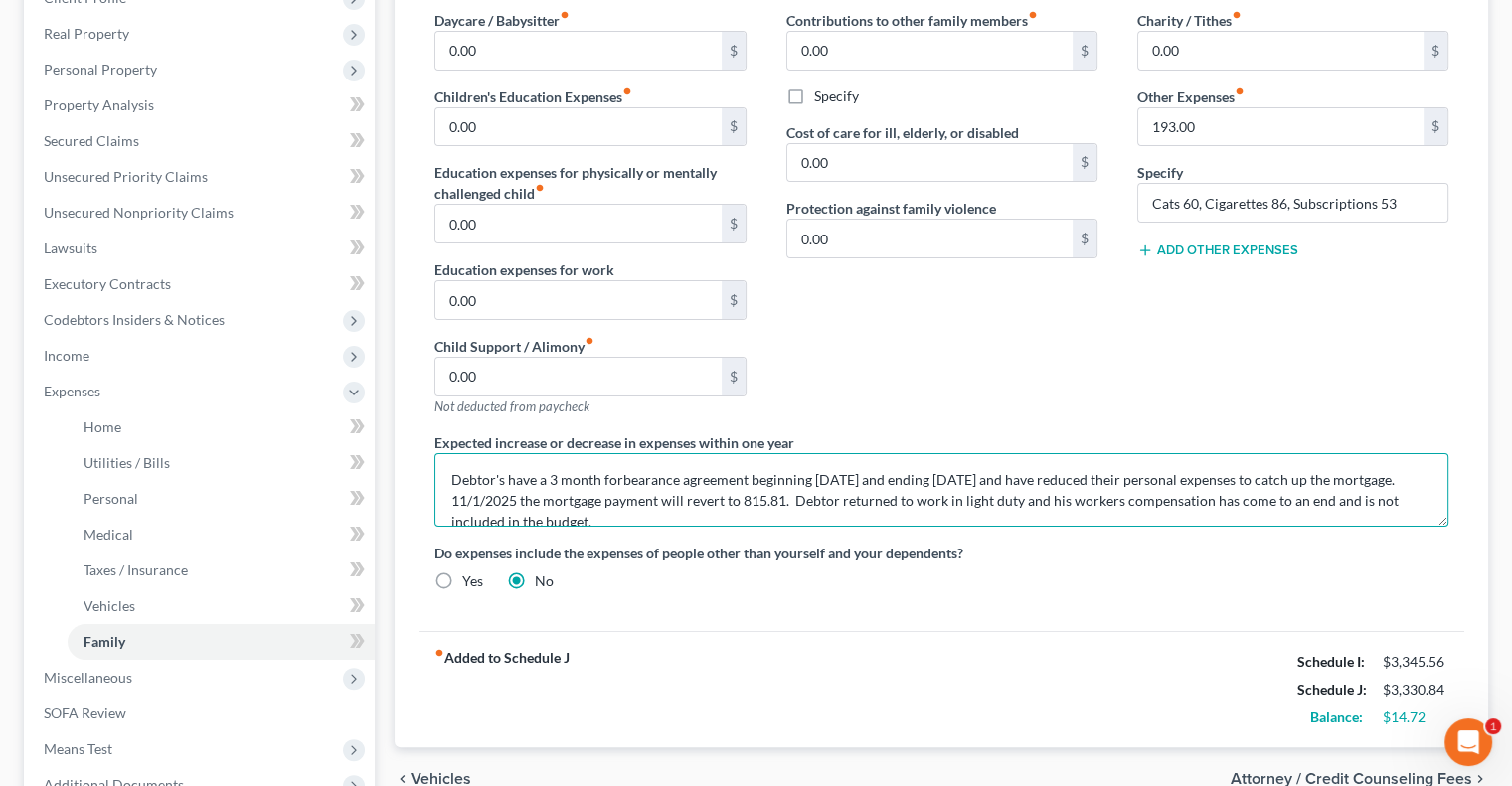 click on "Debtor's have a 3 month forbearance agreement beginning [DATE] and ending [DATE] and have reduced their personal expenses to catch up the mortgage. 11/1/2025 the mortgage payment will revert to 815.81.  Debtor returned to work in light duty and his workers compensation has come to an end and is not included in the budget." at bounding box center [941, 490] 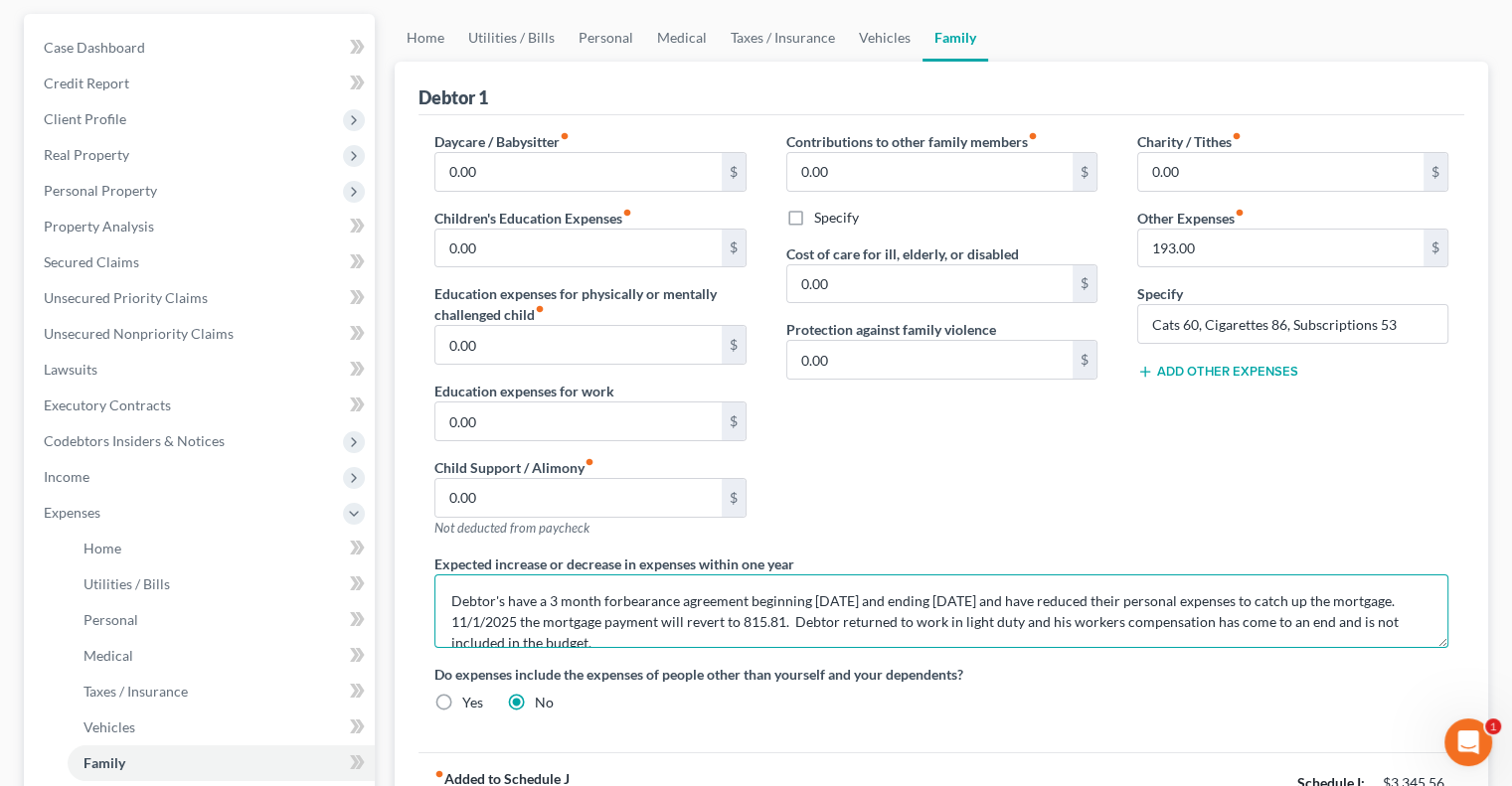scroll, scrollTop: 0, scrollLeft: 0, axis: both 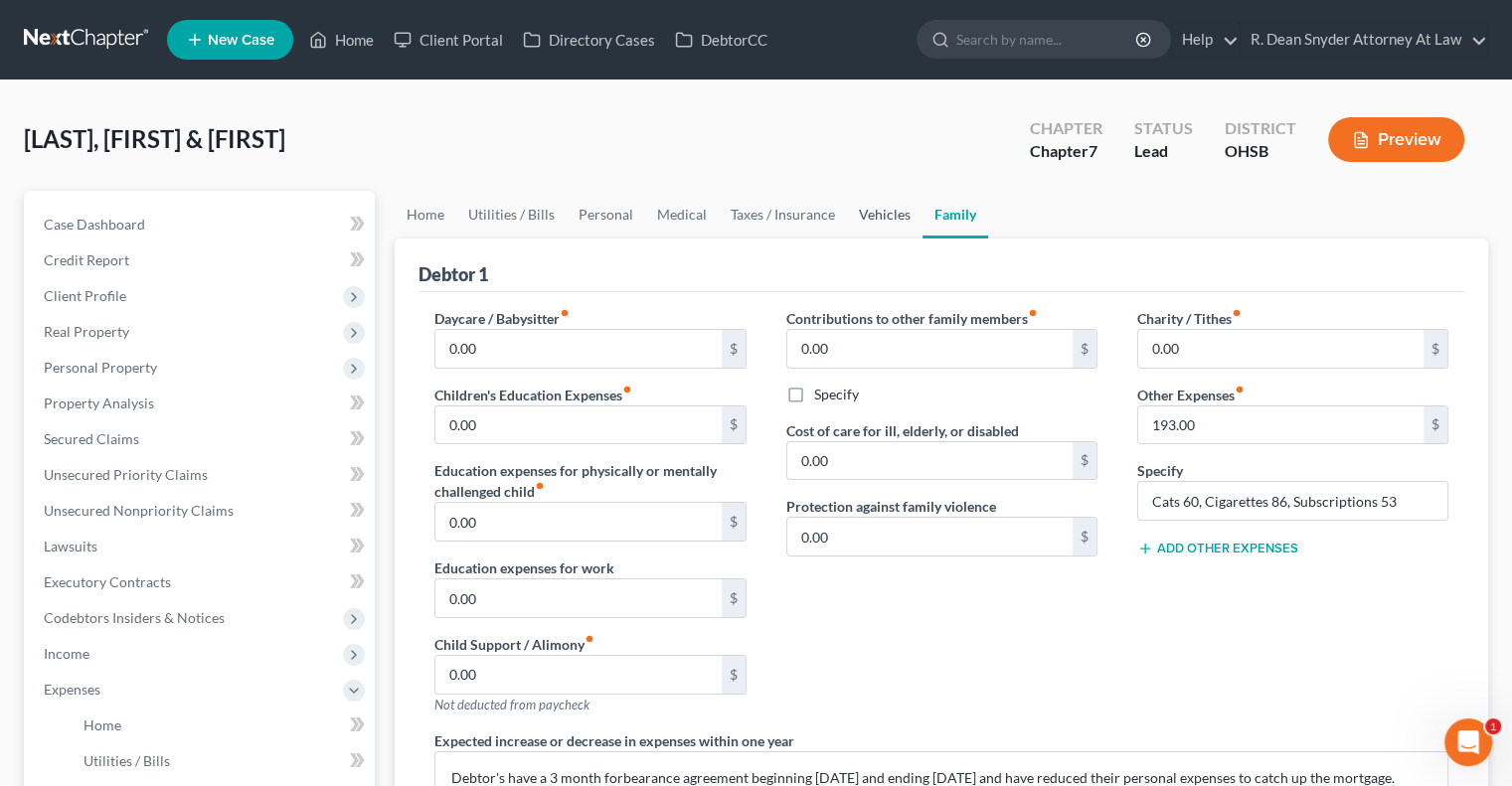 click on "Vehicles" at bounding box center [885, 215] 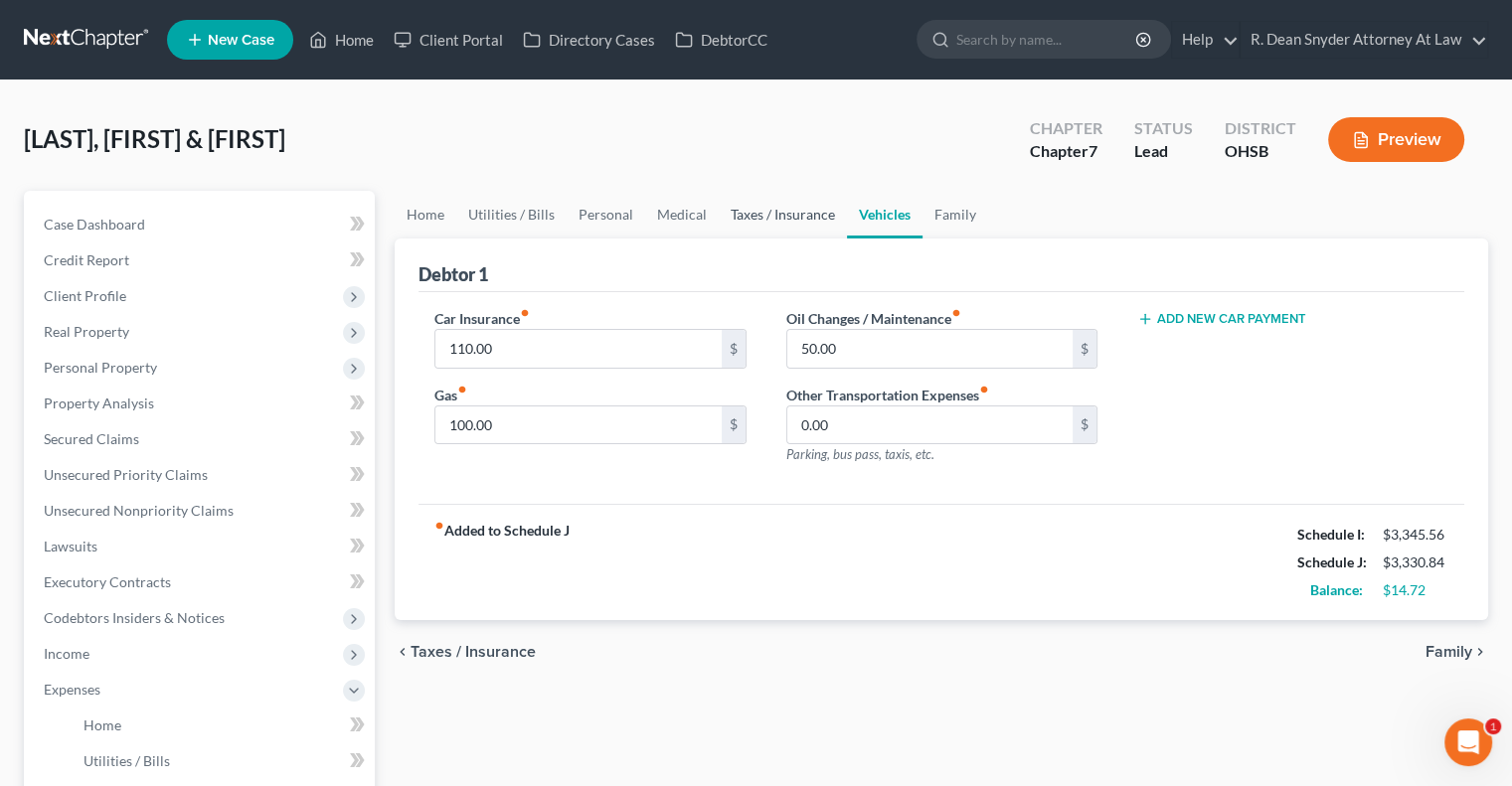 click on "Taxes / Insurance" at bounding box center [782, 215] 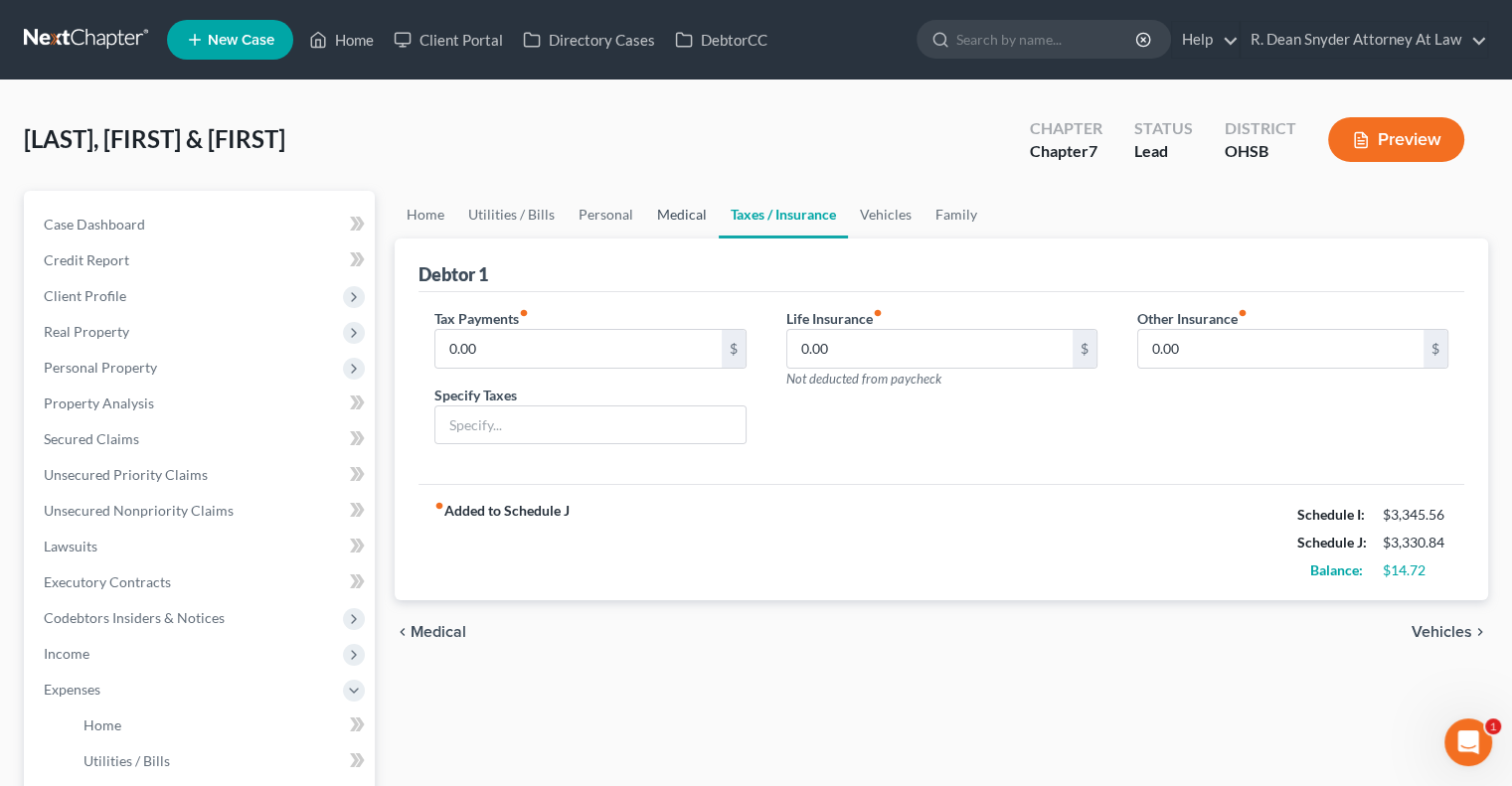 click on "Medical" at bounding box center (682, 215) 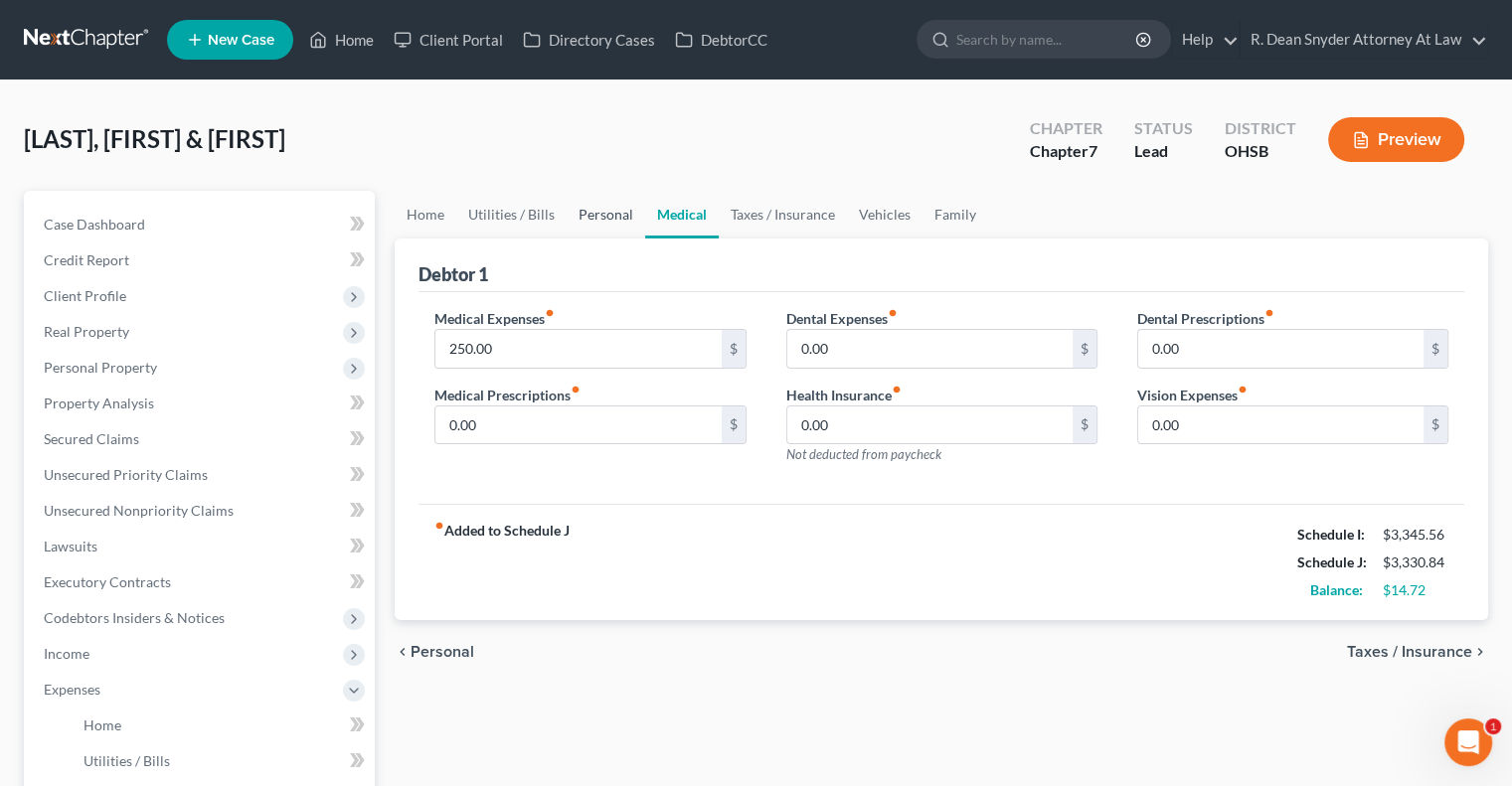 click on "Personal" at bounding box center (605, 215) 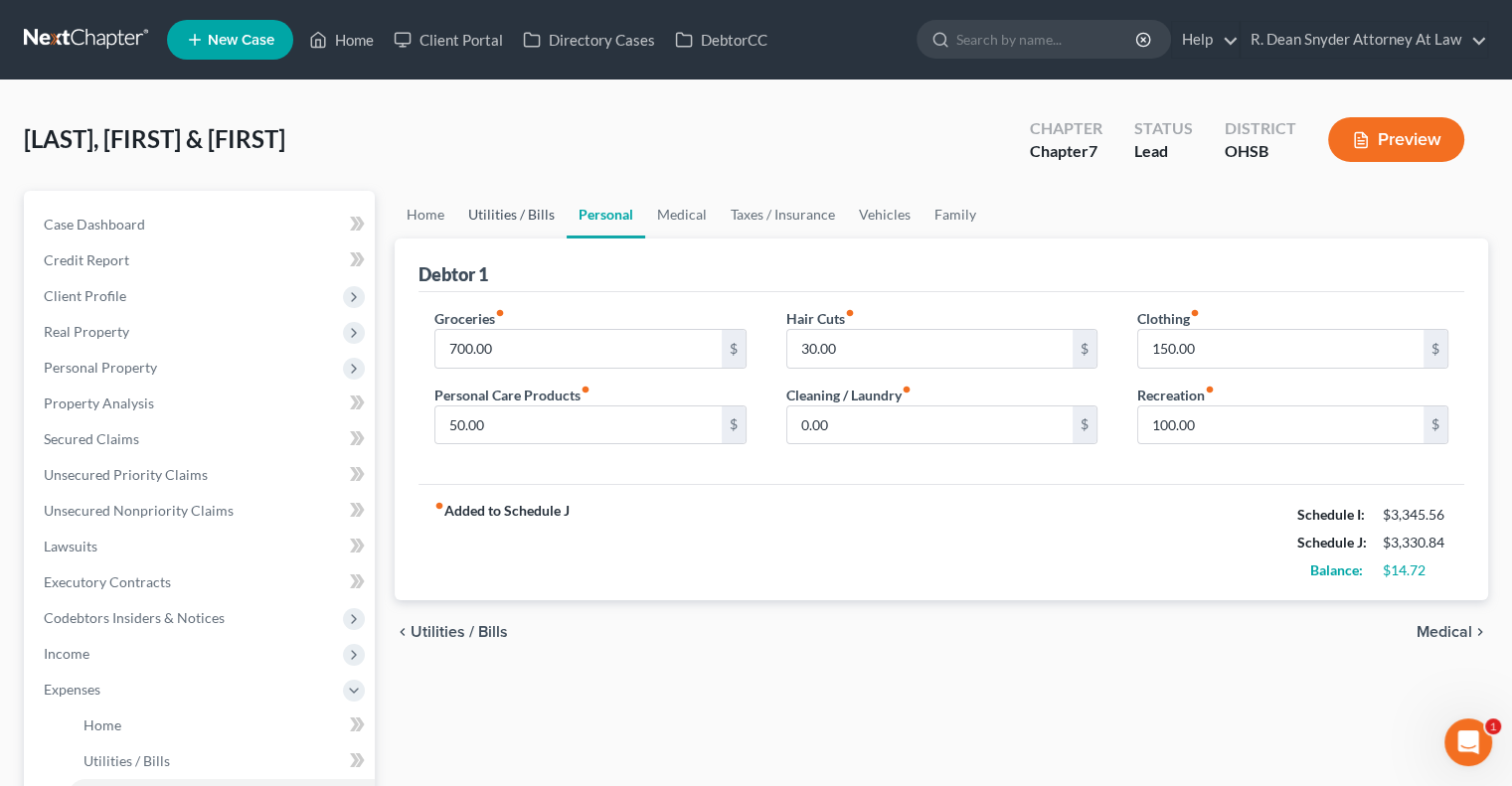 click on "Utilities / Bills" at bounding box center (511, 215) 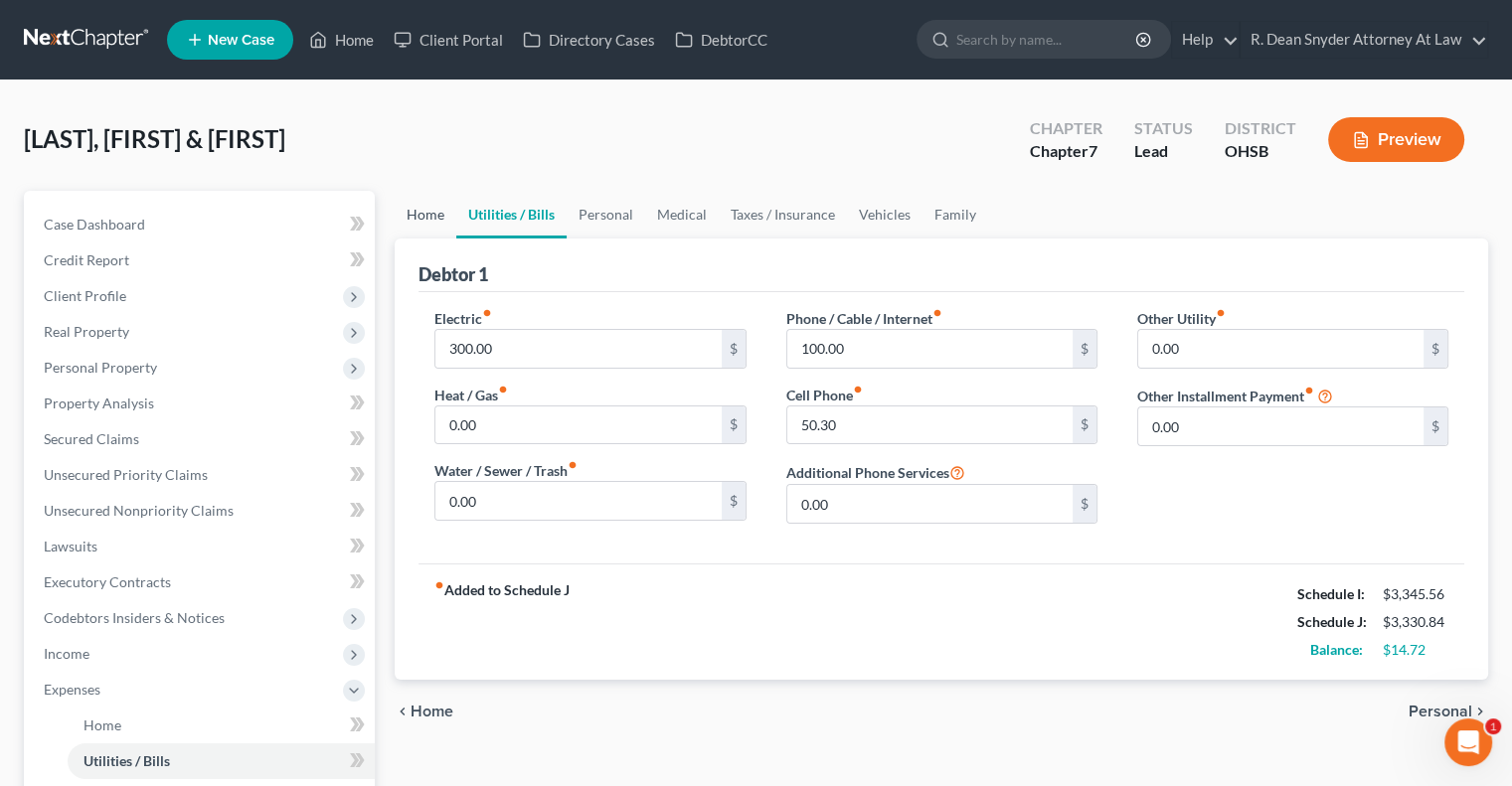click on "Home" at bounding box center (425, 215) 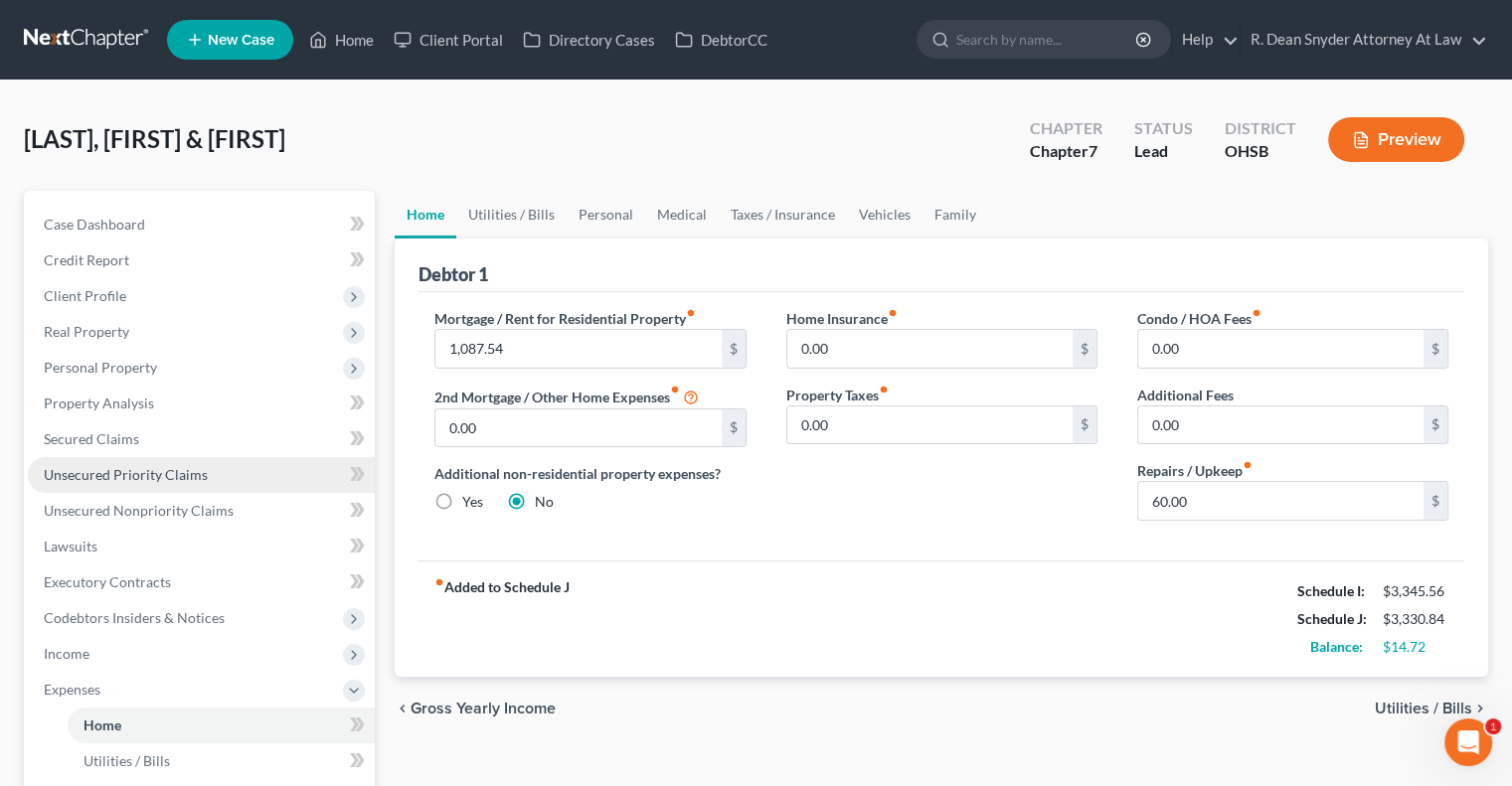 click on "Unsecured Priority Claims" at bounding box center [125, 474] 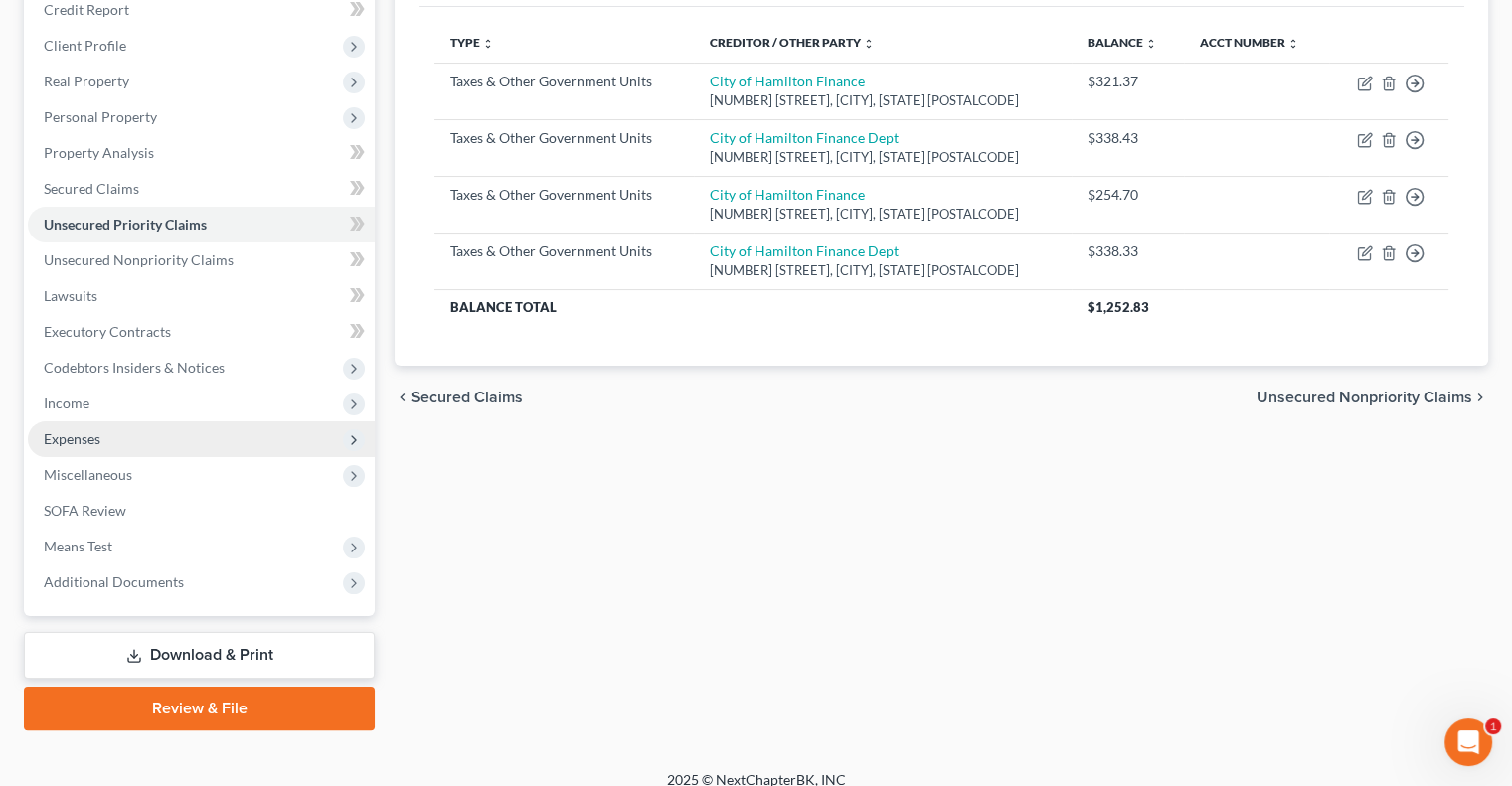 scroll, scrollTop: 268, scrollLeft: 0, axis: vertical 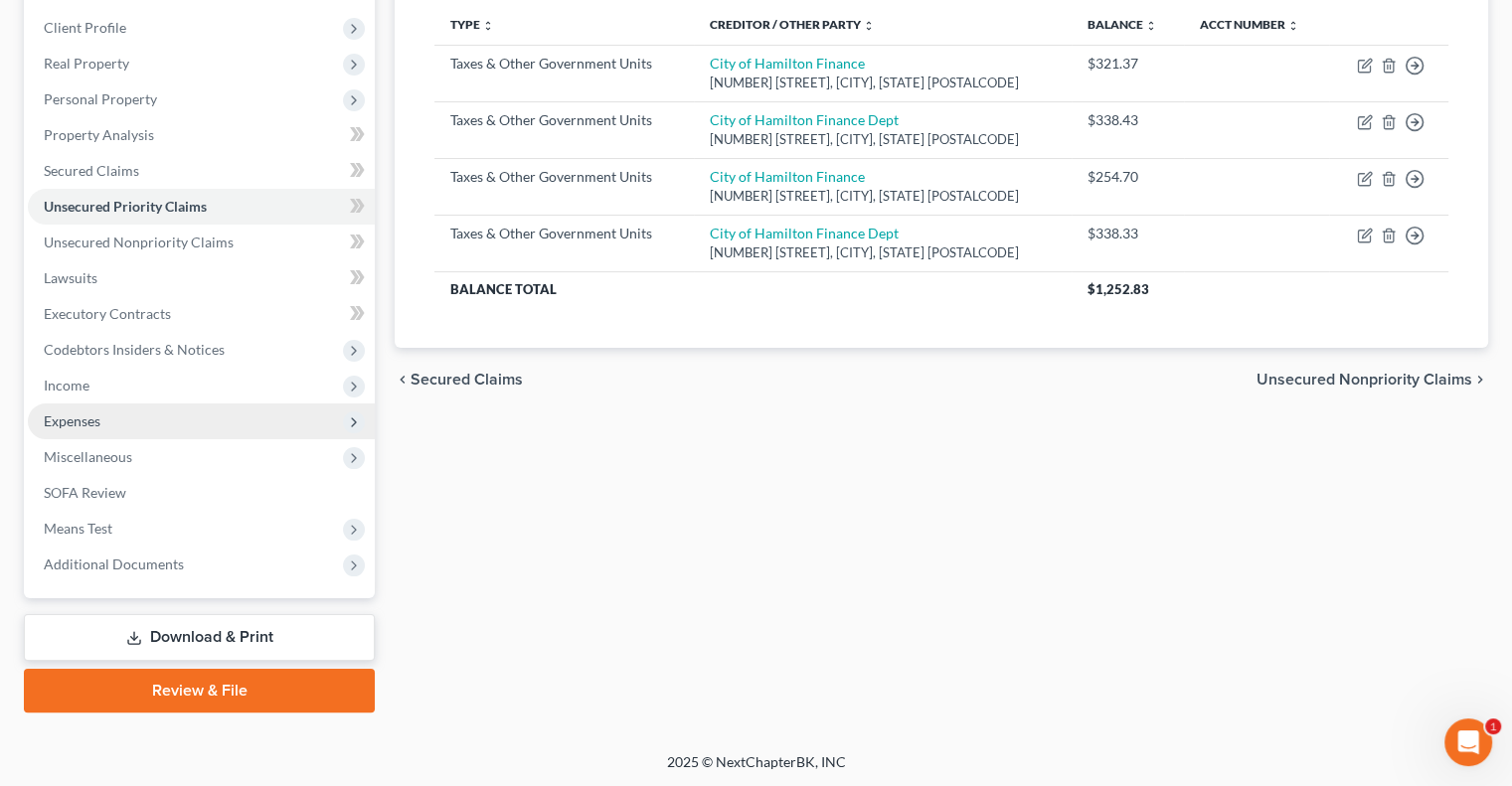 click on "Expenses" at bounding box center [72, 420] 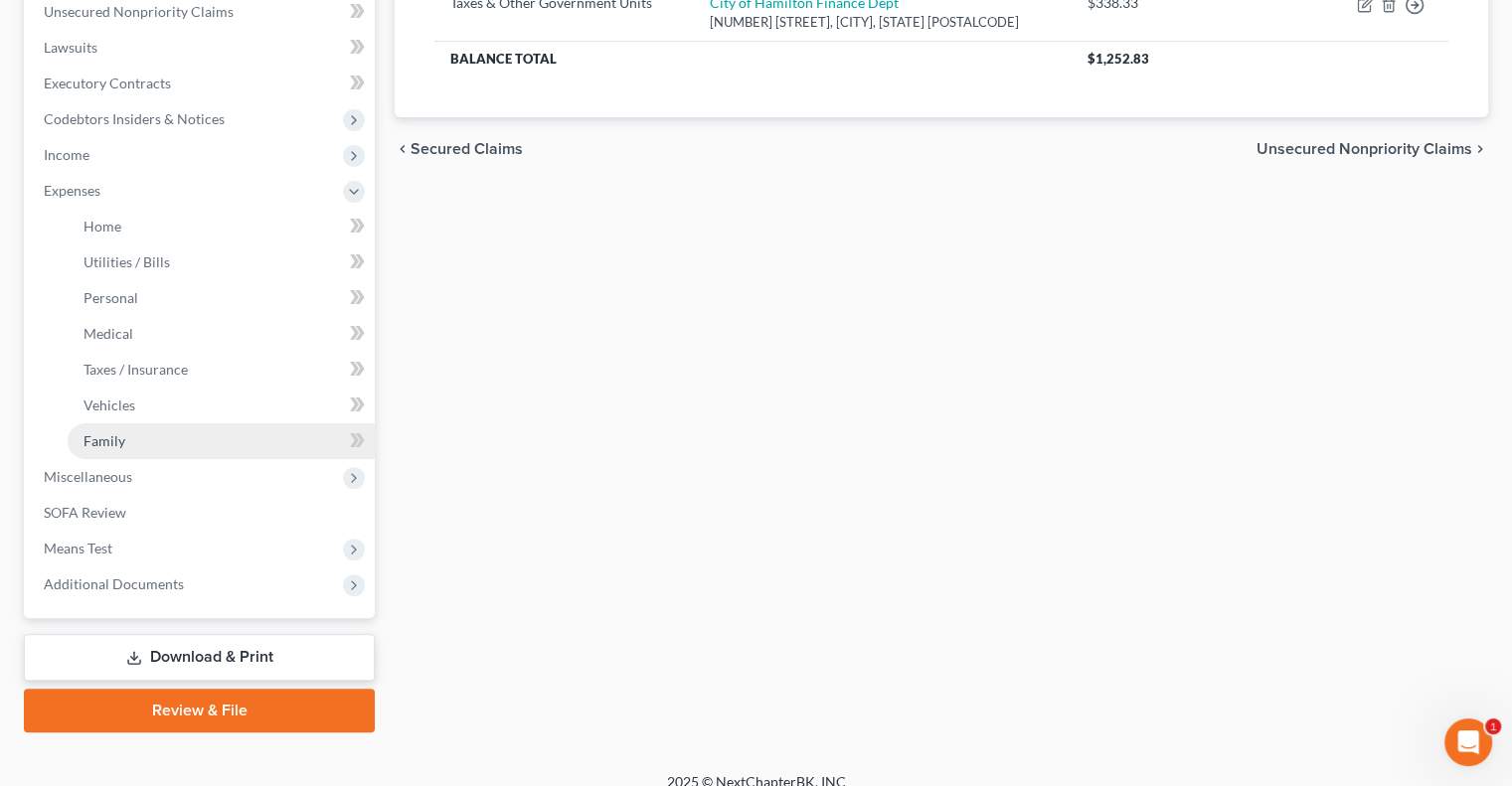 scroll, scrollTop: 519, scrollLeft: 0, axis: vertical 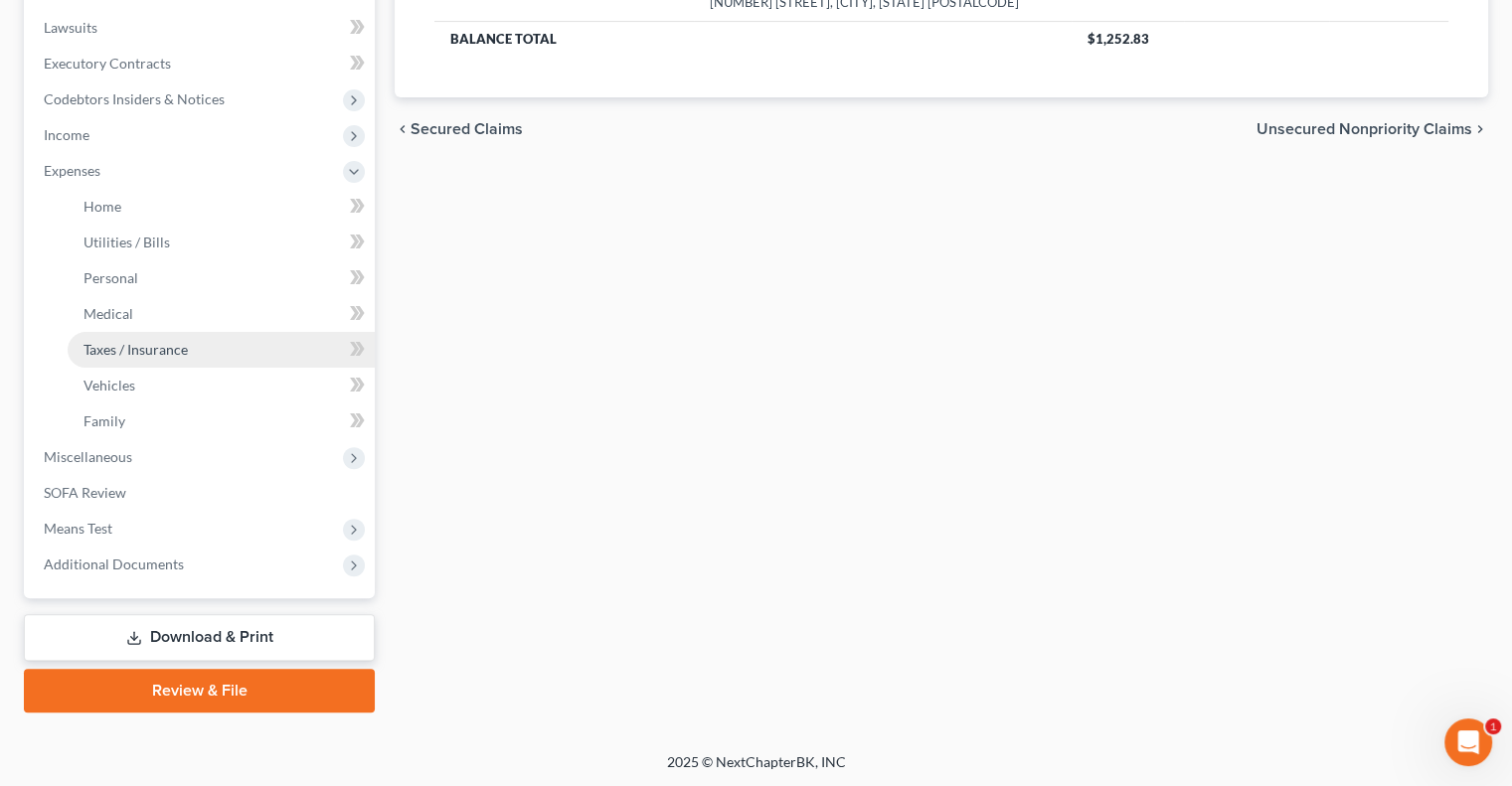 click on "Taxes / Insurance" at bounding box center [135, 349] 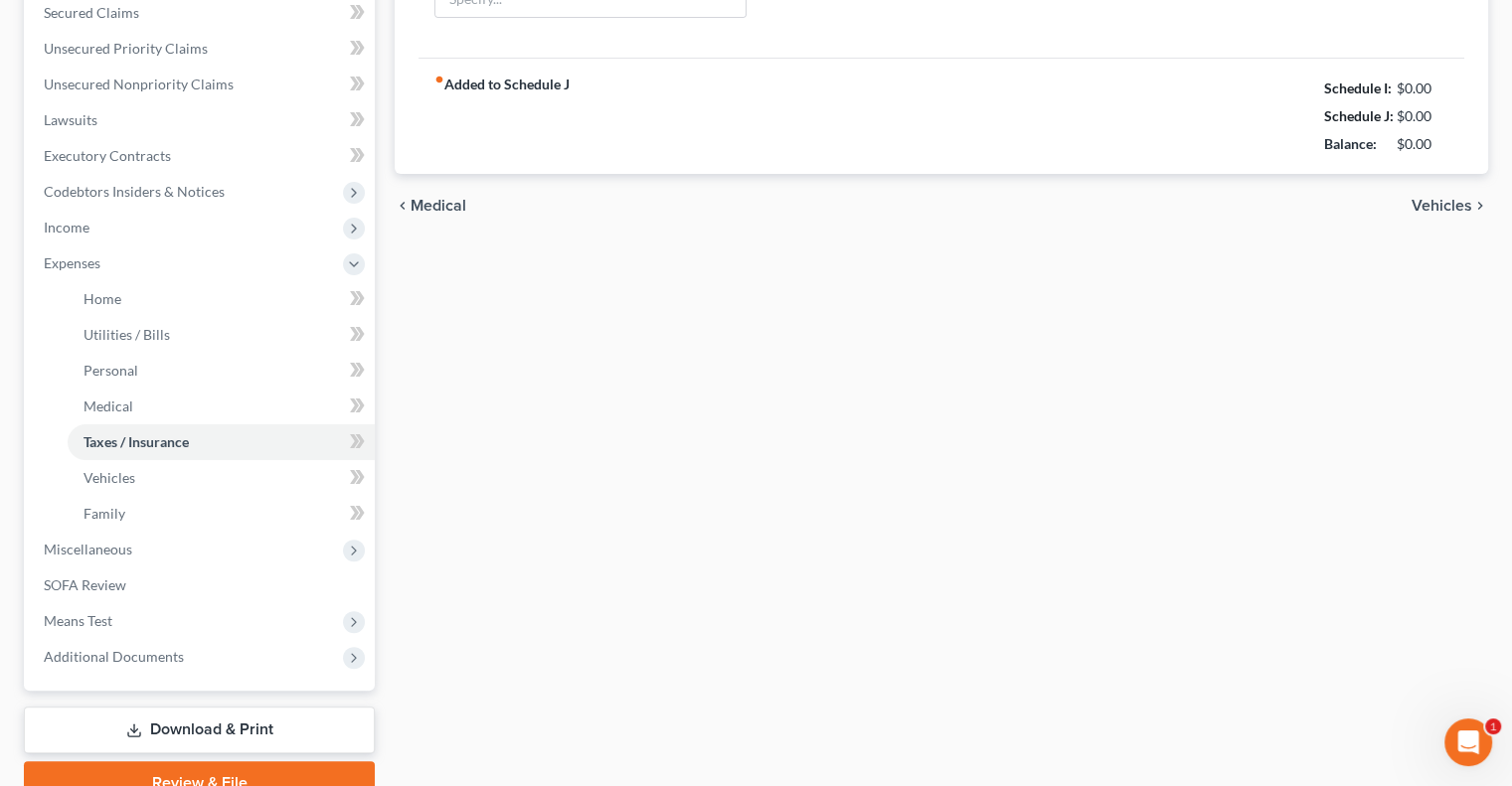 type on "0.00" 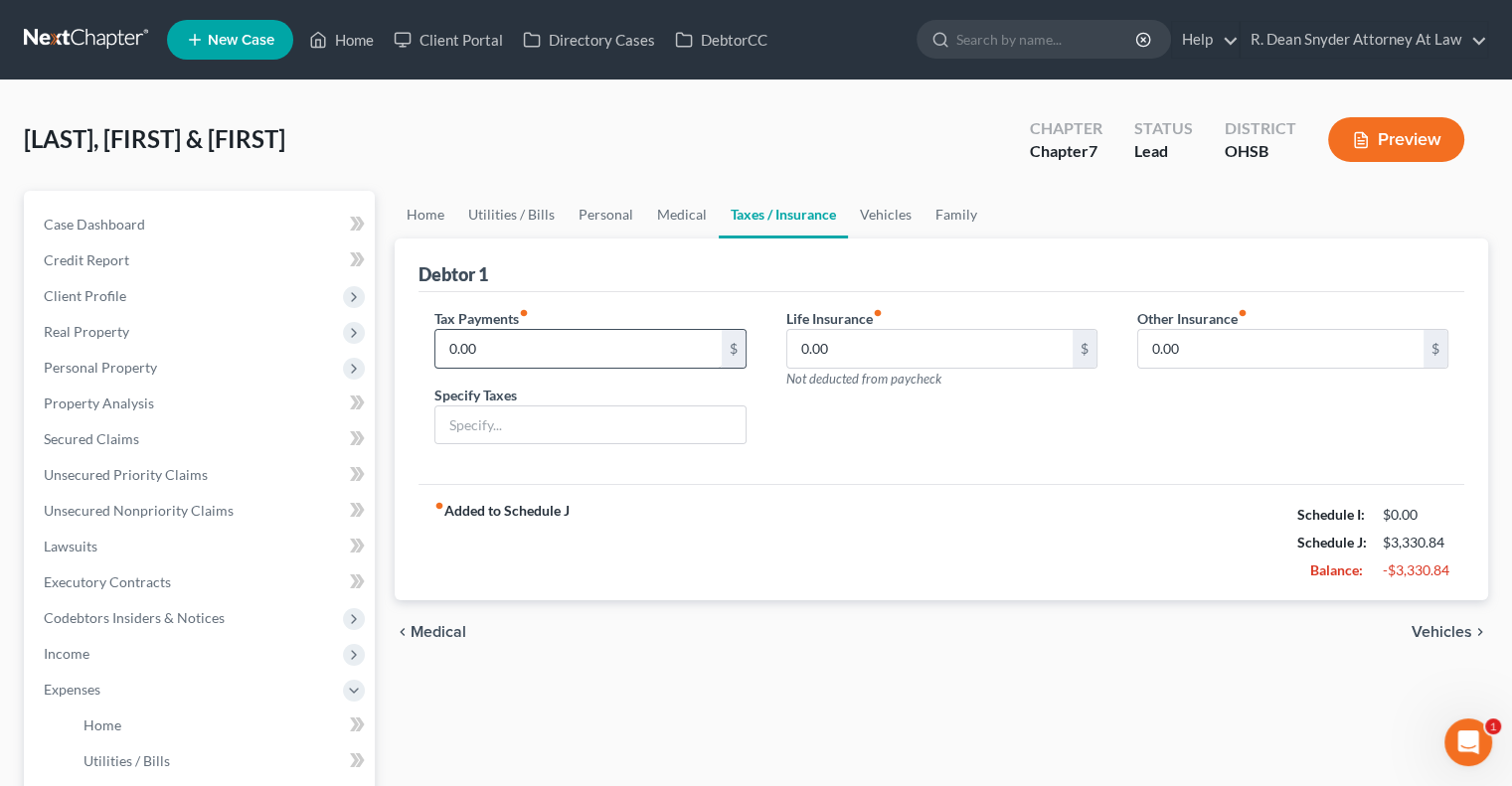 scroll, scrollTop: 0, scrollLeft: 0, axis: both 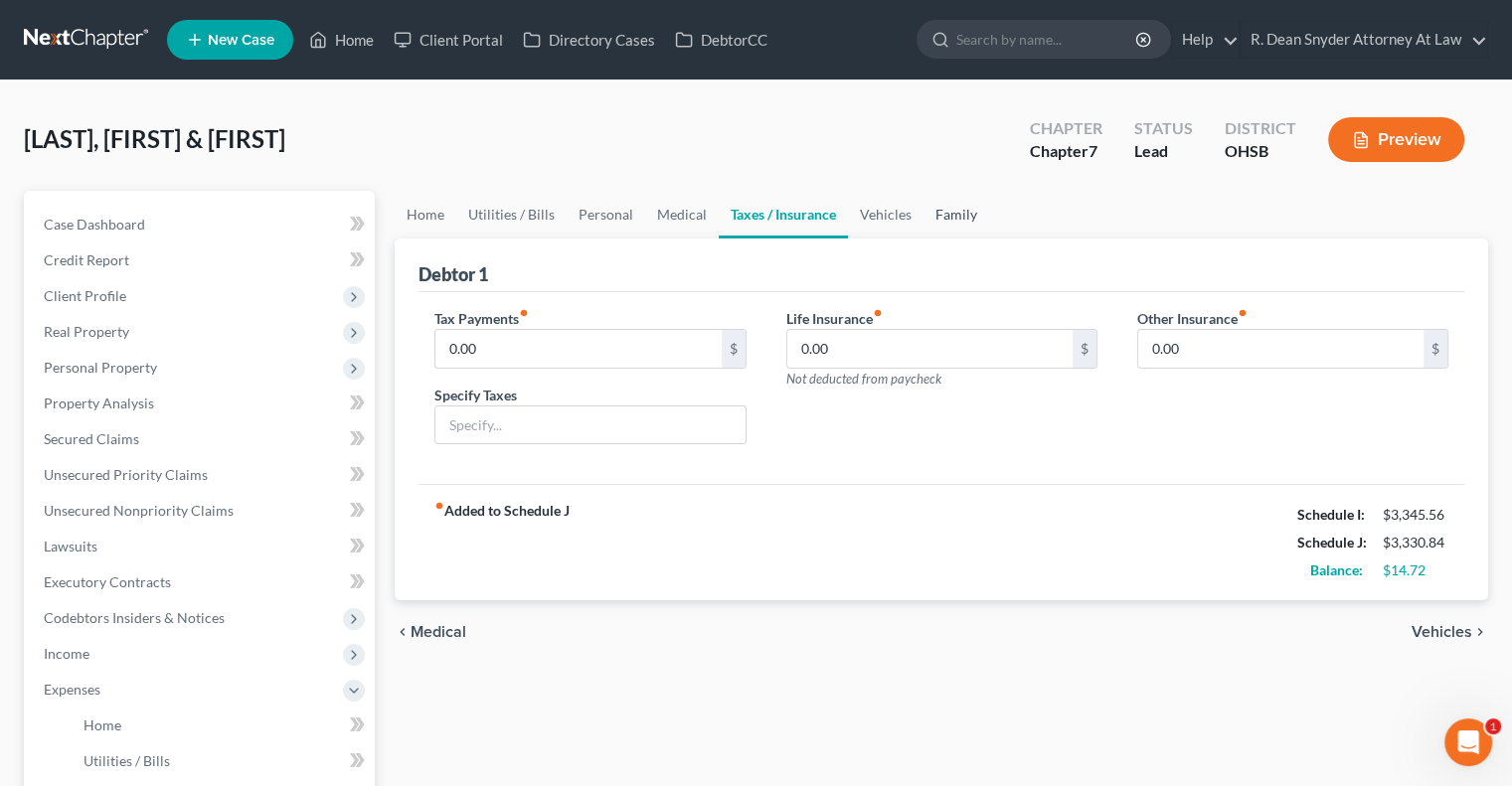 click on "Family" at bounding box center (956, 215) 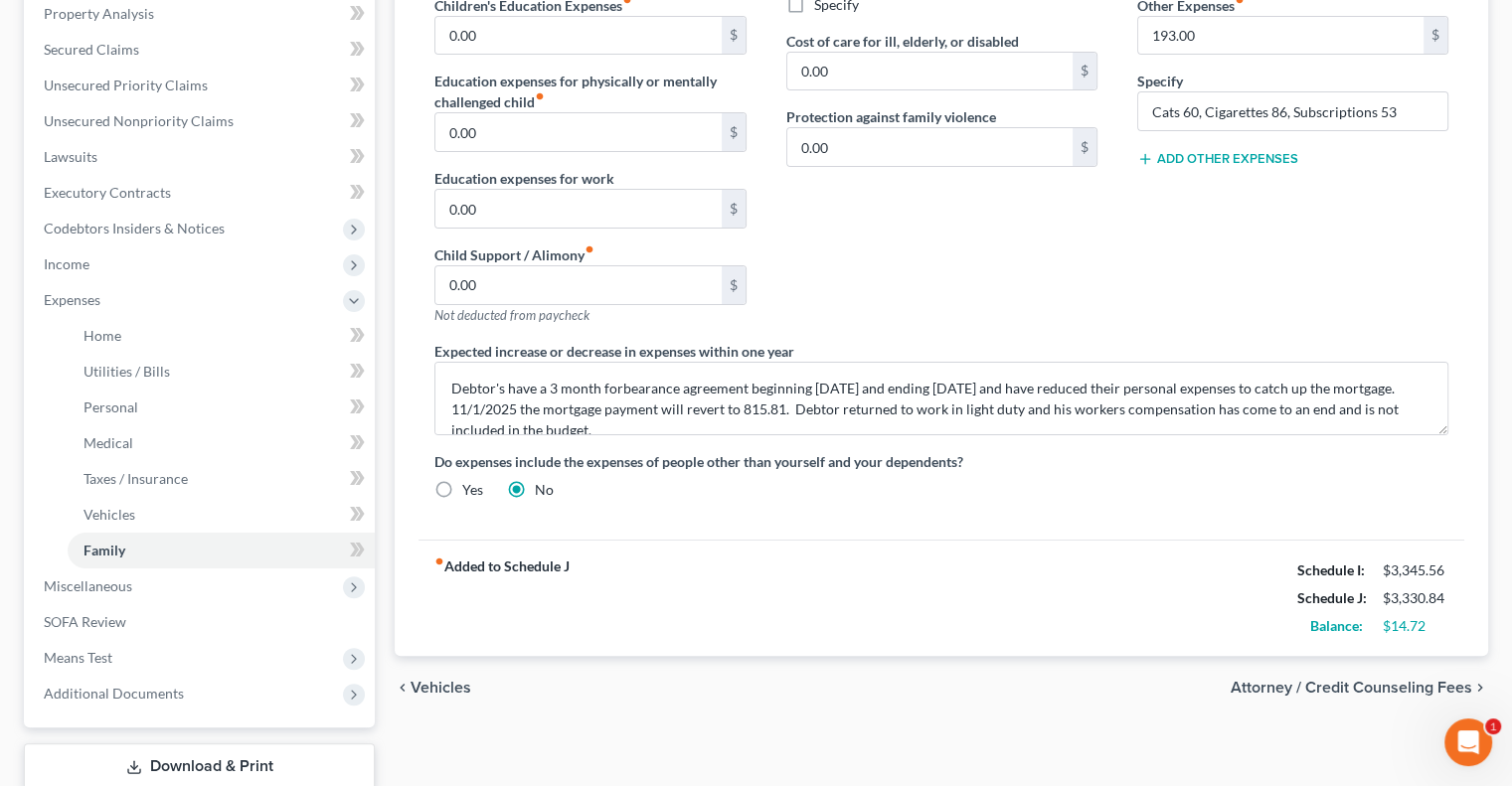 scroll, scrollTop: 397, scrollLeft: 0, axis: vertical 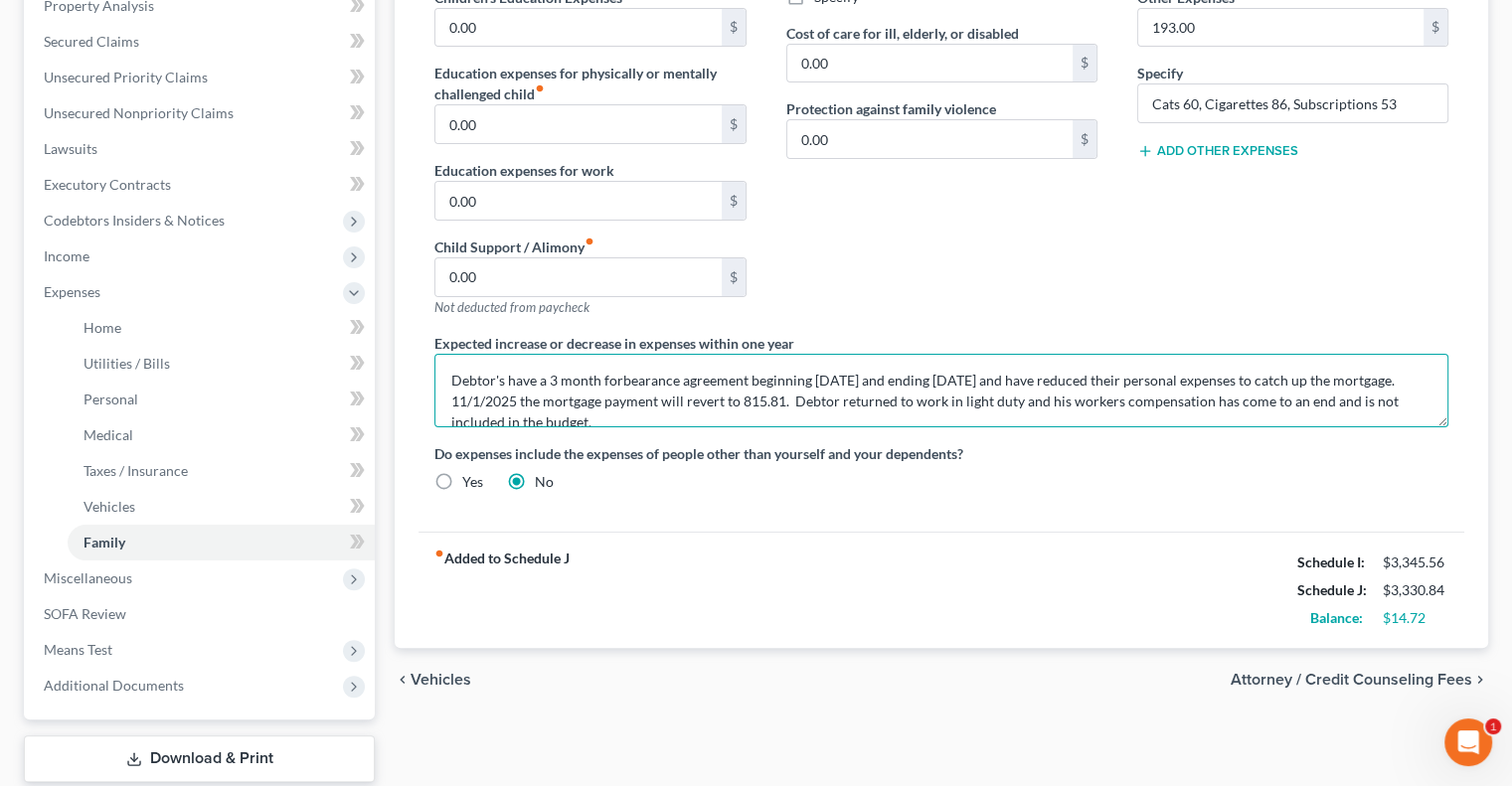 click on "Debtor's have a 3 month forbearance agreement beginning [DATE] and ending [DATE] and have reduced their personal expenses to catch up the mortgage. 11/1/2025 the mortgage payment will revert to 815.81.  Debtor returned to work in light duty and his workers compensation has come to an end and is not included in the budget." at bounding box center [941, 391] 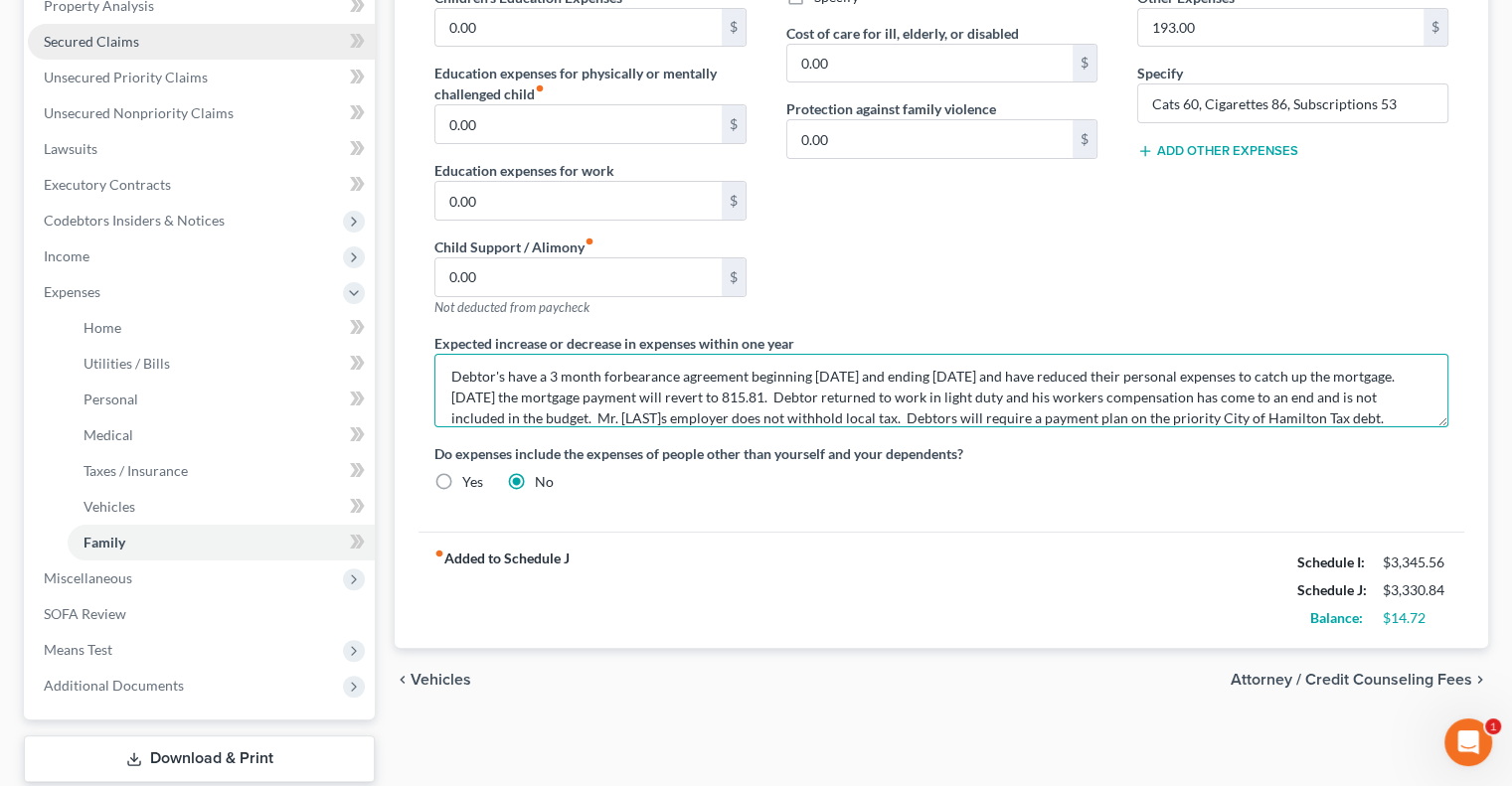 type on "Debtor's have a 3 month forbearance agreement beginning [DATE] and ending [DATE] and have reduced their personal expenses to catch up the mortgage. [DATE] the mortgage payment will revert to 815.81.  Debtor returned to work in light duty and his workers compensation has come to an end and is not included in the budget.  Mr. [LAST]s employer does not withhold local tax.  Debtors will require a payment plan on the priority City of Hamilton Tax debt." 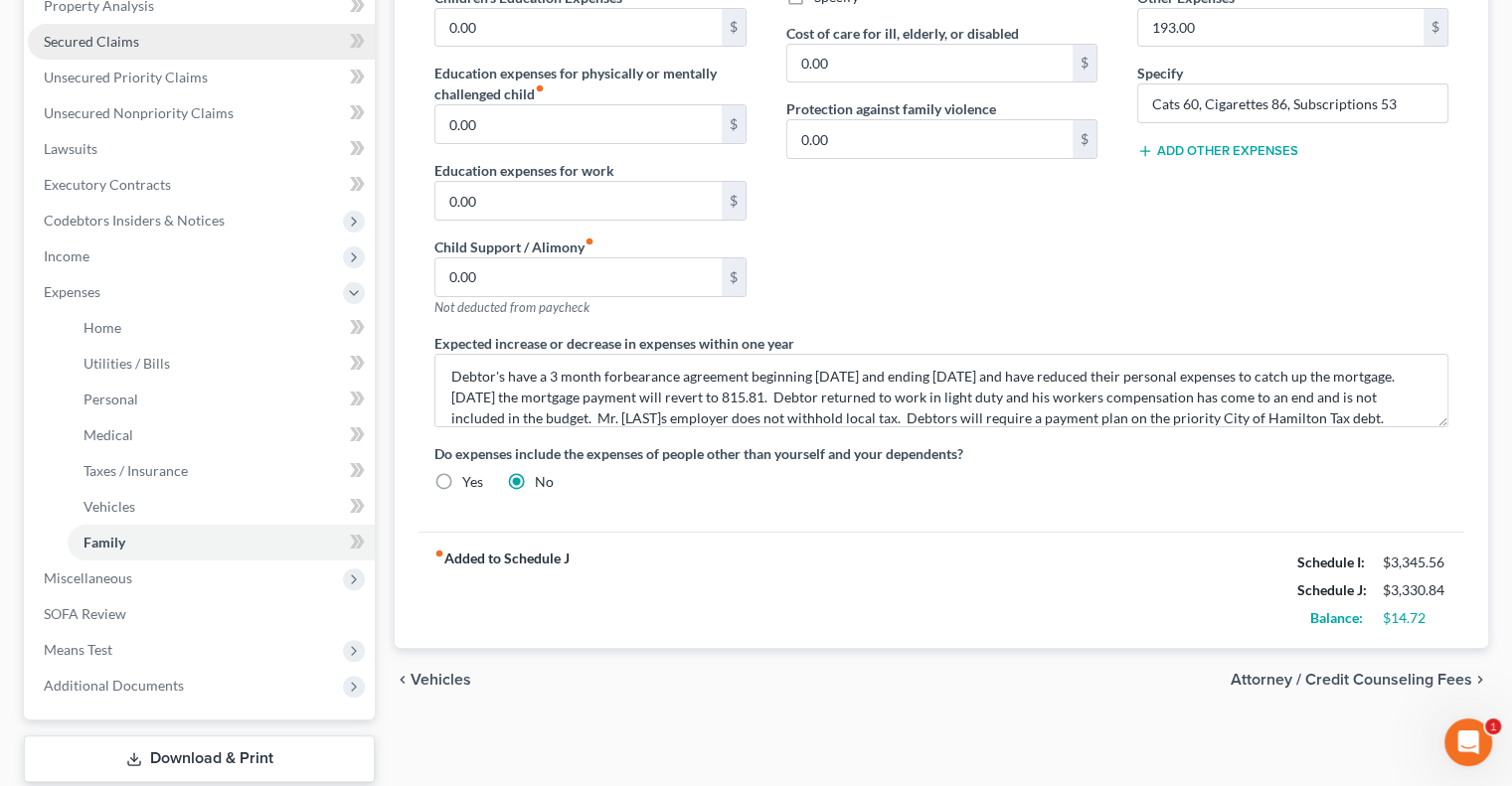 click on "Secured Claims" at bounding box center (201, 42) 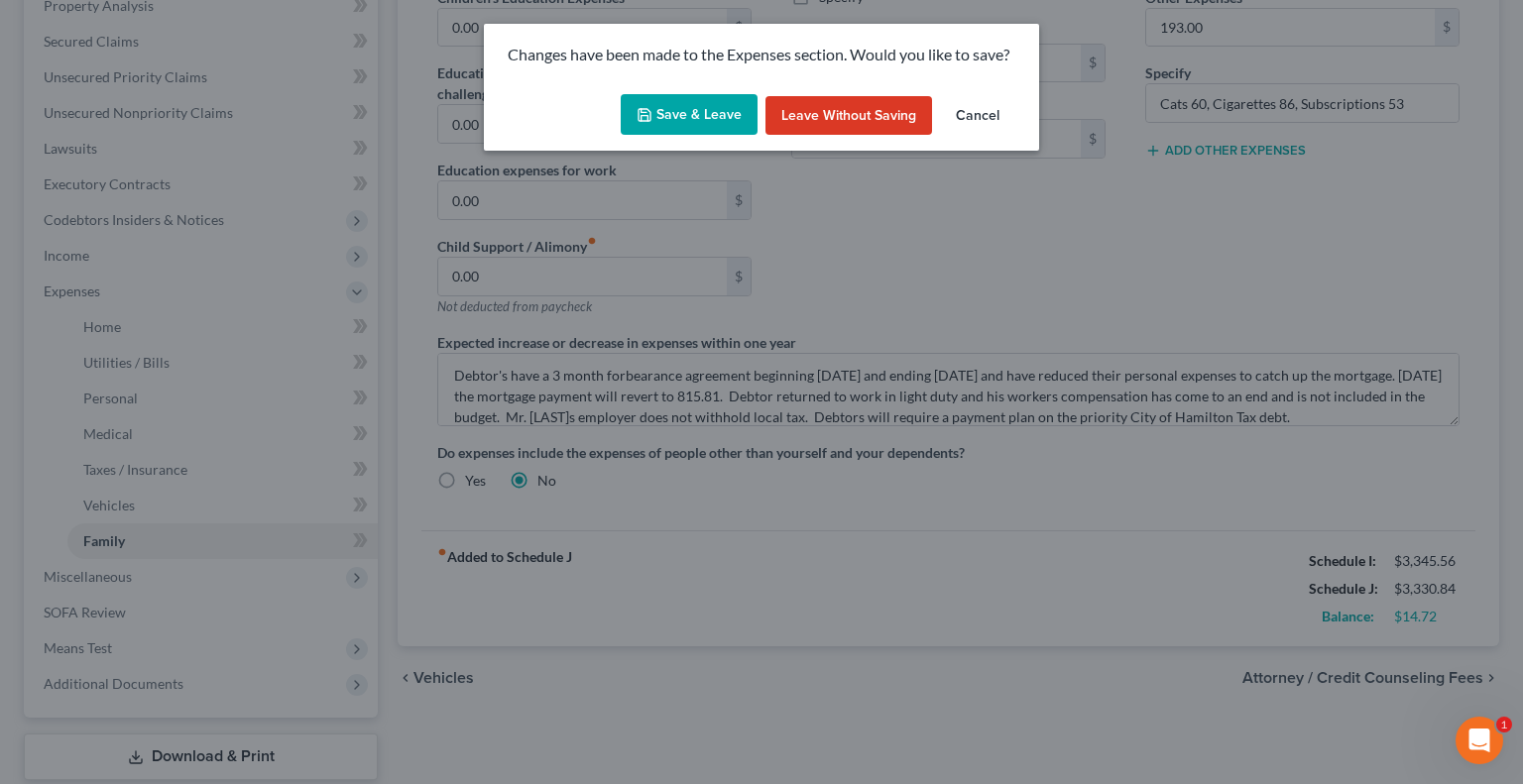 click on "Save & Leave" at bounding box center (689, 115) 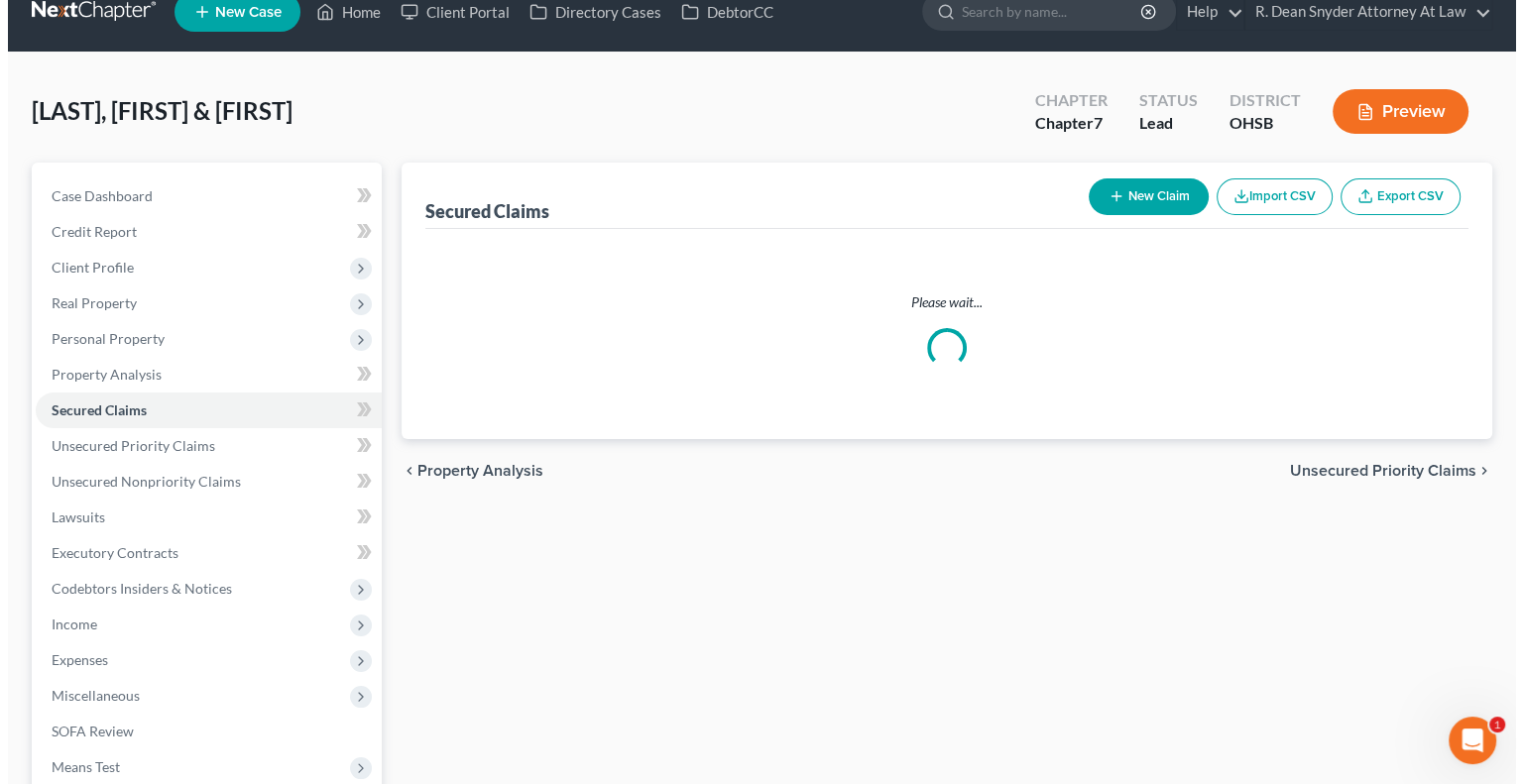 scroll, scrollTop: 0, scrollLeft: 0, axis: both 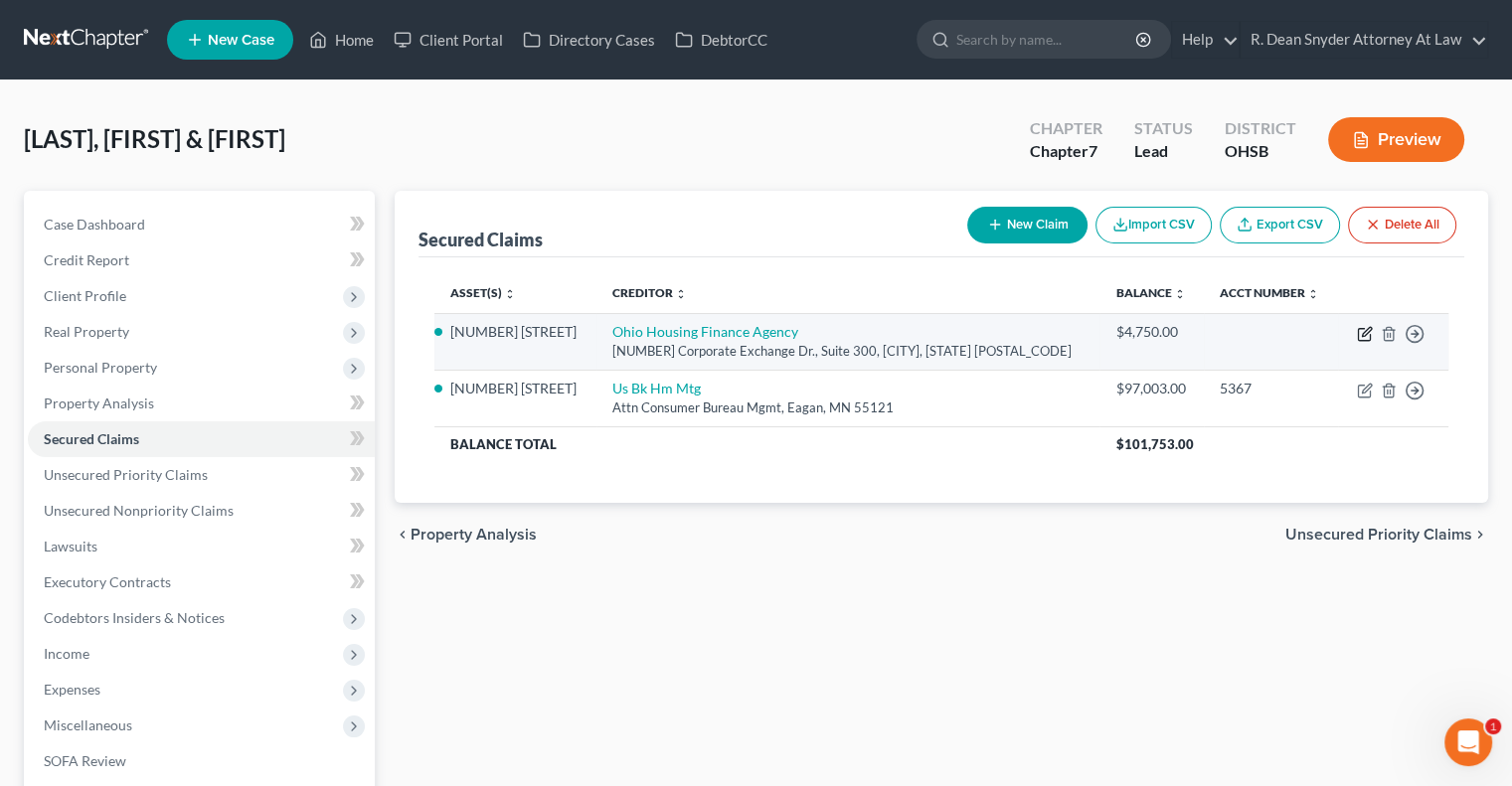 click 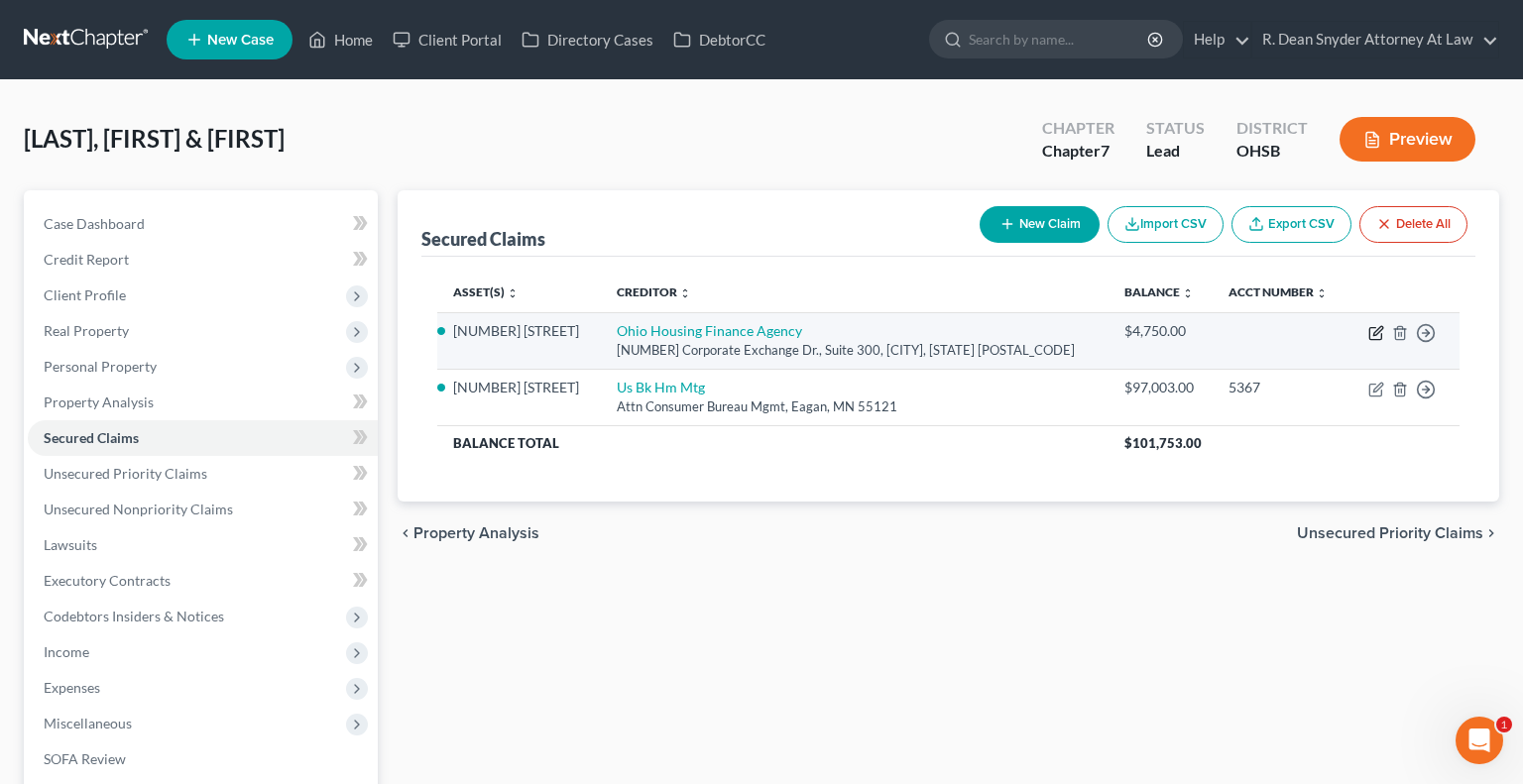 select on "36" 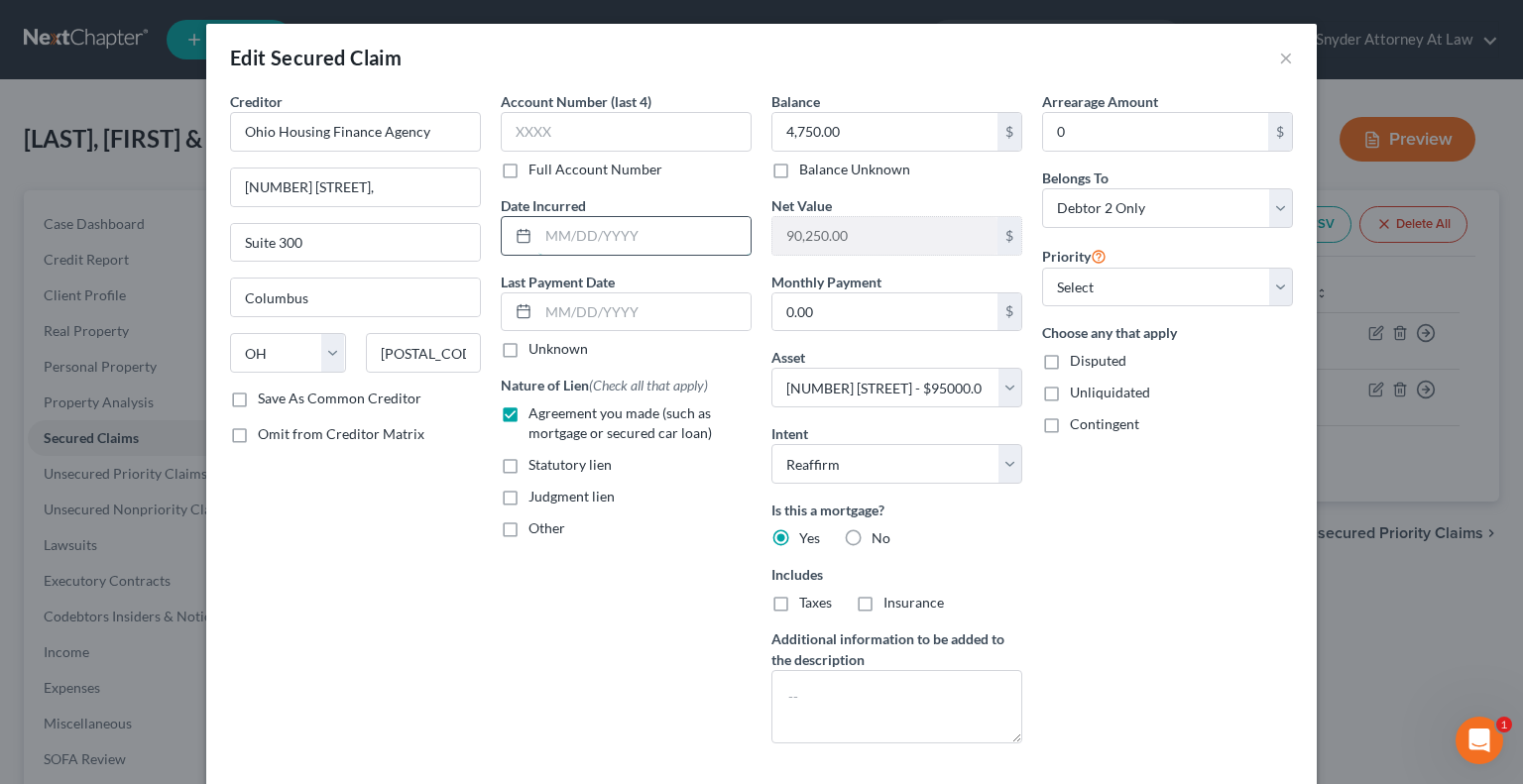 click at bounding box center (644, 236) 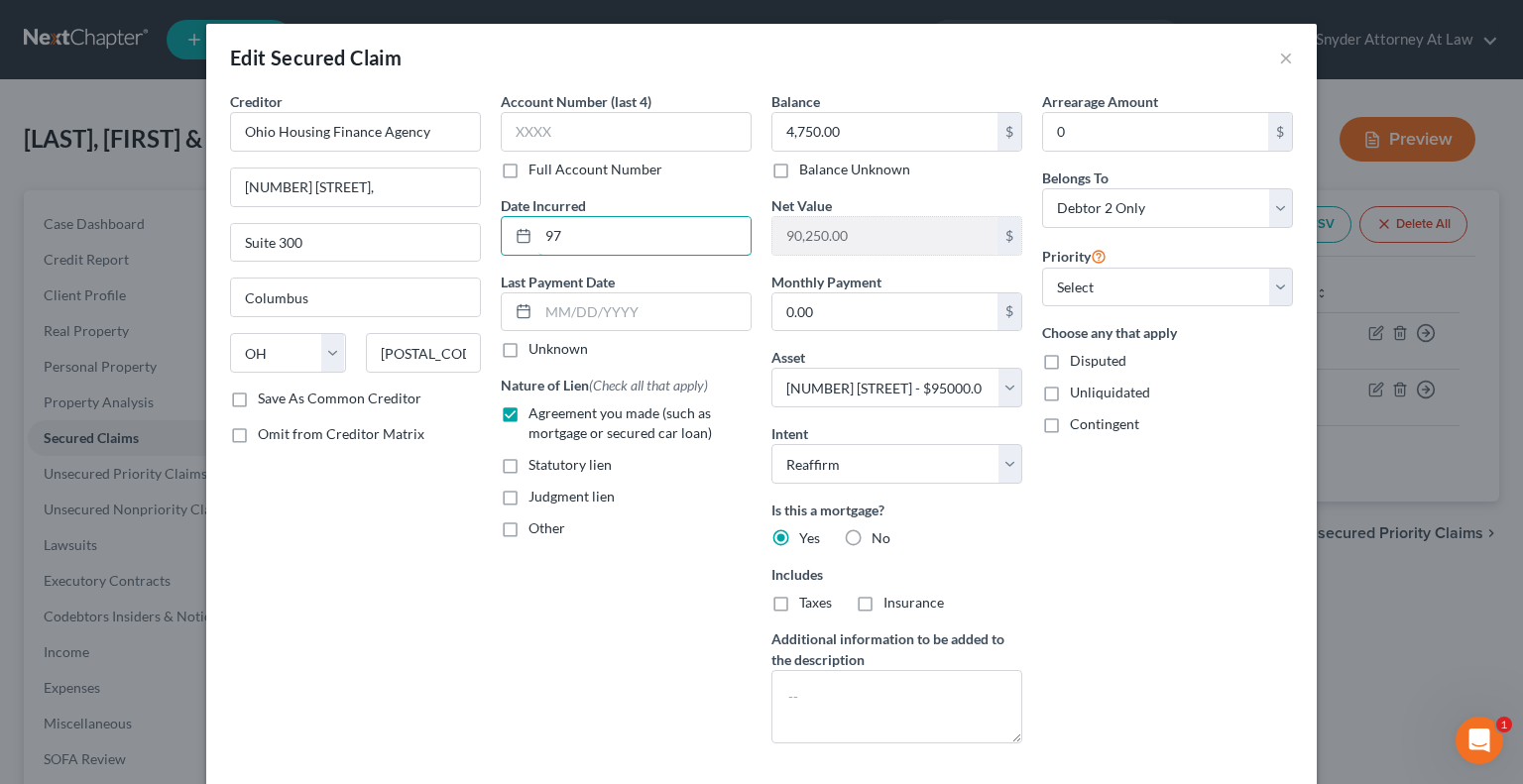 type on "9" 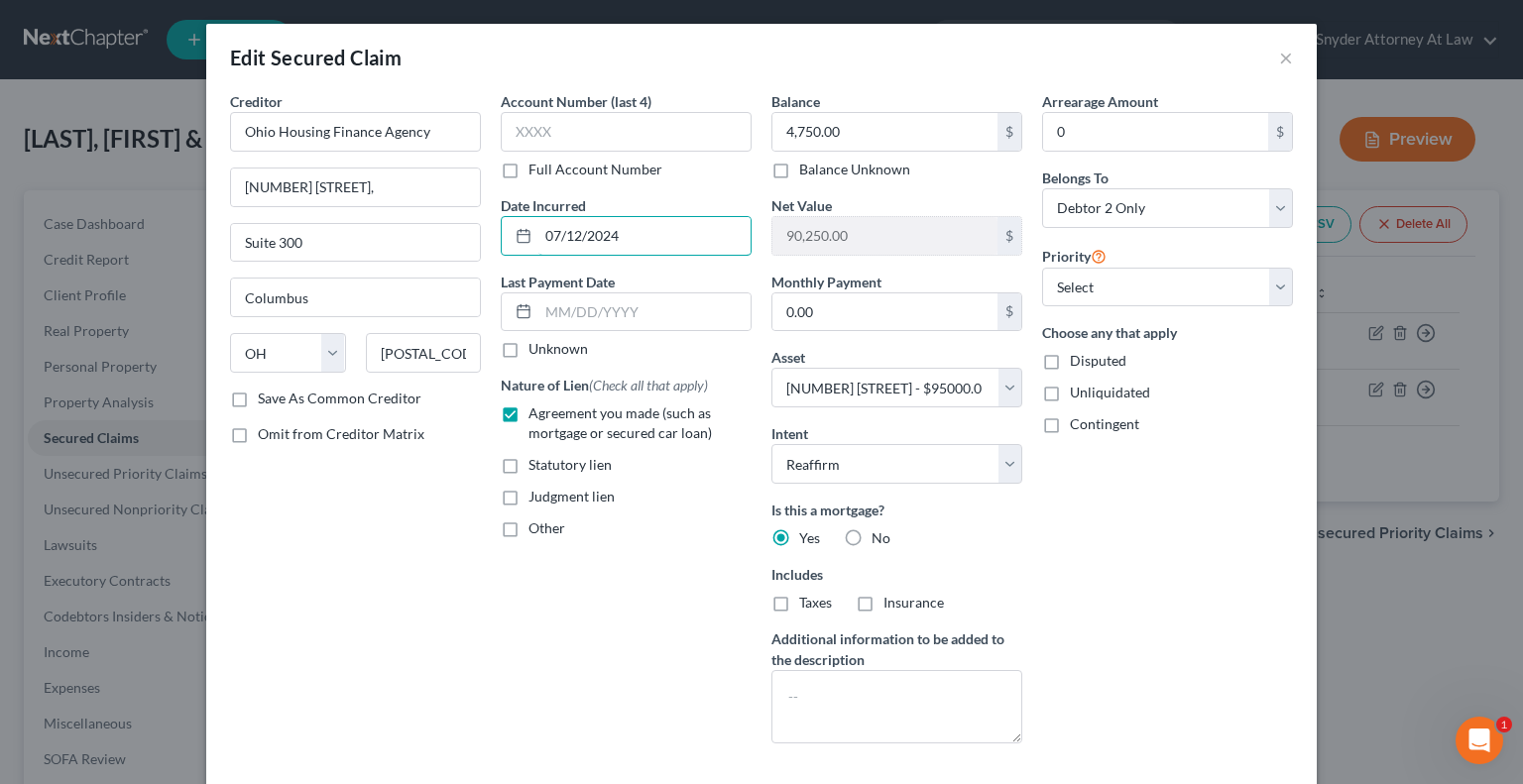 type on "07/12/2024" 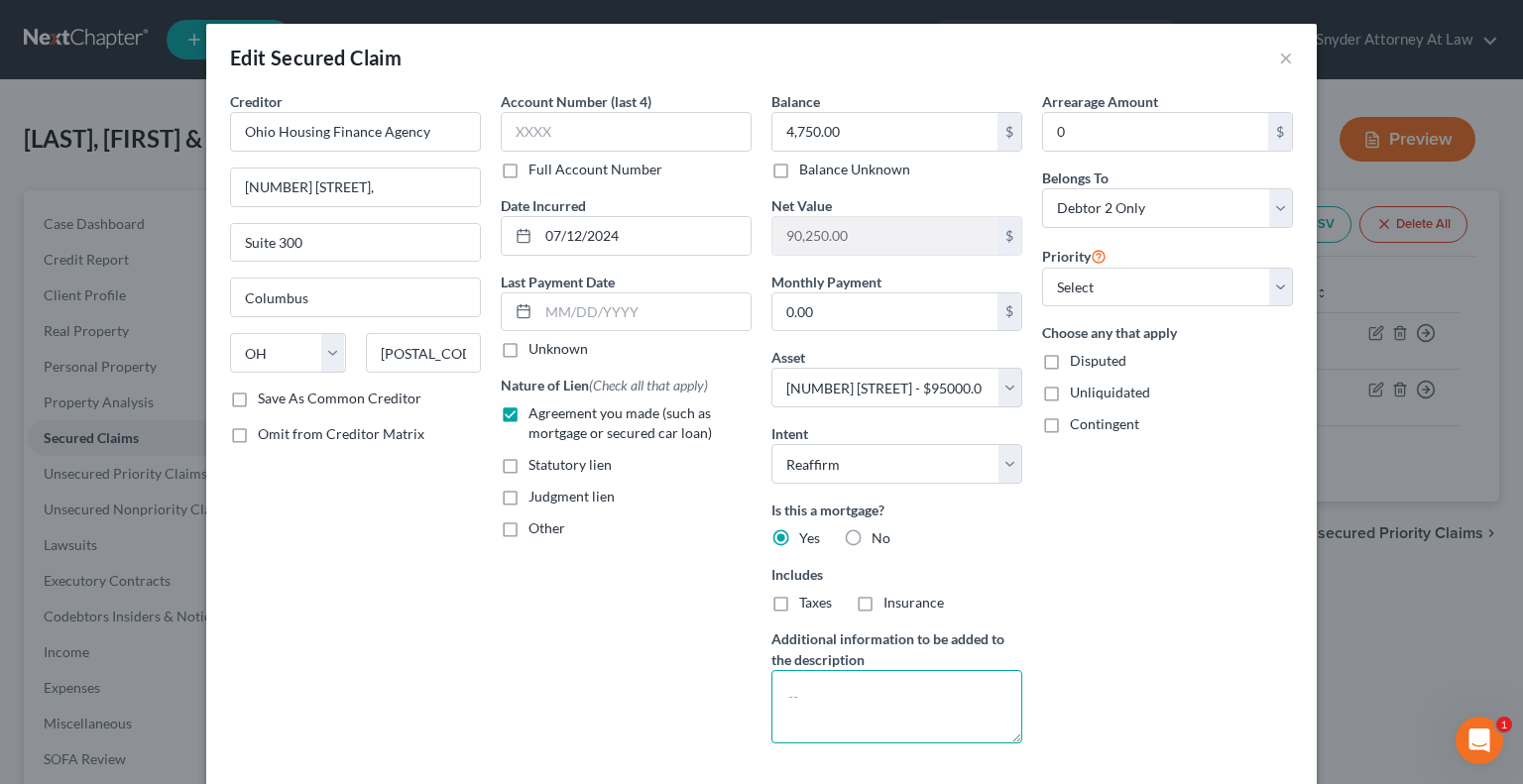 click at bounding box center [896, 707] 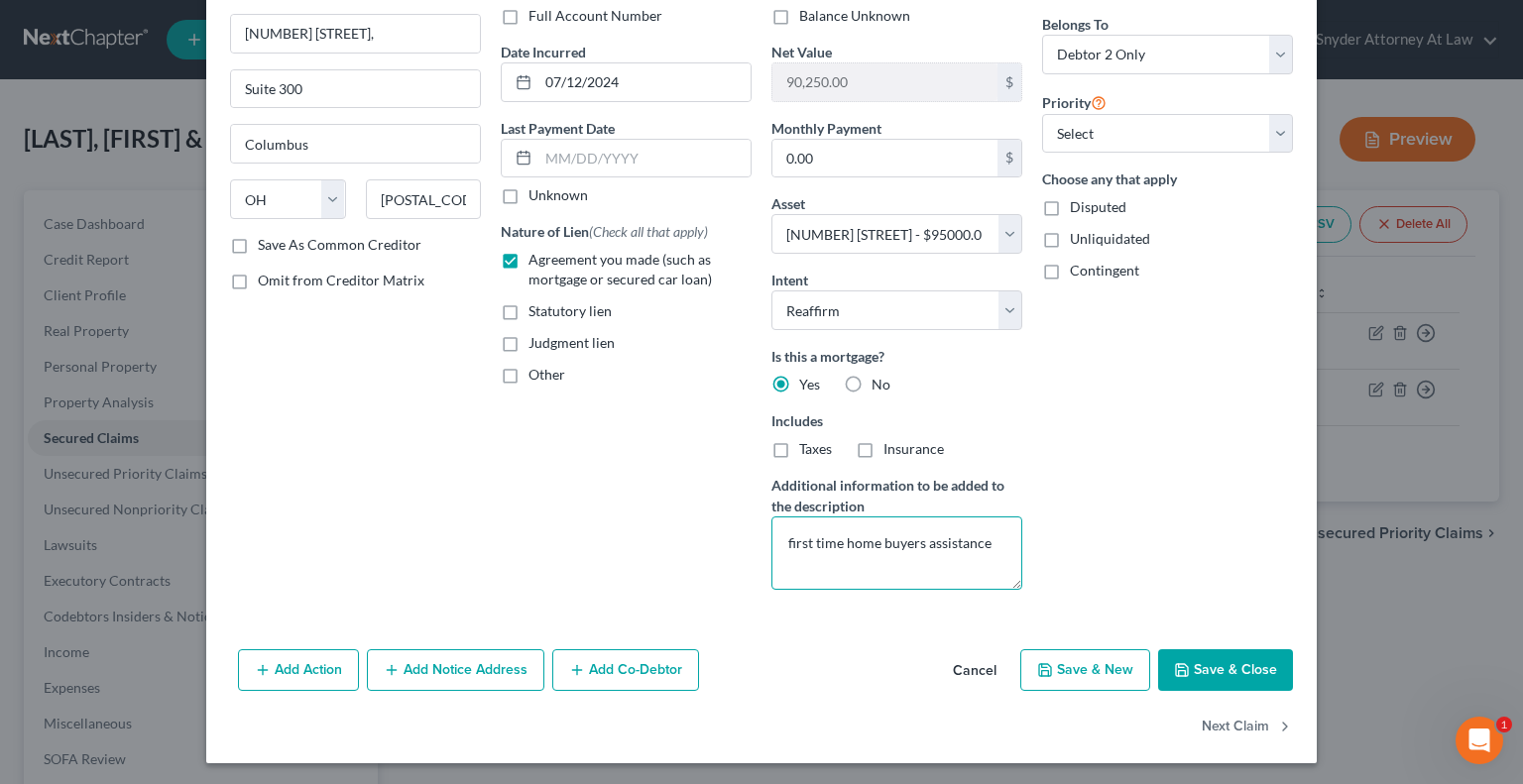 scroll, scrollTop: 155, scrollLeft: 0, axis: vertical 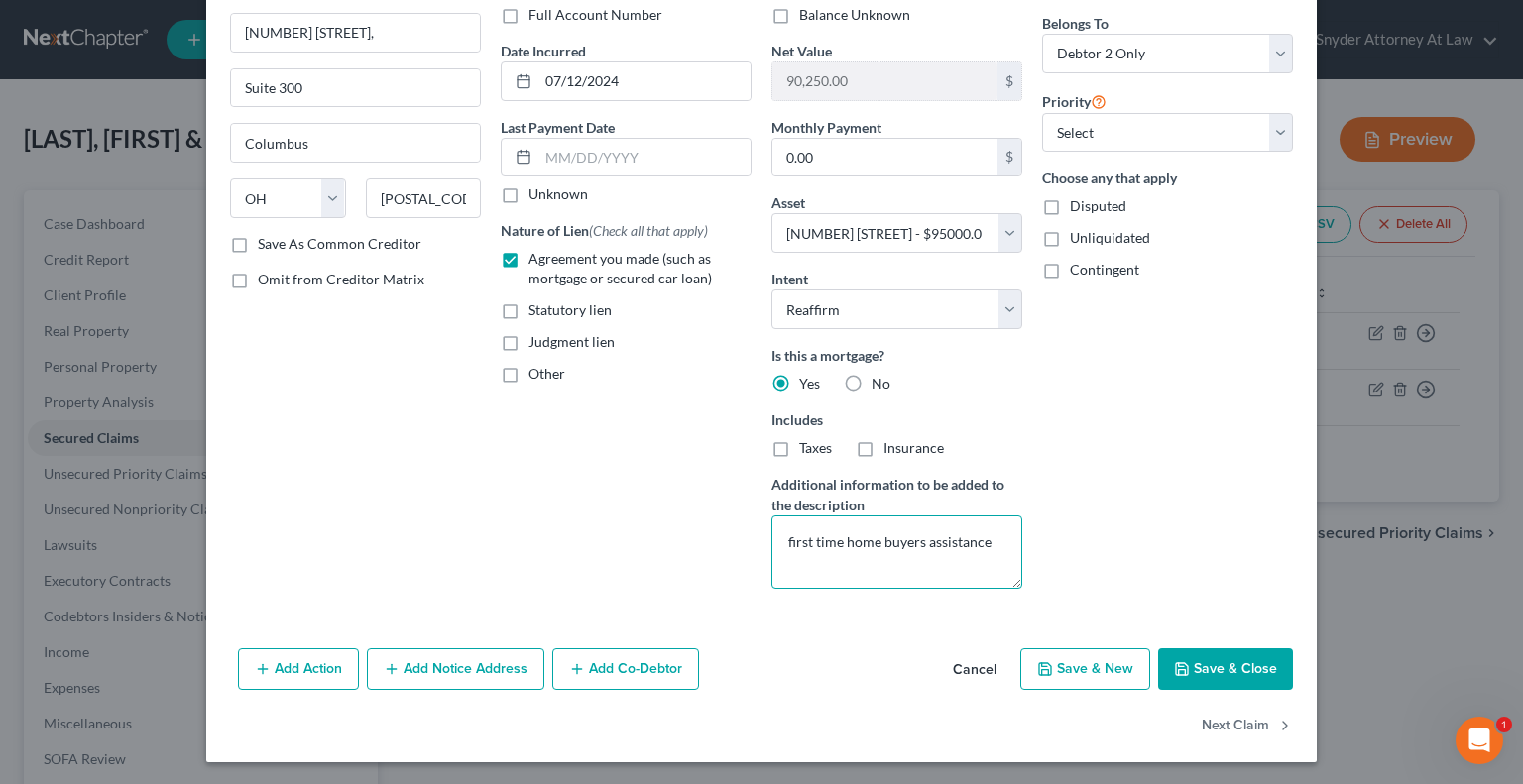 type on "first time home buyers assistance" 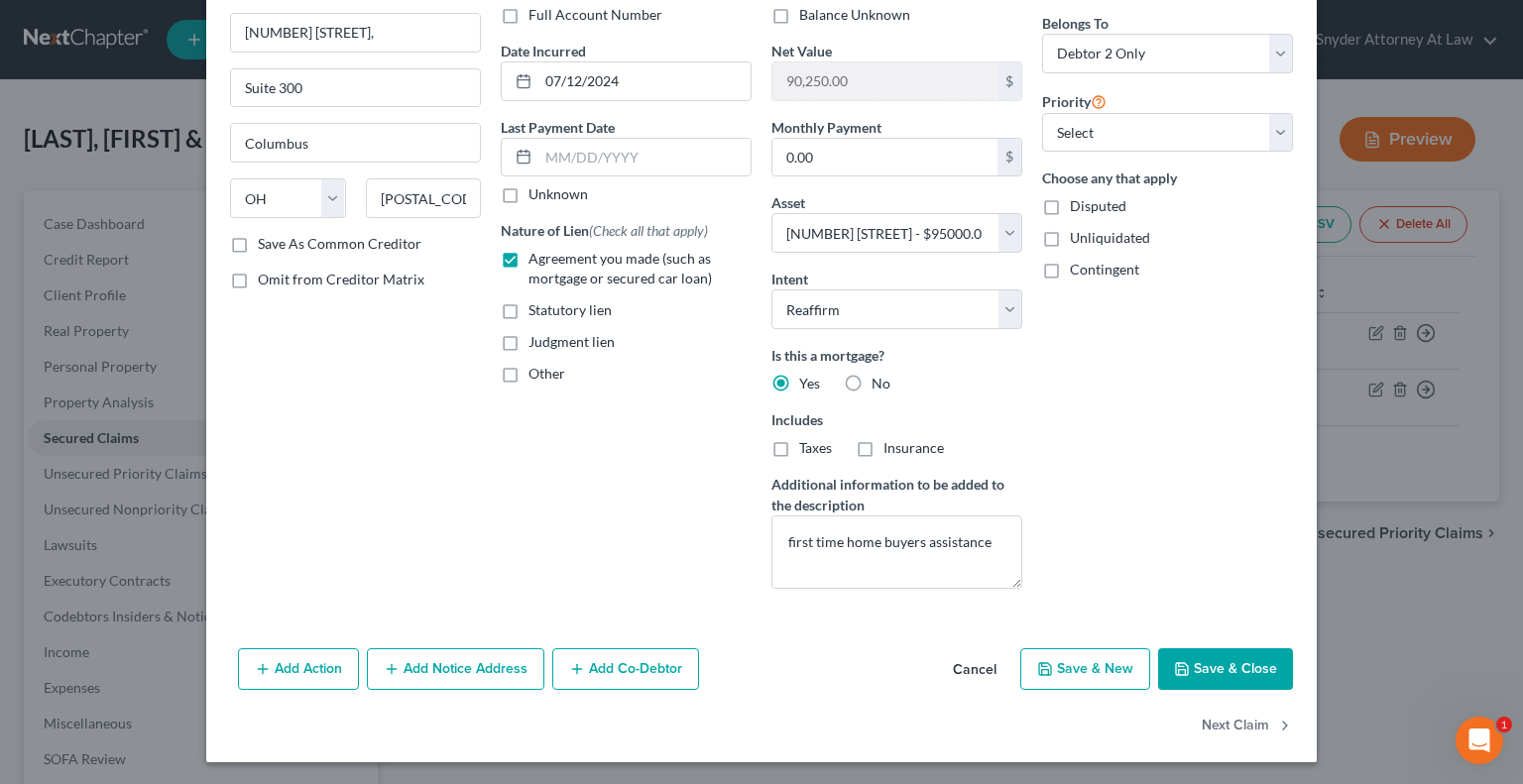 click on "Save & Close" at bounding box center (1226, 669) 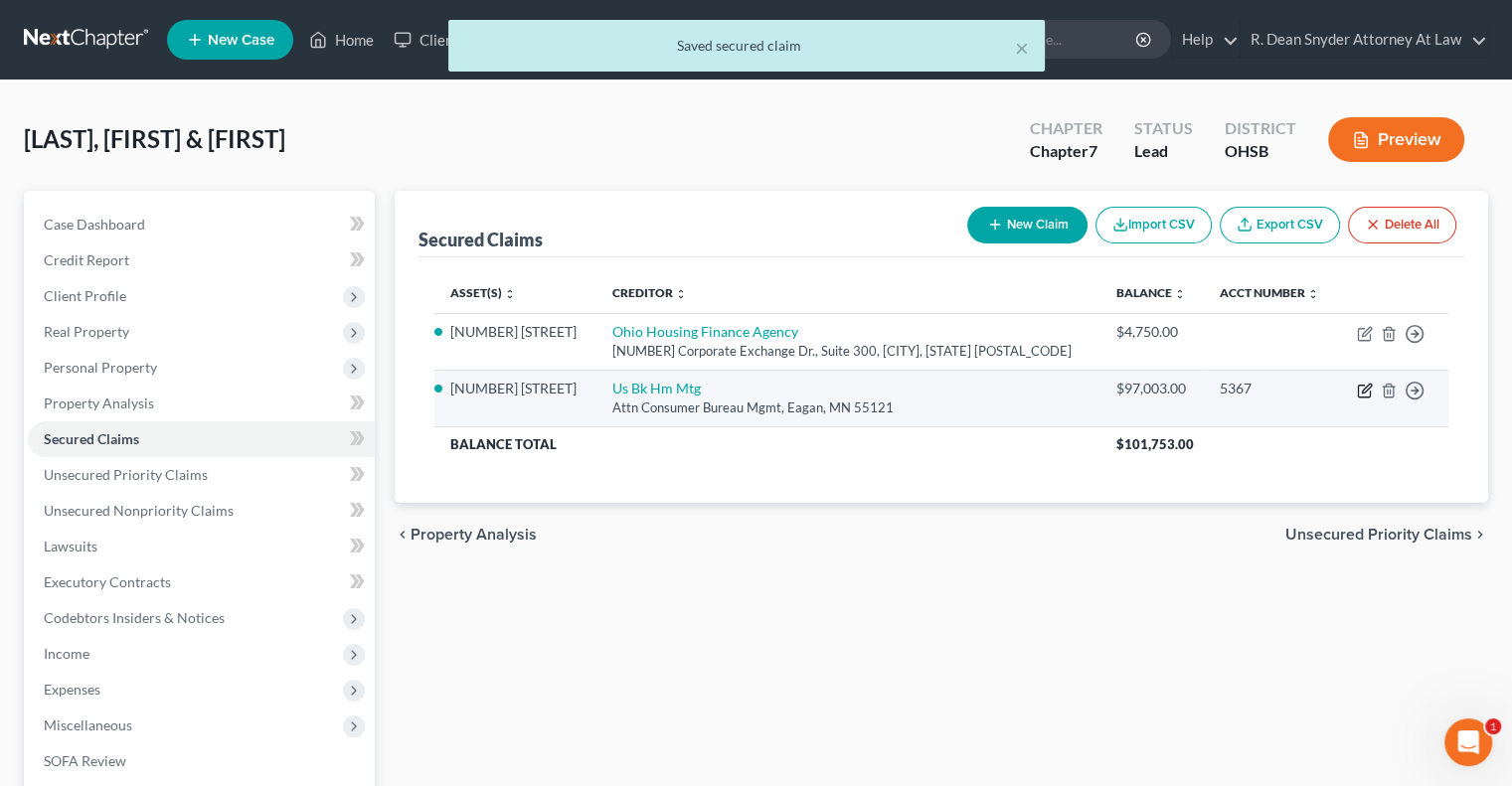click 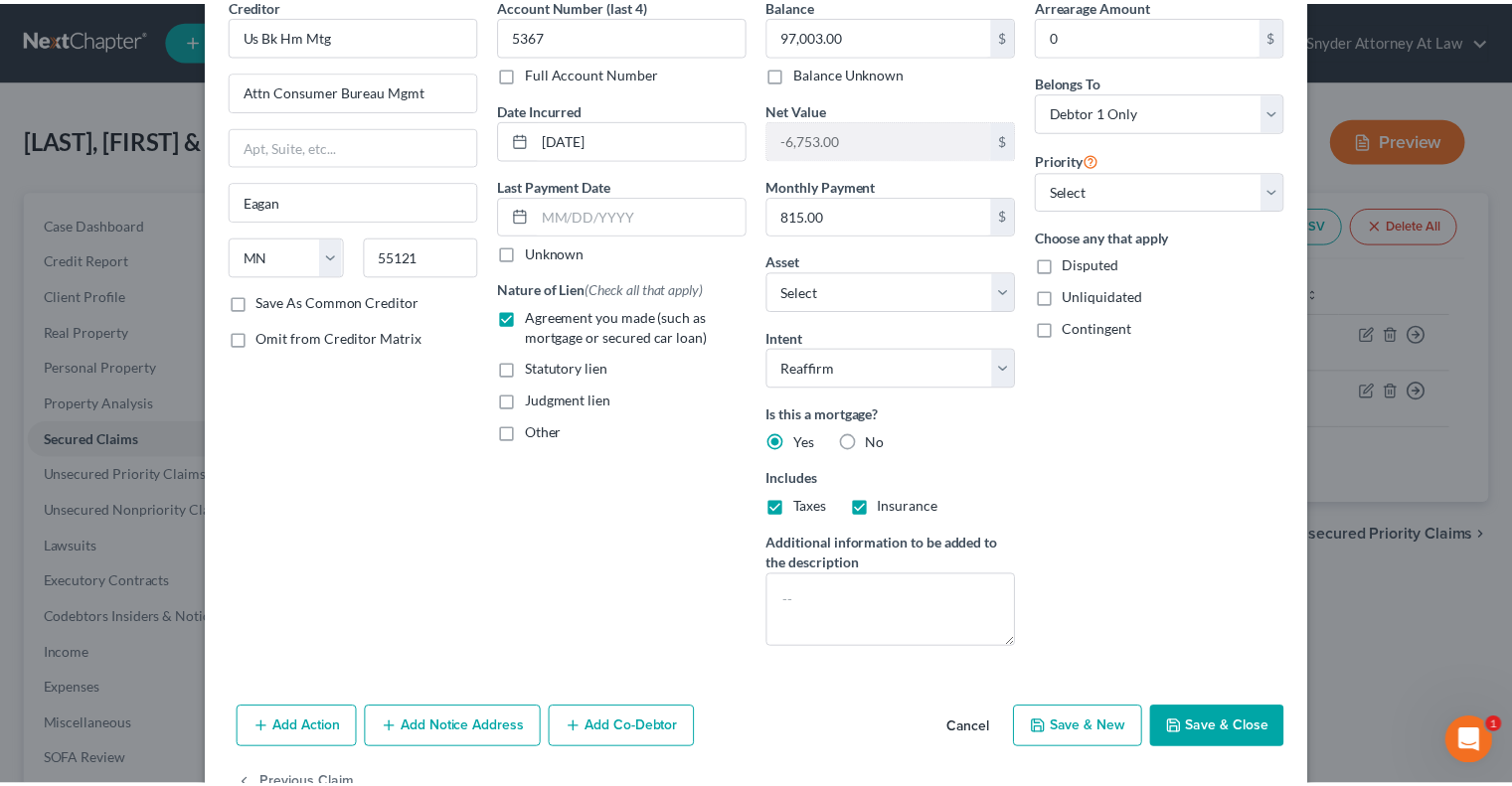 scroll, scrollTop: 155, scrollLeft: 0, axis: vertical 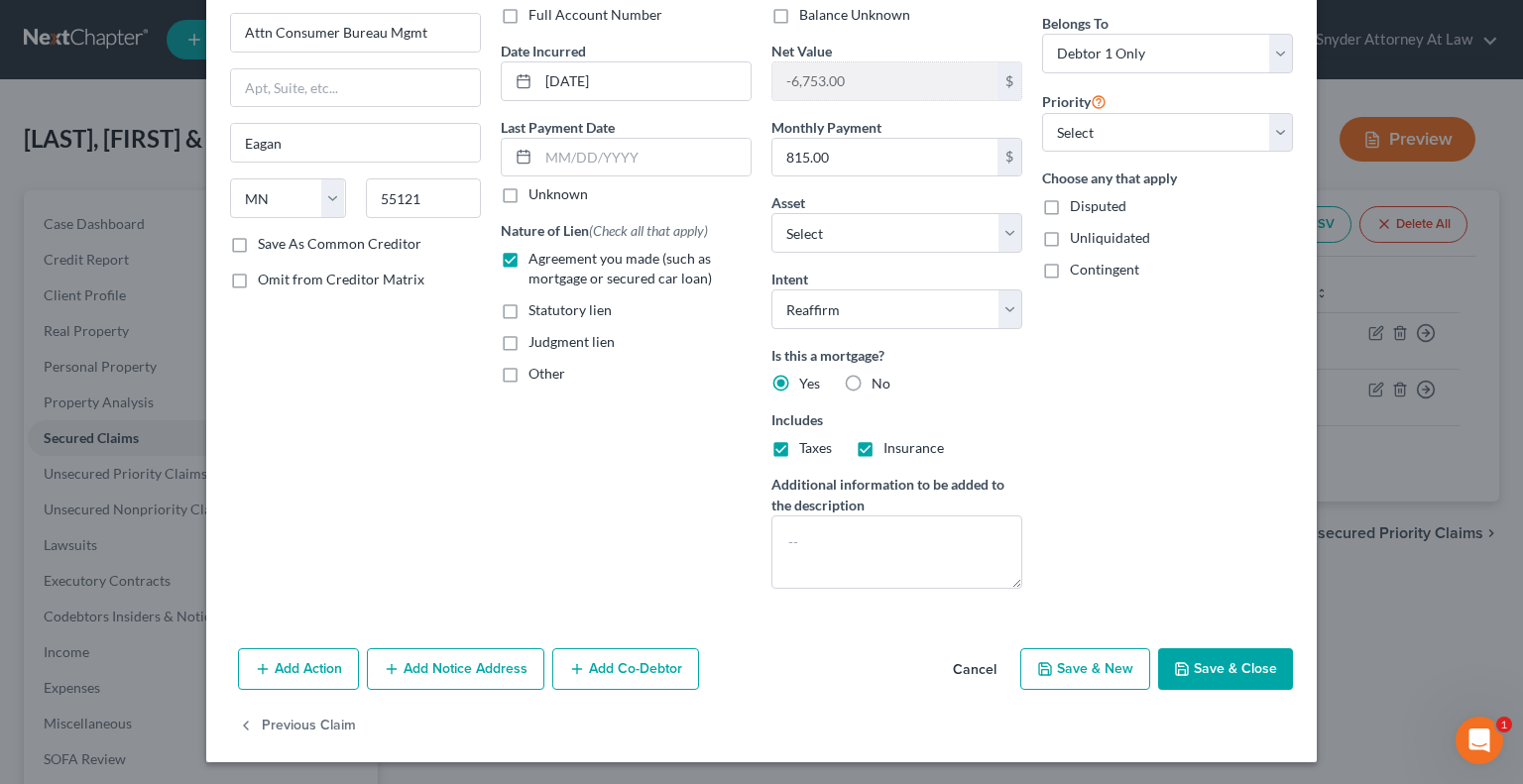 click on "Save & Close" at bounding box center (1226, 669) 